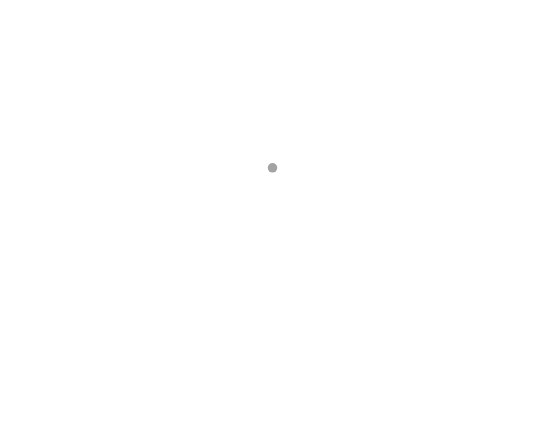 scroll, scrollTop: 0, scrollLeft: 0, axis: both 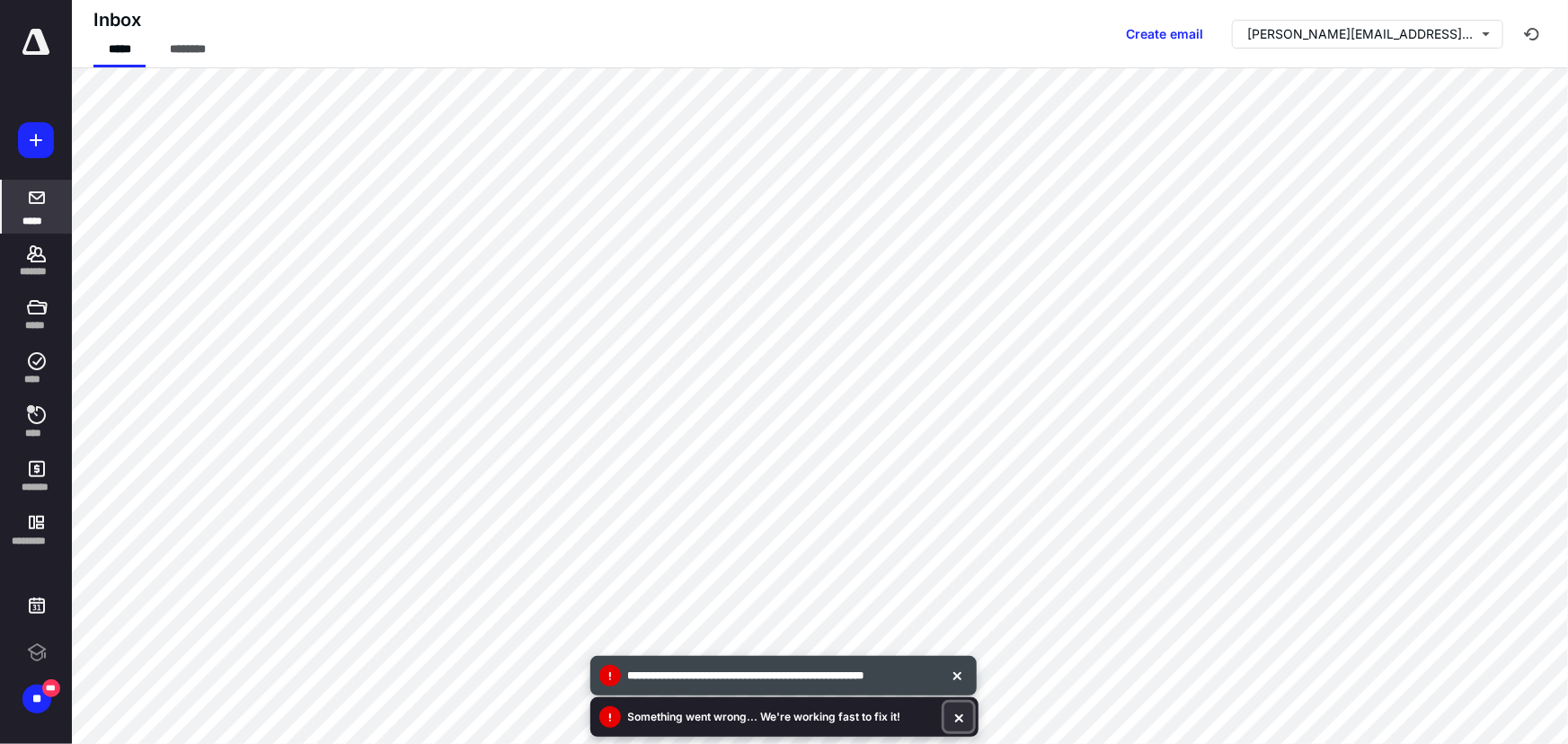 click at bounding box center (959, 717) 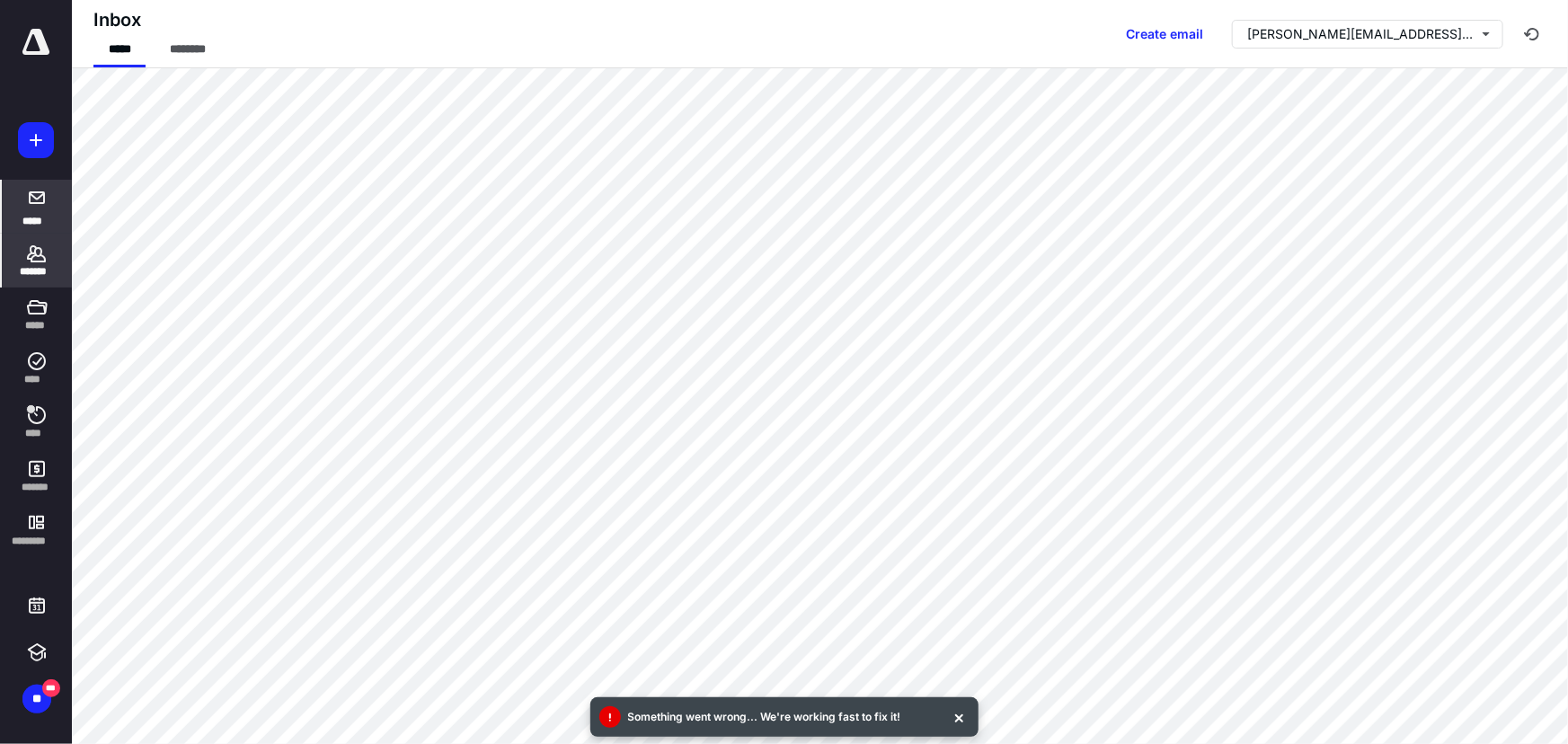 click on "*******" at bounding box center (37, 271) 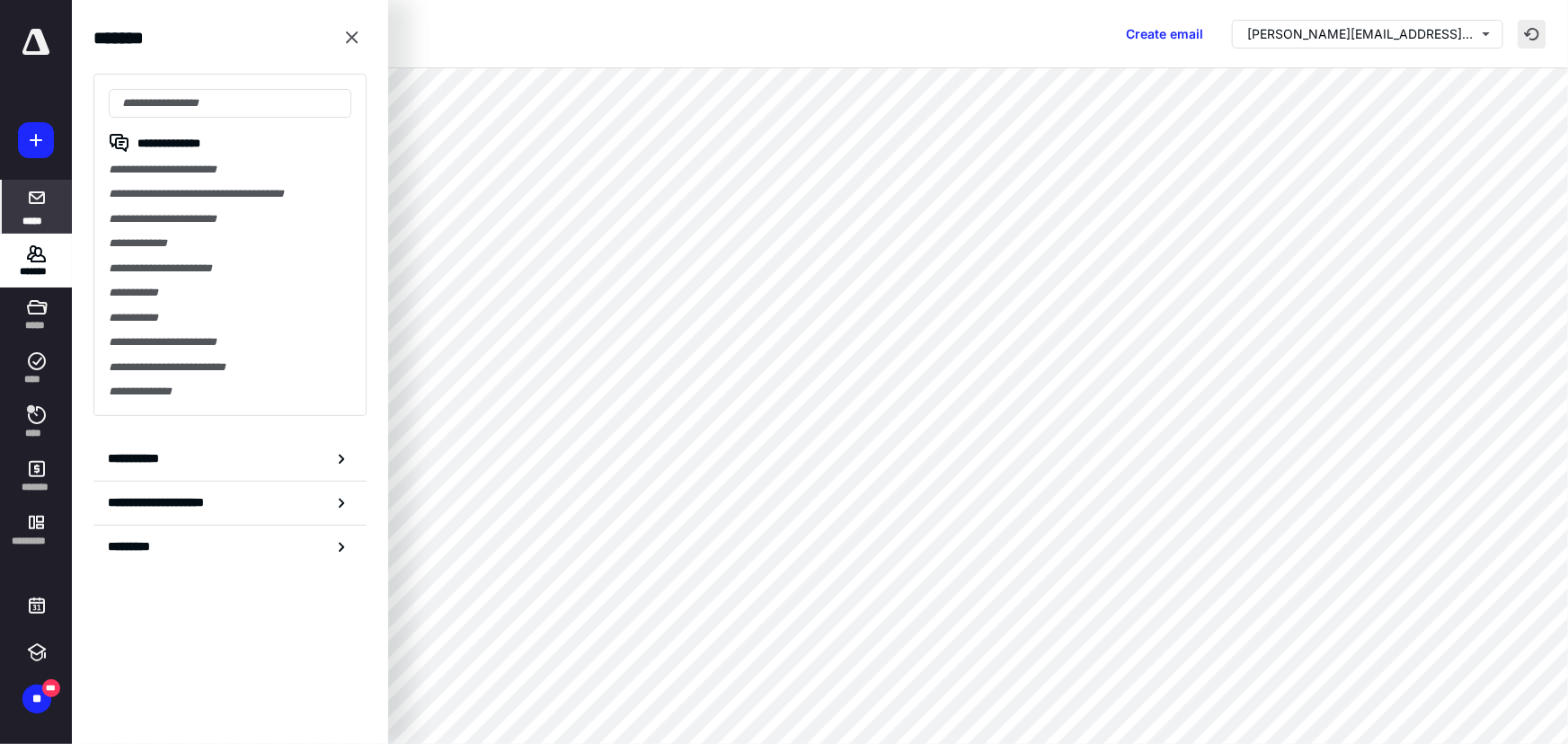 click at bounding box center (1532, 34) 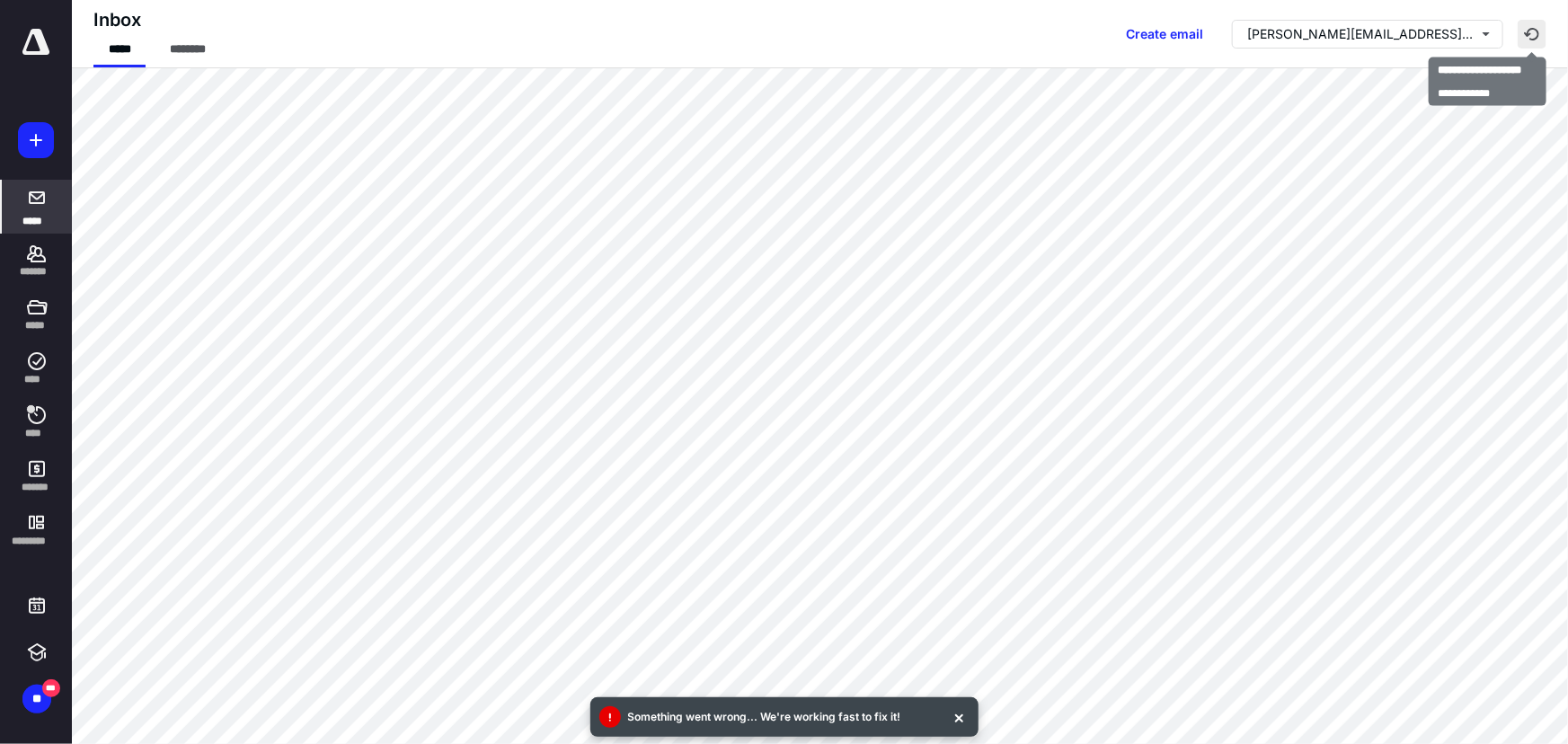 click at bounding box center (1532, 34) 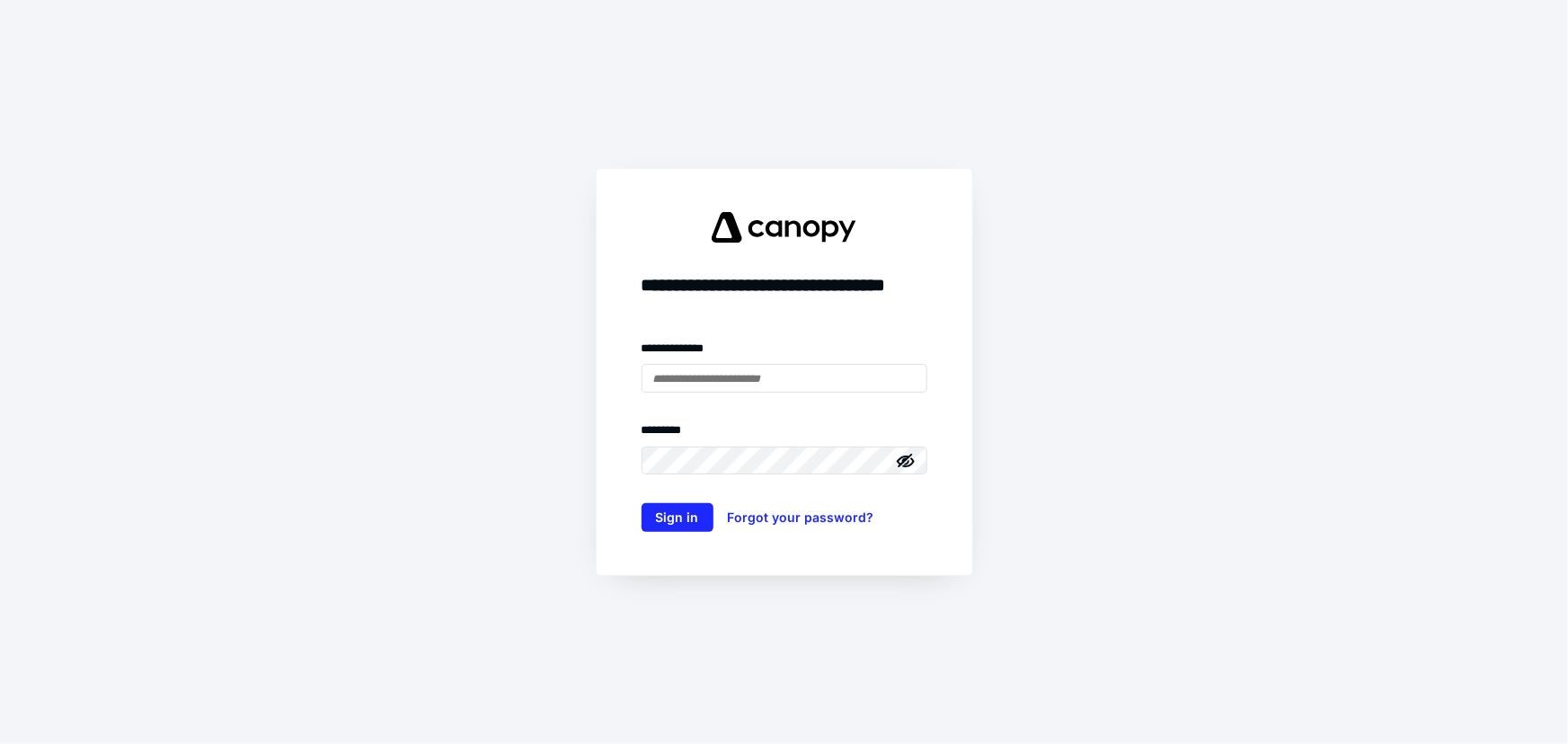 scroll, scrollTop: 0, scrollLeft: 0, axis: both 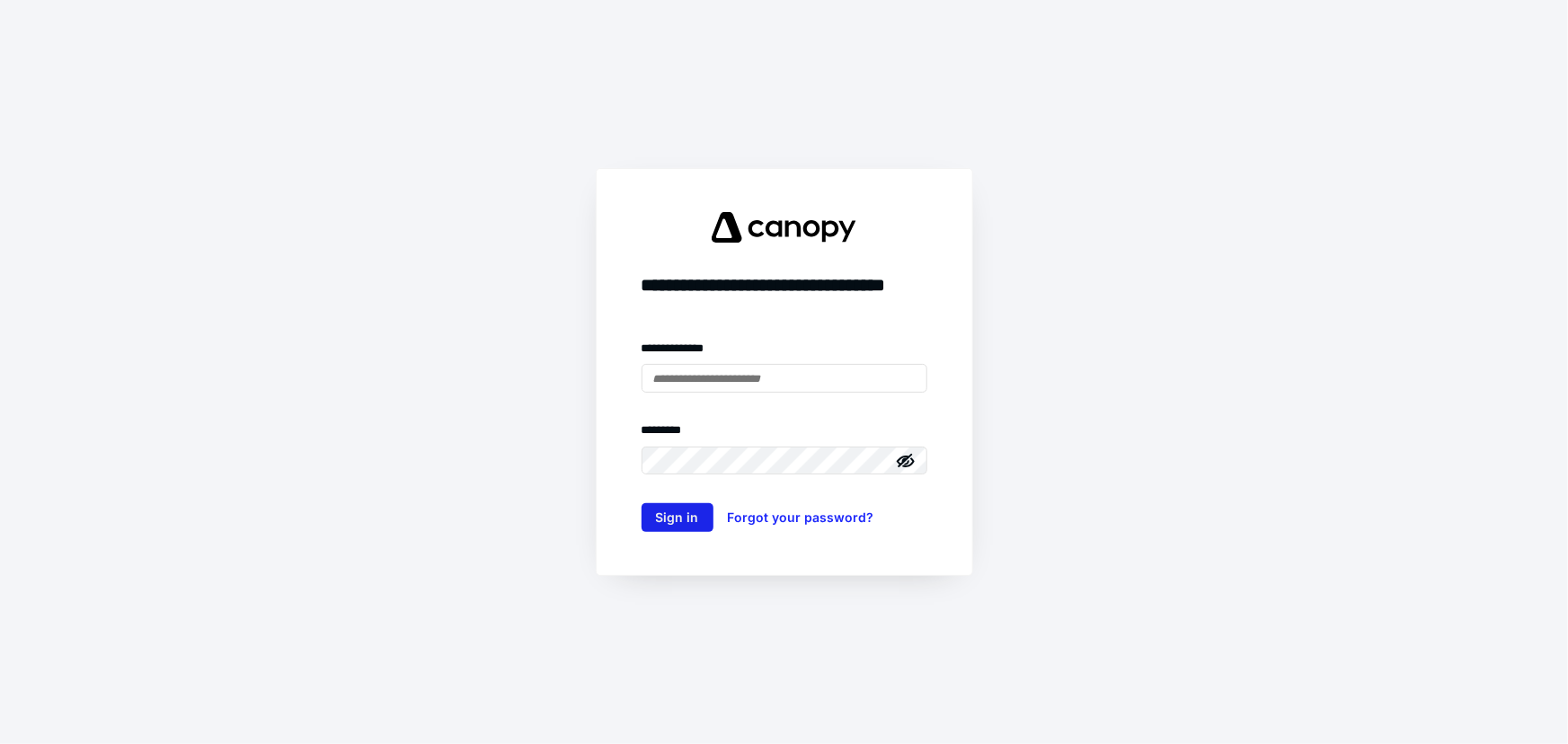 type on "**********" 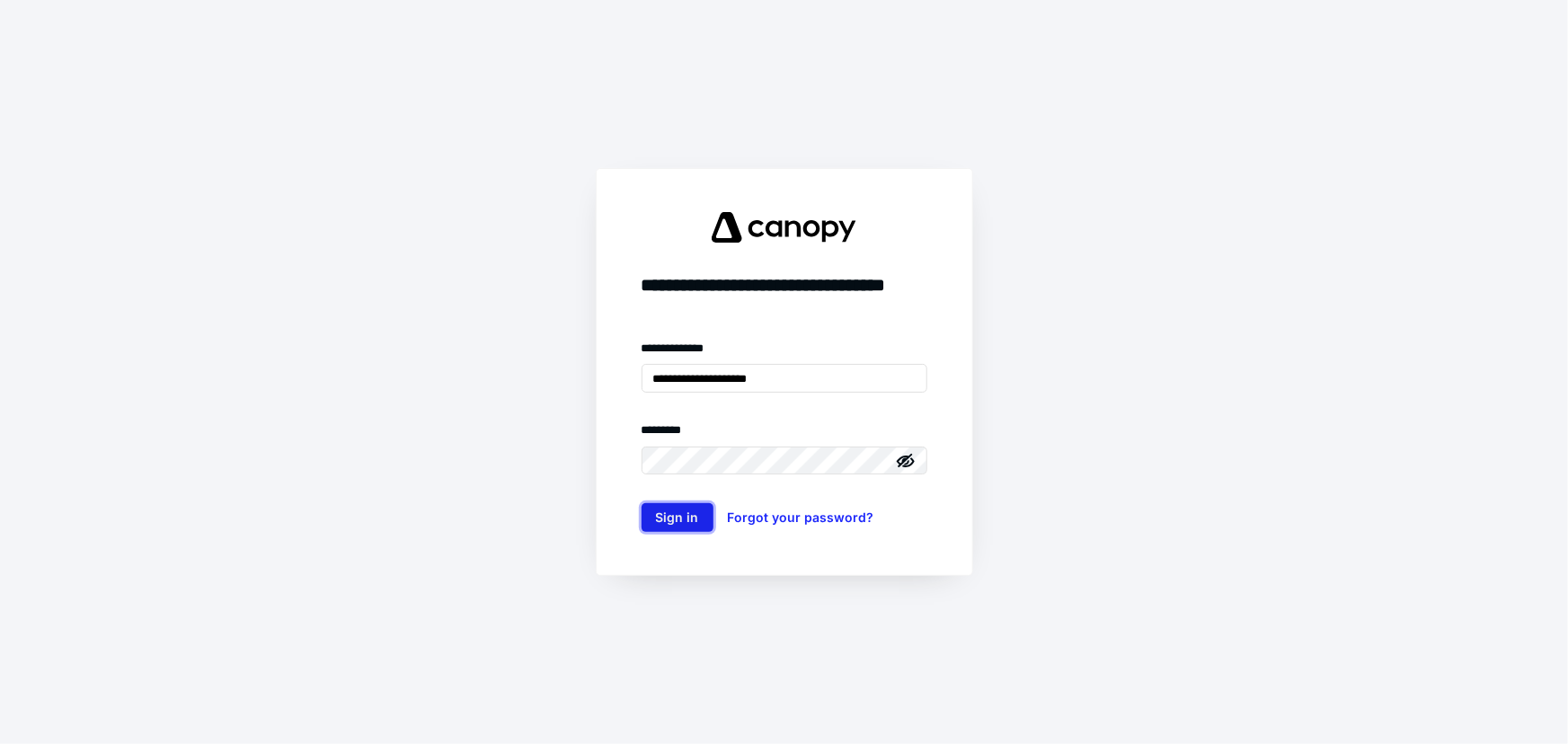 click on "Sign in" at bounding box center (678, 518) 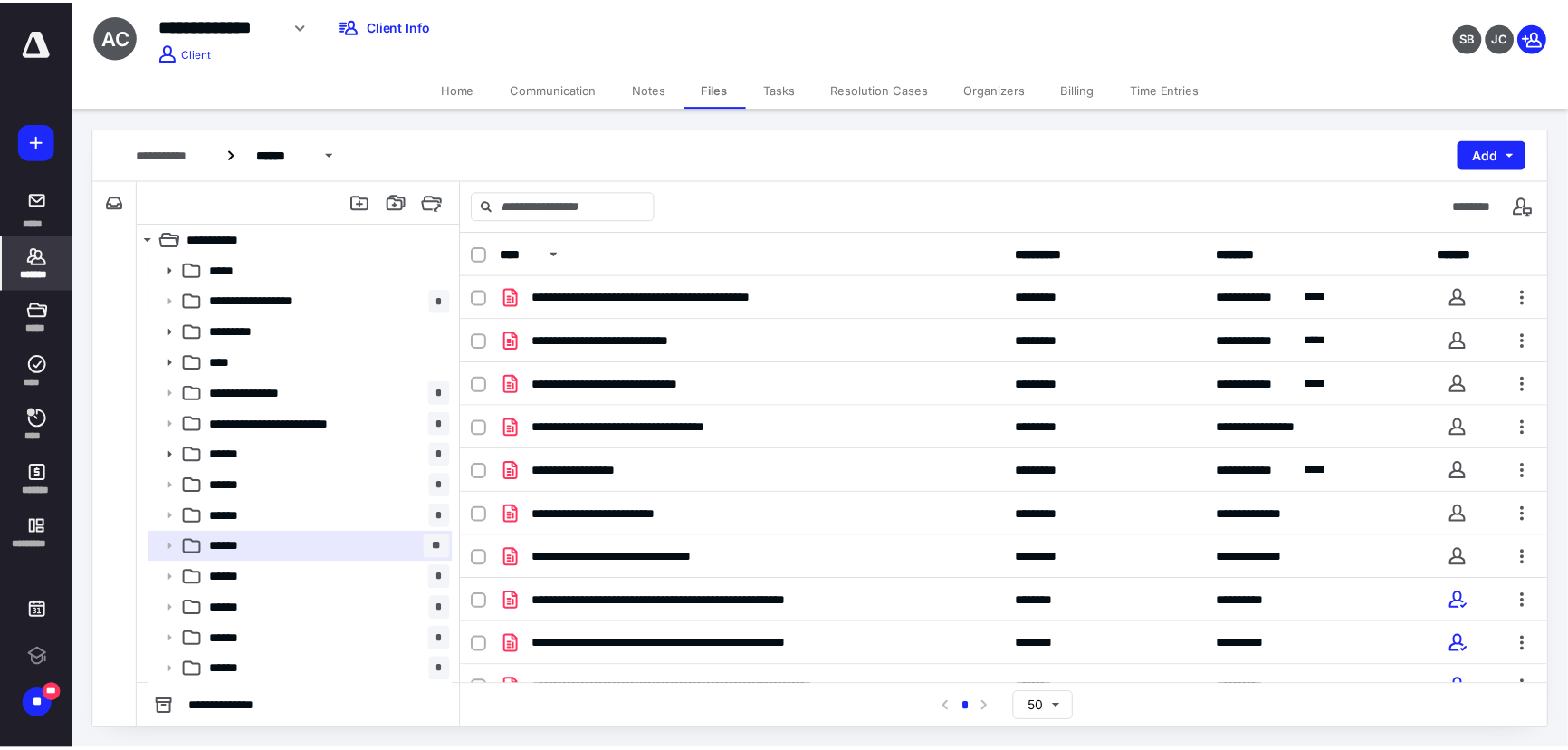 scroll, scrollTop: 0, scrollLeft: 0, axis: both 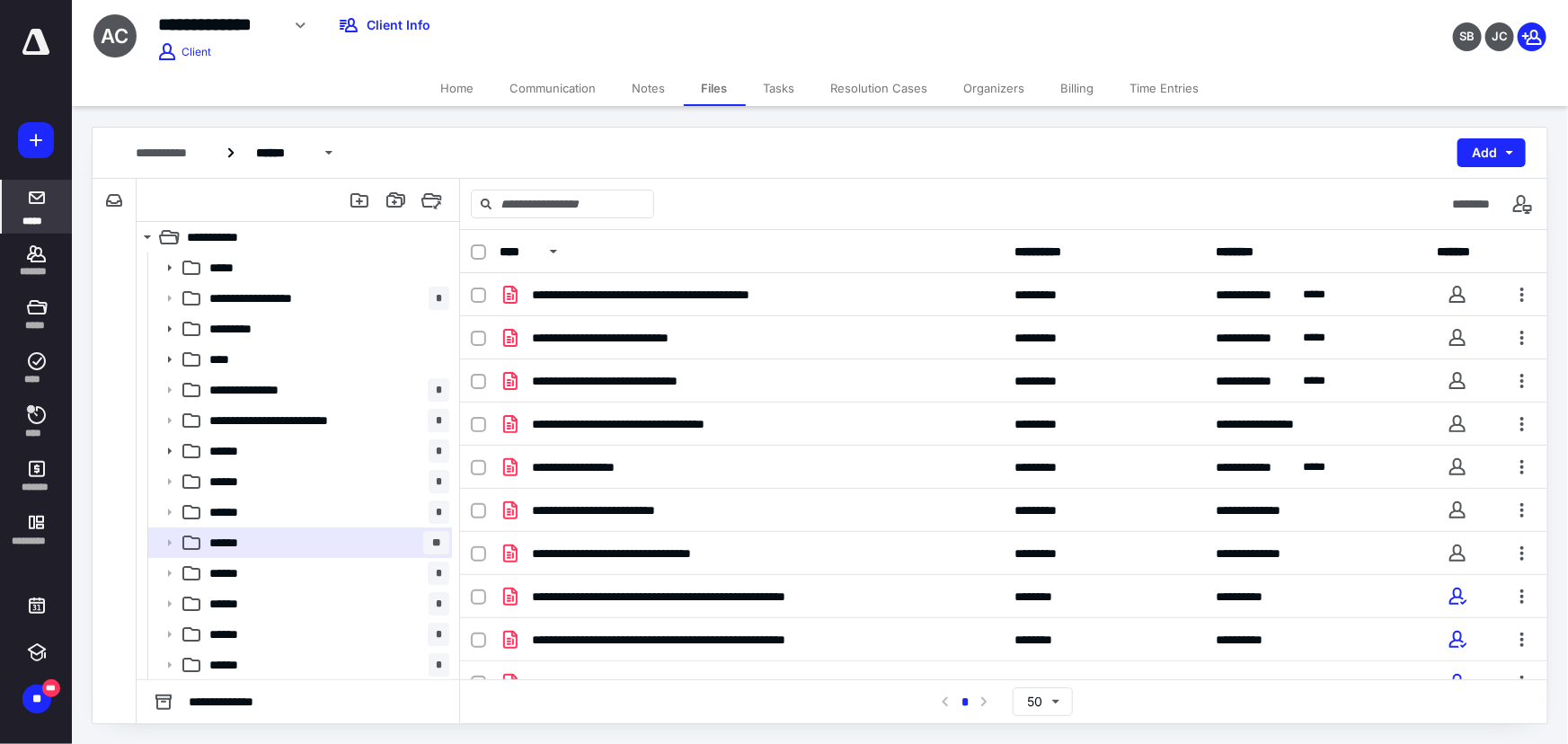 click on "*****" at bounding box center (32, 220) 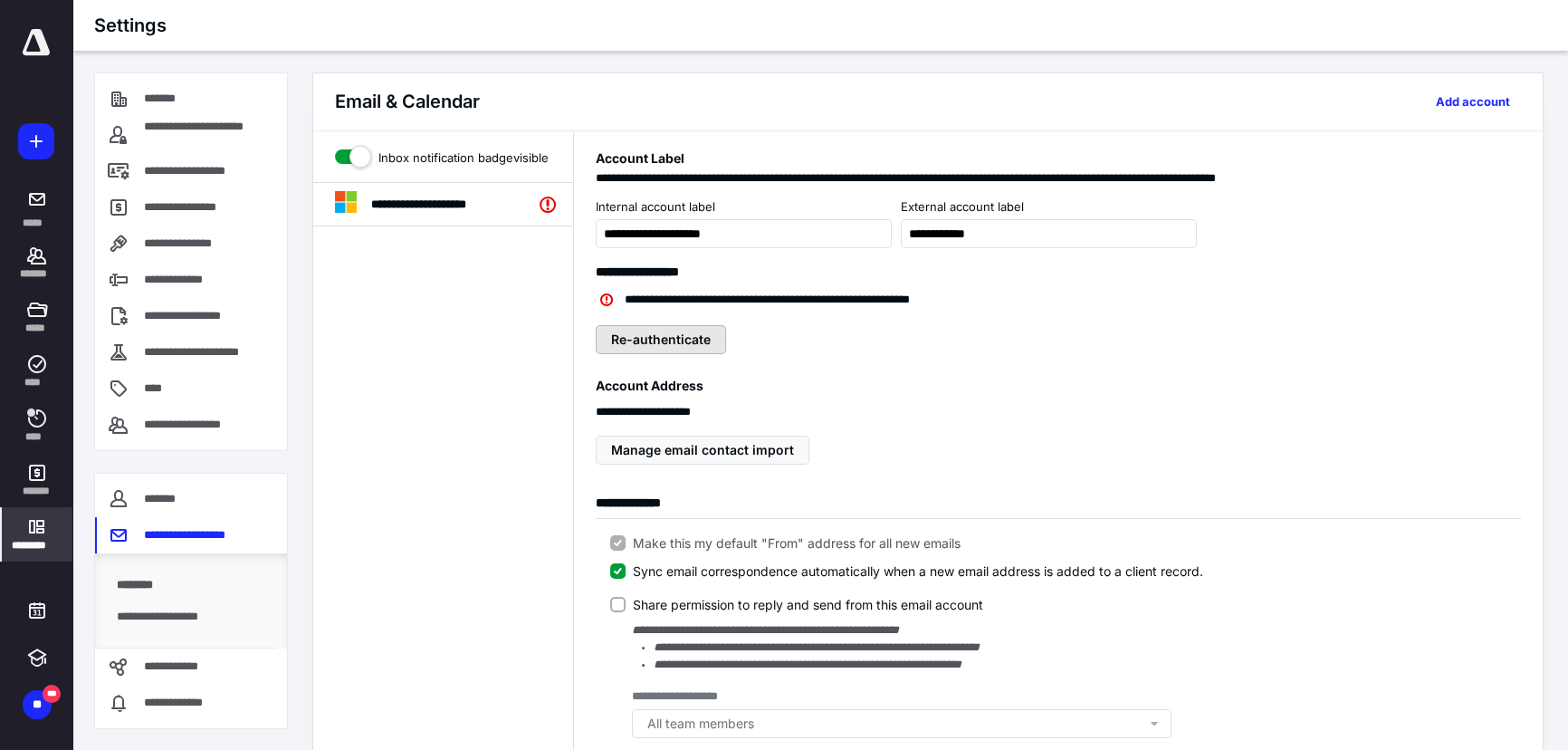 click on "Re-authenticate" at bounding box center [661, 340] 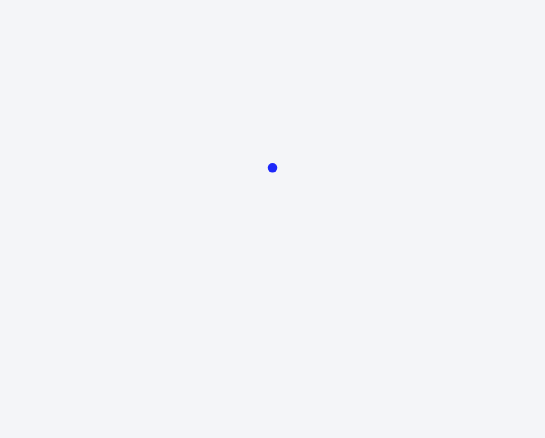 scroll, scrollTop: 0, scrollLeft: 0, axis: both 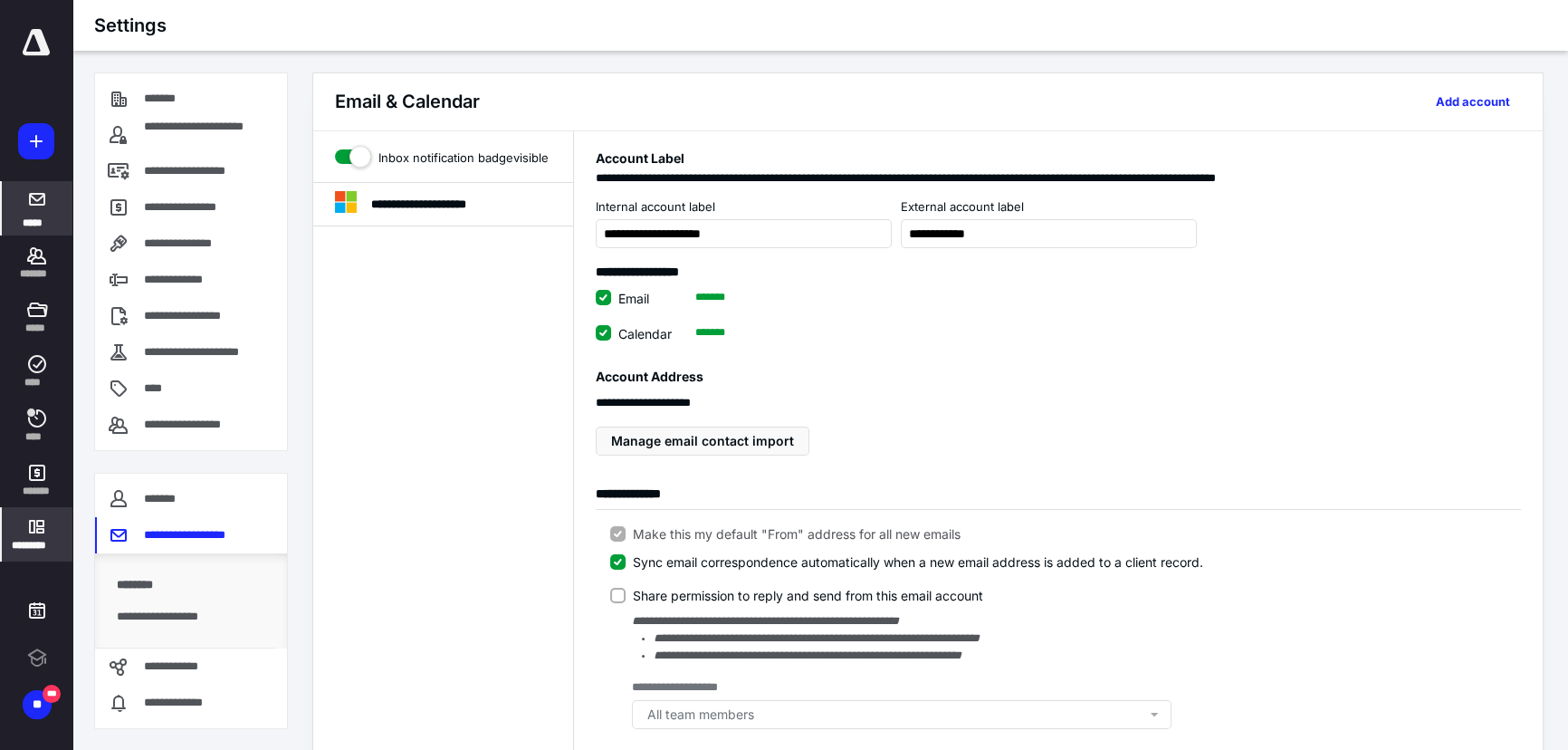 click 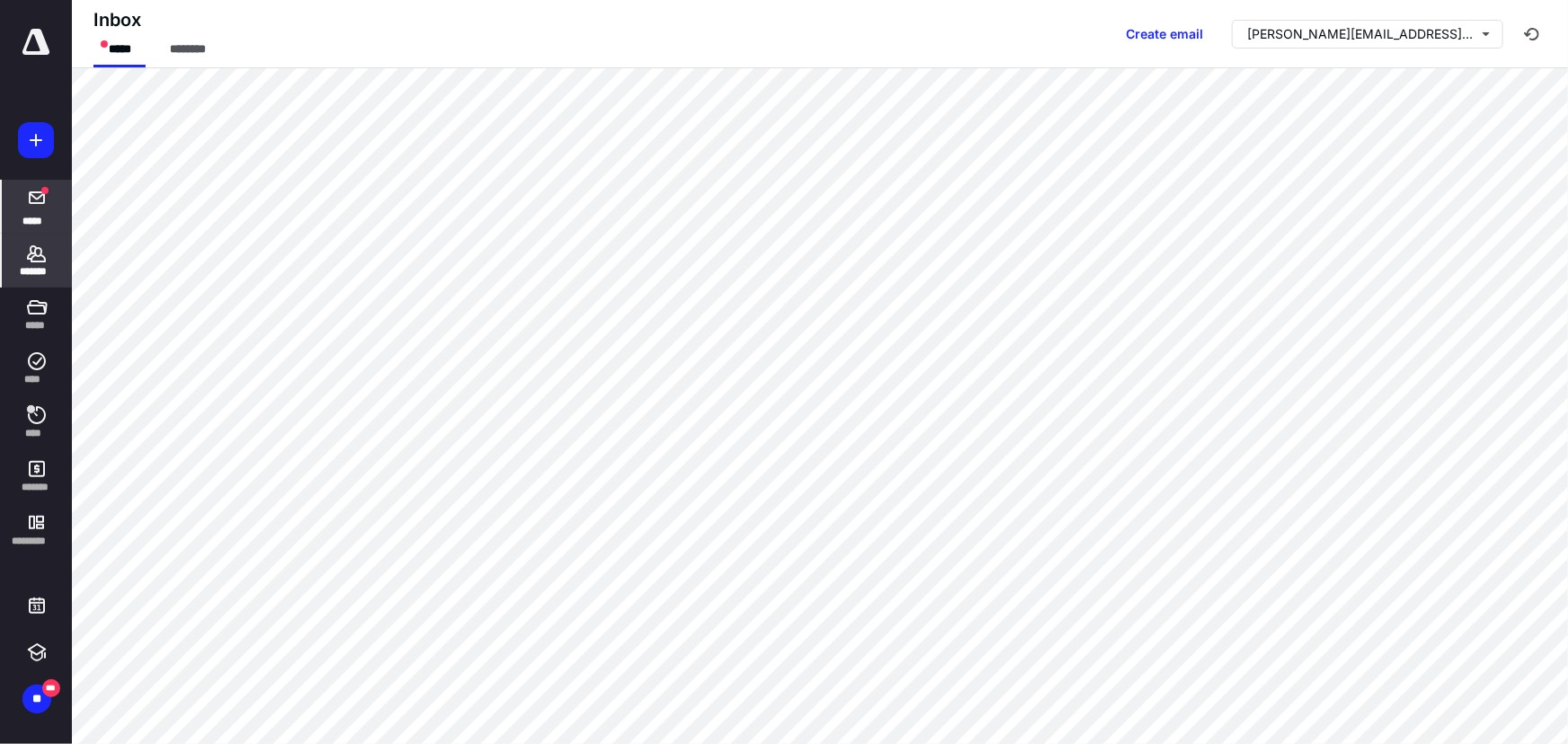 click on "*******" at bounding box center (37, 271) 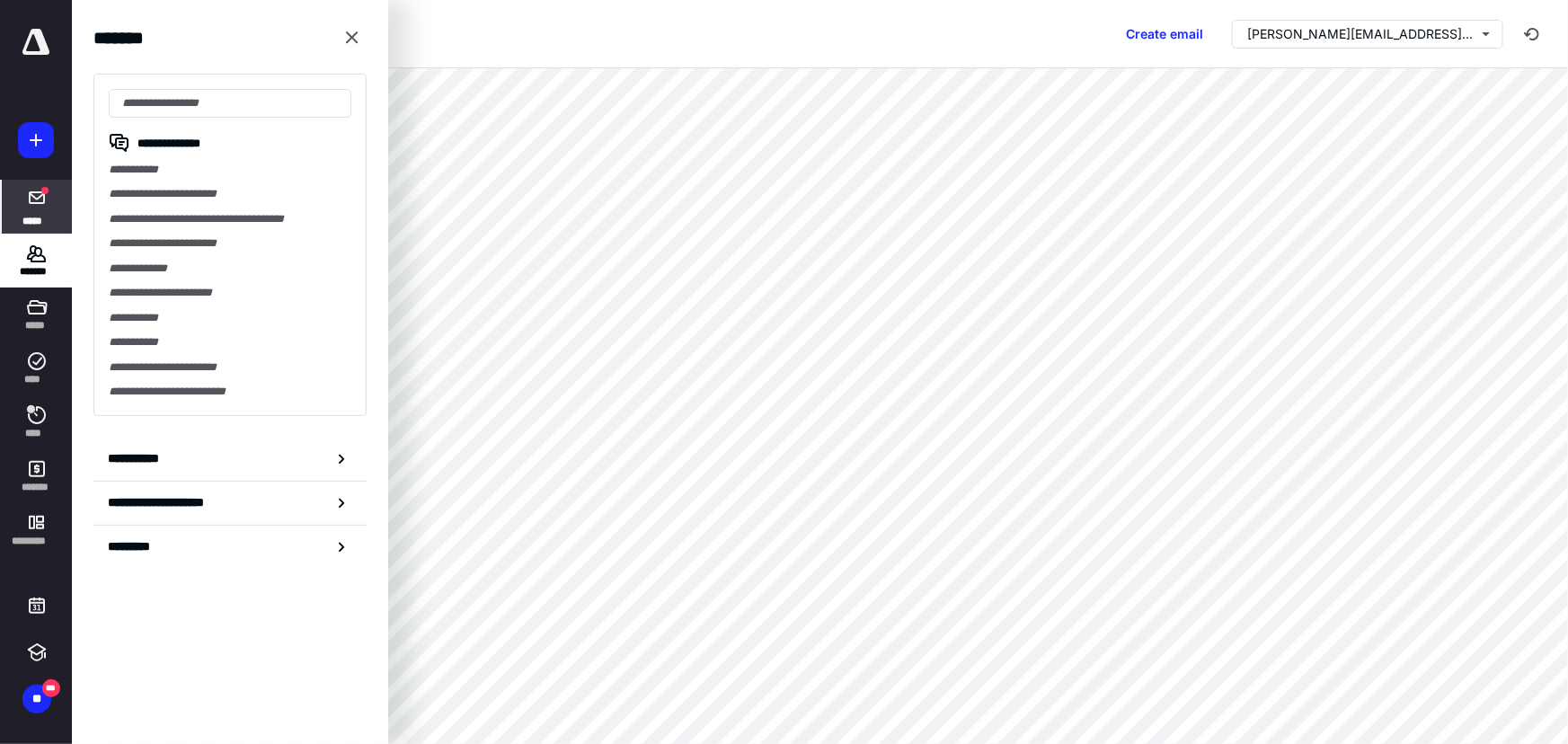 click at bounding box center (36, 42) 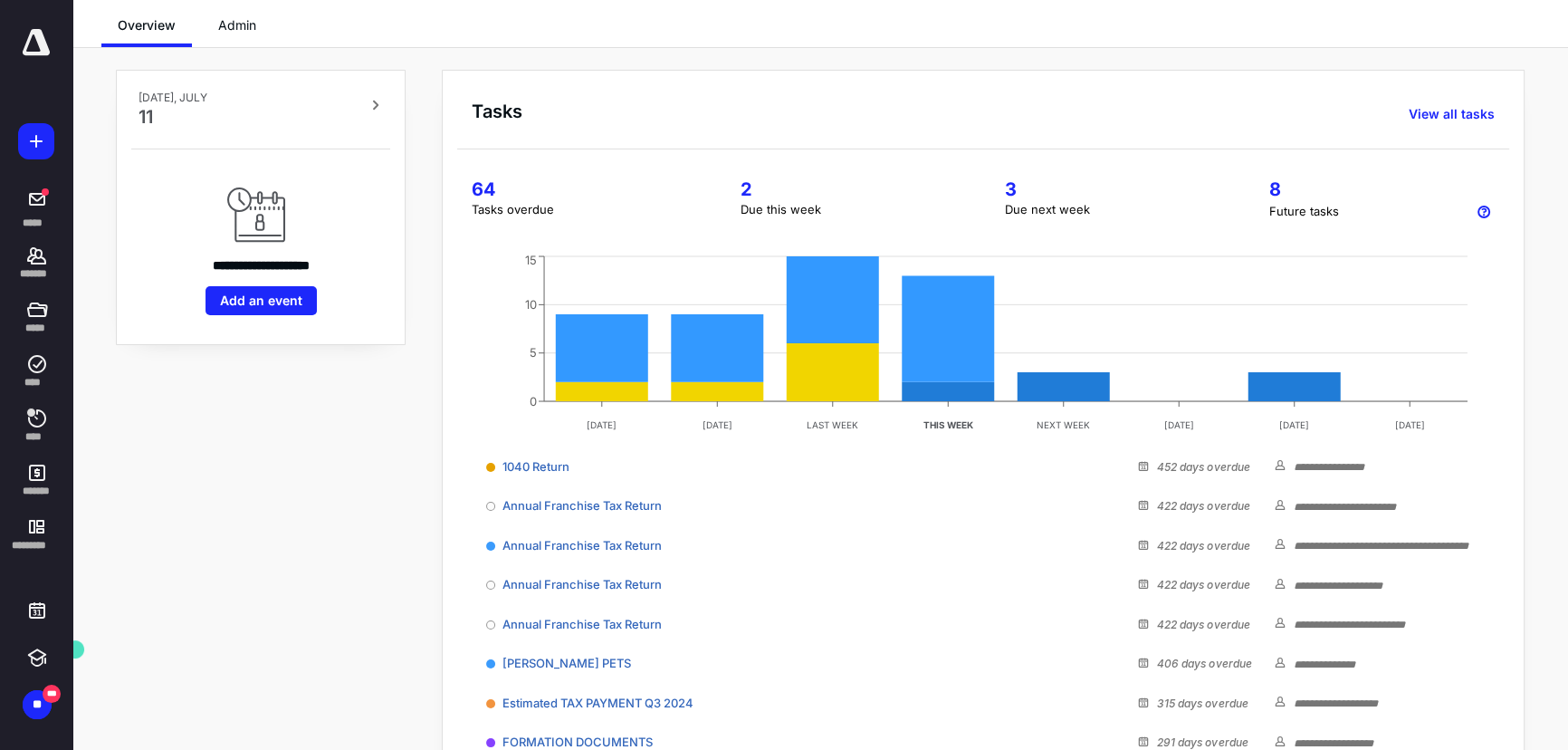 scroll, scrollTop: 52, scrollLeft: 0, axis: vertical 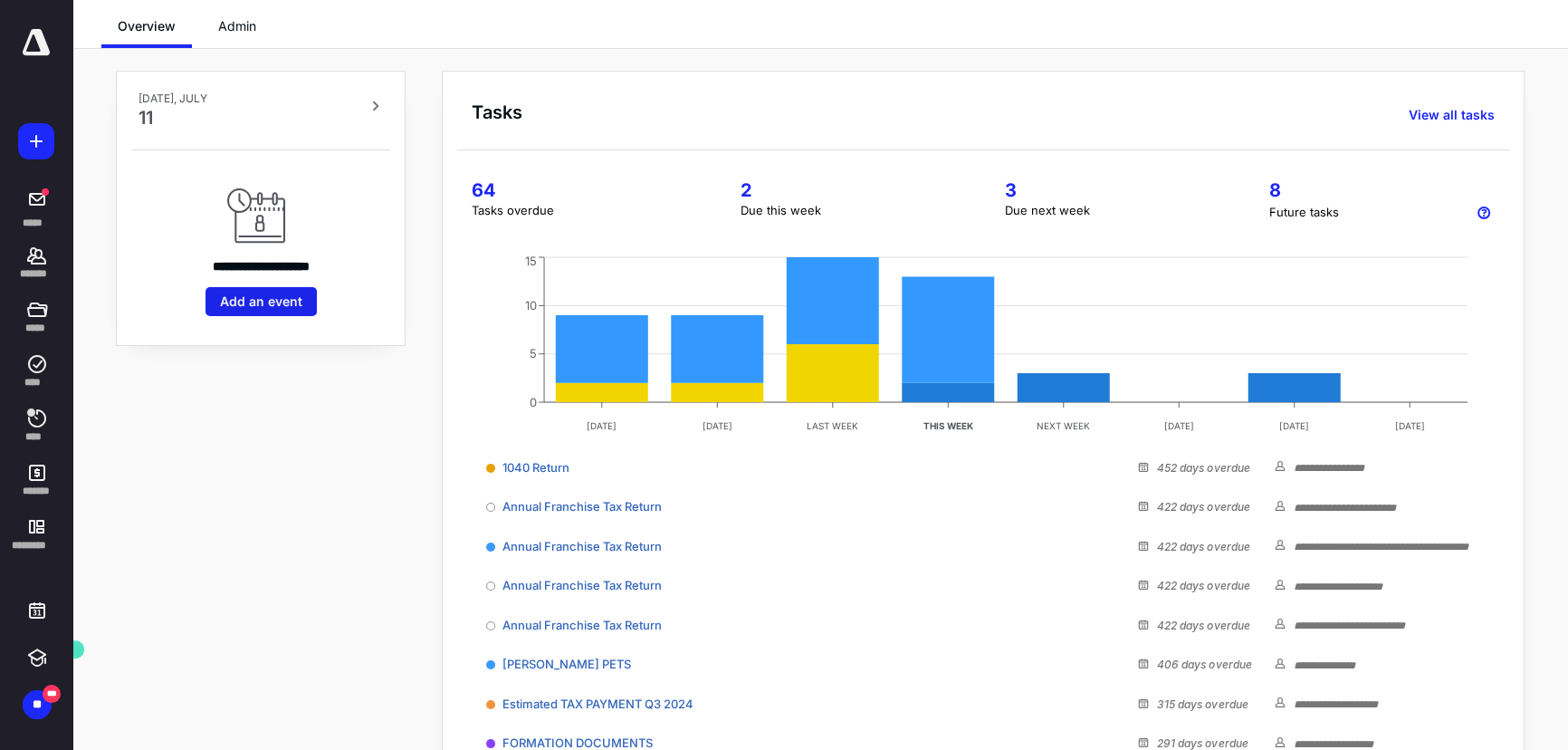 click on "Add an event" at bounding box center (261, 302) 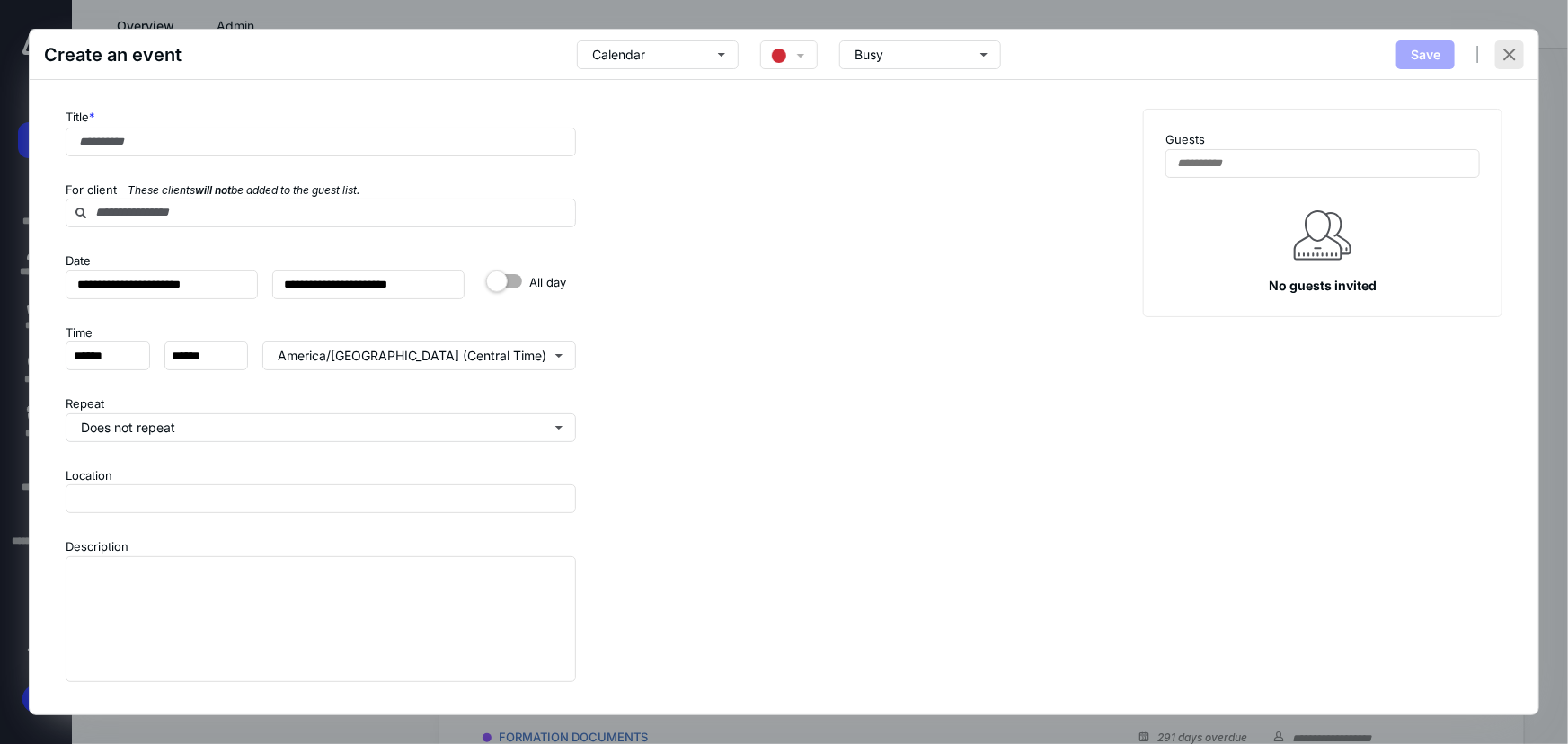 click at bounding box center (1510, 55) 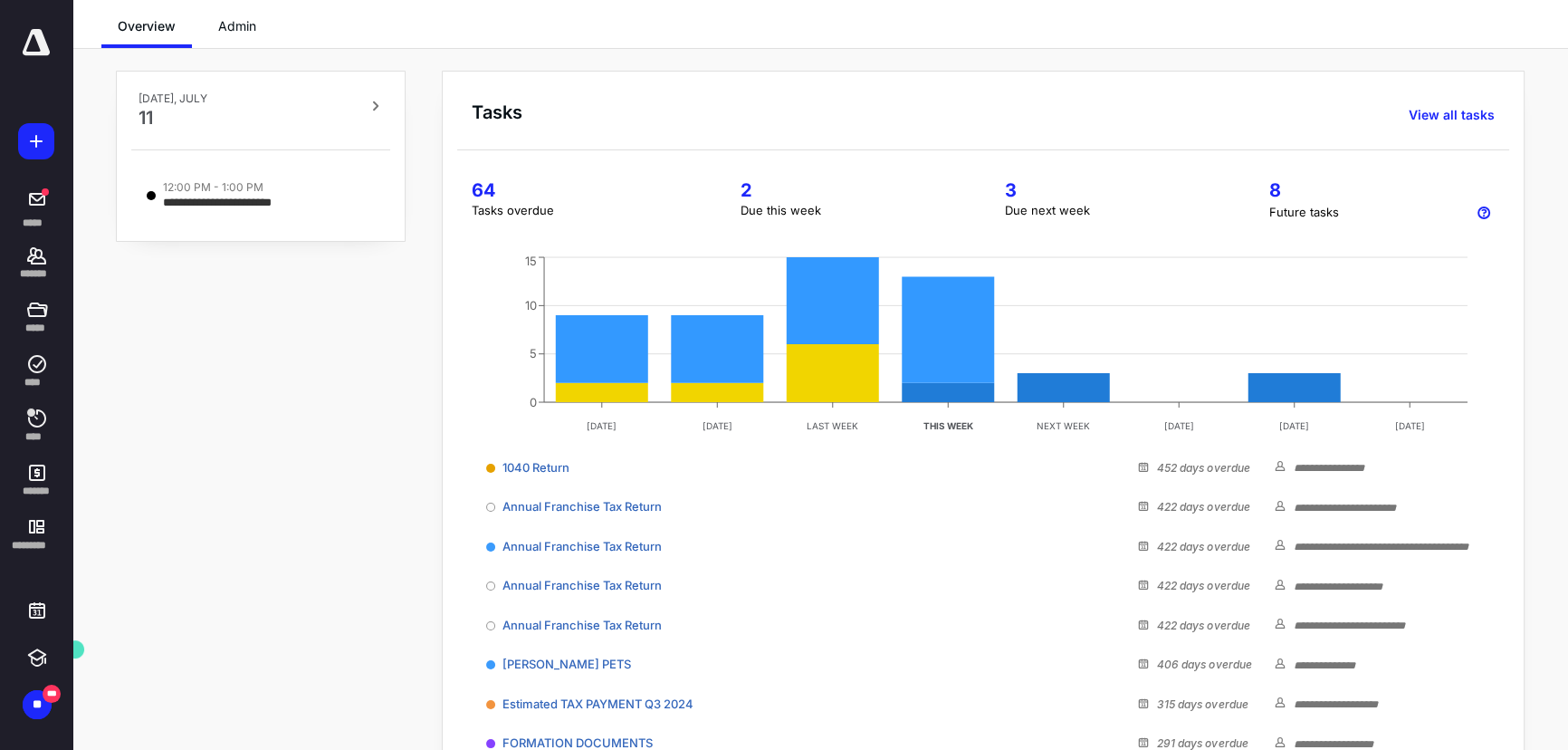 click on "Admin" at bounding box center [237, 26] 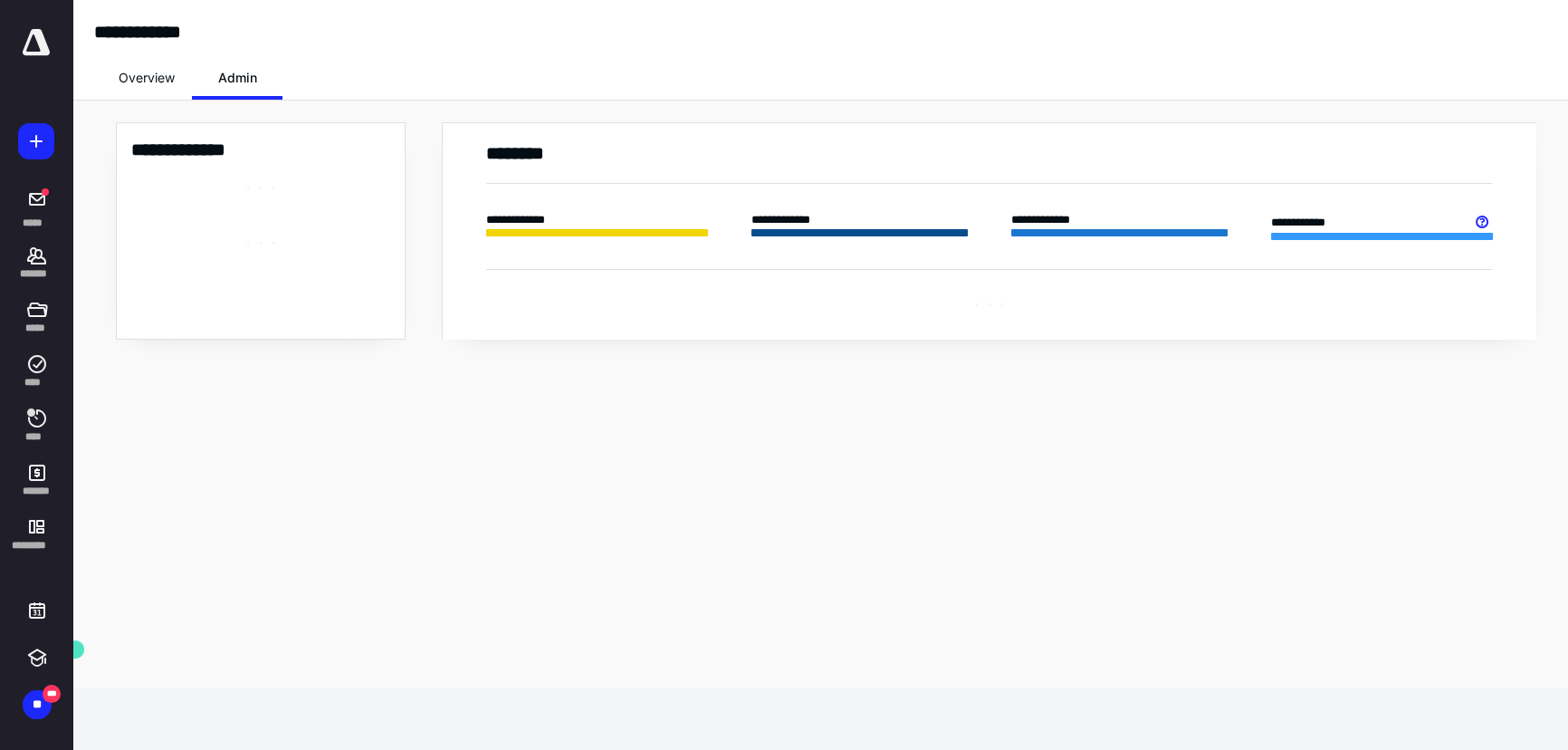 scroll, scrollTop: 0, scrollLeft: 0, axis: both 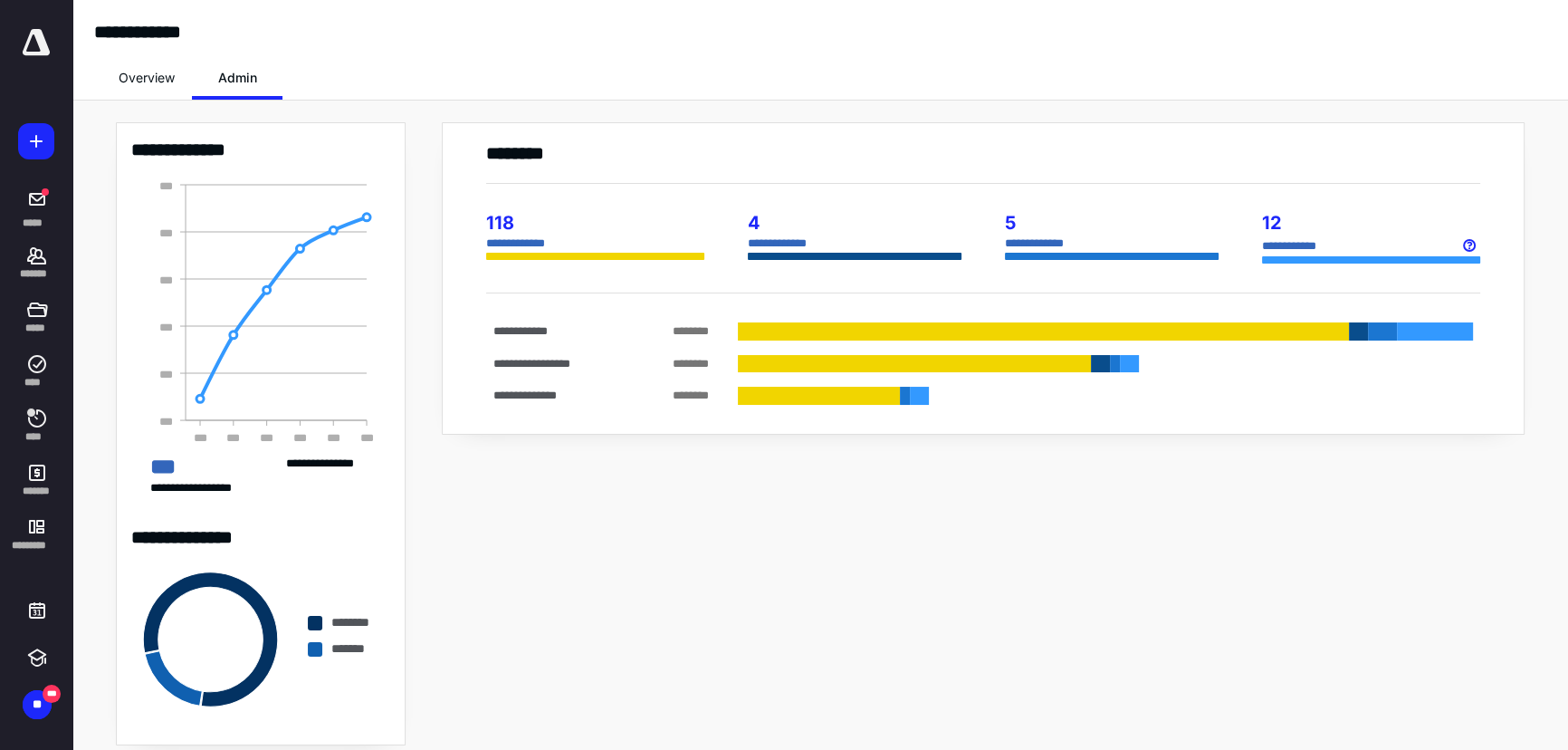 click on "Overview" at bounding box center (147, 78) 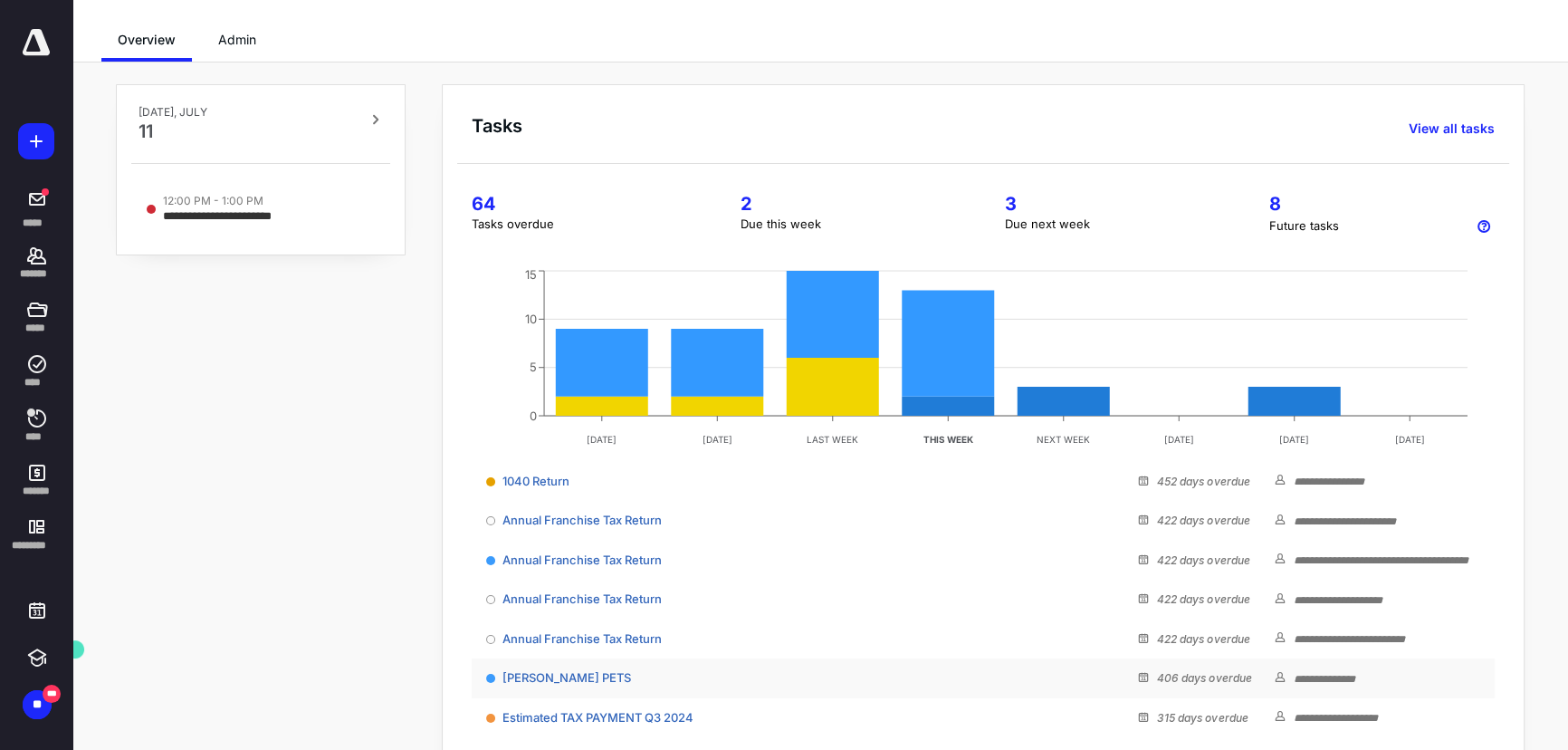 scroll, scrollTop: 0, scrollLeft: 0, axis: both 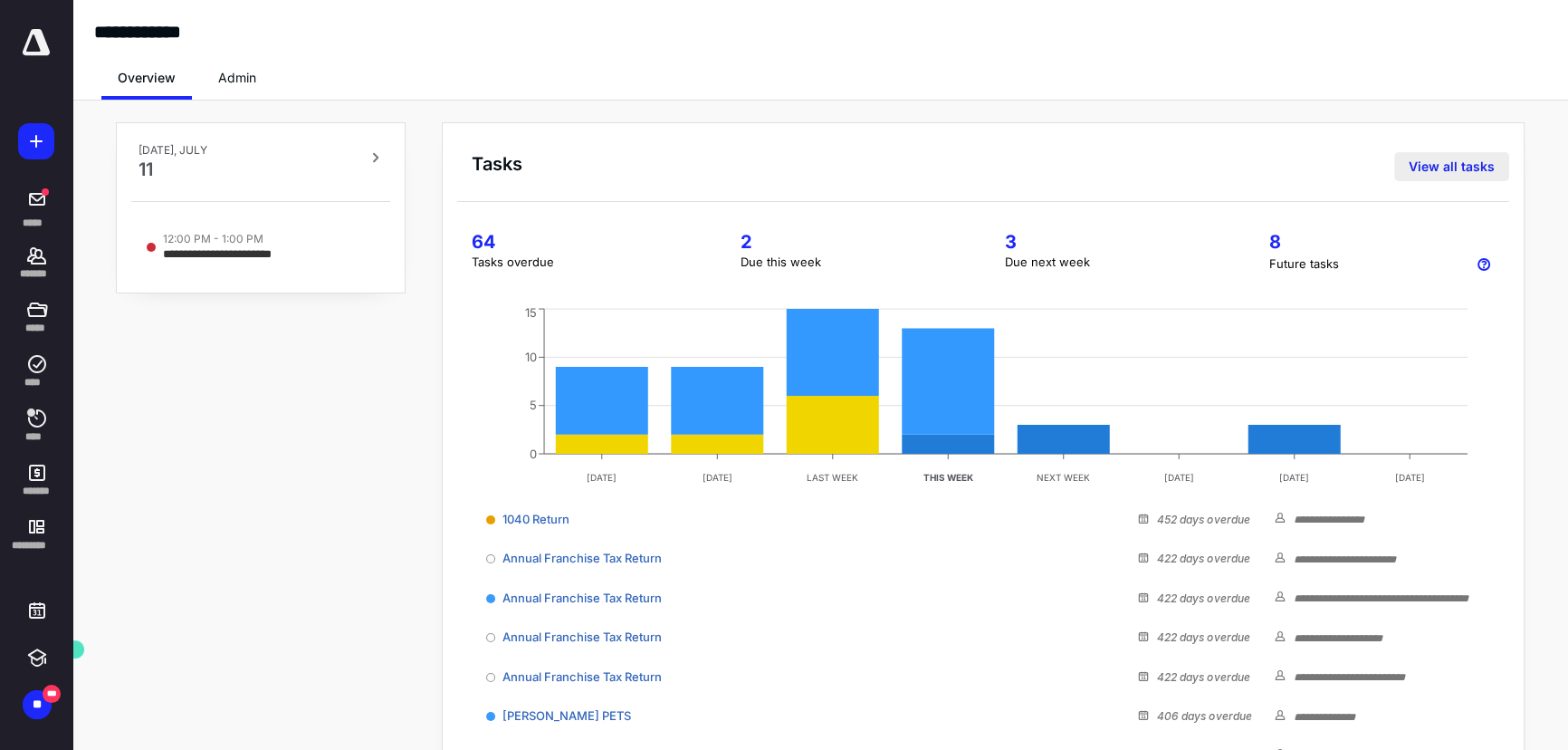 click on "View all tasks" at bounding box center (1451, 167) 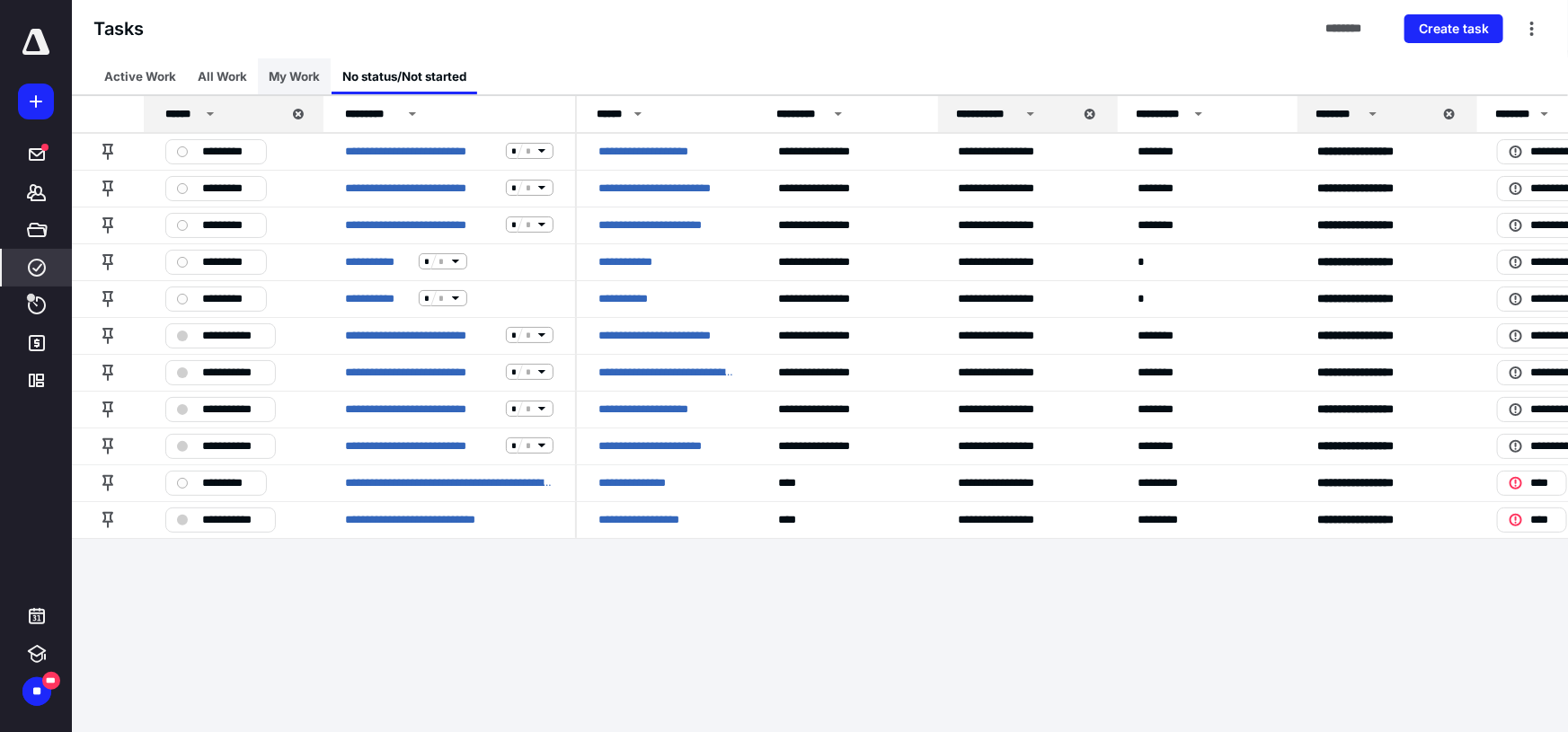 click on "My Work" at bounding box center [294, 76] 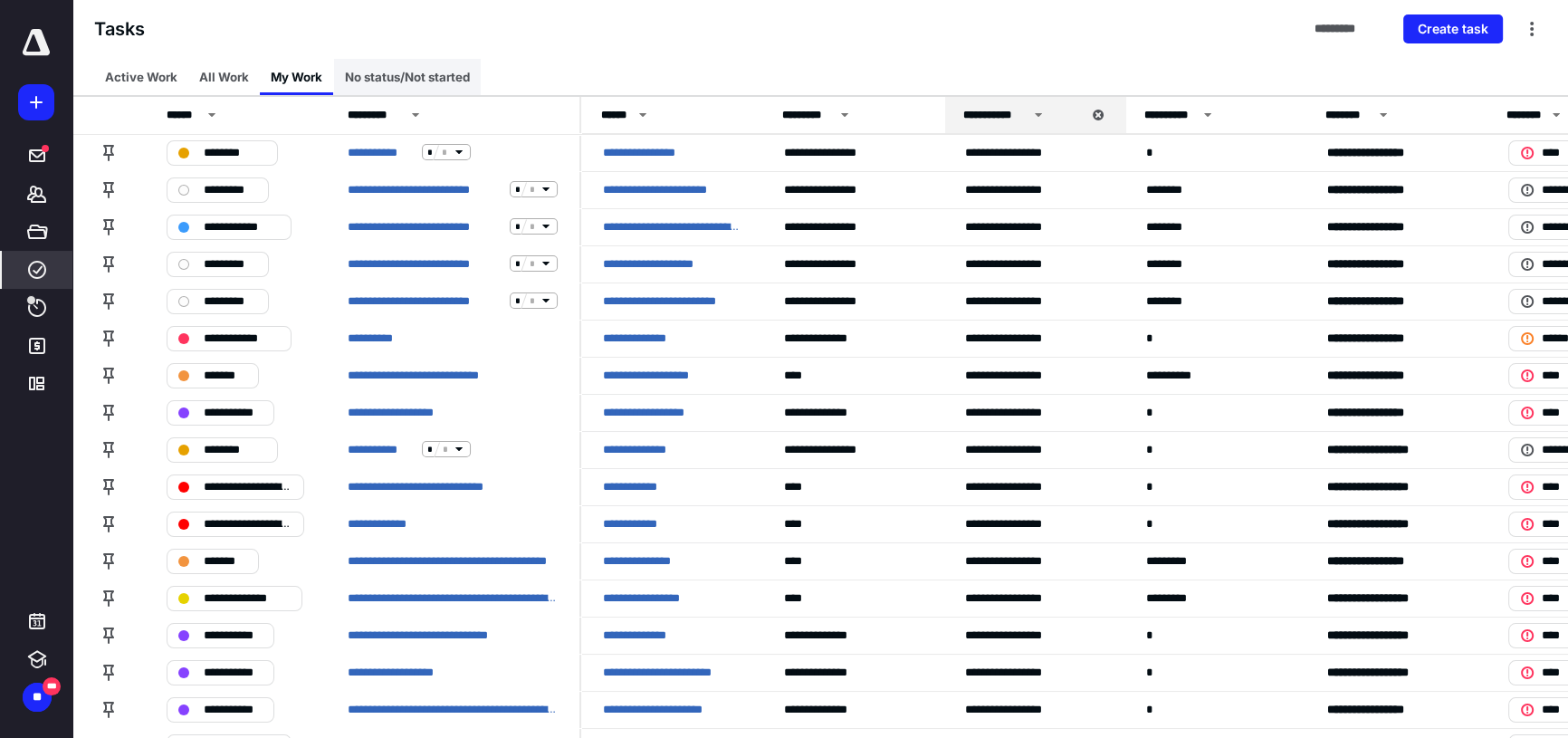 click on "No status/Not started" at bounding box center [407, 77] 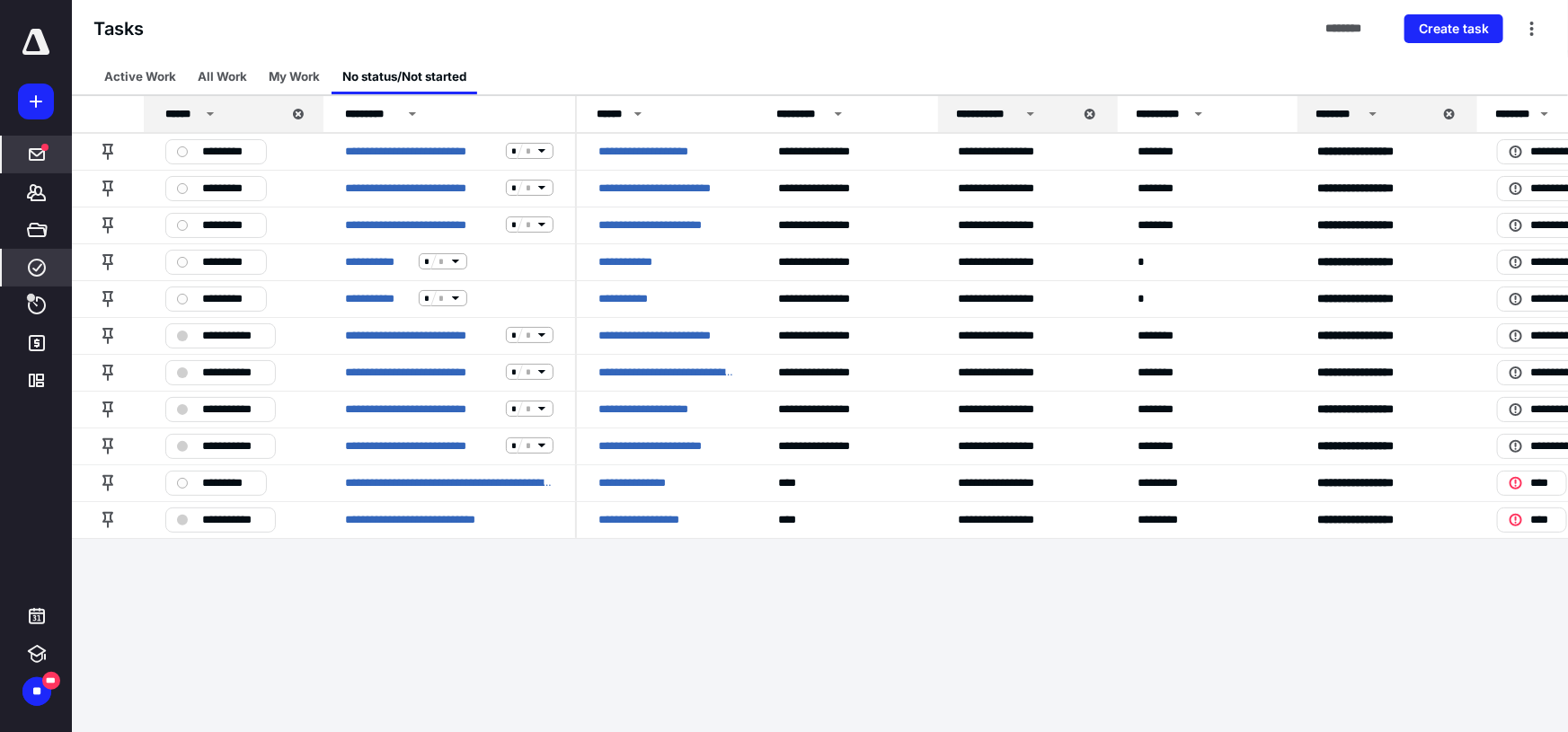 click on "*****" at bounding box center [37, 154] 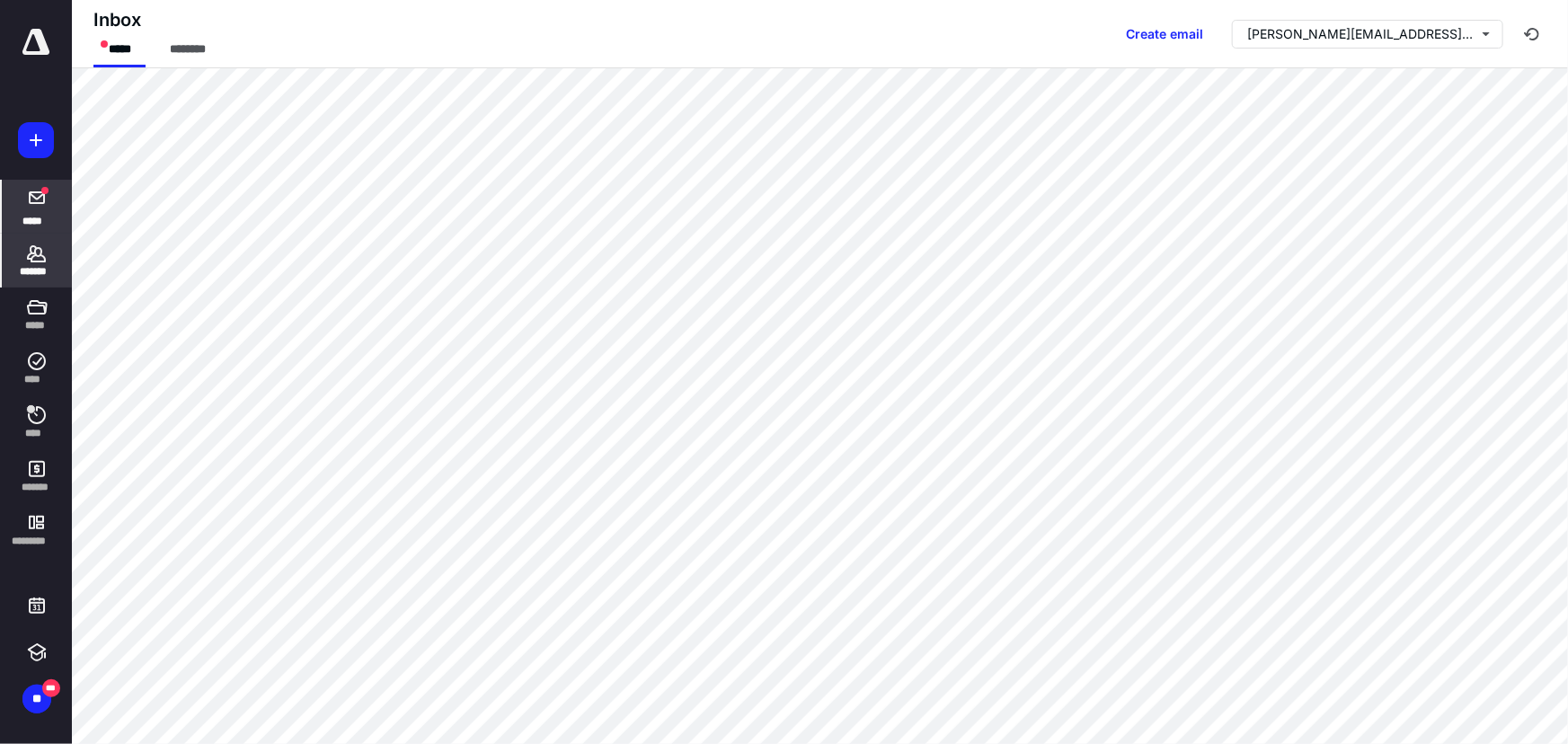 click on "*******" at bounding box center [37, 271] 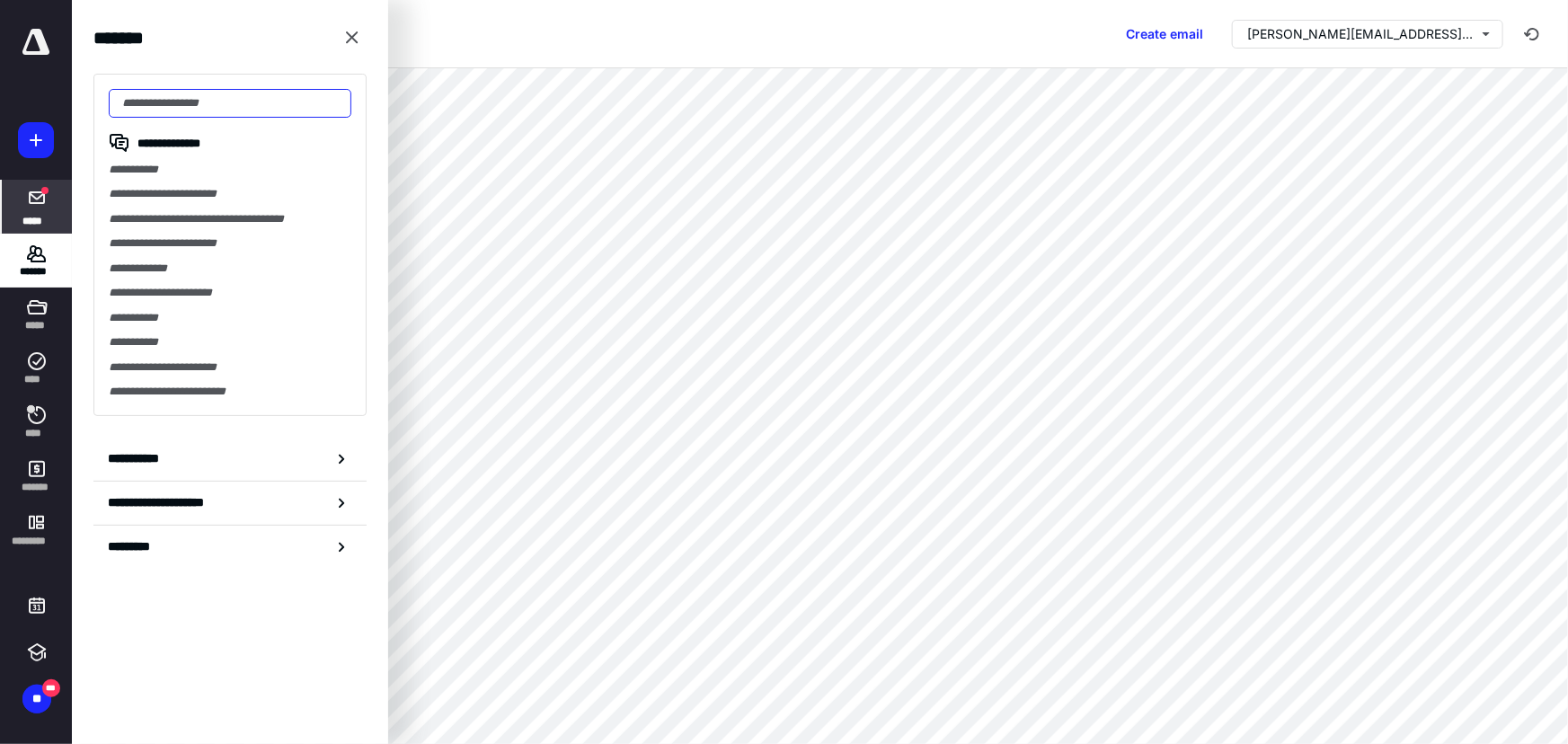 click at bounding box center (230, 103) 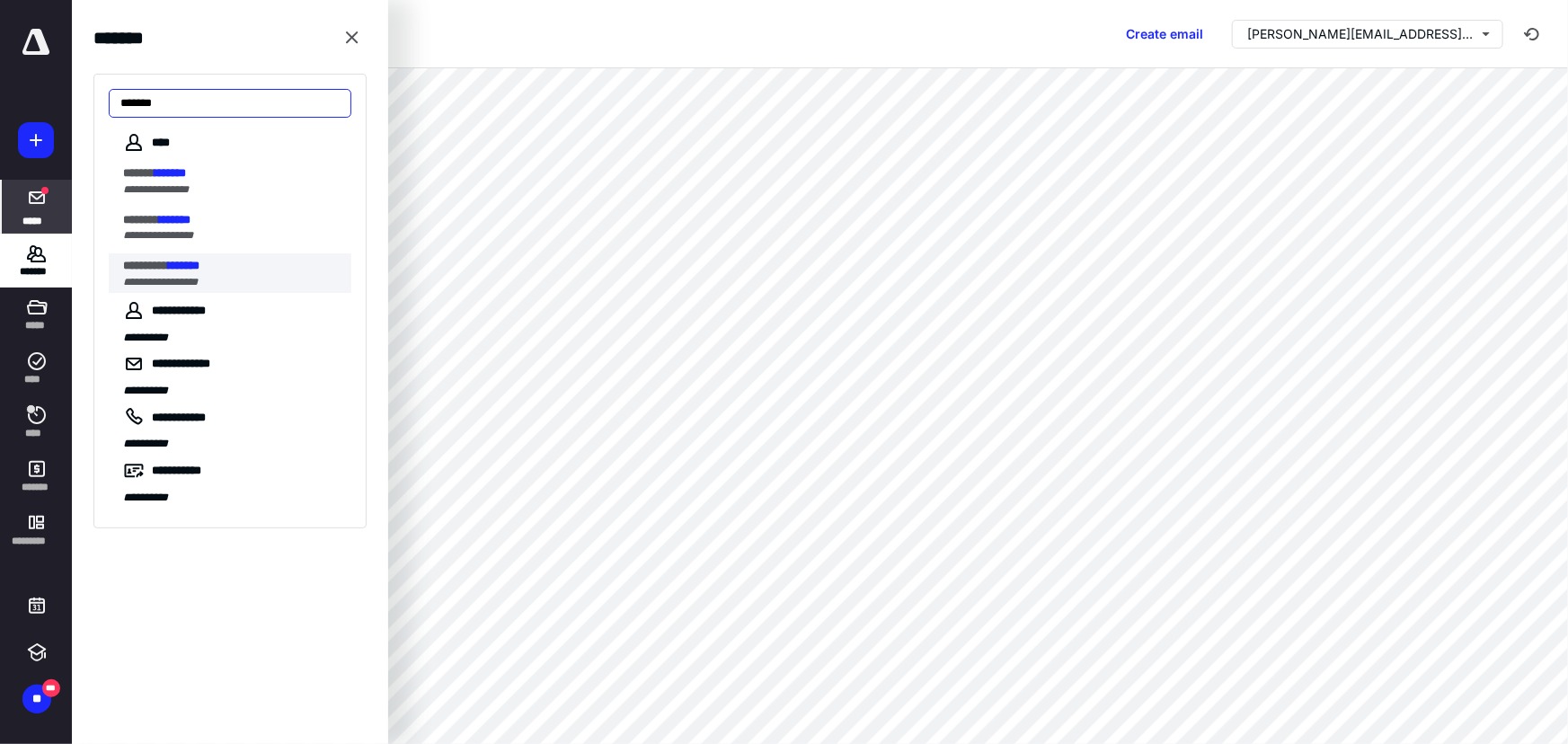 type on "*******" 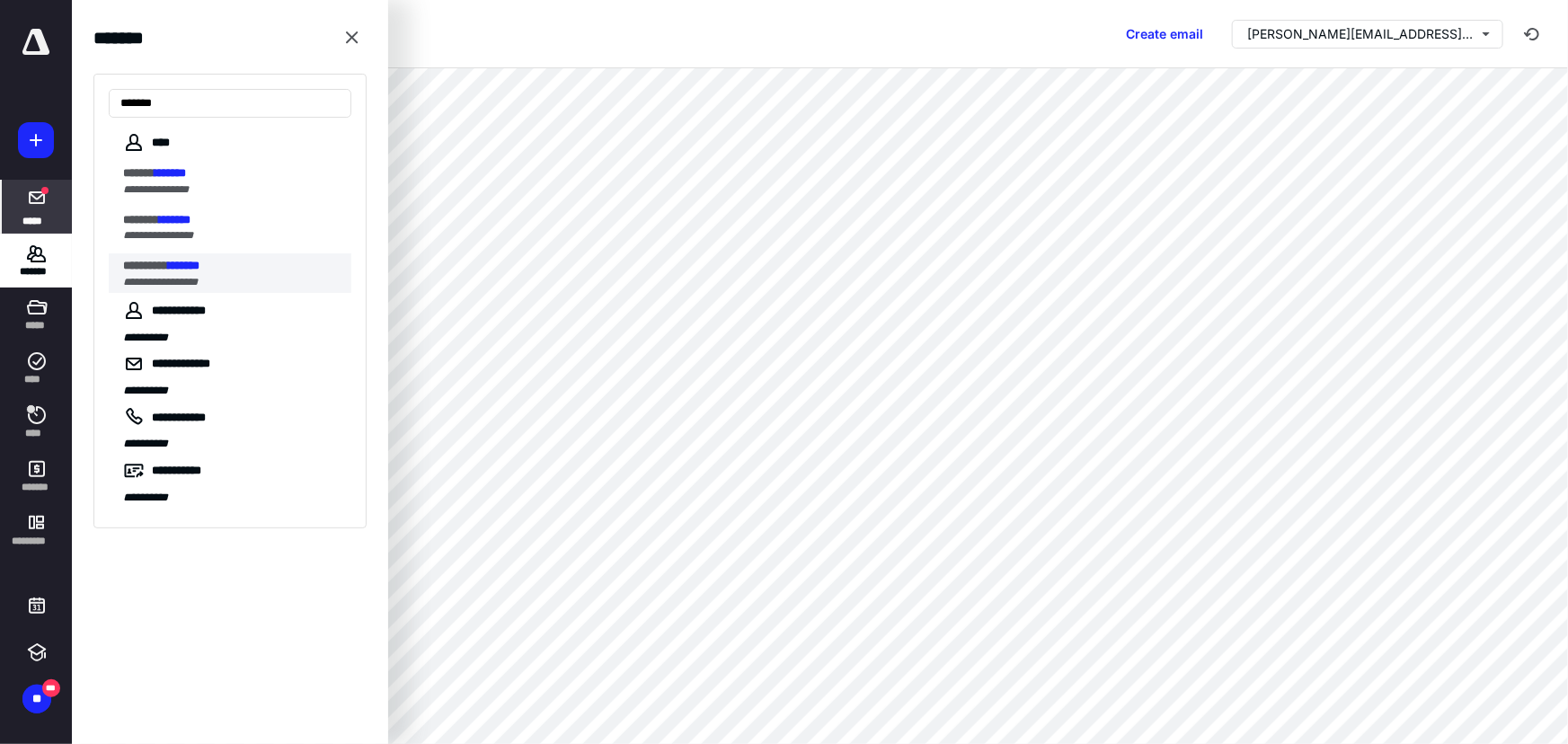 click on "**********" at bounding box center (232, 282) 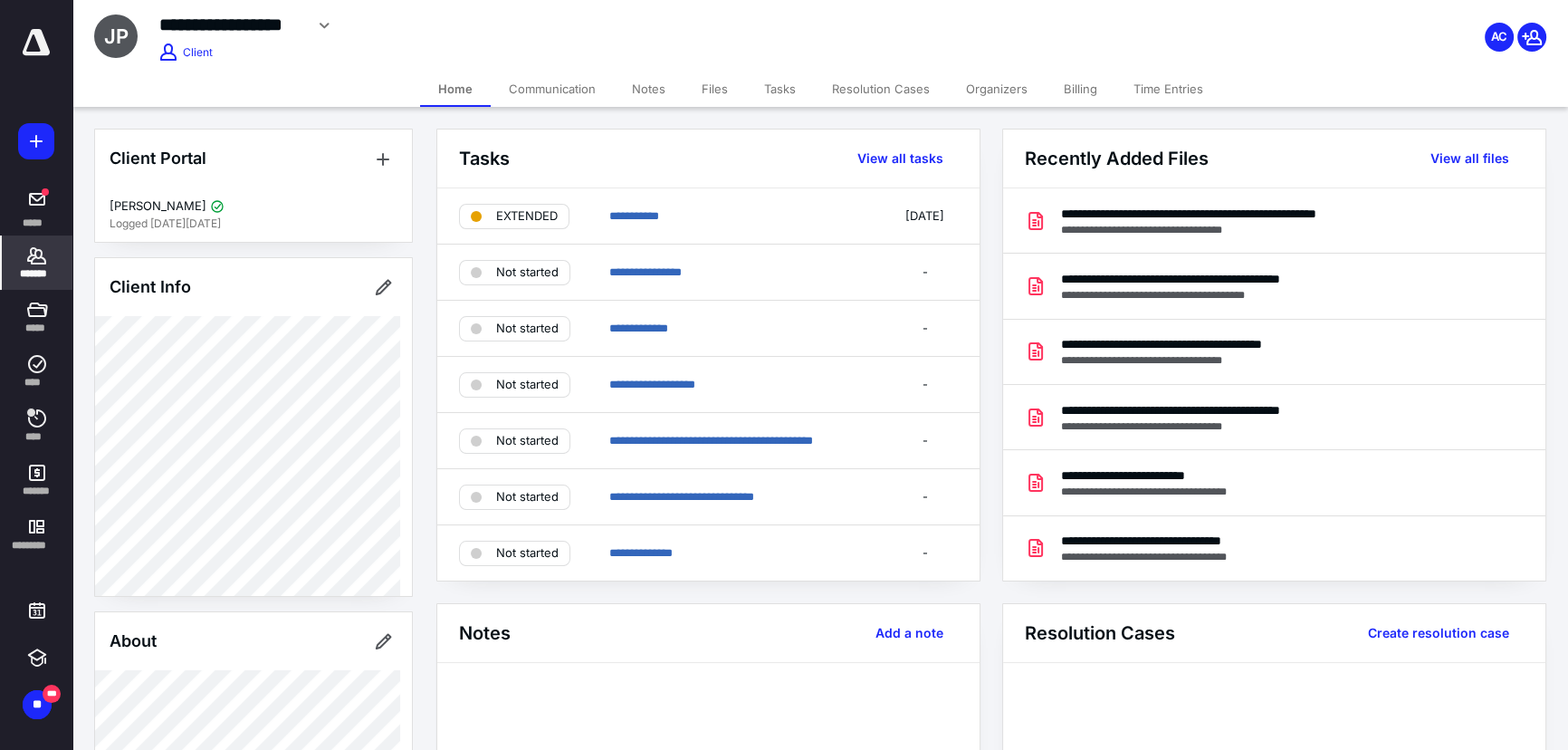 click on "Files" at bounding box center (714, 89) 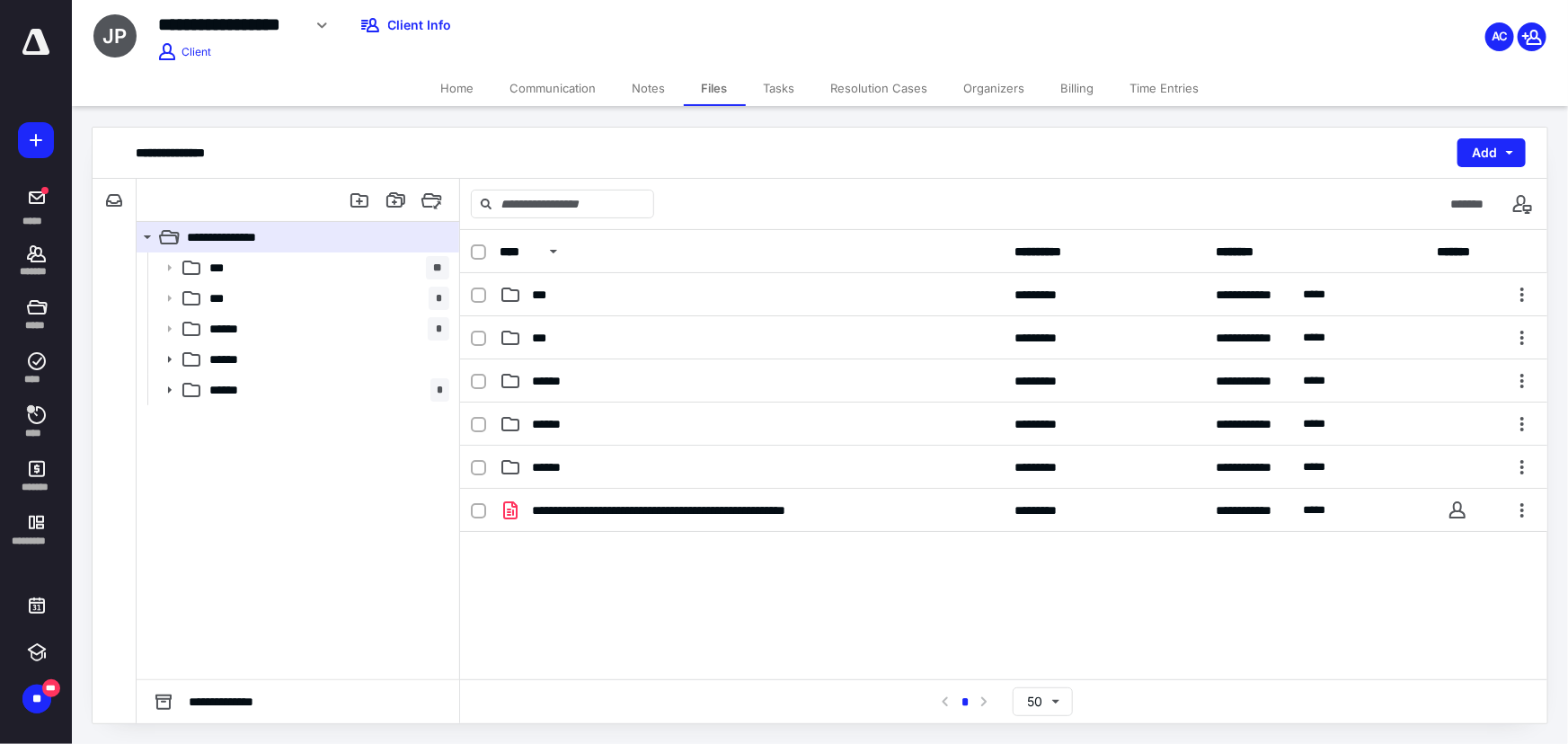 click on "Home" at bounding box center (457, 88) 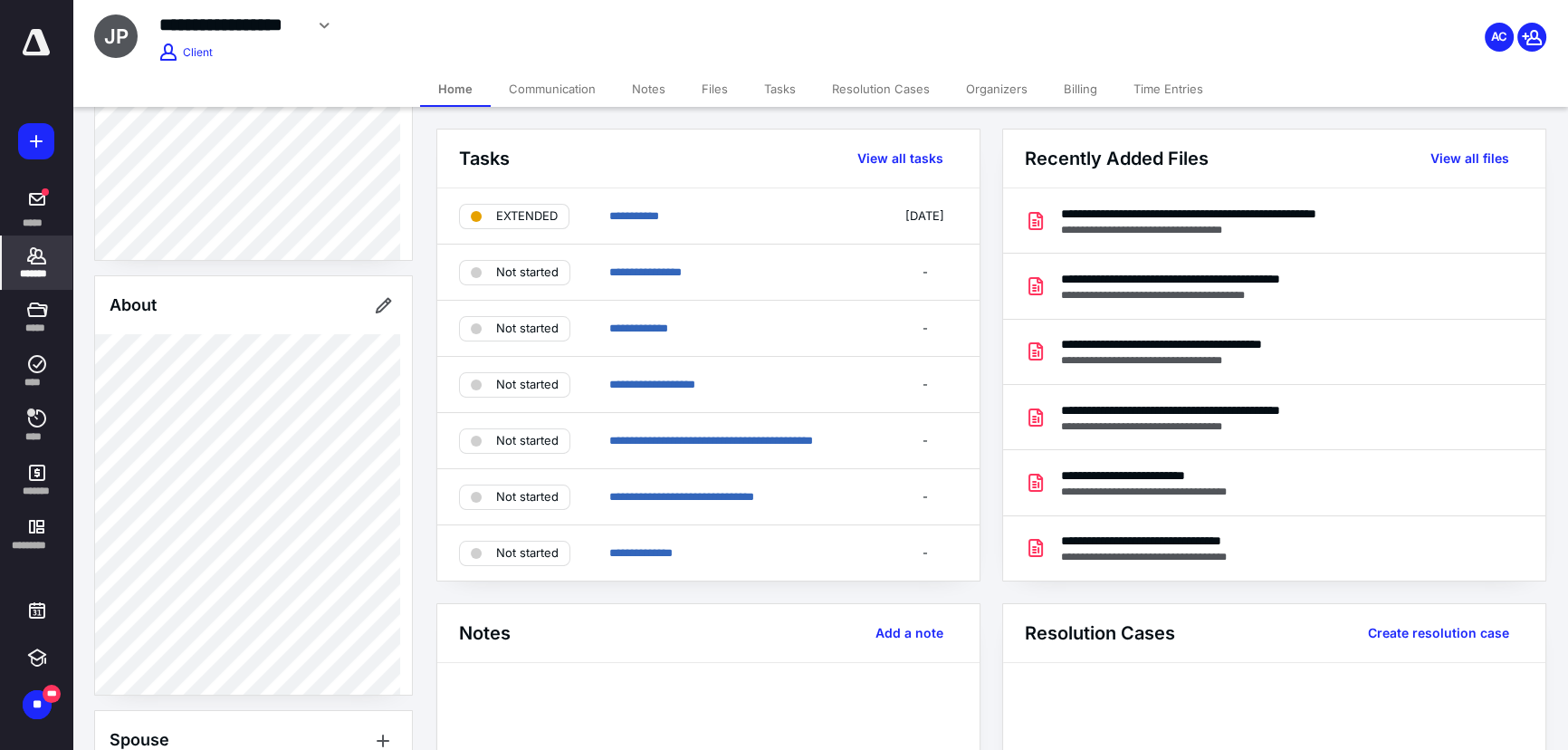 scroll, scrollTop: 913, scrollLeft: 0, axis: vertical 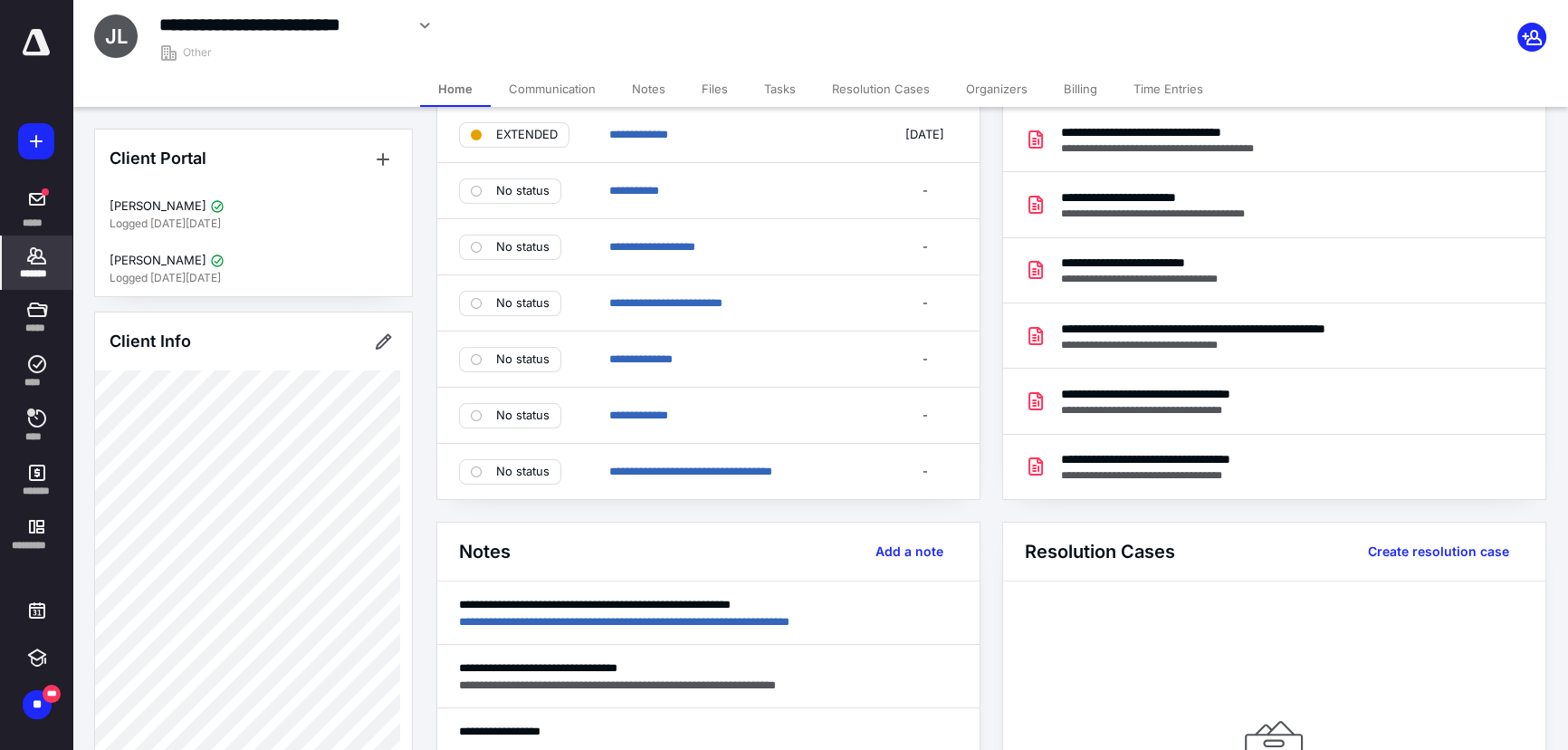 click on "Files" at bounding box center [714, 89] 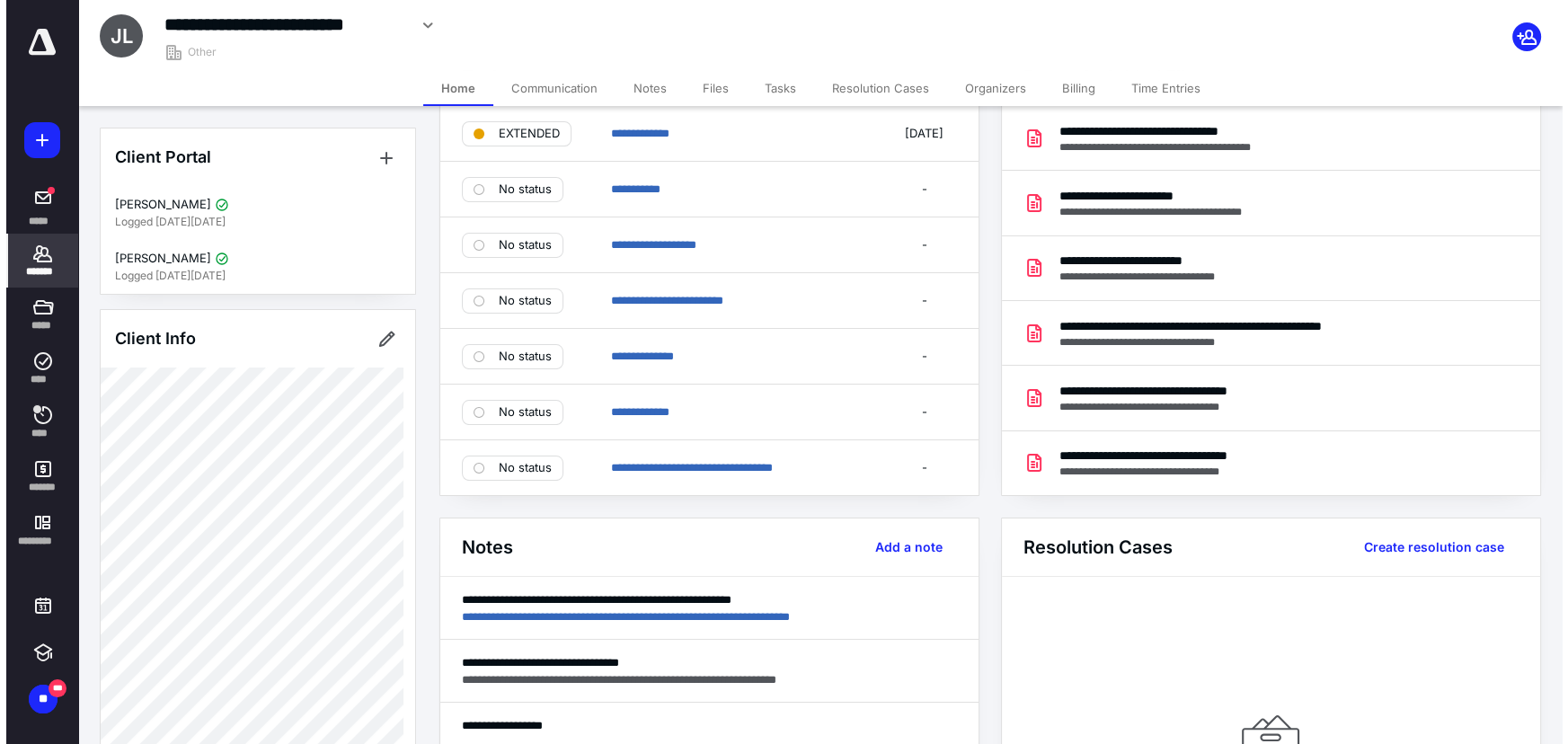 scroll, scrollTop: 0, scrollLeft: 0, axis: both 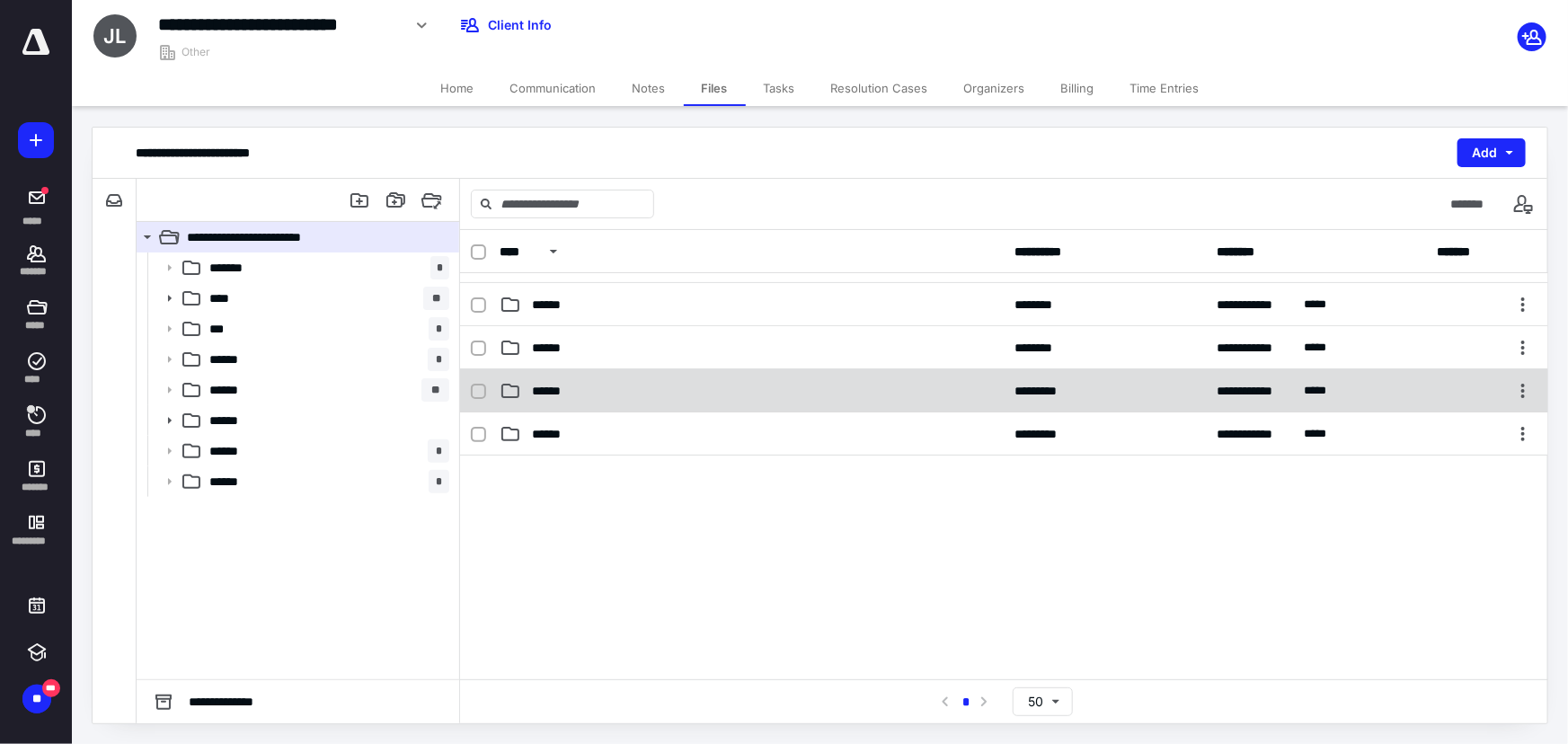 click on "**********" at bounding box center [1004, 391] 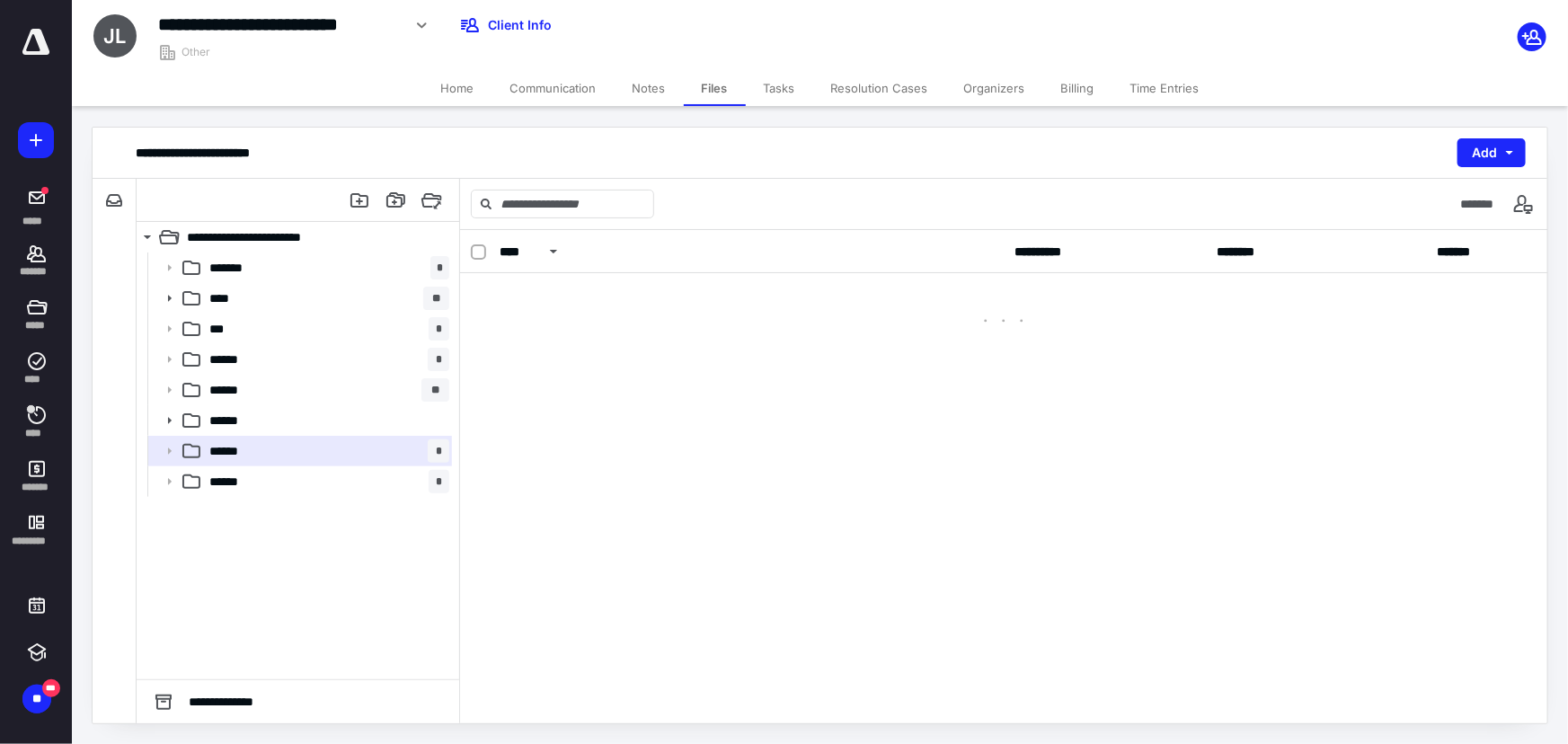 scroll, scrollTop: 0, scrollLeft: 0, axis: both 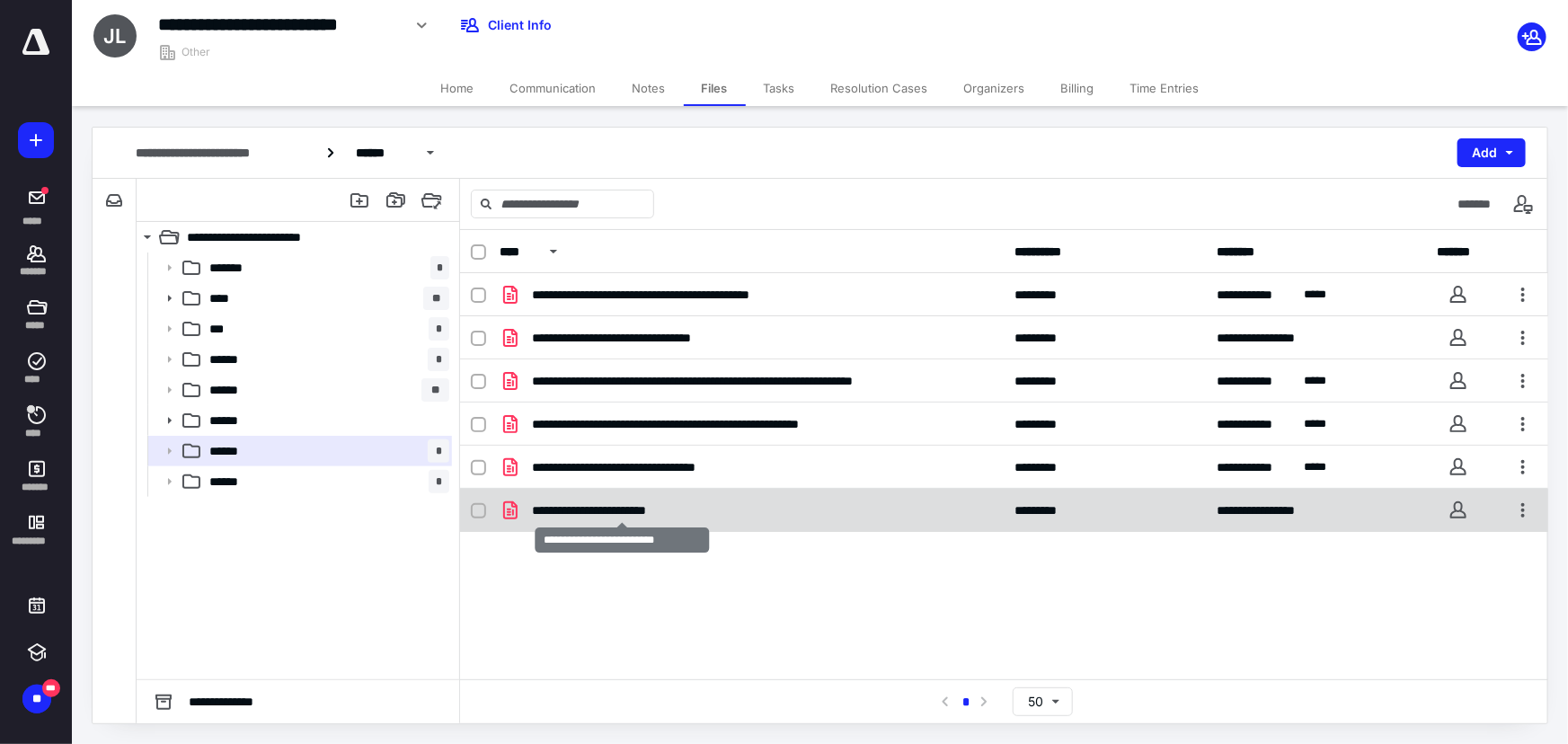 click on "**********" at bounding box center (623, 510) 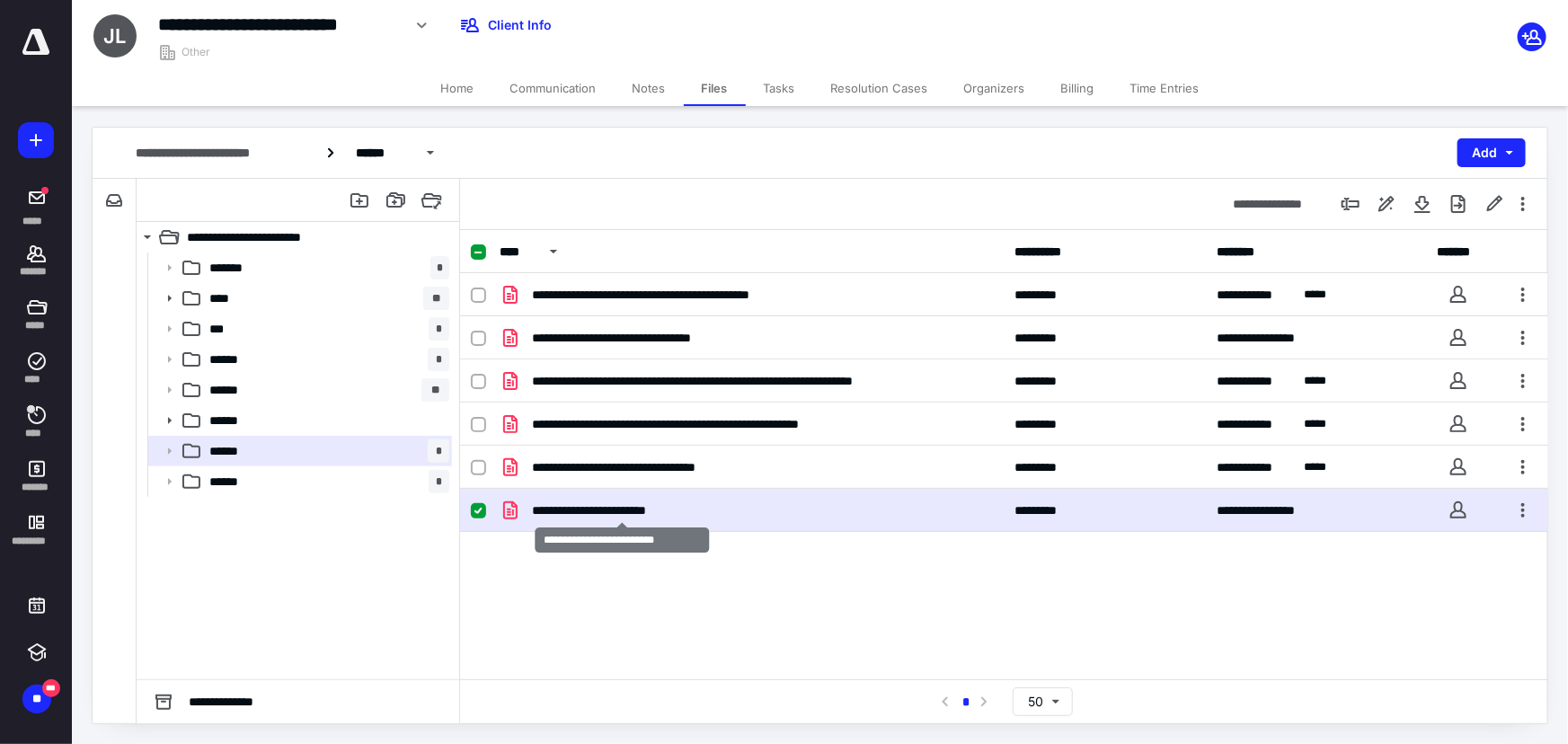 click on "**********" at bounding box center (623, 510) 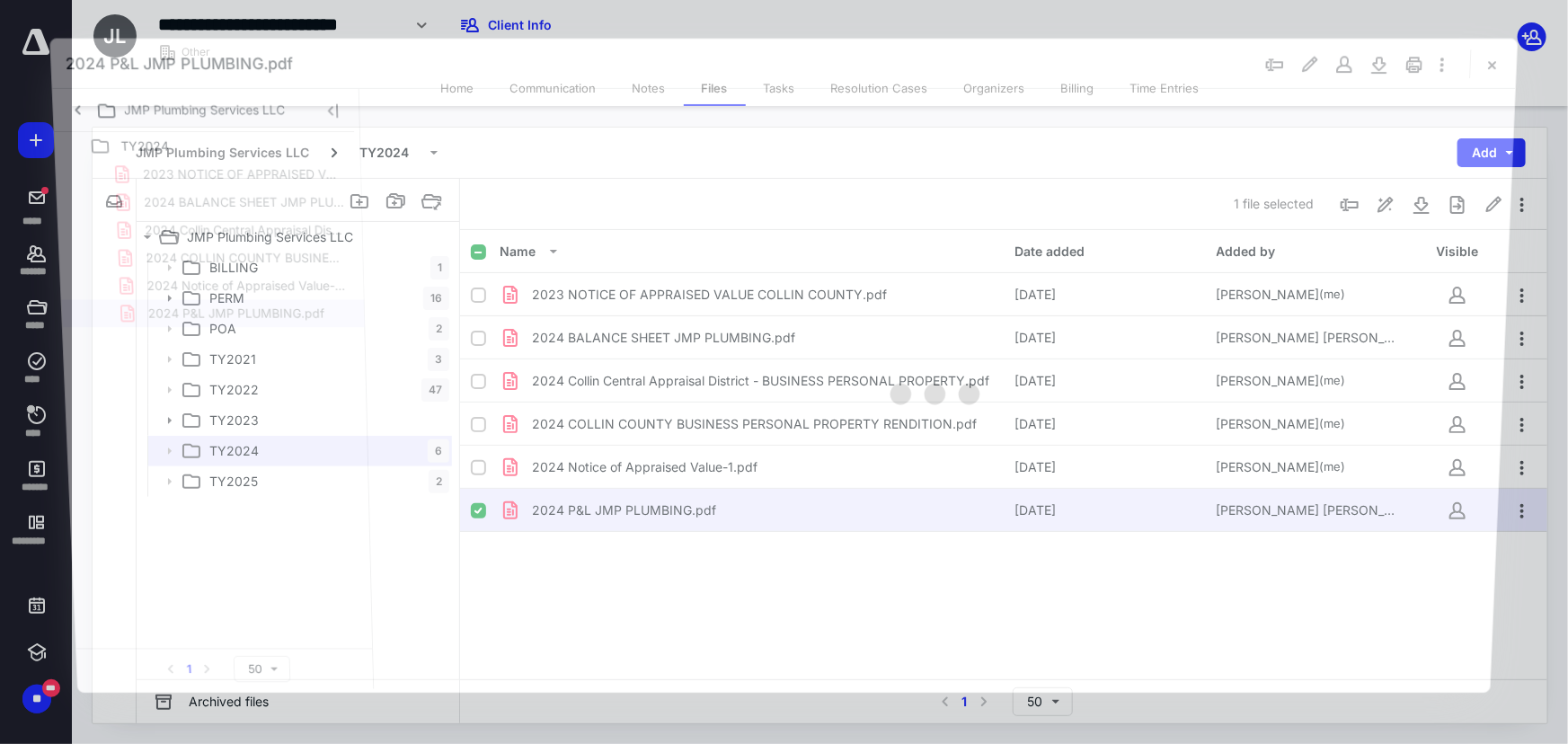 scroll, scrollTop: 0, scrollLeft: 0, axis: both 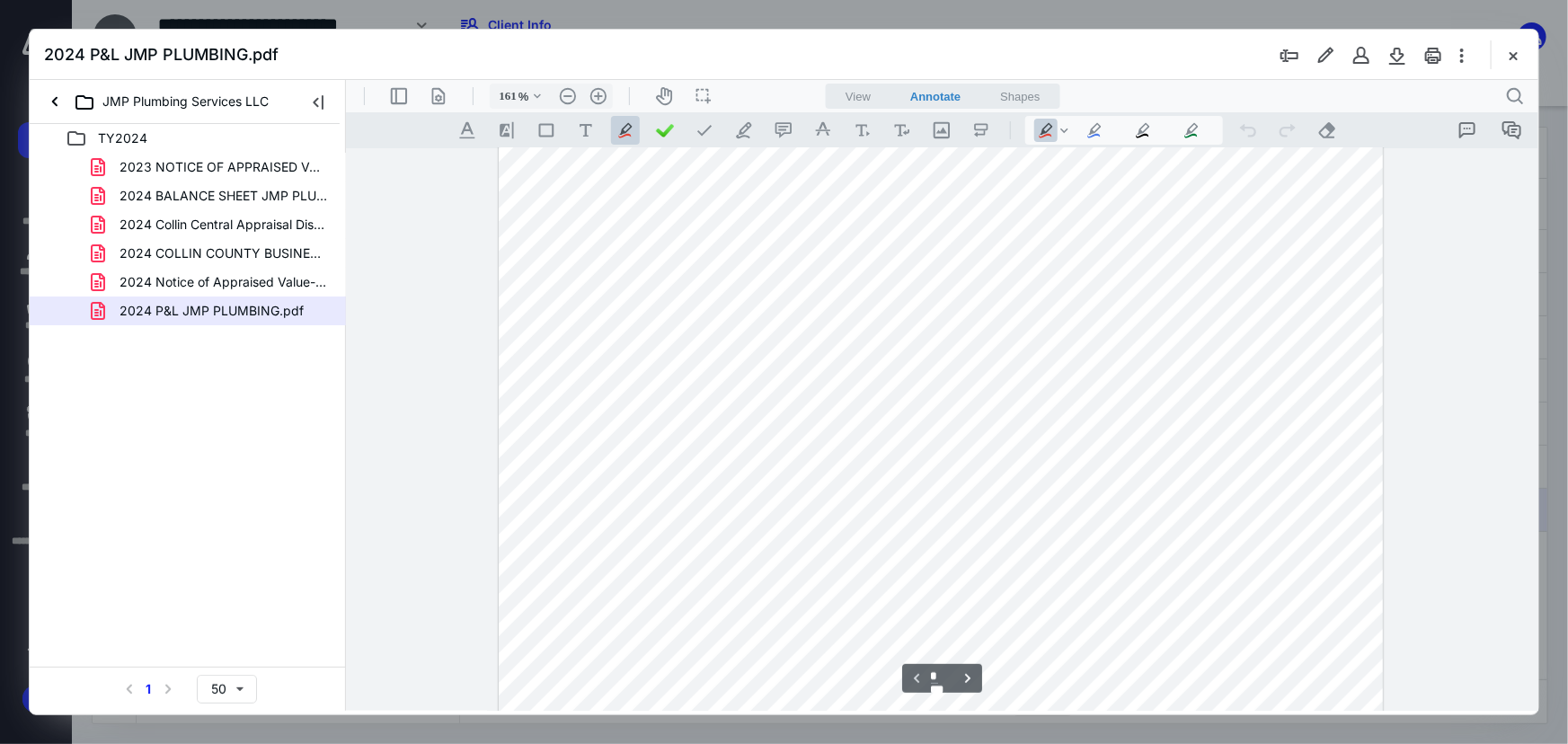 type on "211" 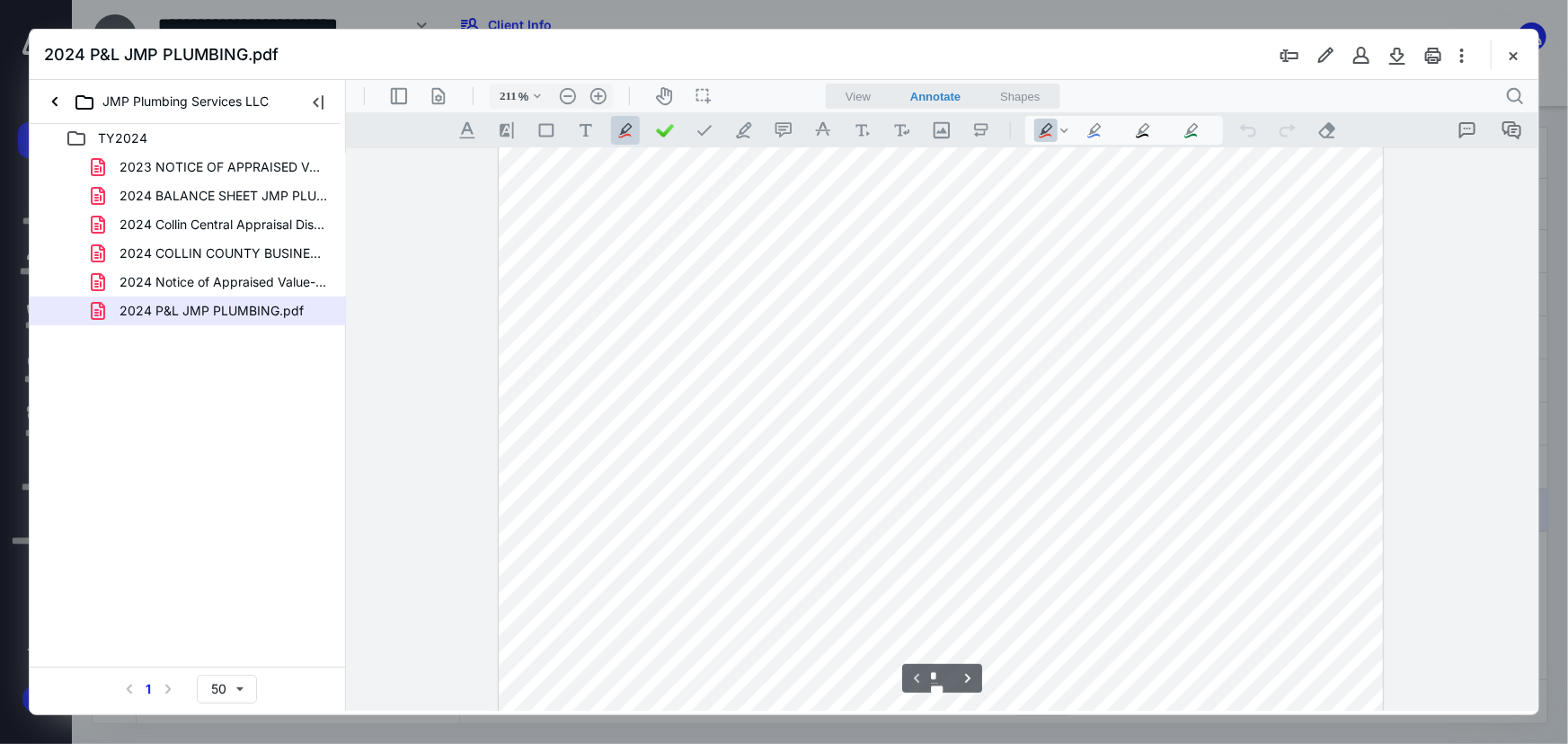 scroll, scrollTop: 223, scrollLeft: 0, axis: vertical 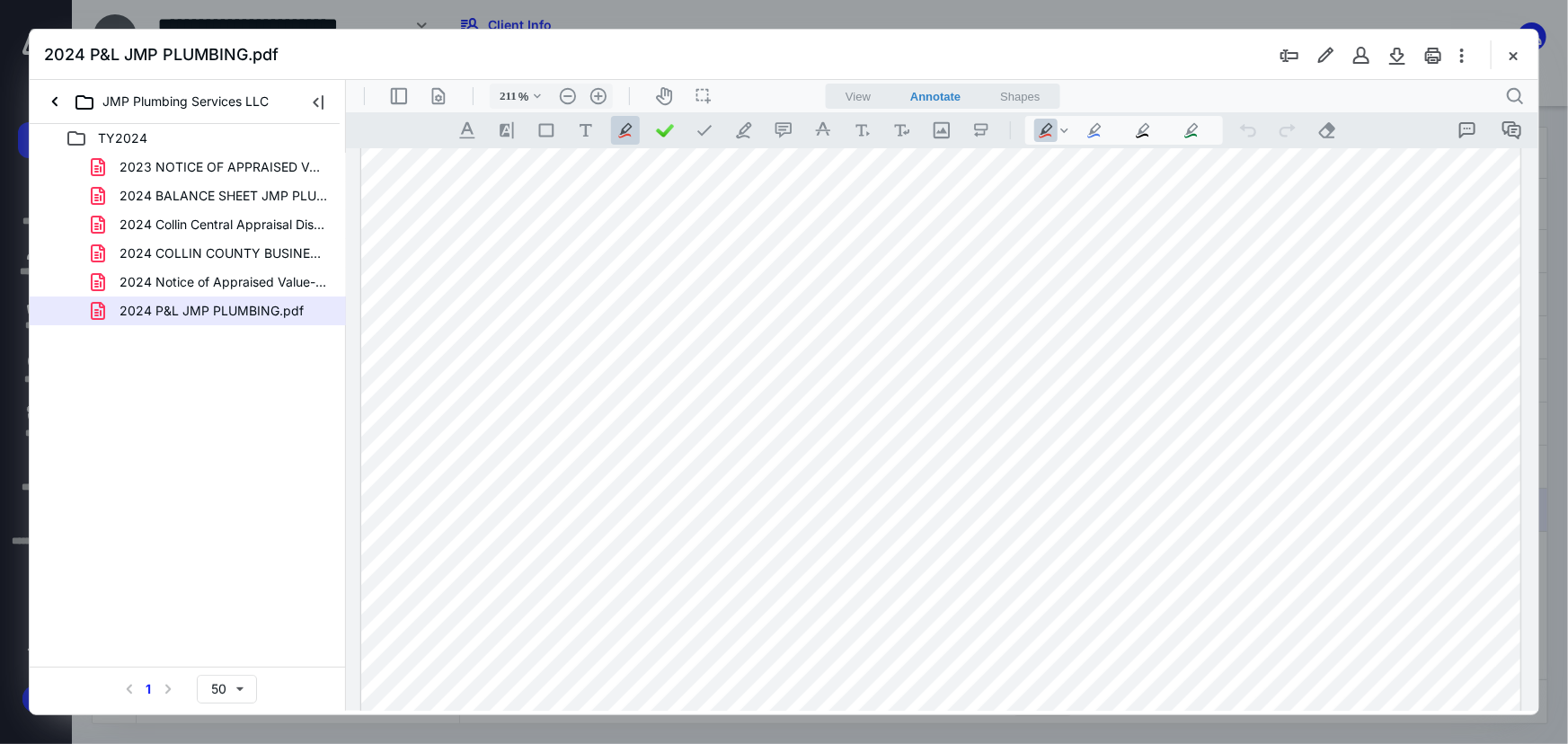 click at bounding box center (940, 682) 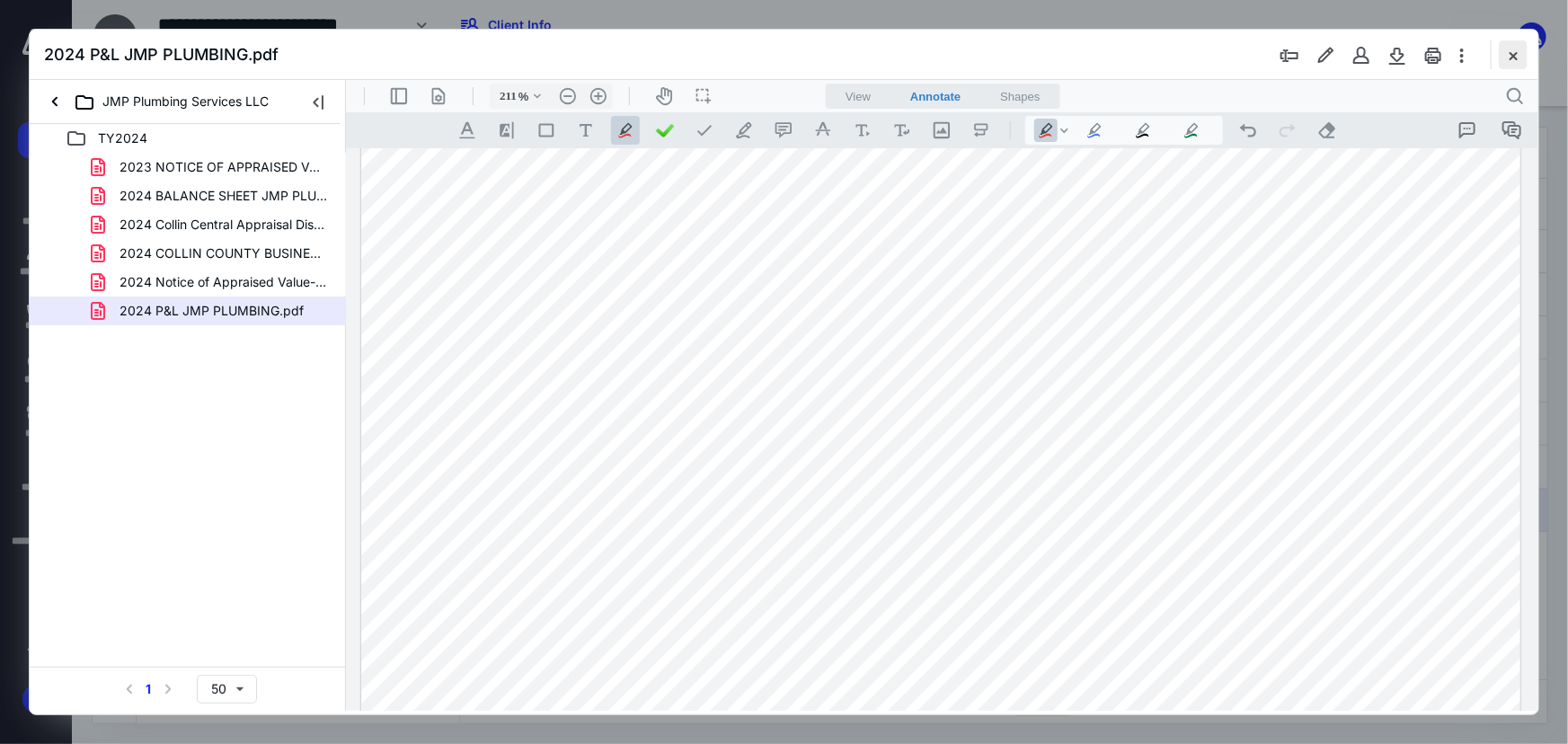 click at bounding box center [1513, 55] 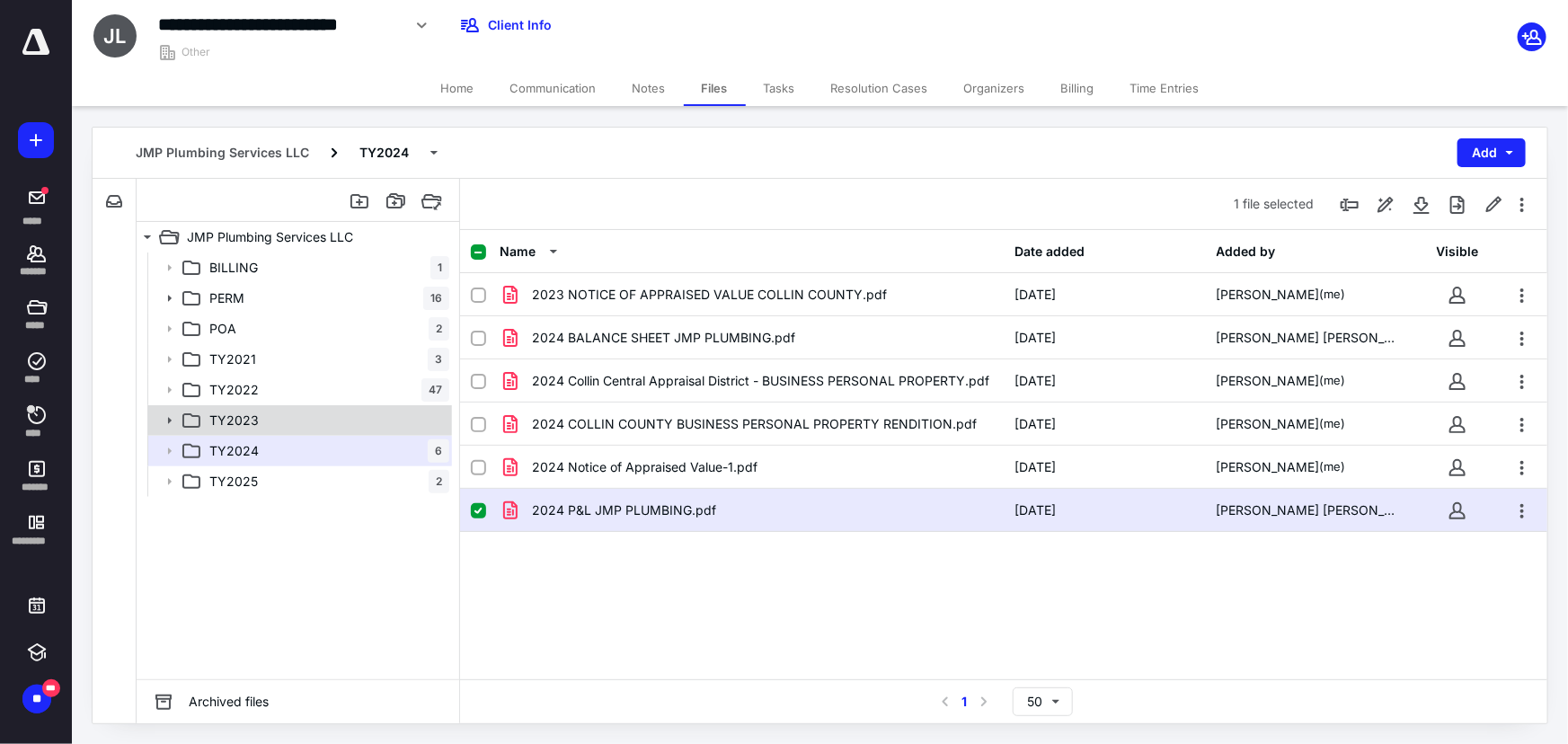 click 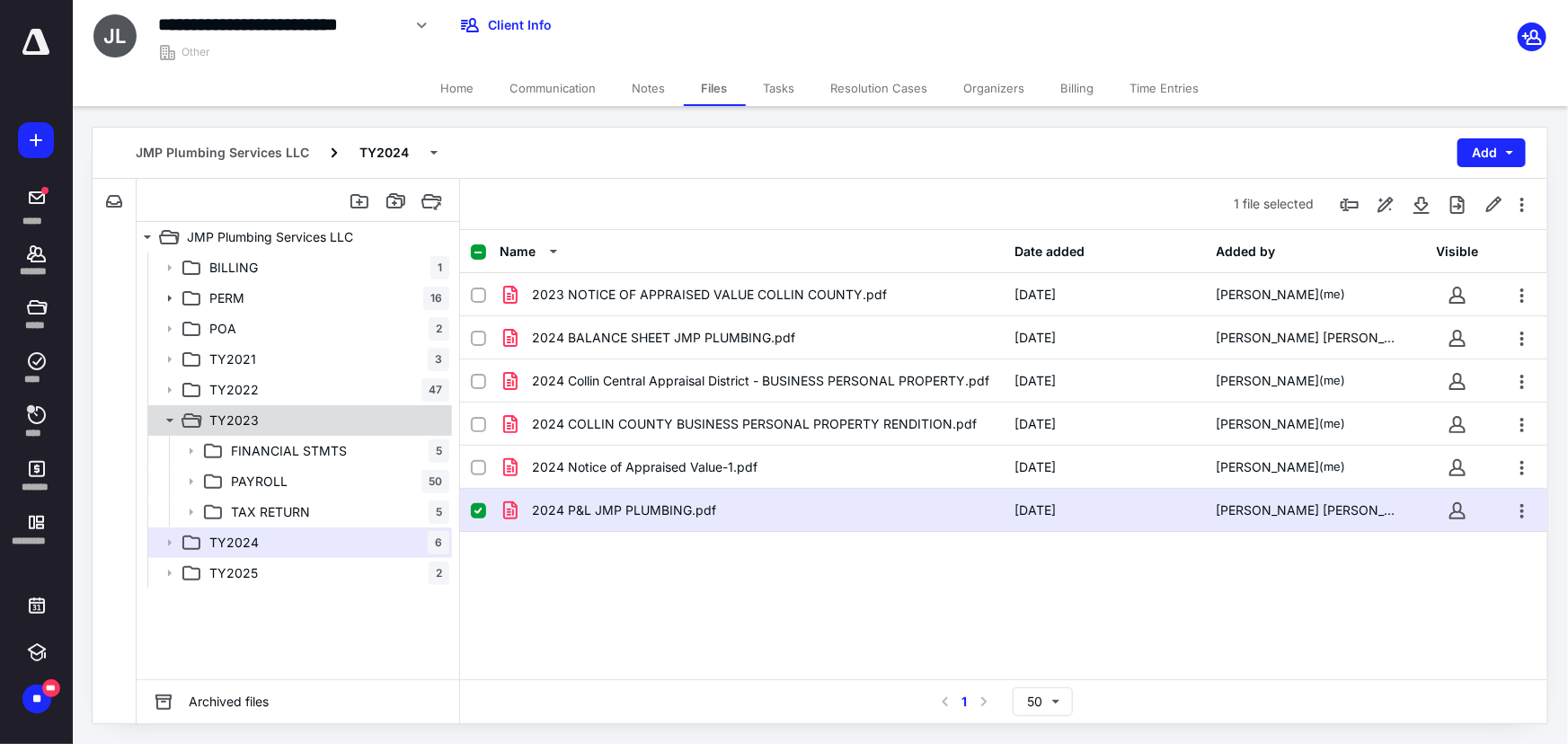 click on "TY2023" at bounding box center (234, 421) 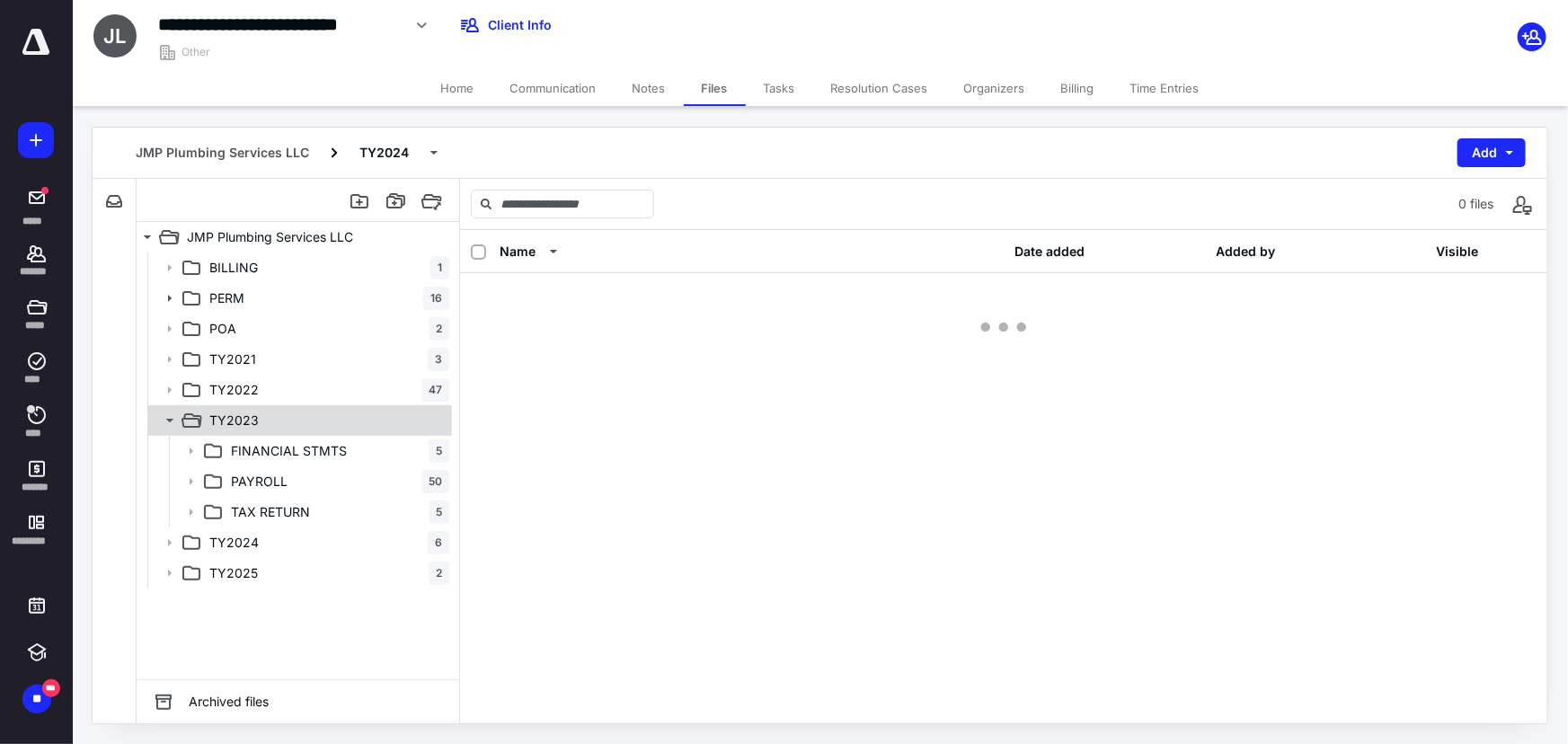 click on "TY2023" at bounding box center (234, 421) 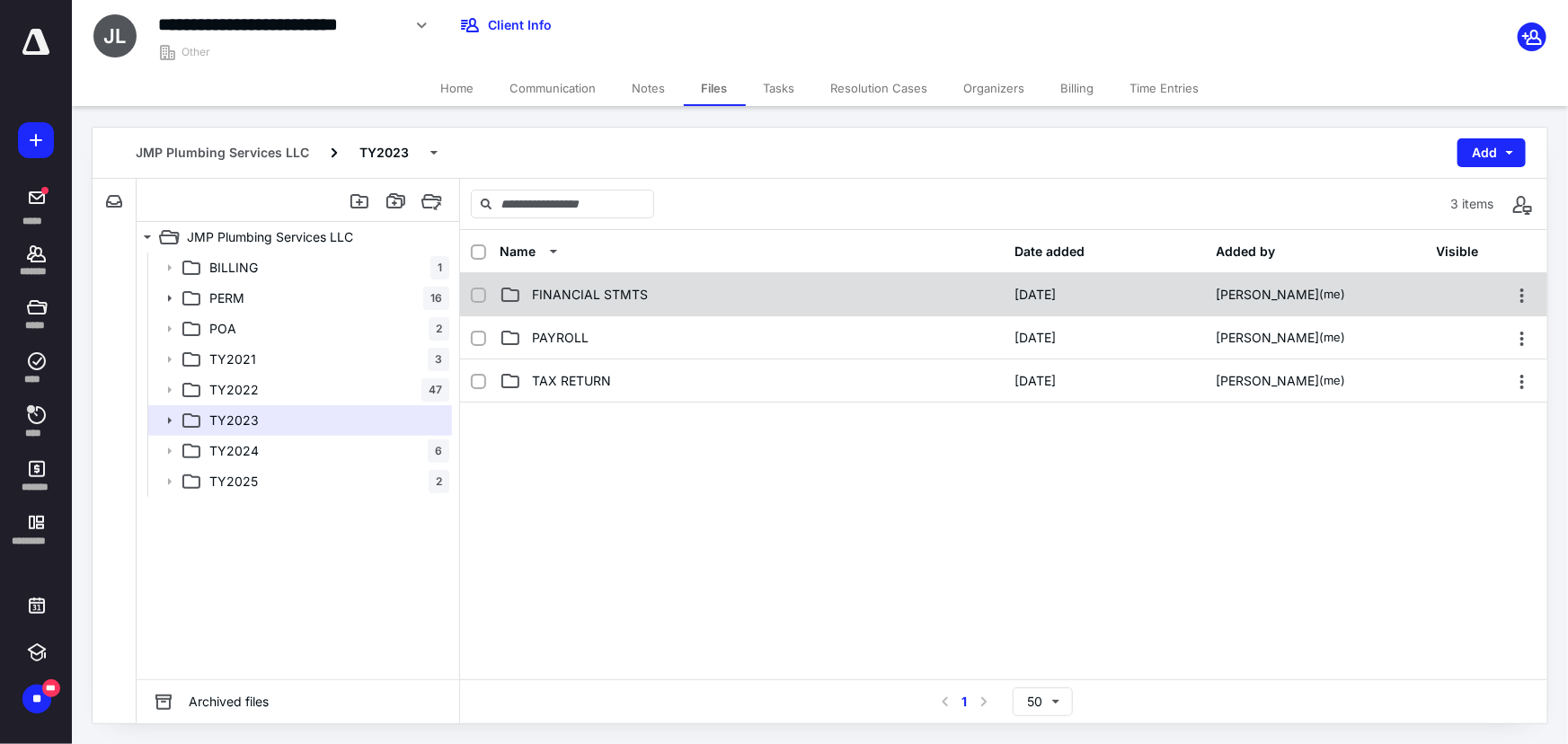 click on "FINANCIAL STMTS" at bounding box center (589, 295) 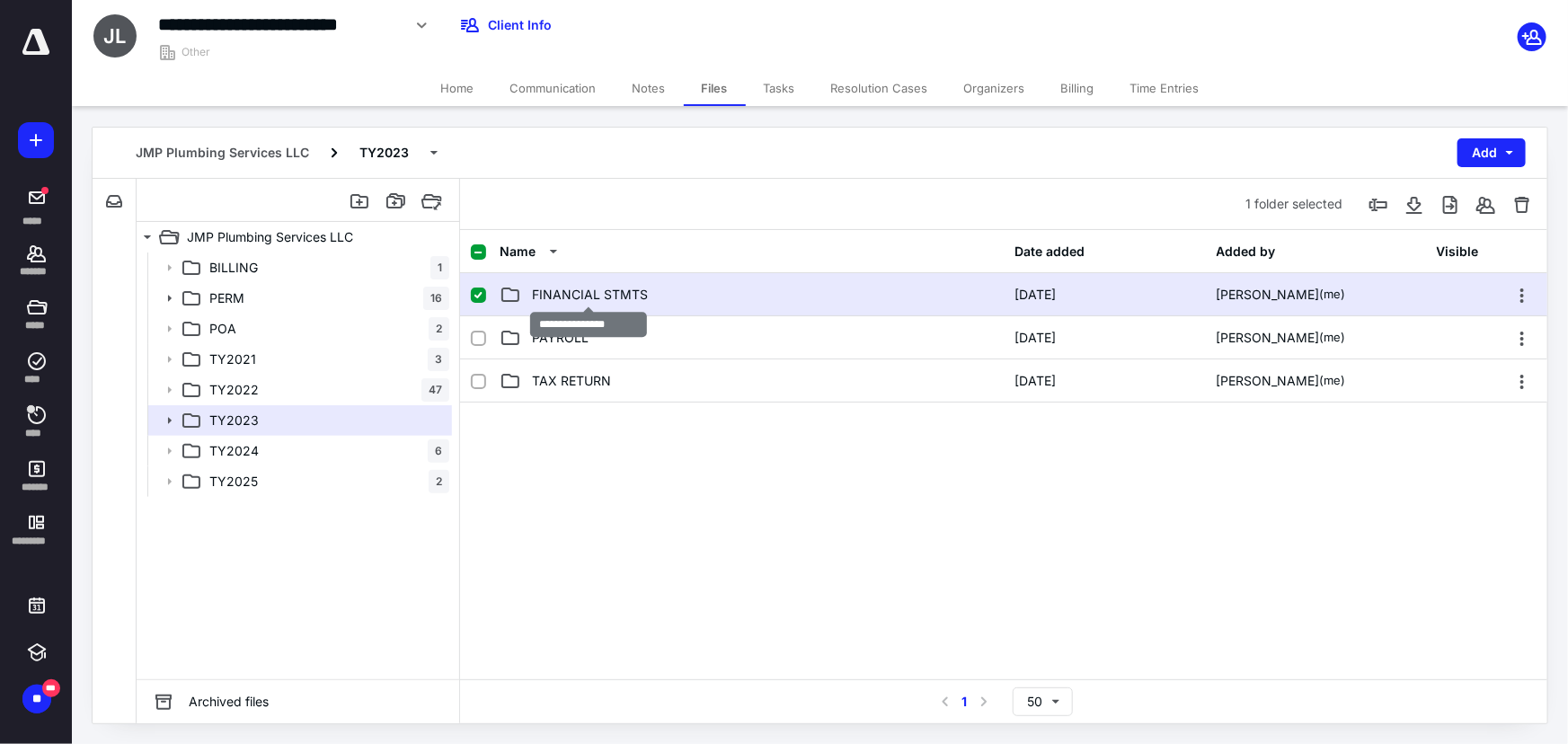 click on "FINANCIAL STMTS" at bounding box center (589, 295) 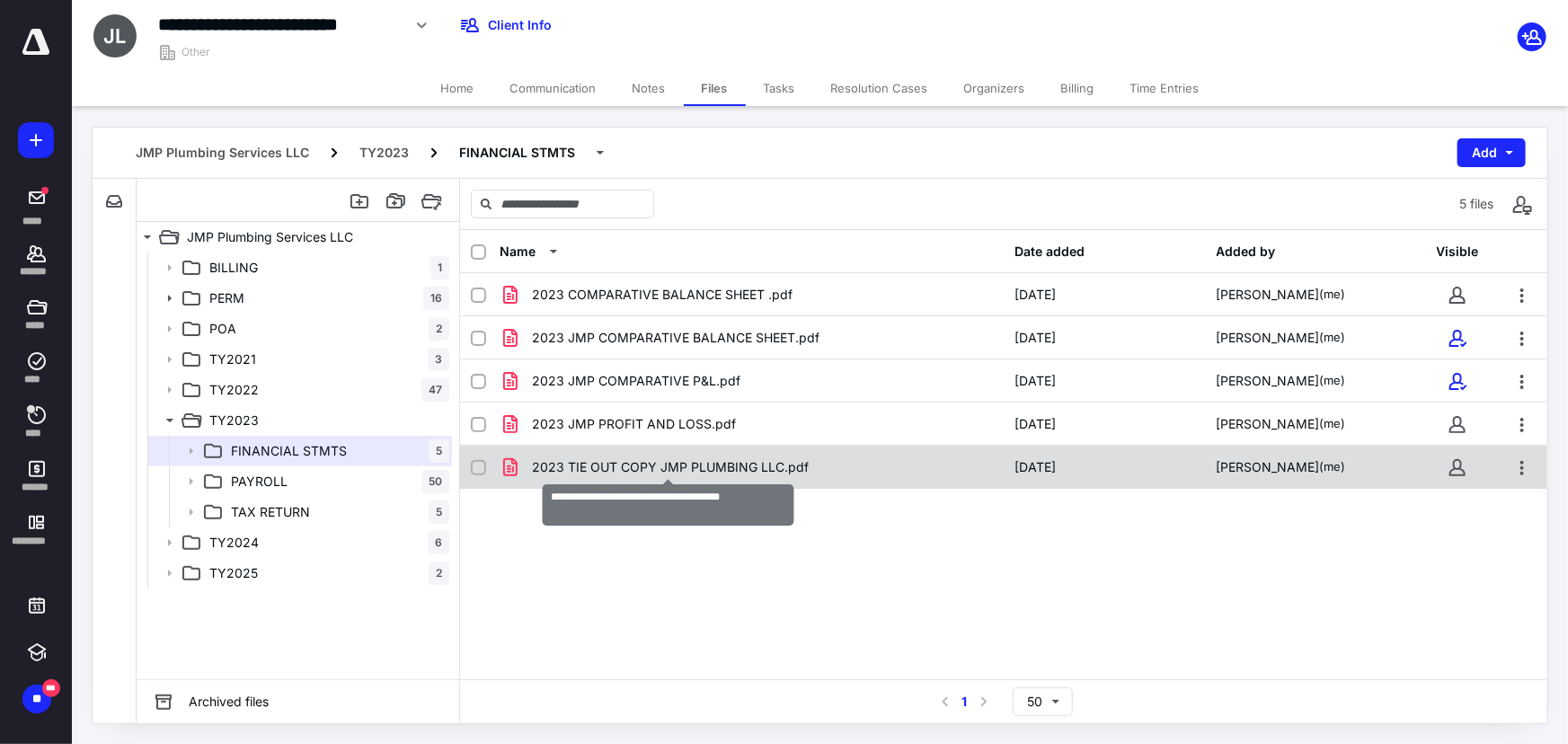 click on "2023 TIE OUT COPY JMP PLUMBING LLC.pdf" at bounding box center [670, 467] 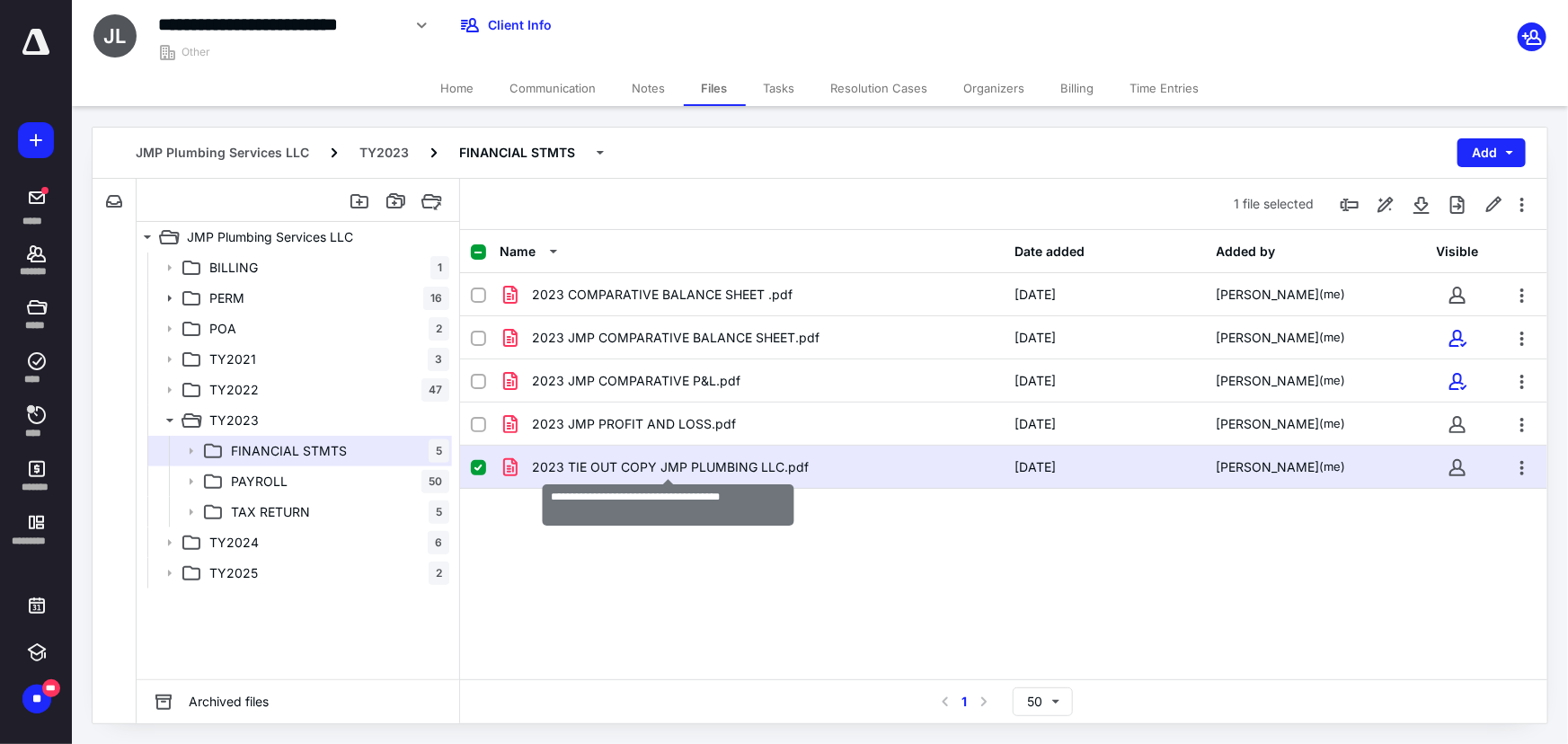 click on "2023 TIE OUT COPY JMP PLUMBING LLC.pdf" at bounding box center [670, 467] 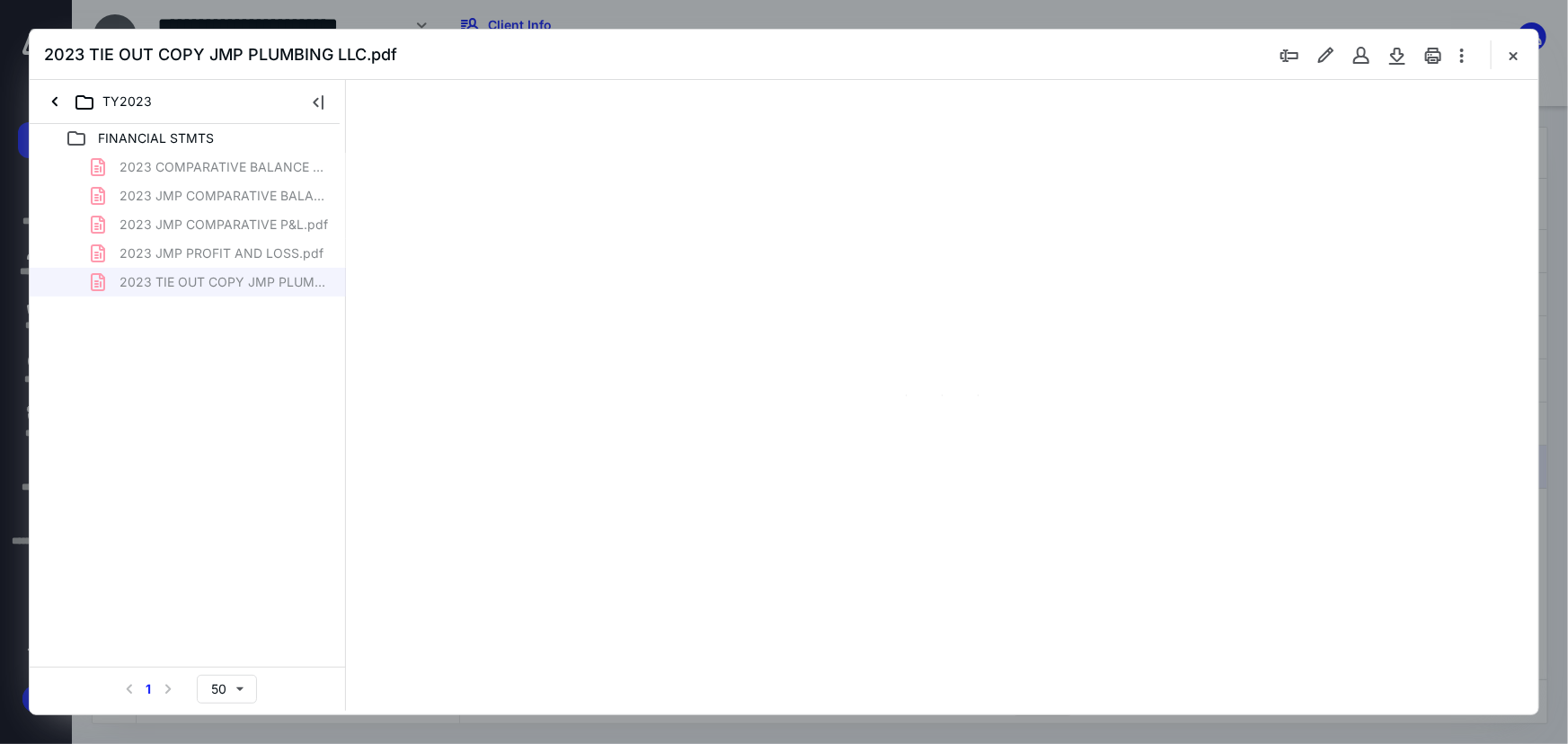 scroll, scrollTop: 0, scrollLeft: 0, axis: both 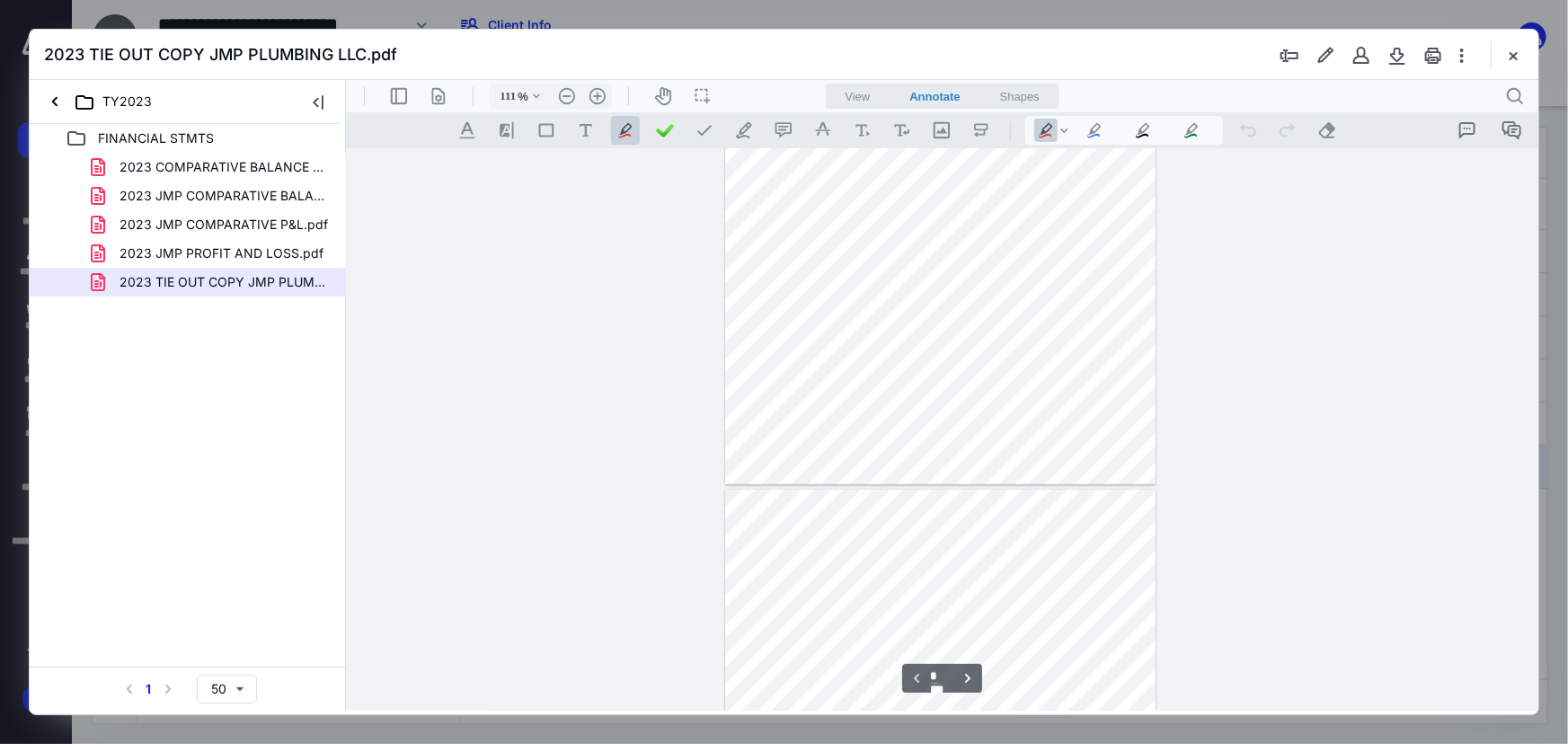 type on "136" 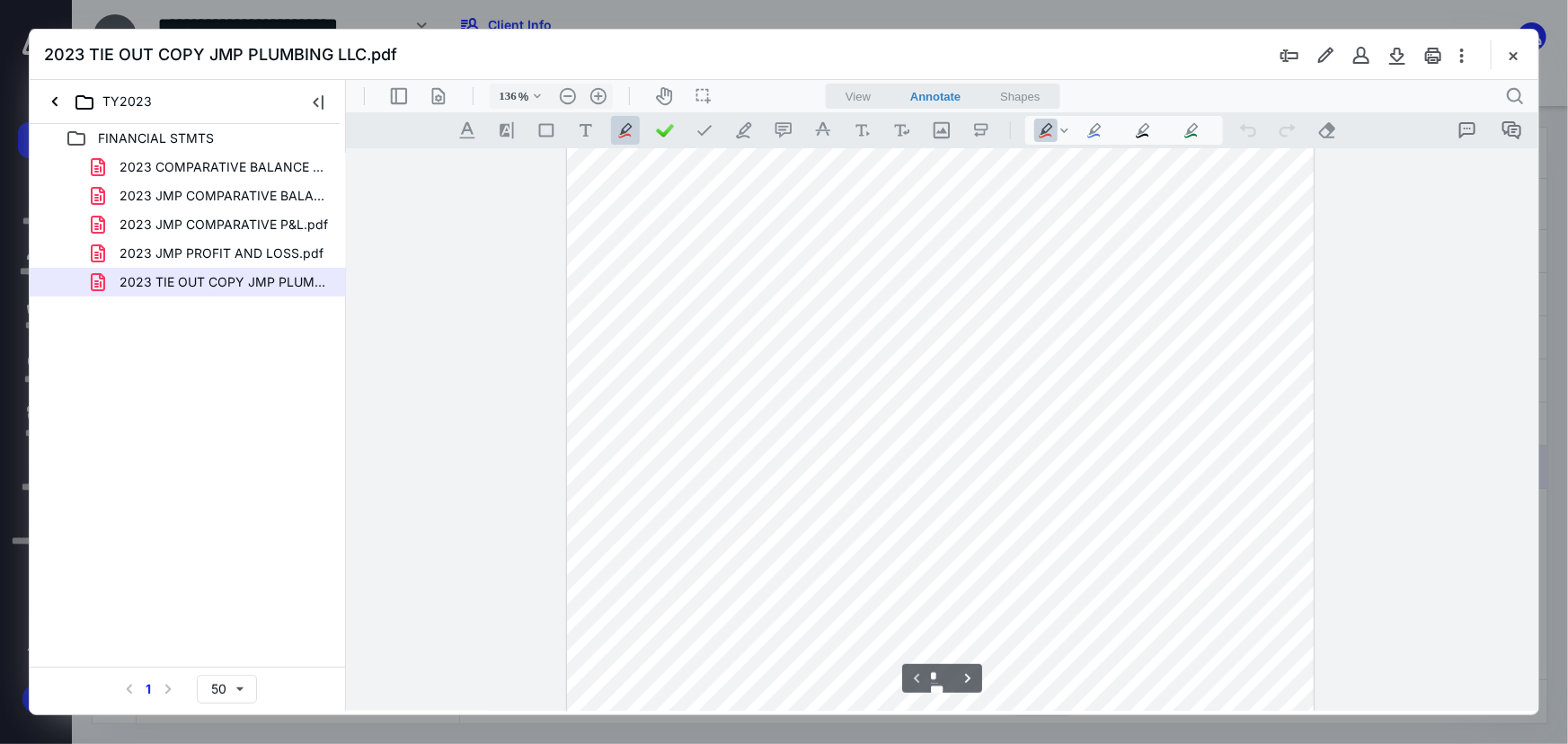 scroll, scrollTop: 341, scrollLeft: 0, axis: vertical 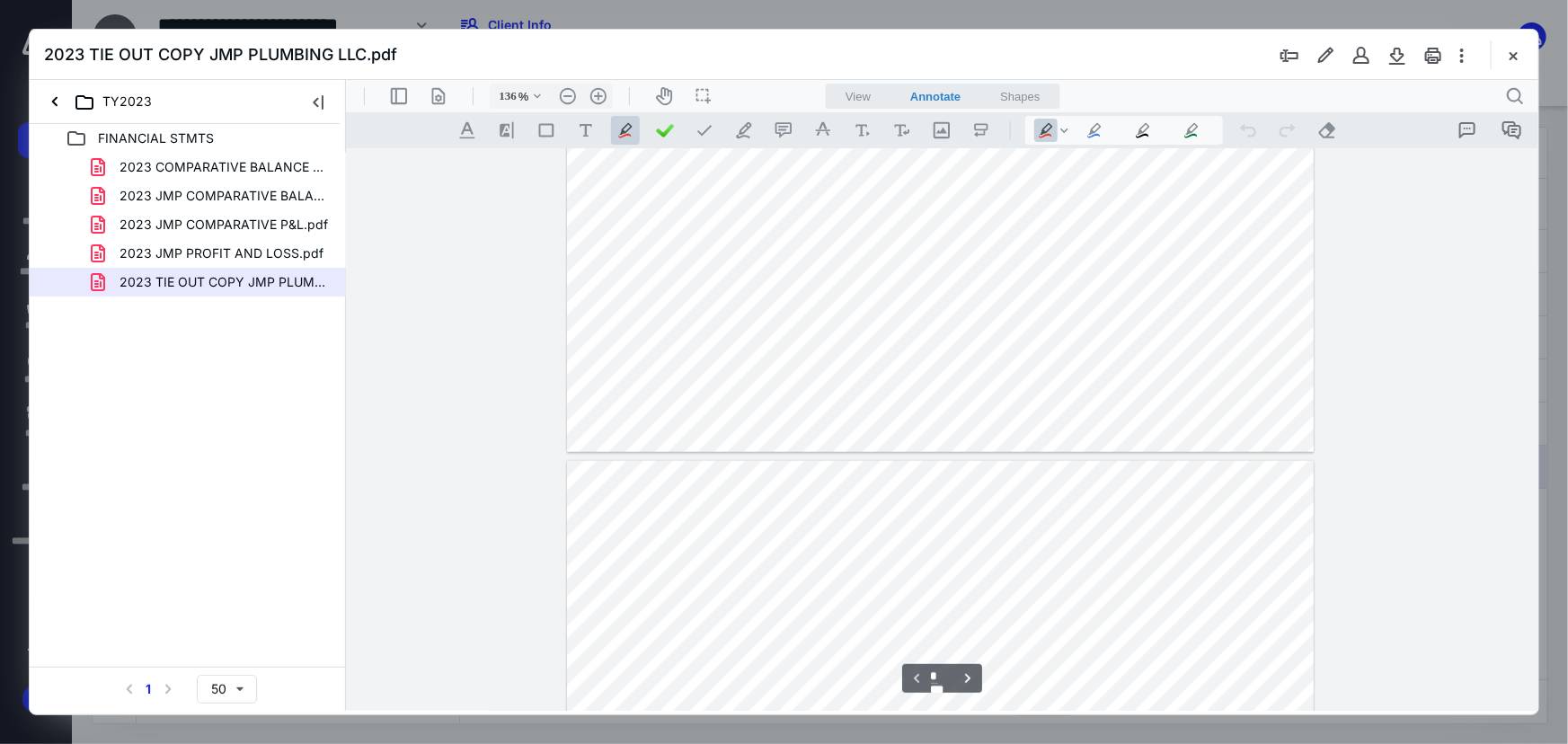 type on "*" 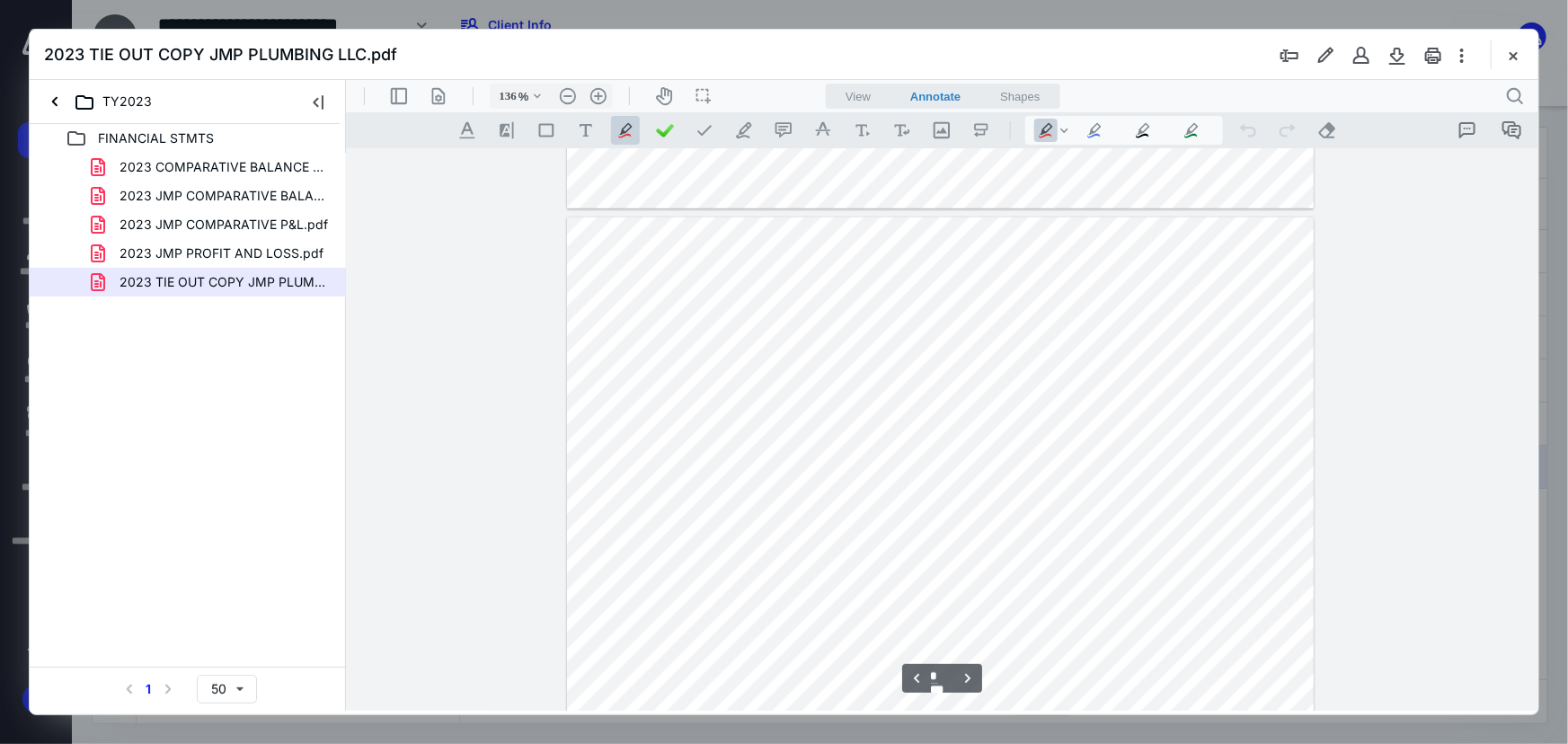 scroll, scrollTop: 913, scrollLeft: 0, axis: vertical 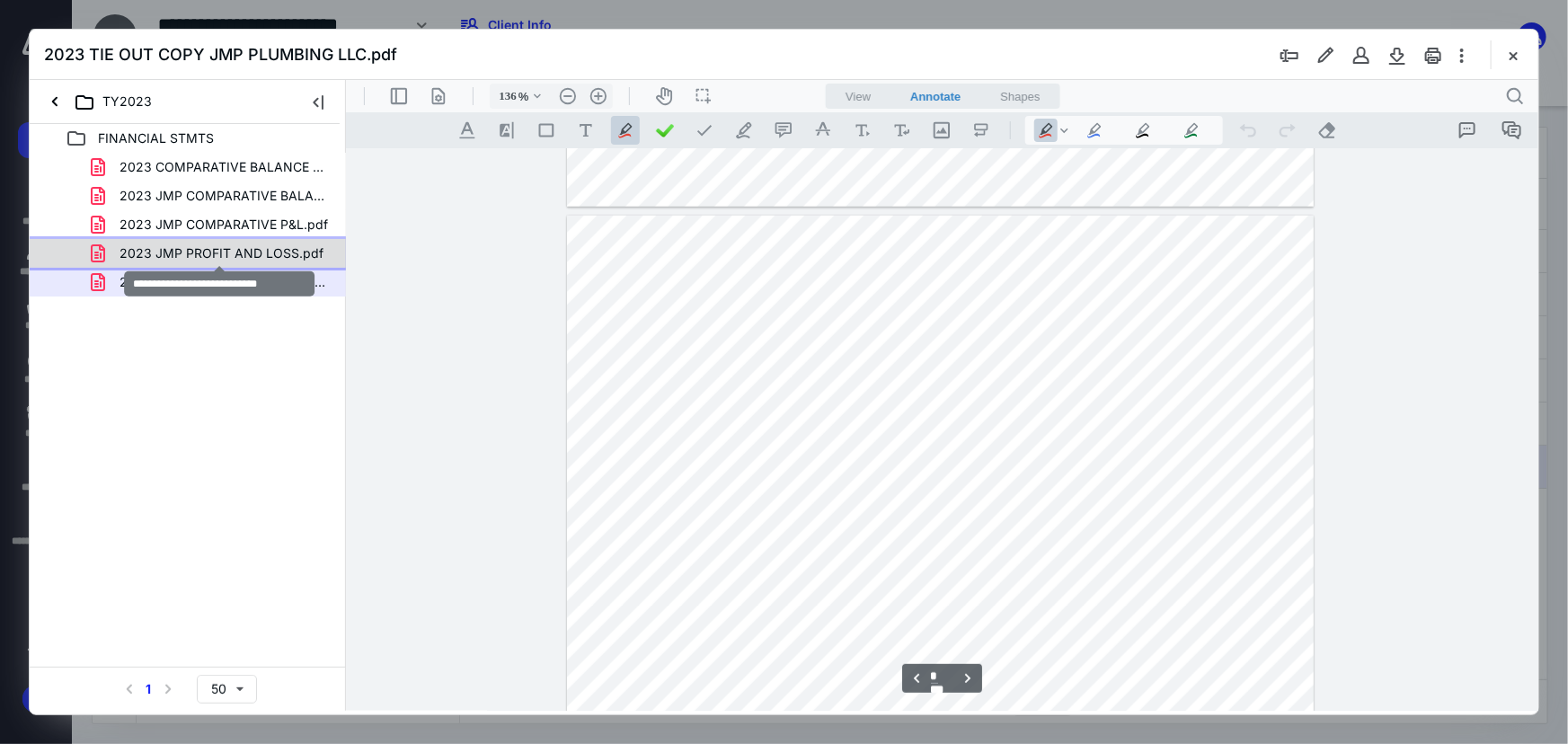 click on "2023 JMP PROFIT AND LOSS.pdf" at bounding box center (221, 253) 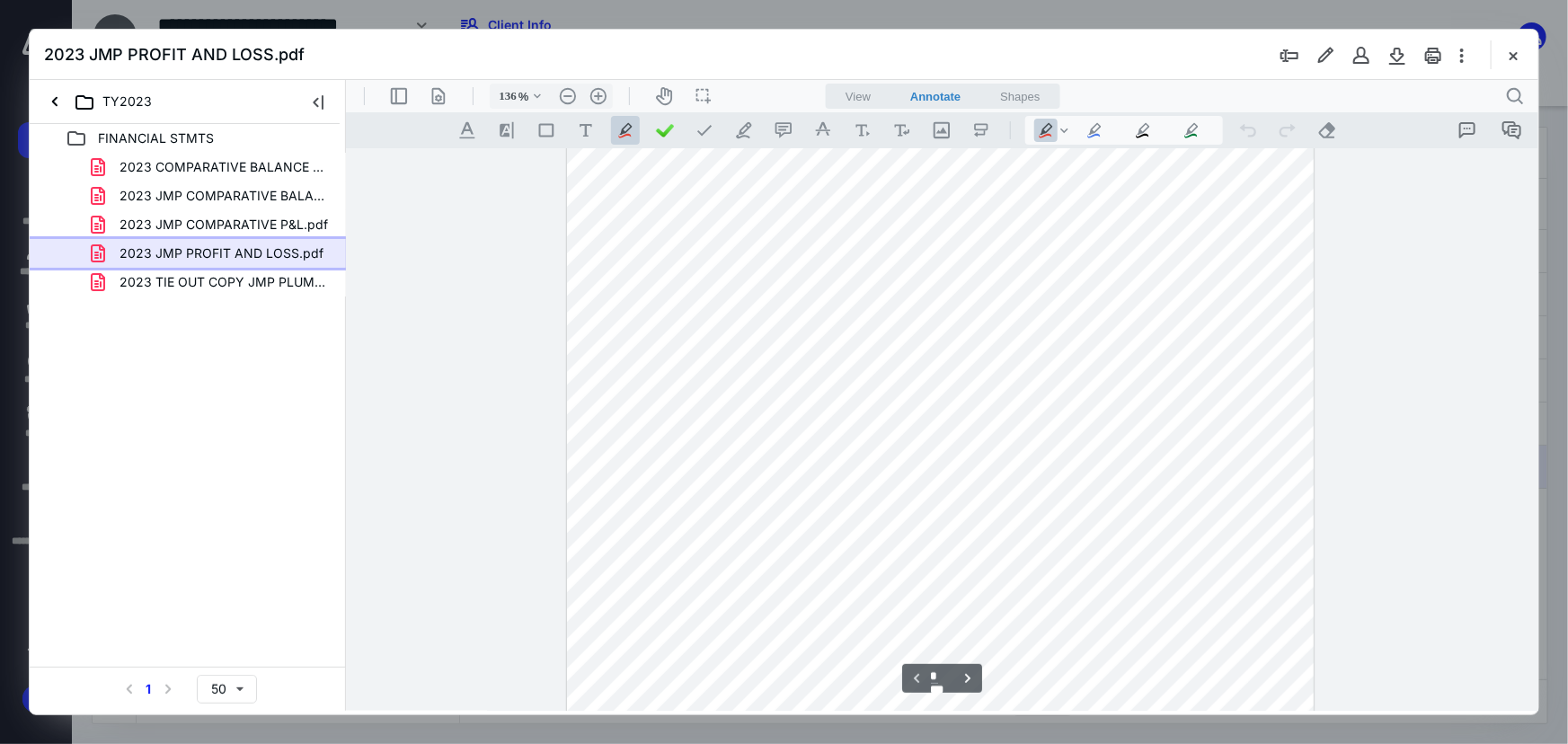 scroll, scrollTop: 79, scrollLeft: 0, axis: vertical 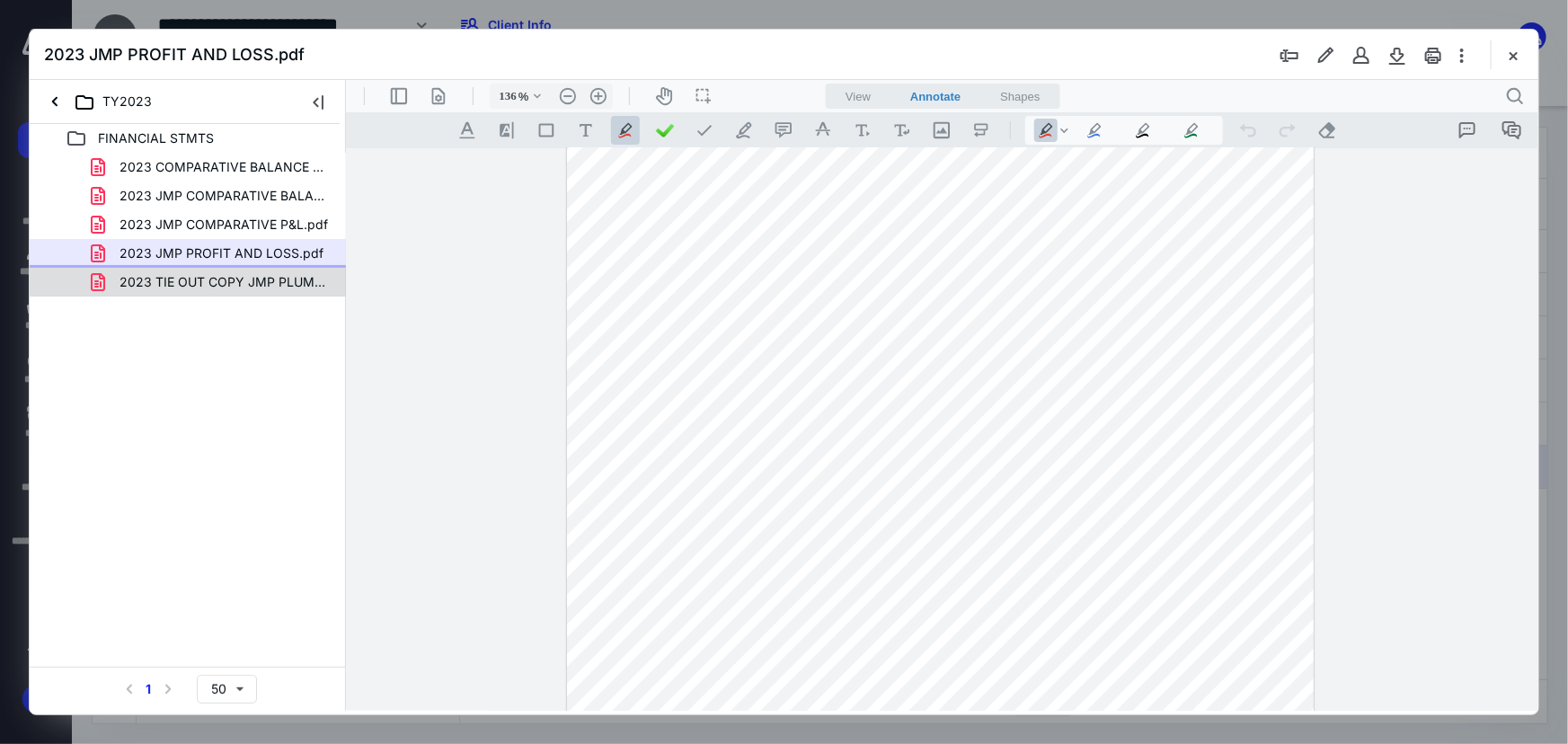 click on "2023 TIE OUT COPY JMP PLUMBING LLC.pdf" at bounding box center [224, 282] 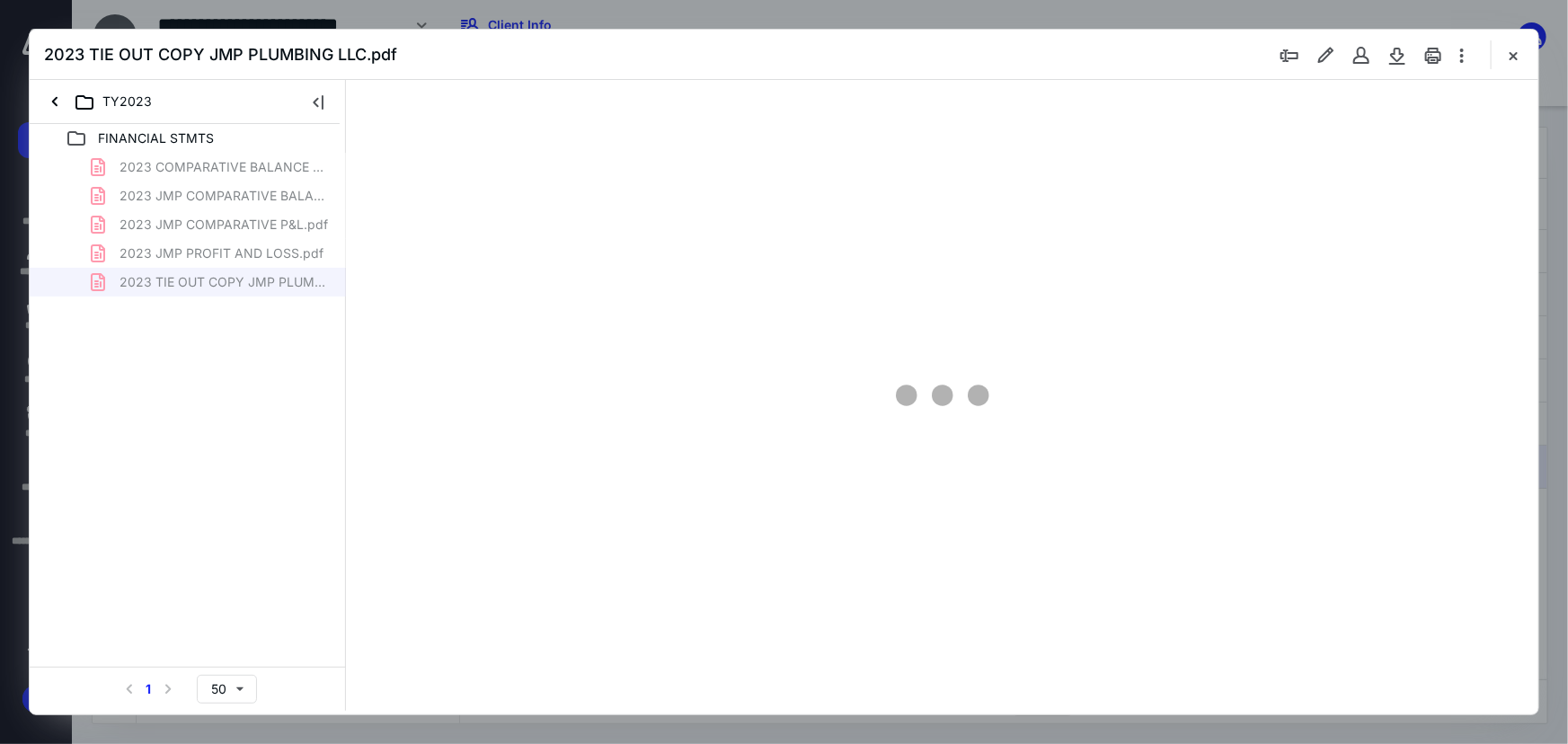 type on "79" 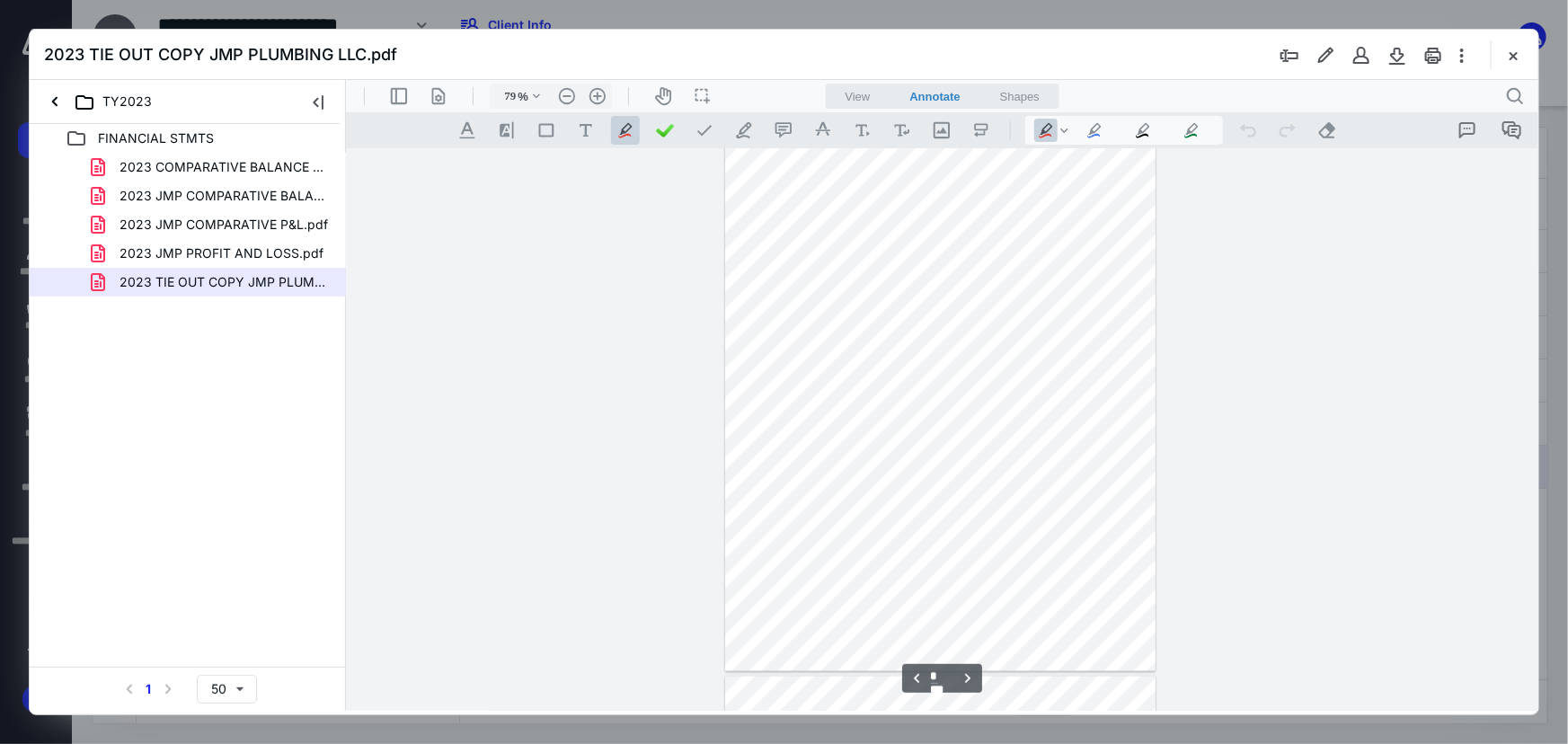 type on "*" 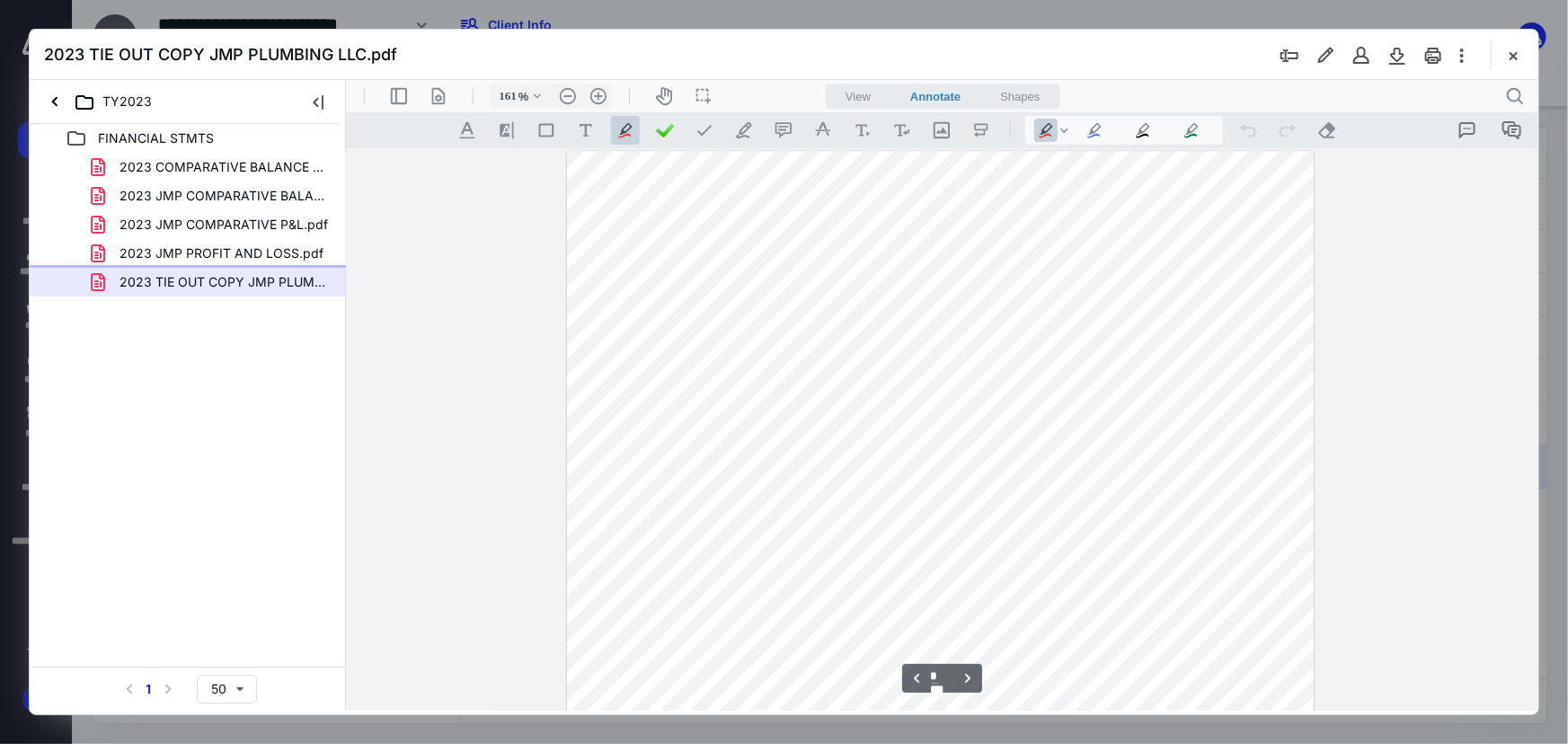 scroll, scrollTop: 3533, scrollLeft: 0, axis: vertical 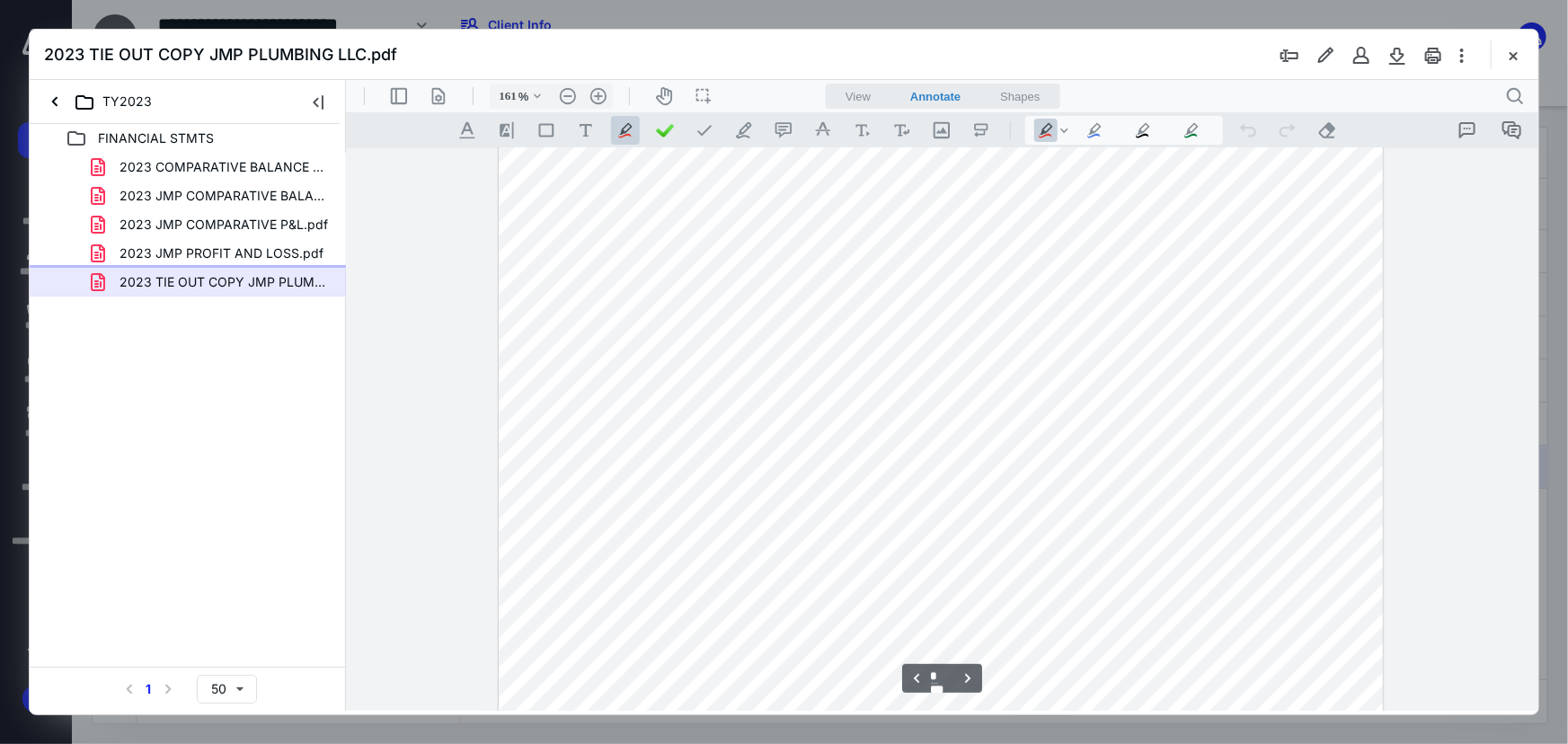type on "211" 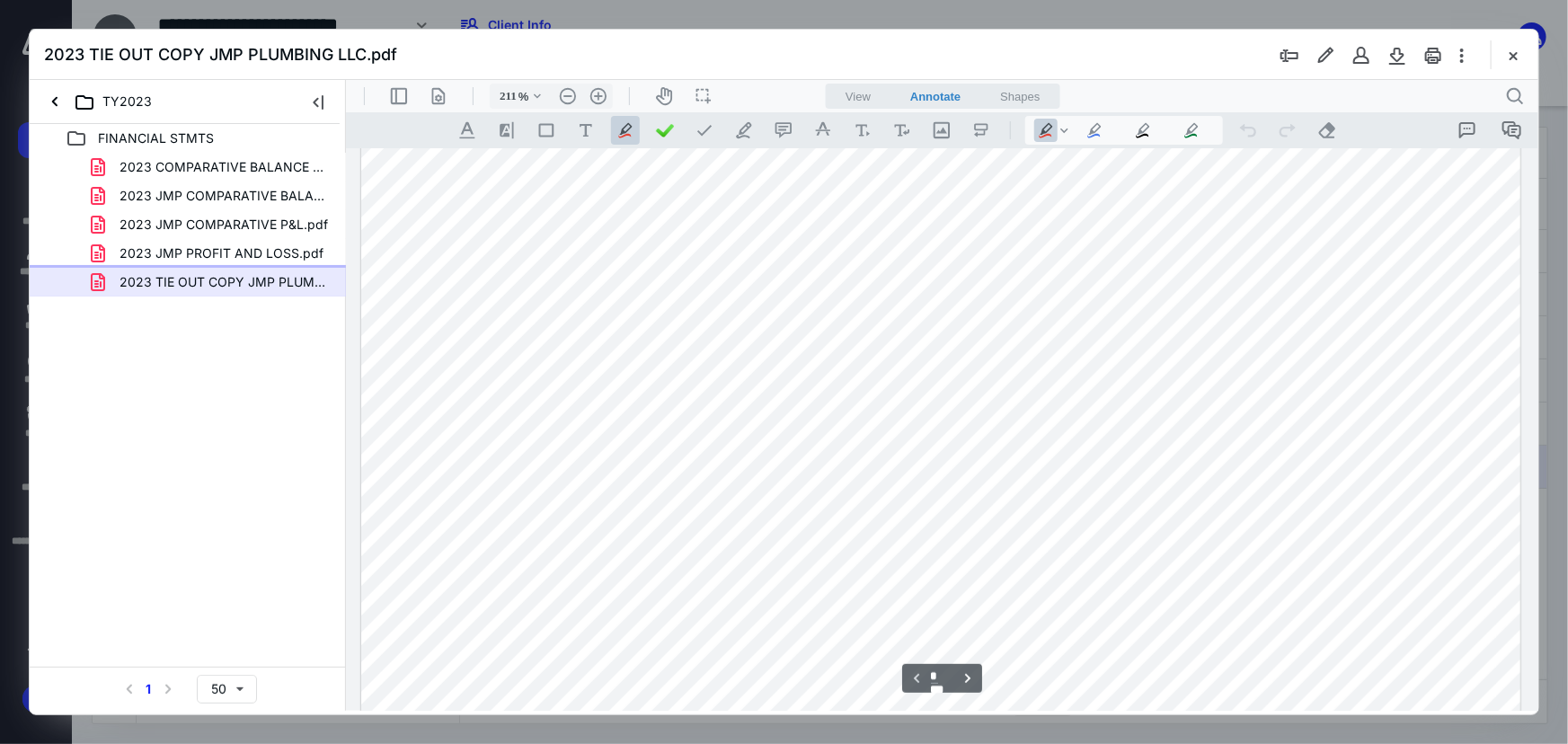scroll, scrollTop: 276, scrollLeft: 0, axis: vertical 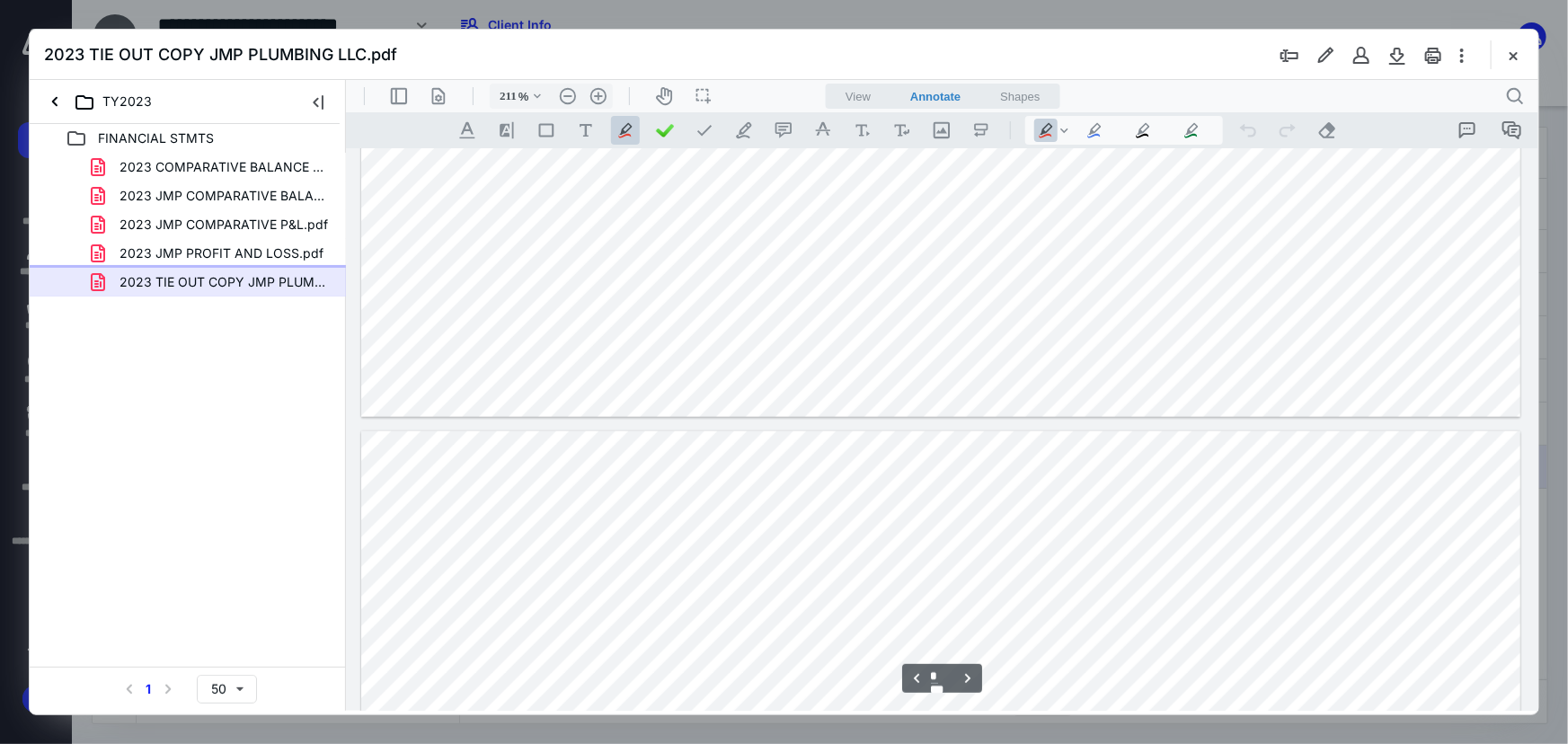 type on "*" 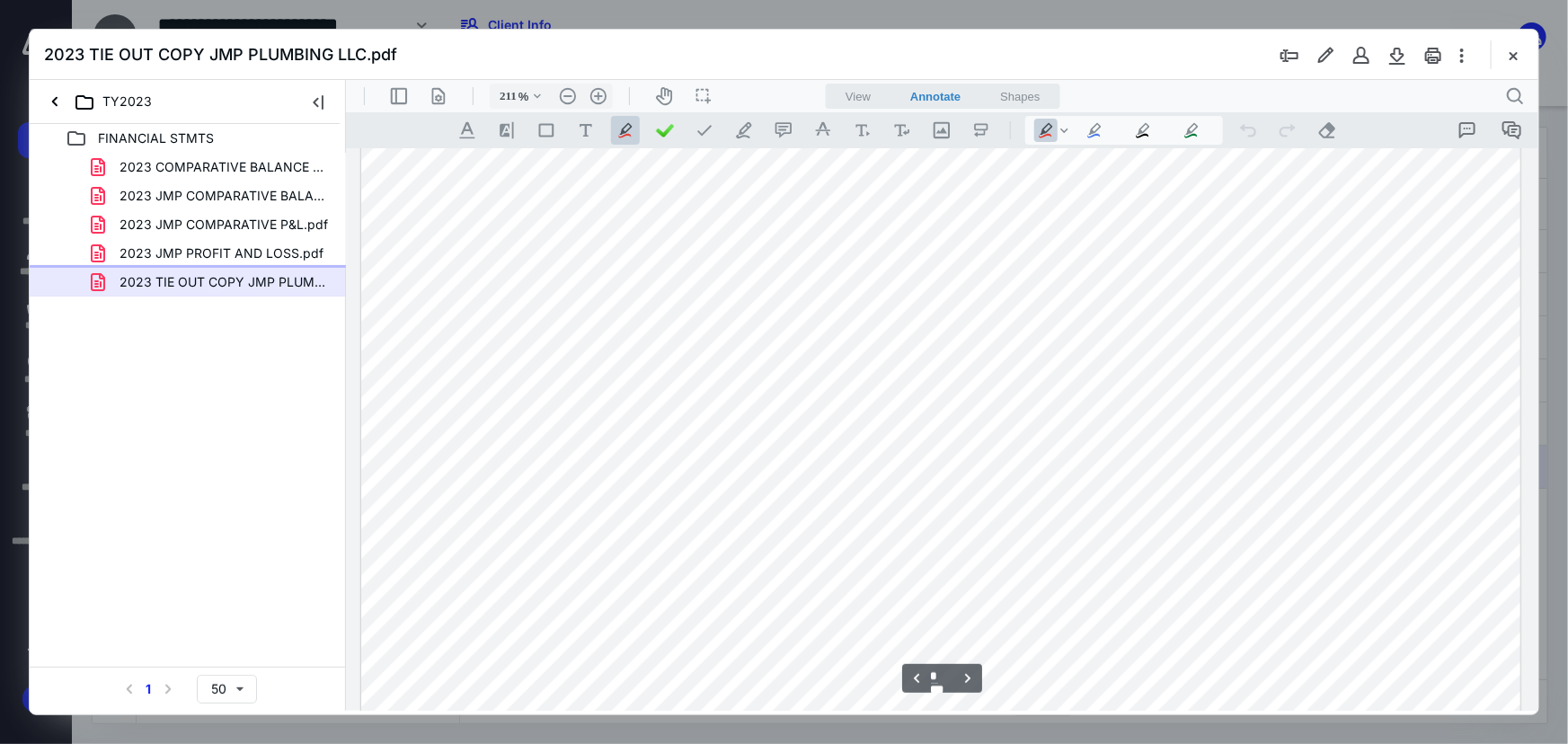scroll, scrollTop: 4850, scrollLeft: 0, axis: vertical 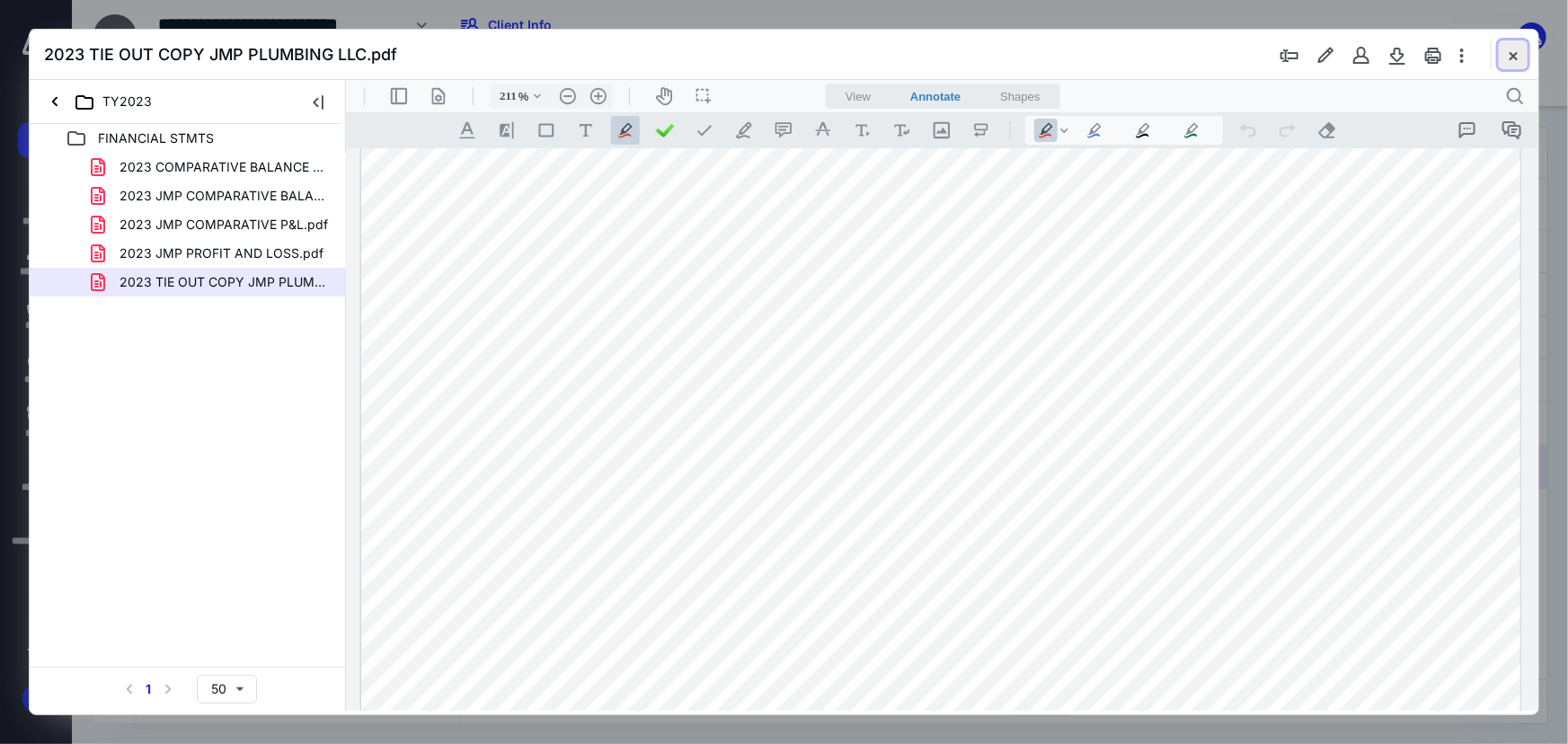 click at bounding box center (1513, 55) 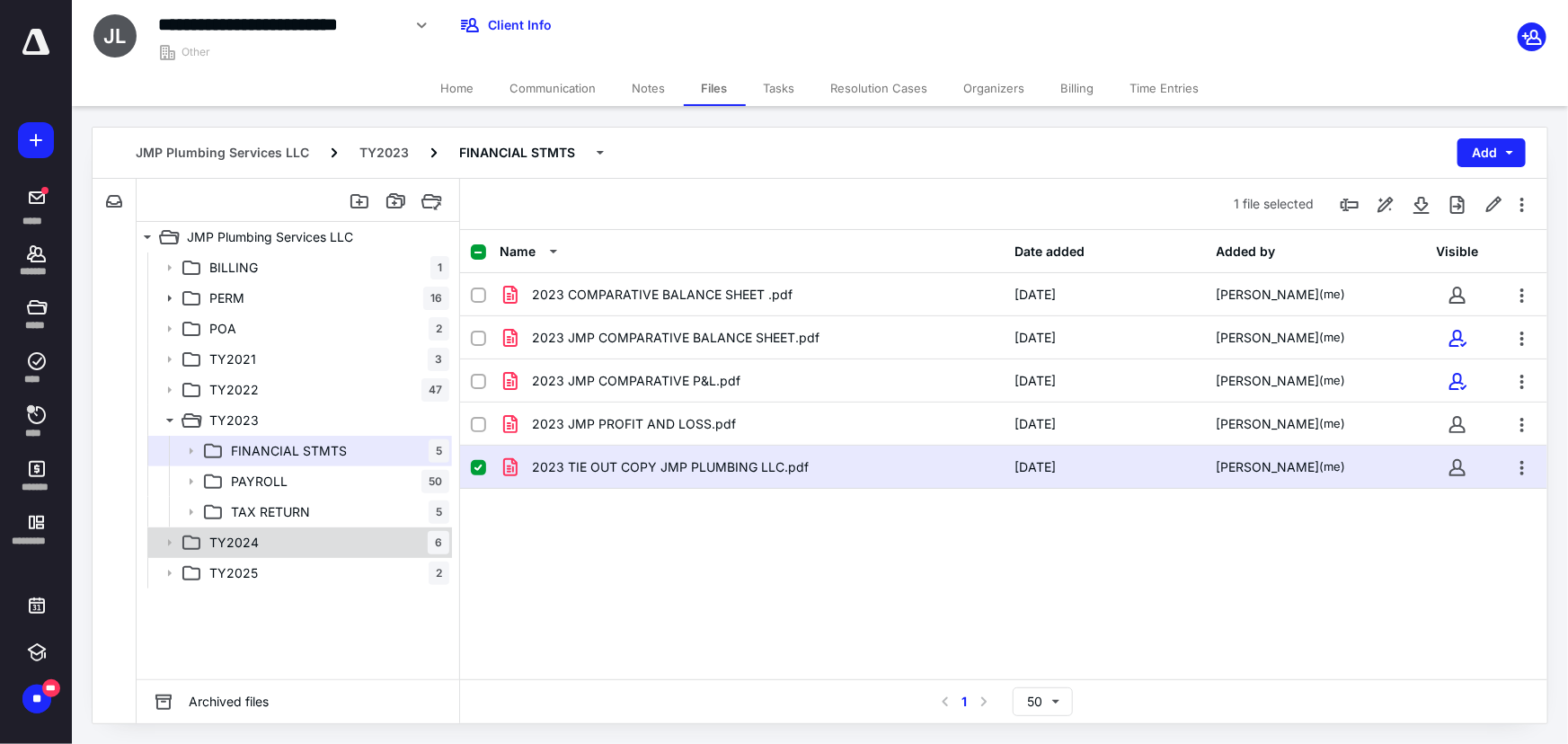 click on "TY2024 6" at bounding box center (325, 543) 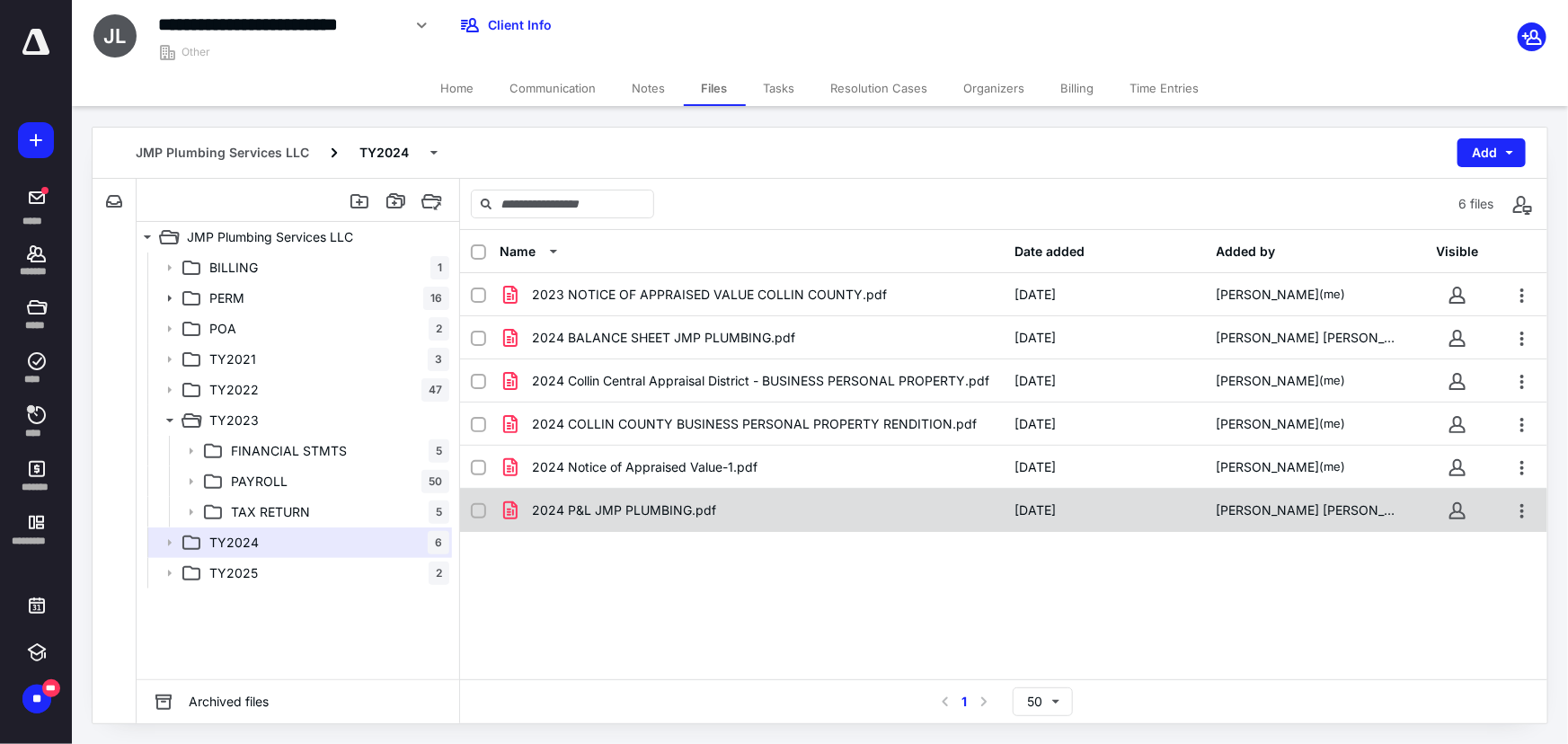 click on "2024 P&L JMP PLUMBING.pdf [DATE] [PERSON_NAME] [PERSON_NAME]" at bounding box center [1004, 510] 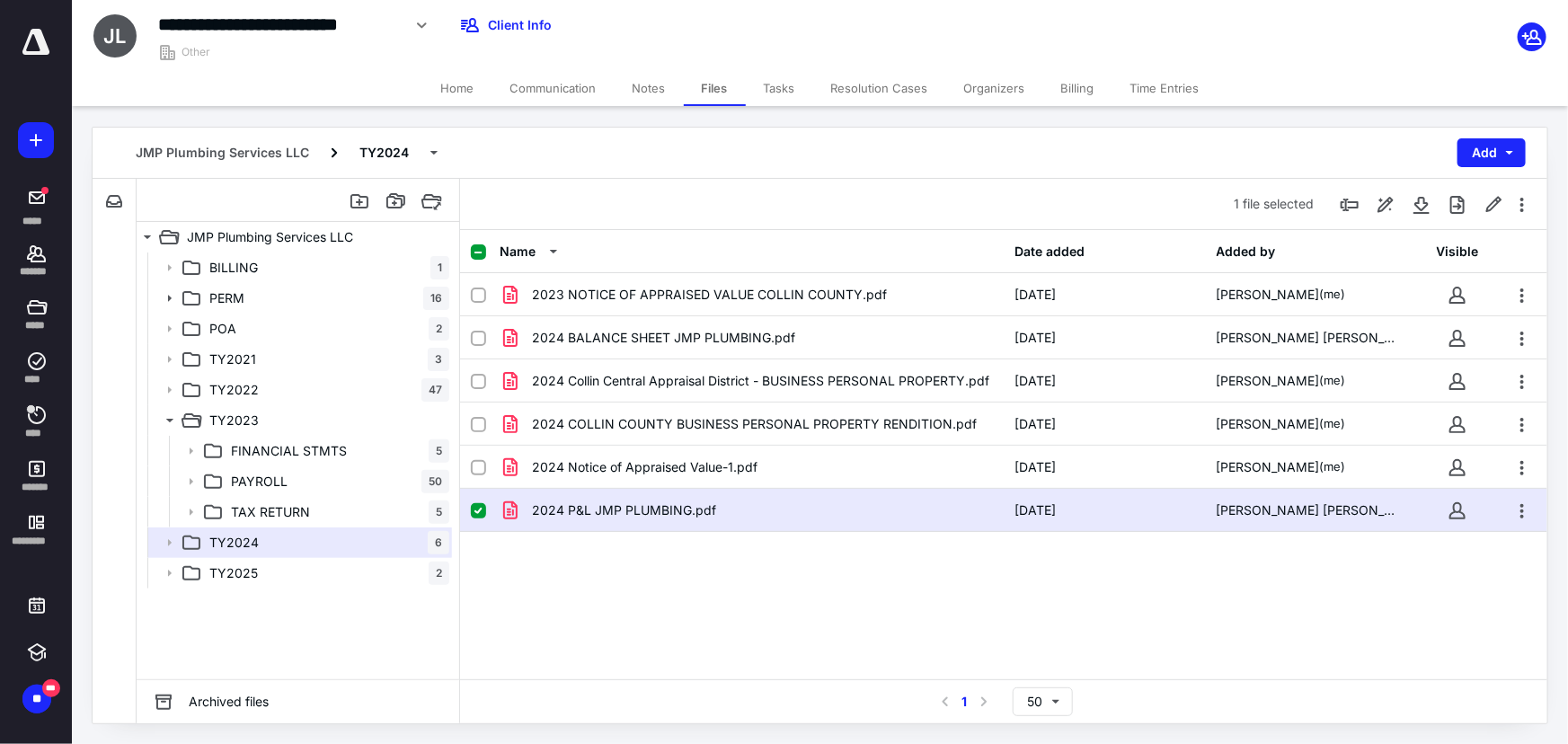 click on "2024 P&L JMP PLUMBING.pdf [DATE] [PERSON_NAME] [PERSON_NAME]" at bounding box center (1004, 510) 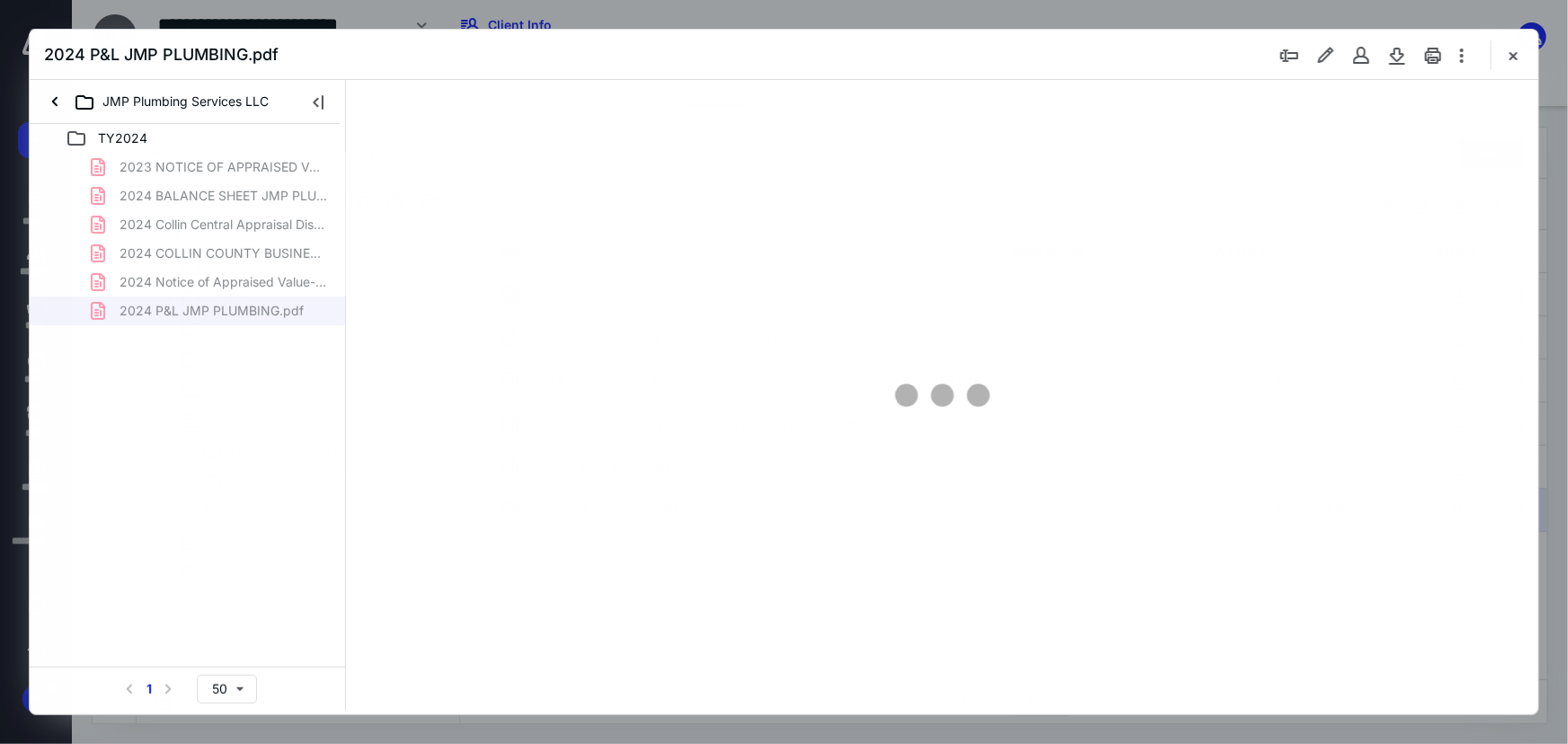 scroll, scrollTop: 0, scrollLeft: 0, axis: both 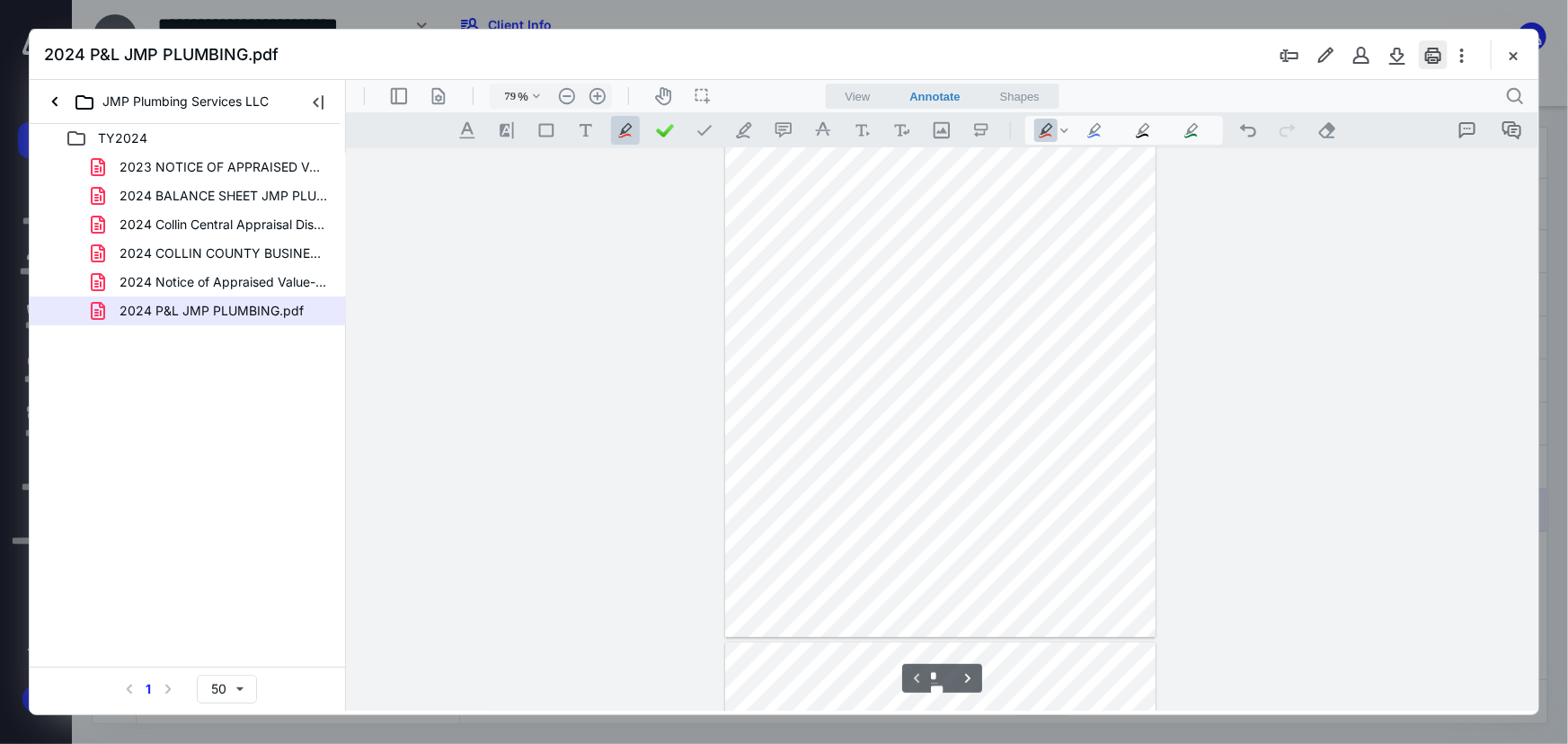 click at bounding box center (1433, 55) 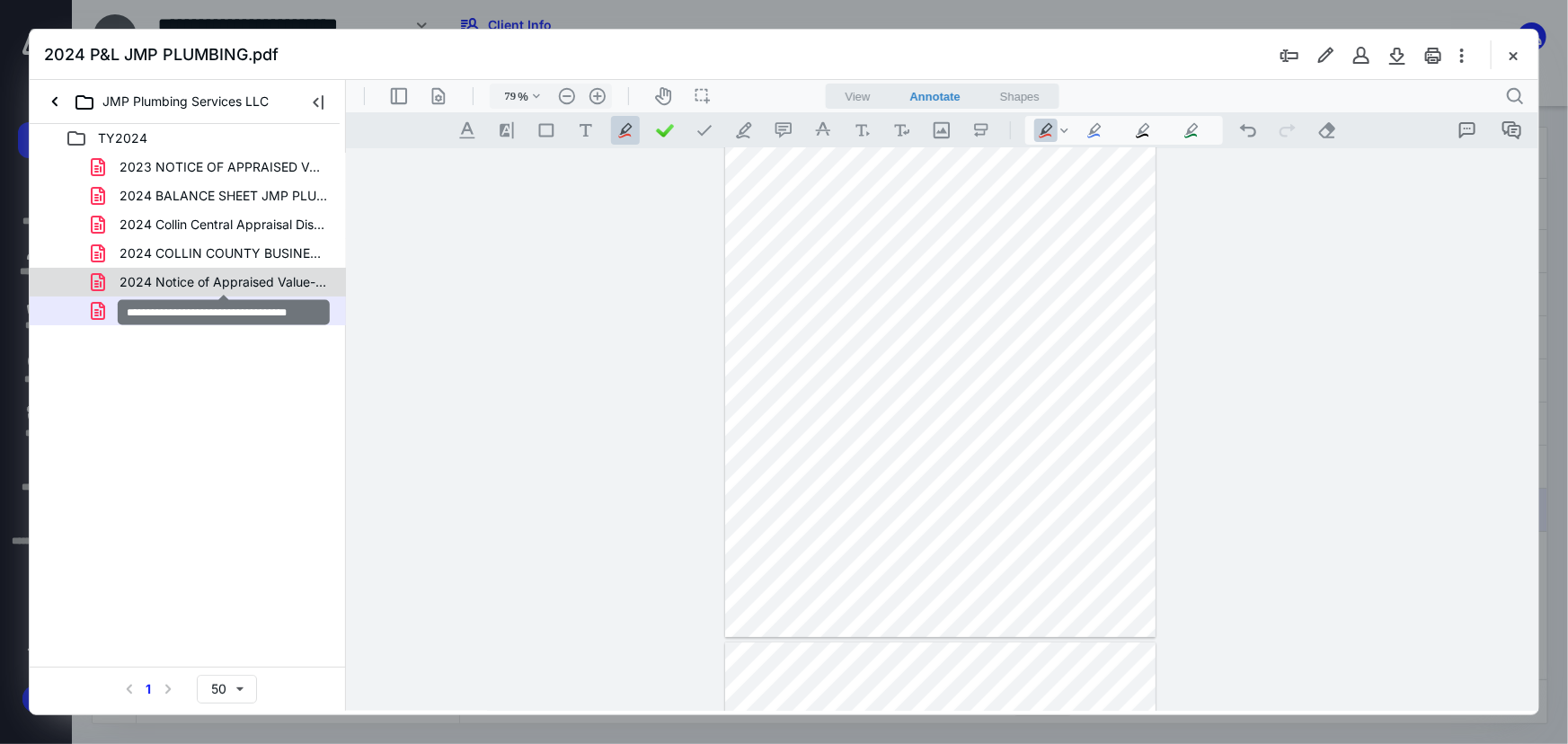 click on "2024 Notice of Appraised Value-1.pdf" at bounding box center [224, 282] 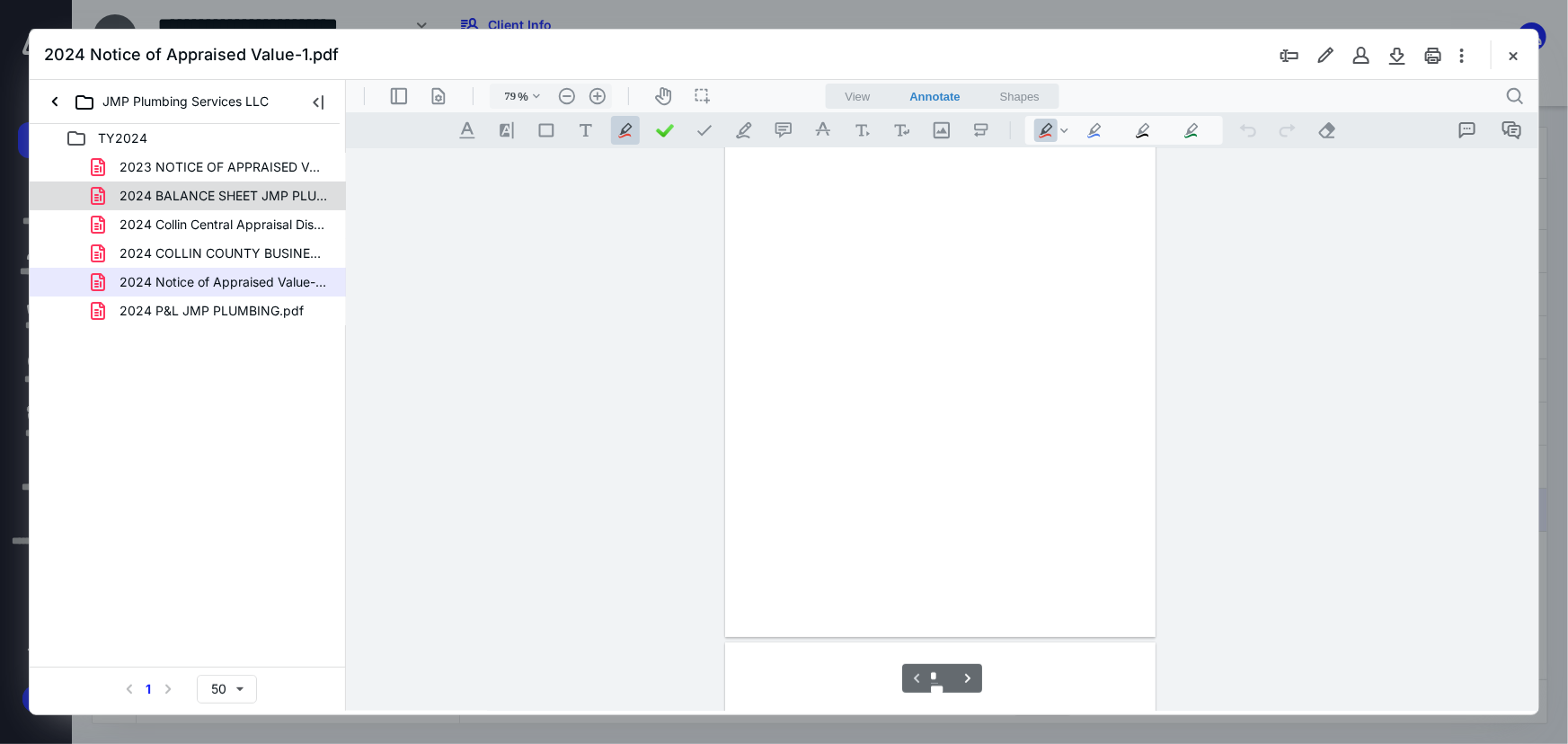 scroll, scrollTop: 71, scrollLeft: 0, axis: vertical 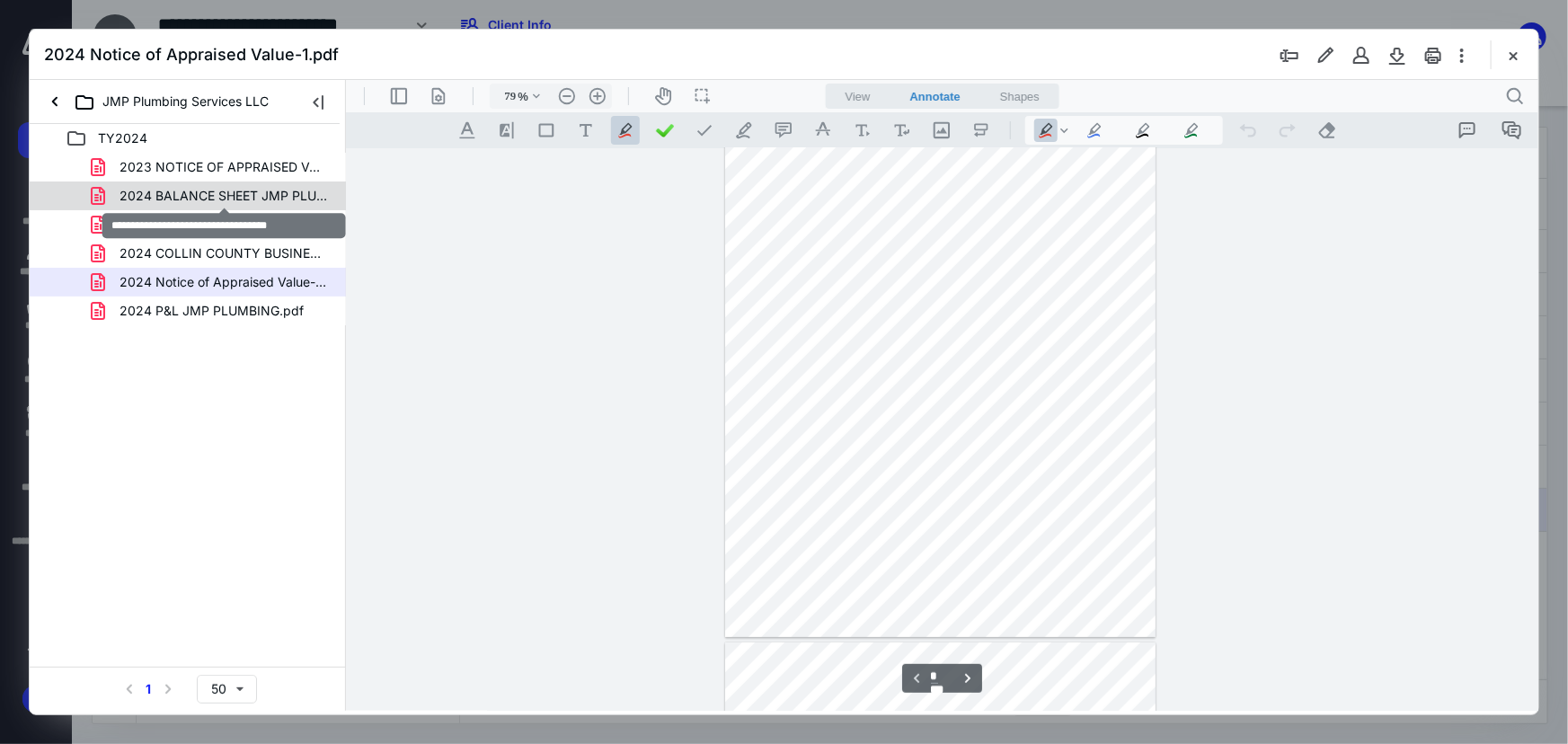 click on "2024 BALANCE SHEET JMP PLUMBING.pdf" at bounding box center (224, 196) 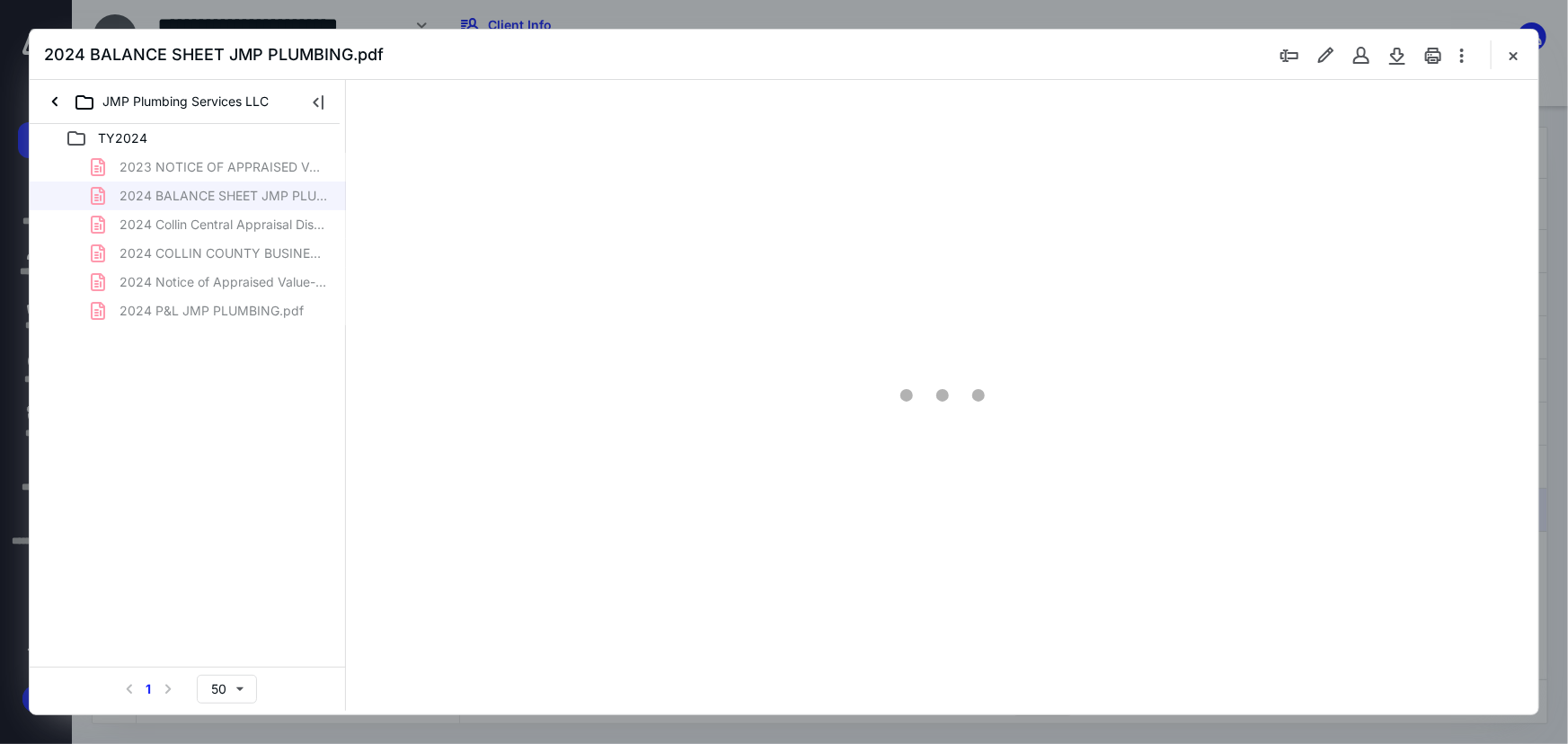 type on "79" 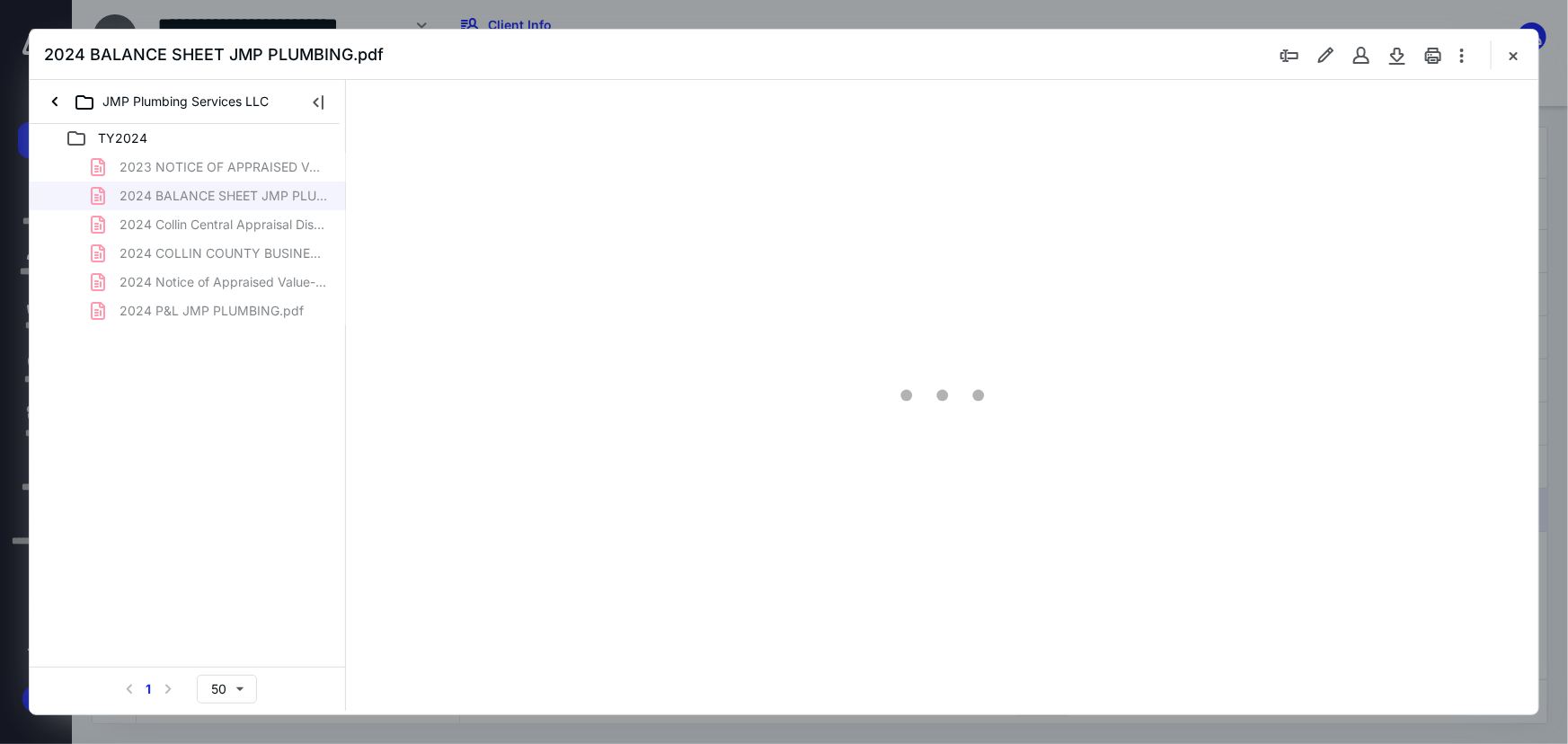 scroll, scrollTop: 0, scrollLeft: 0, axis: both 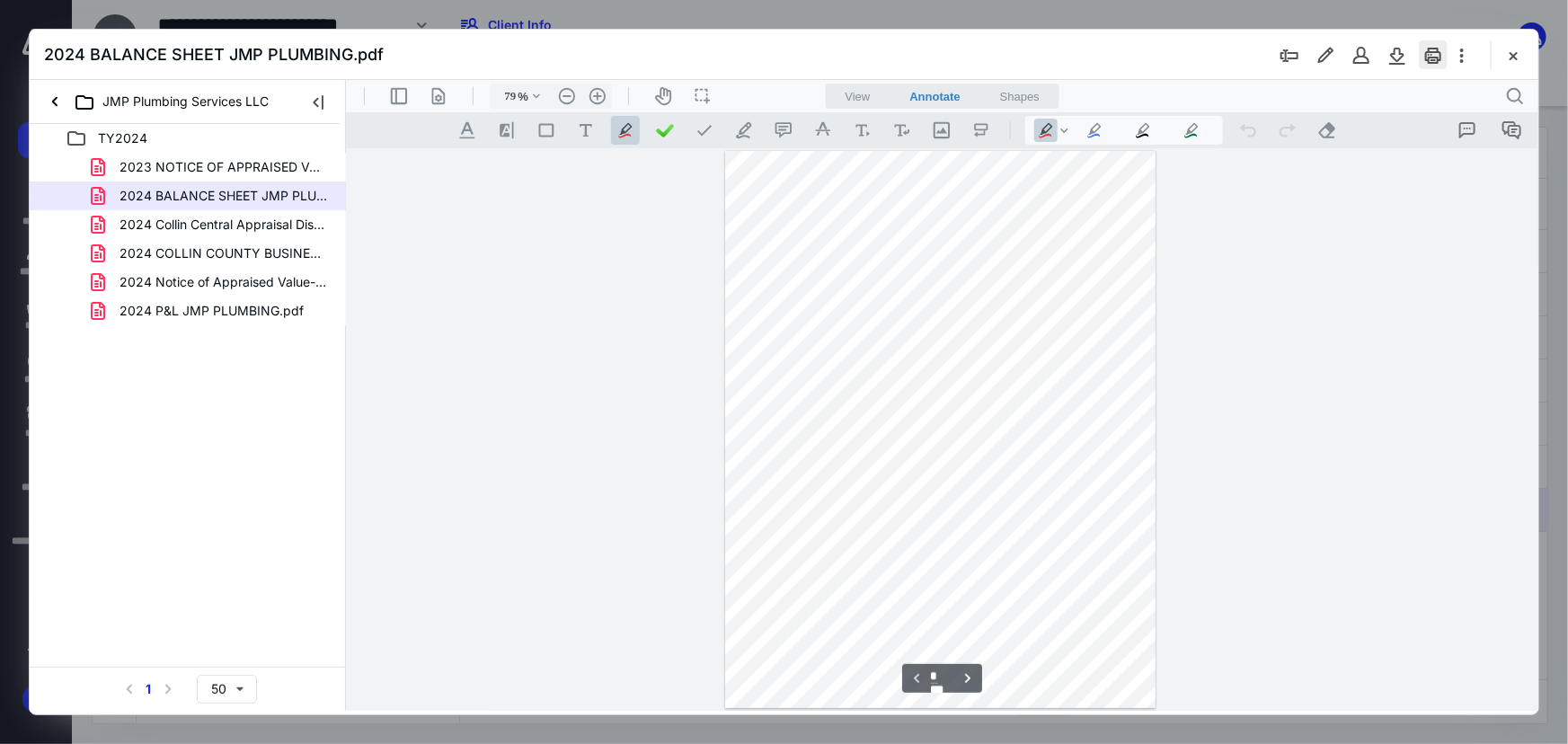 click at bounding box center (1433, 55) 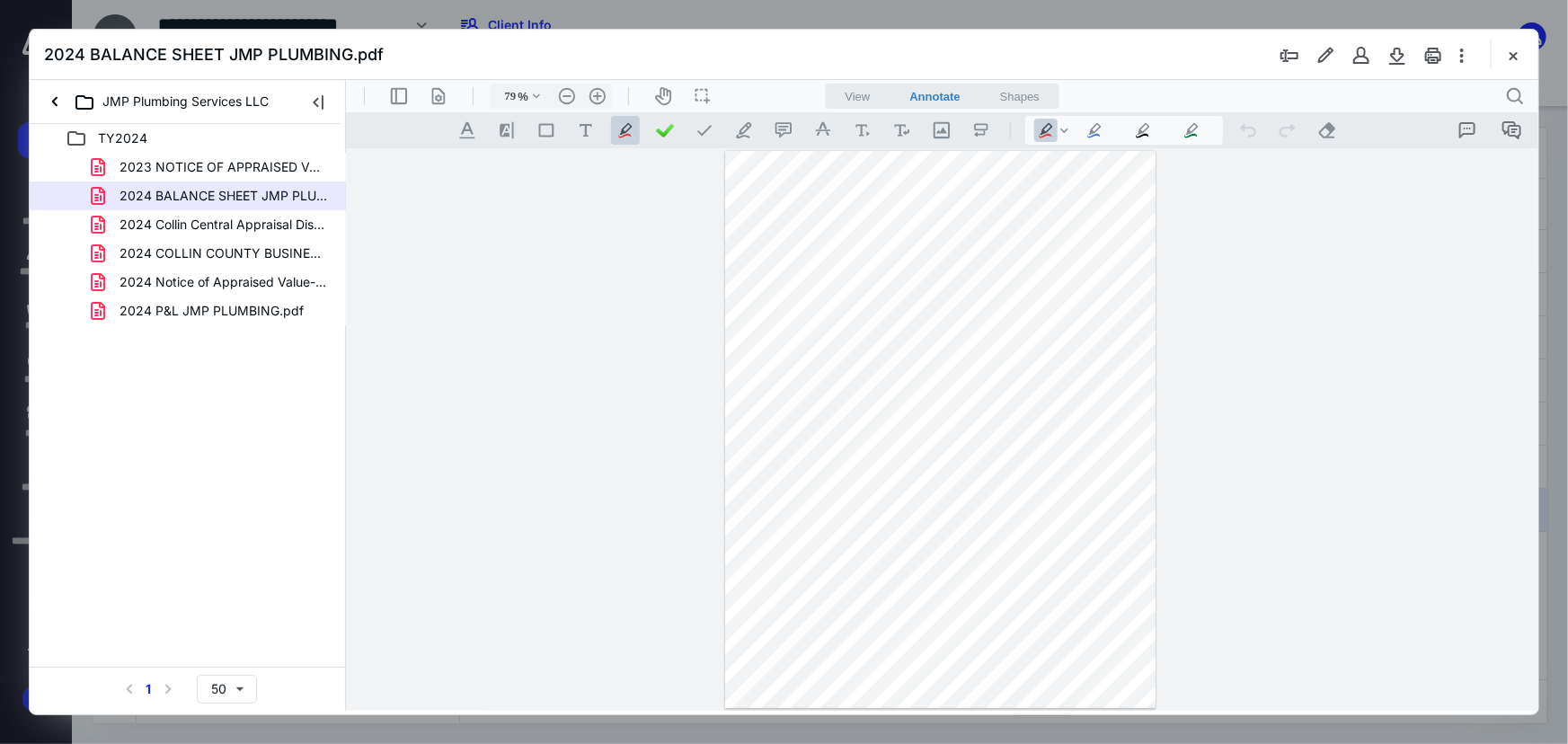 type 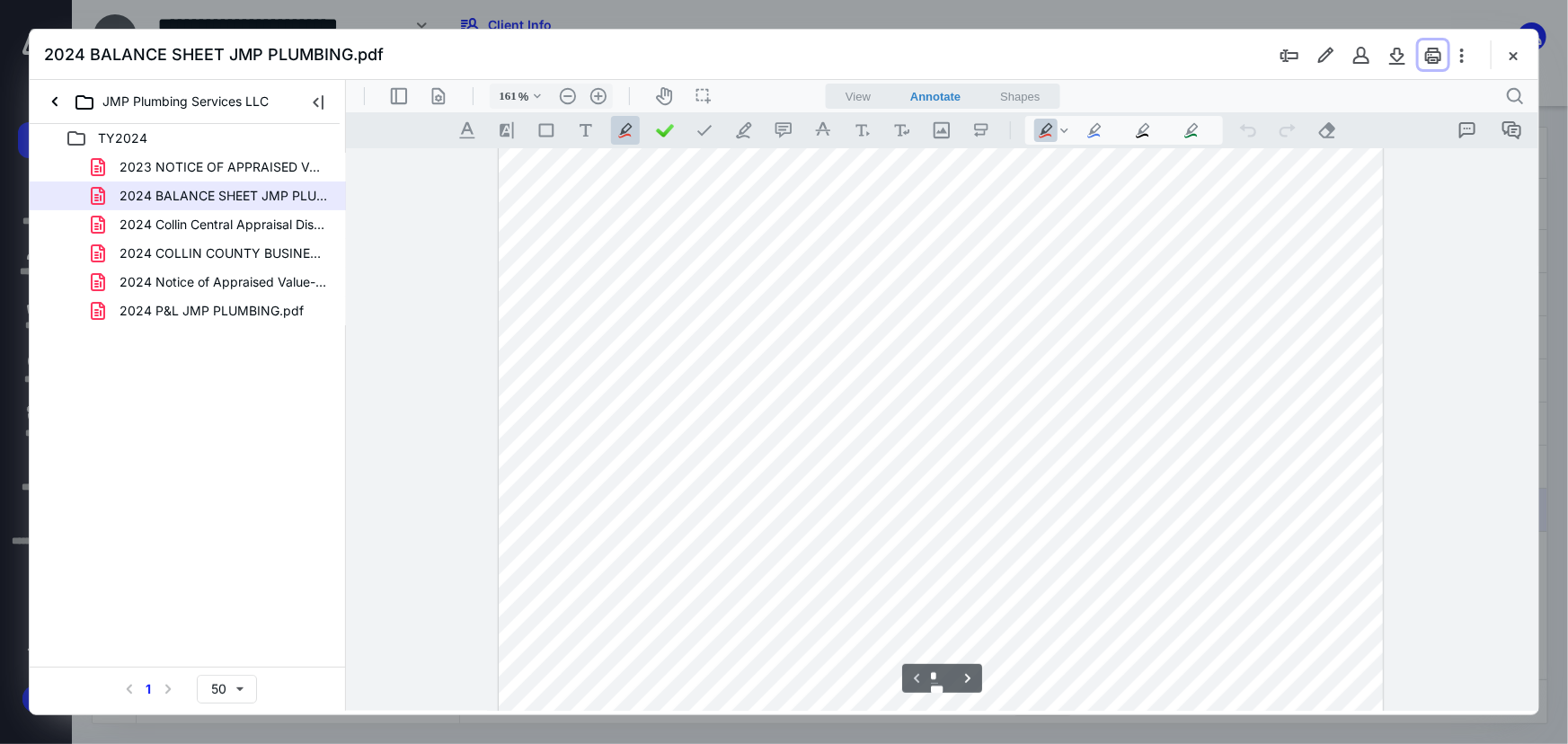 scroll, scrollTop: 228, scrollLeft: 0, axis: vertical 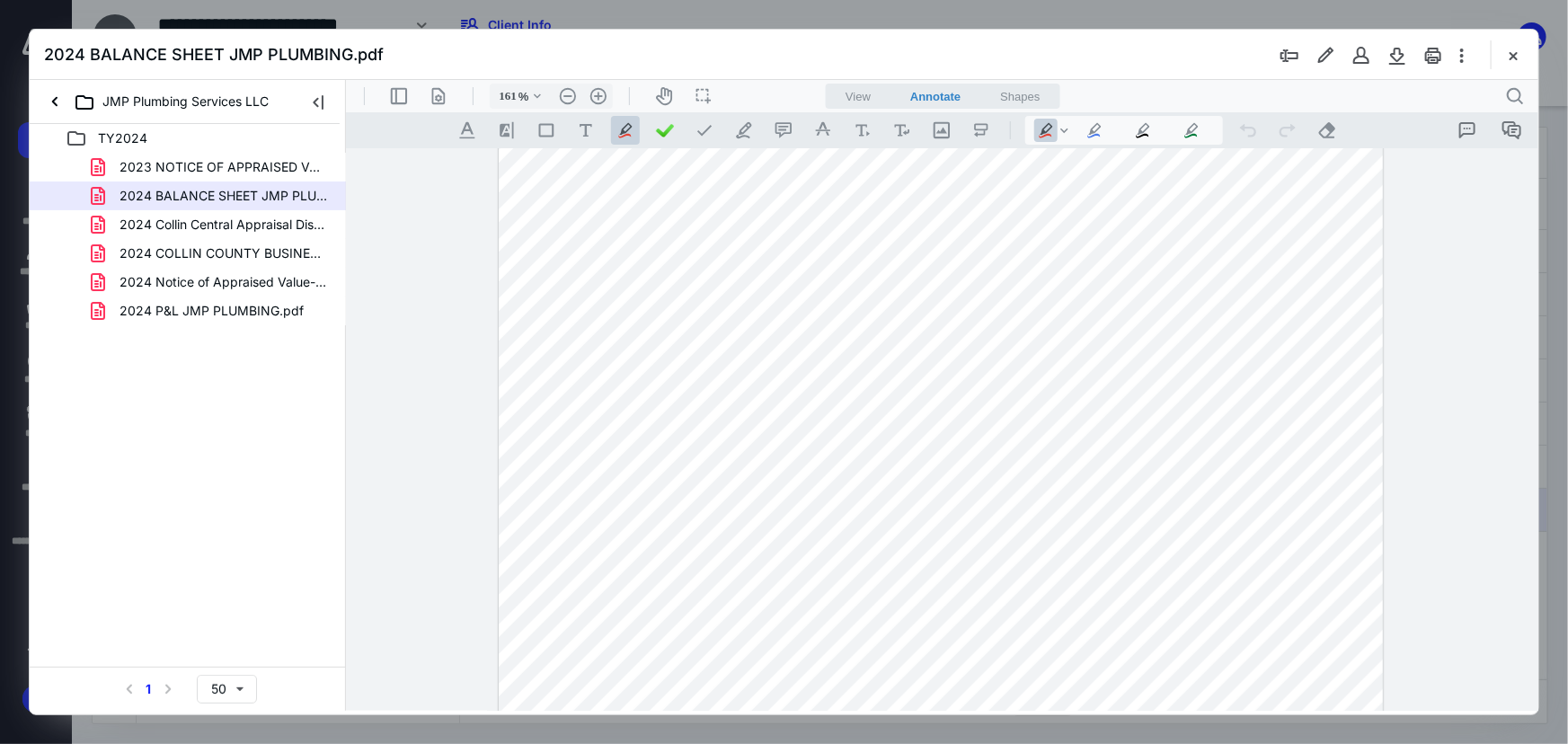 click at bounding box center [940, 497] 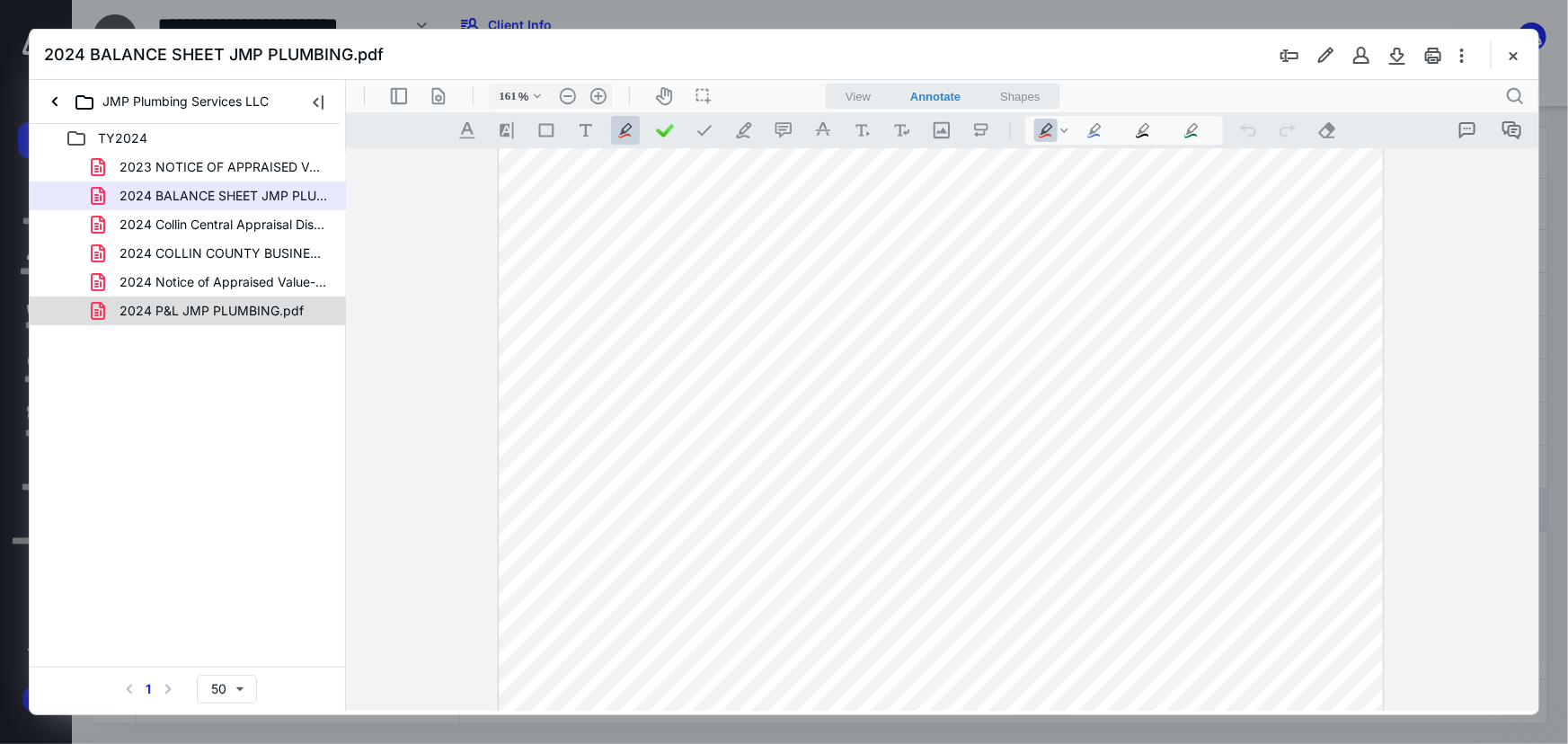 click on "2024 P&L JMP PLUMBING.pdf" at bounding box center [211, 311] 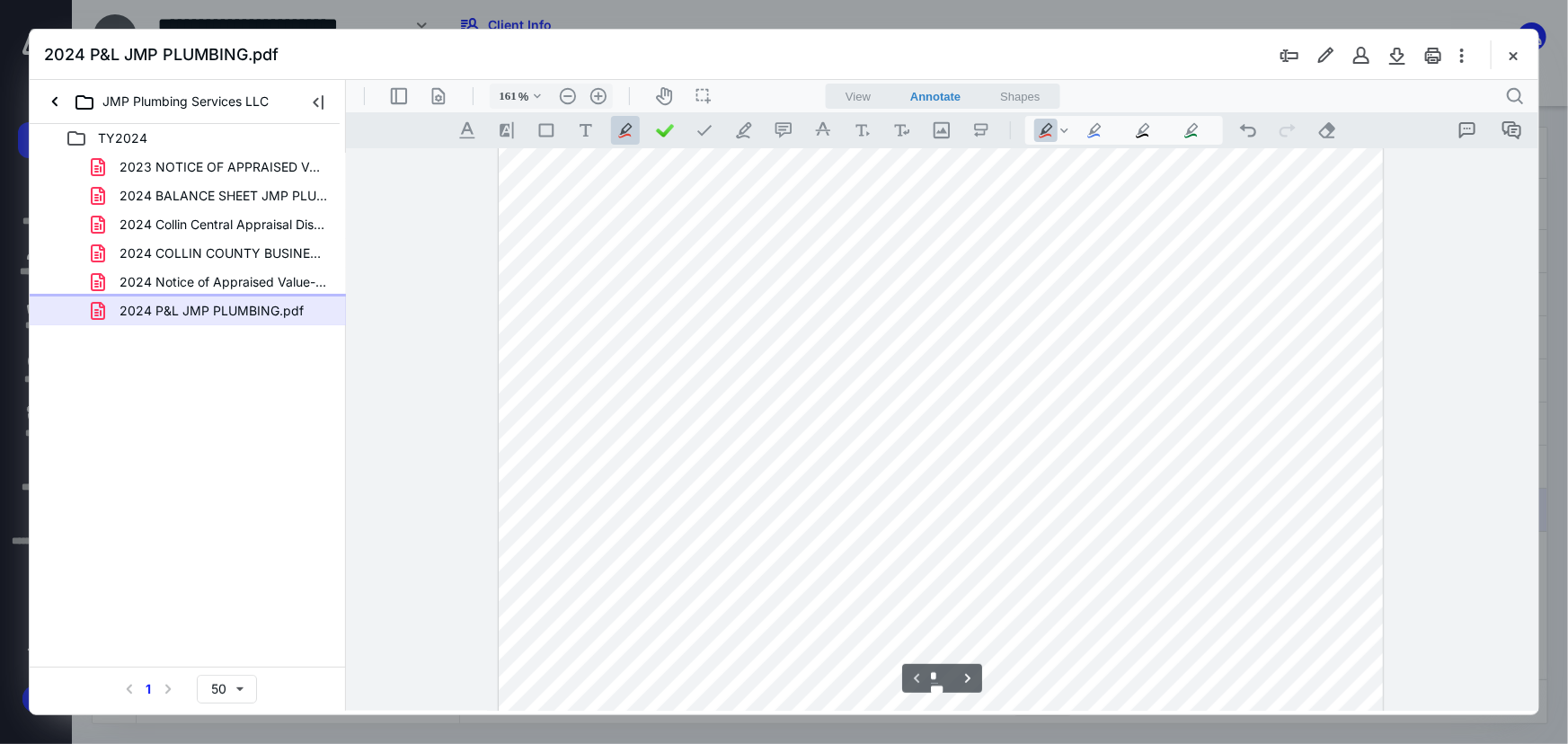 scroll, scrollTop: 165, scrollLeft: 0, axis: vertical 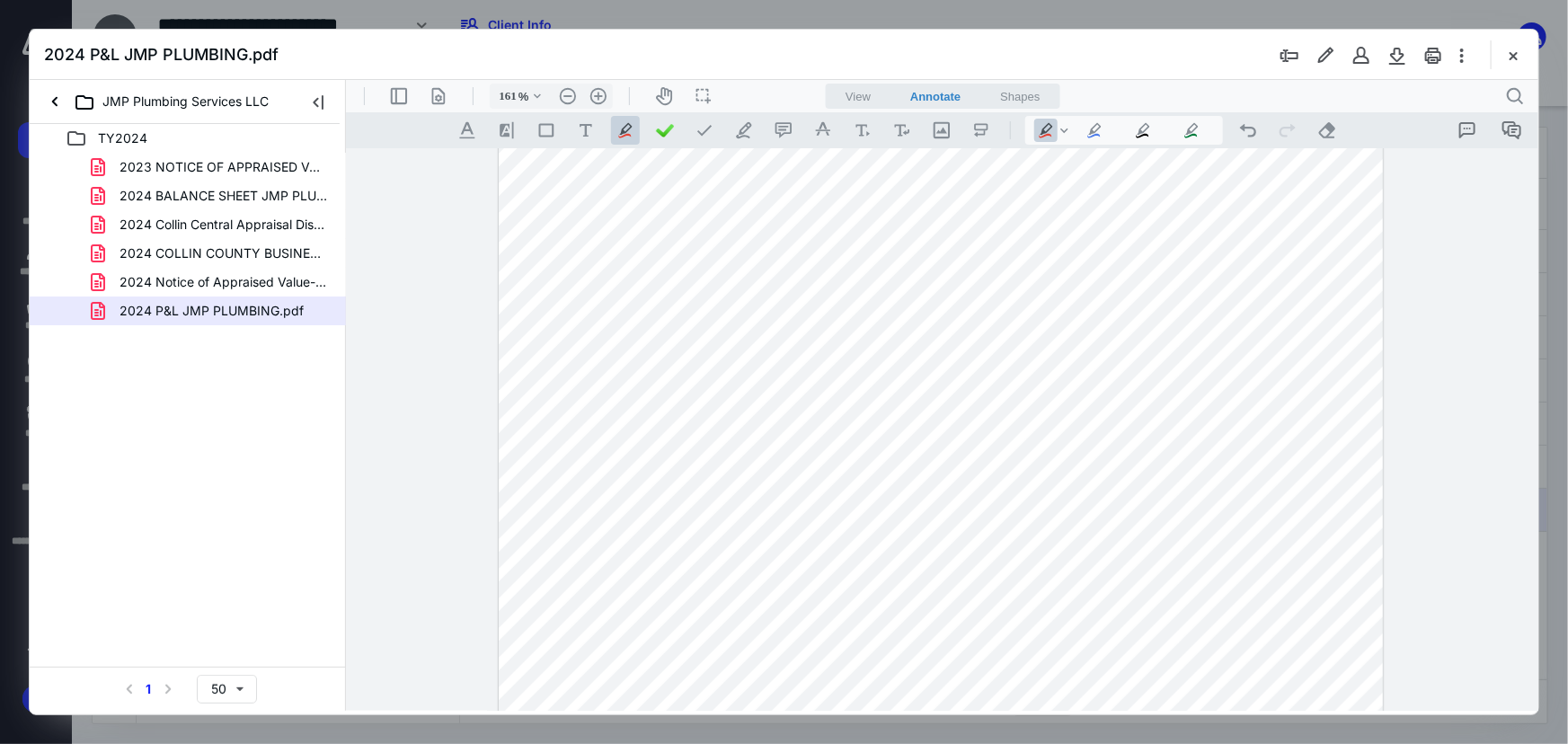 type on "211" 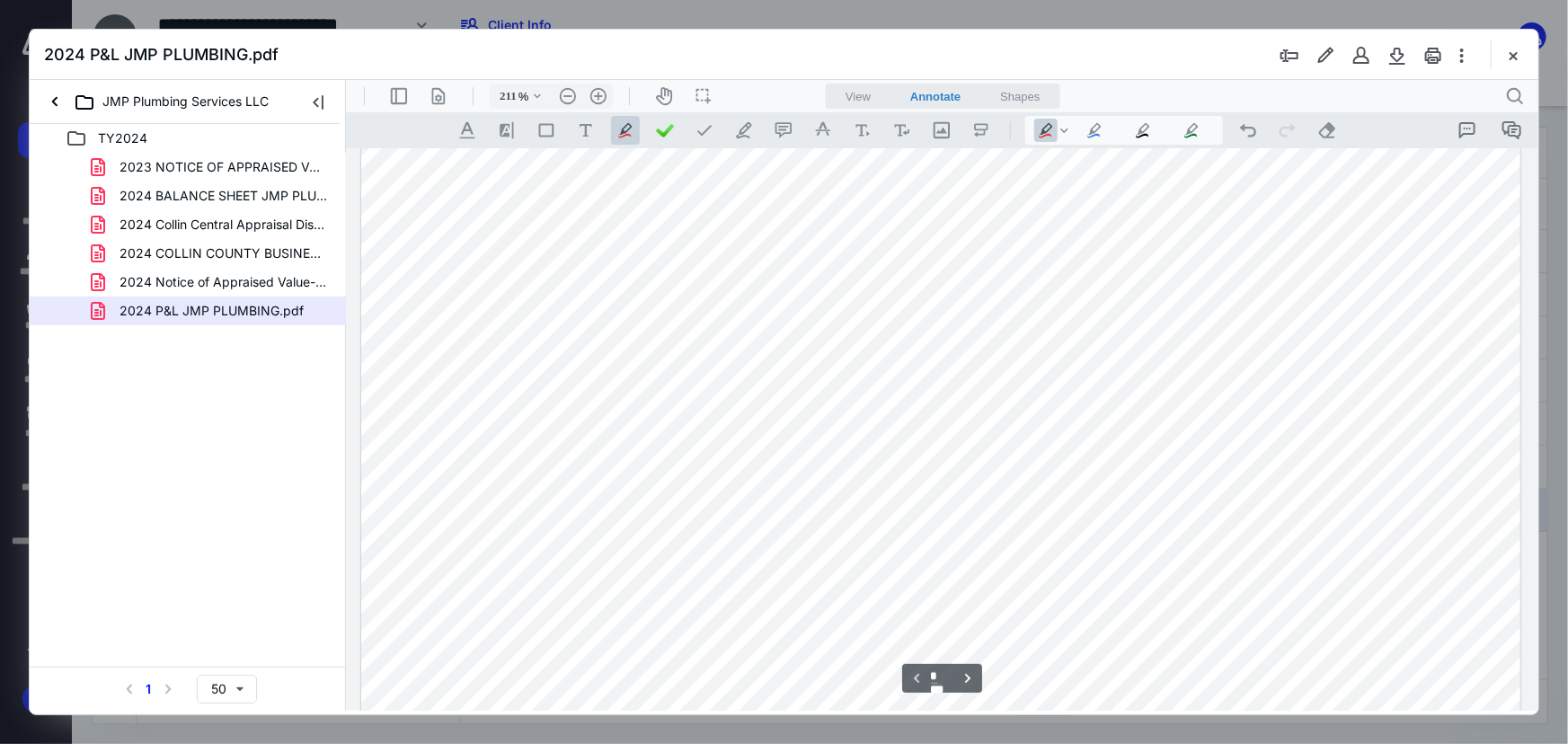 scroll, scrollTop: 512, scrollLeft: 0, axis: vertical 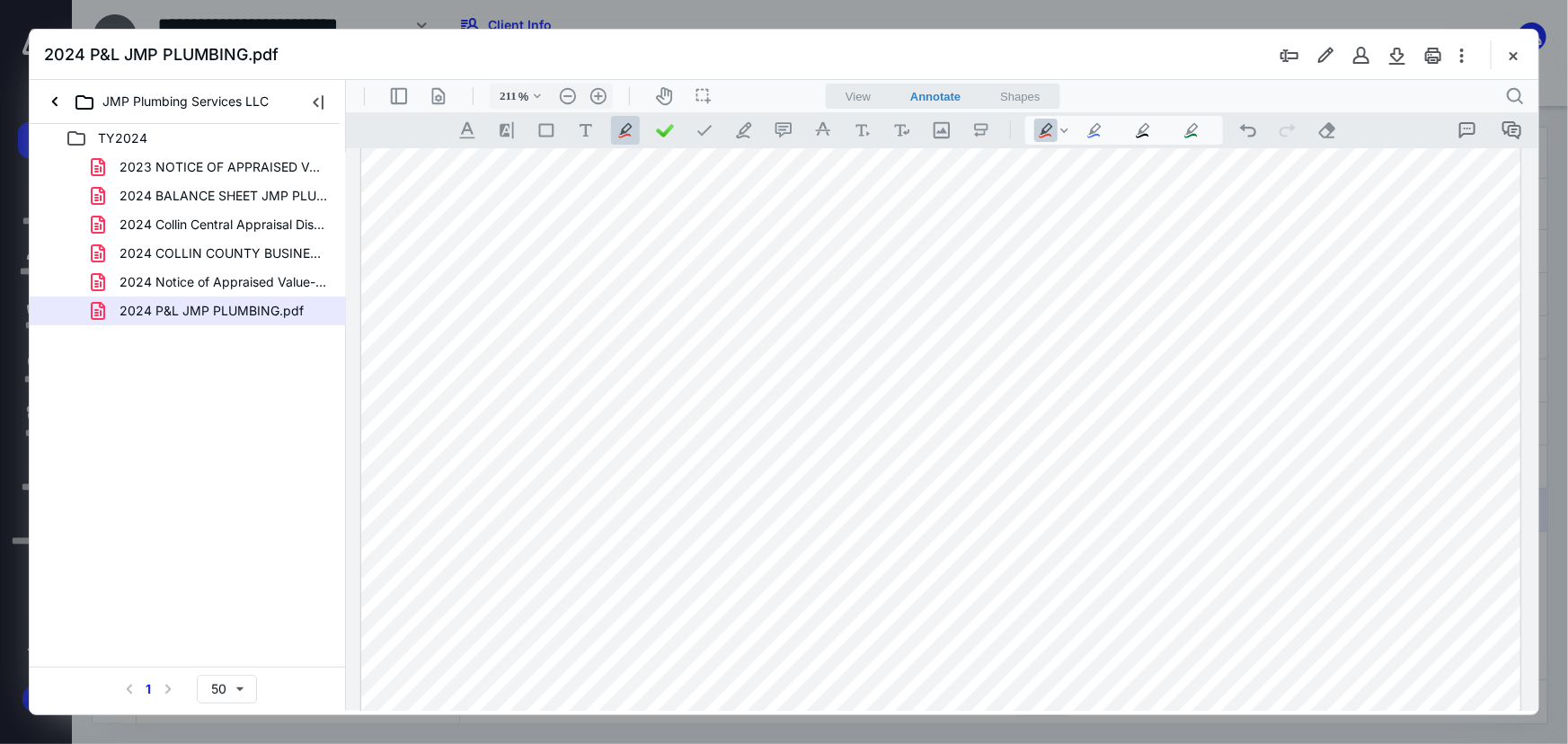 click at bounding box center [940, 393] 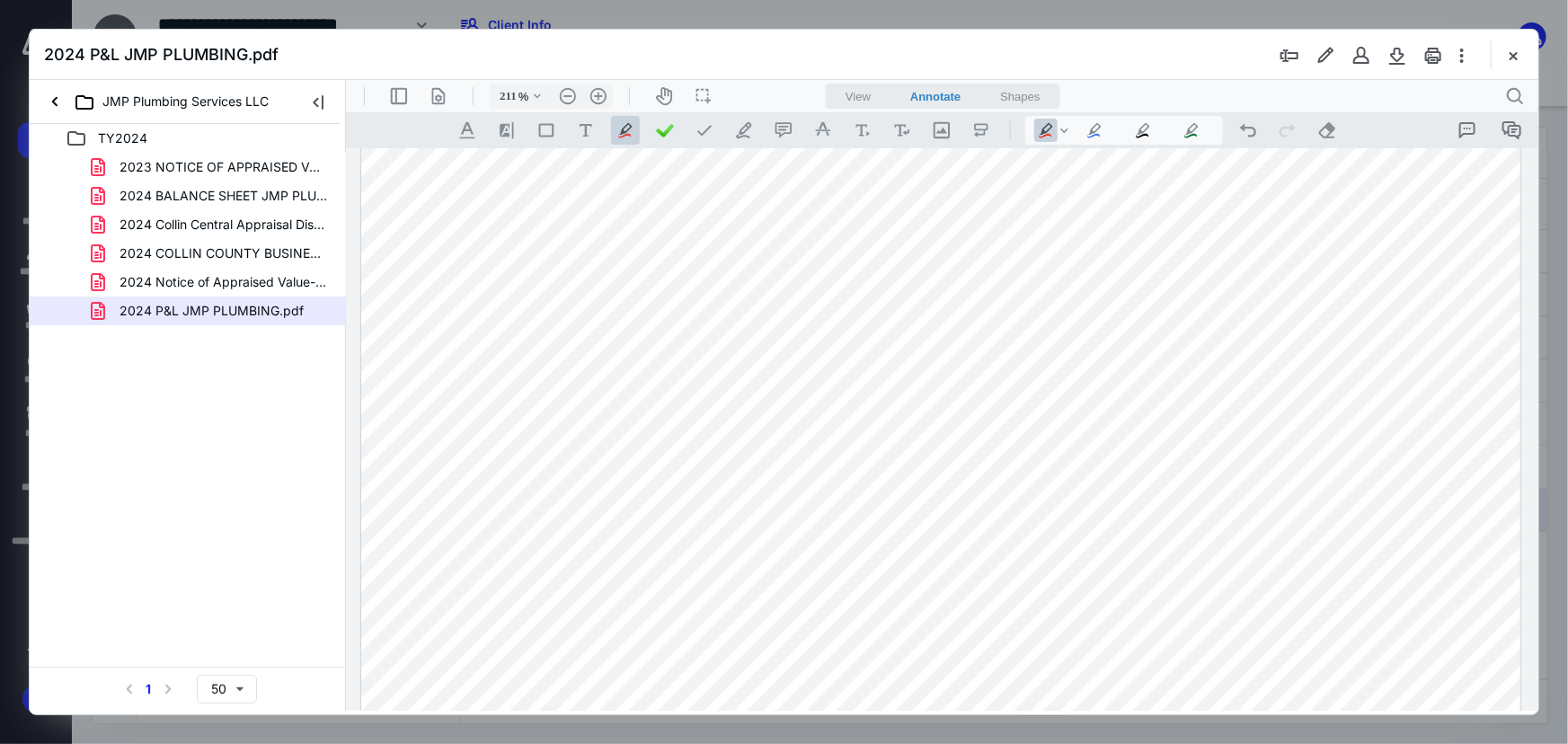 click at bounding box center (940, 393) 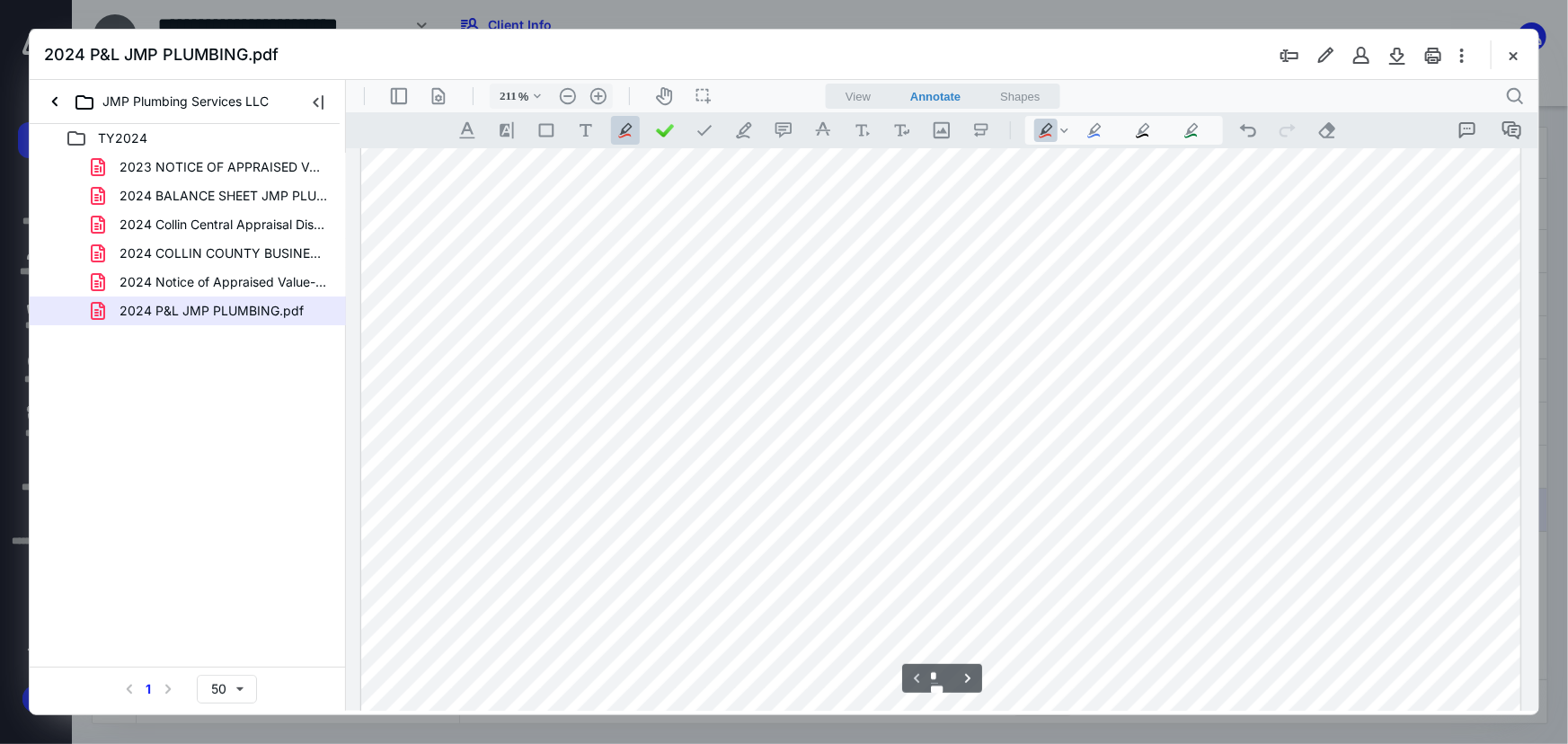 scroll, scrollTop: 839, scrollLeft: 0, axis: vertical 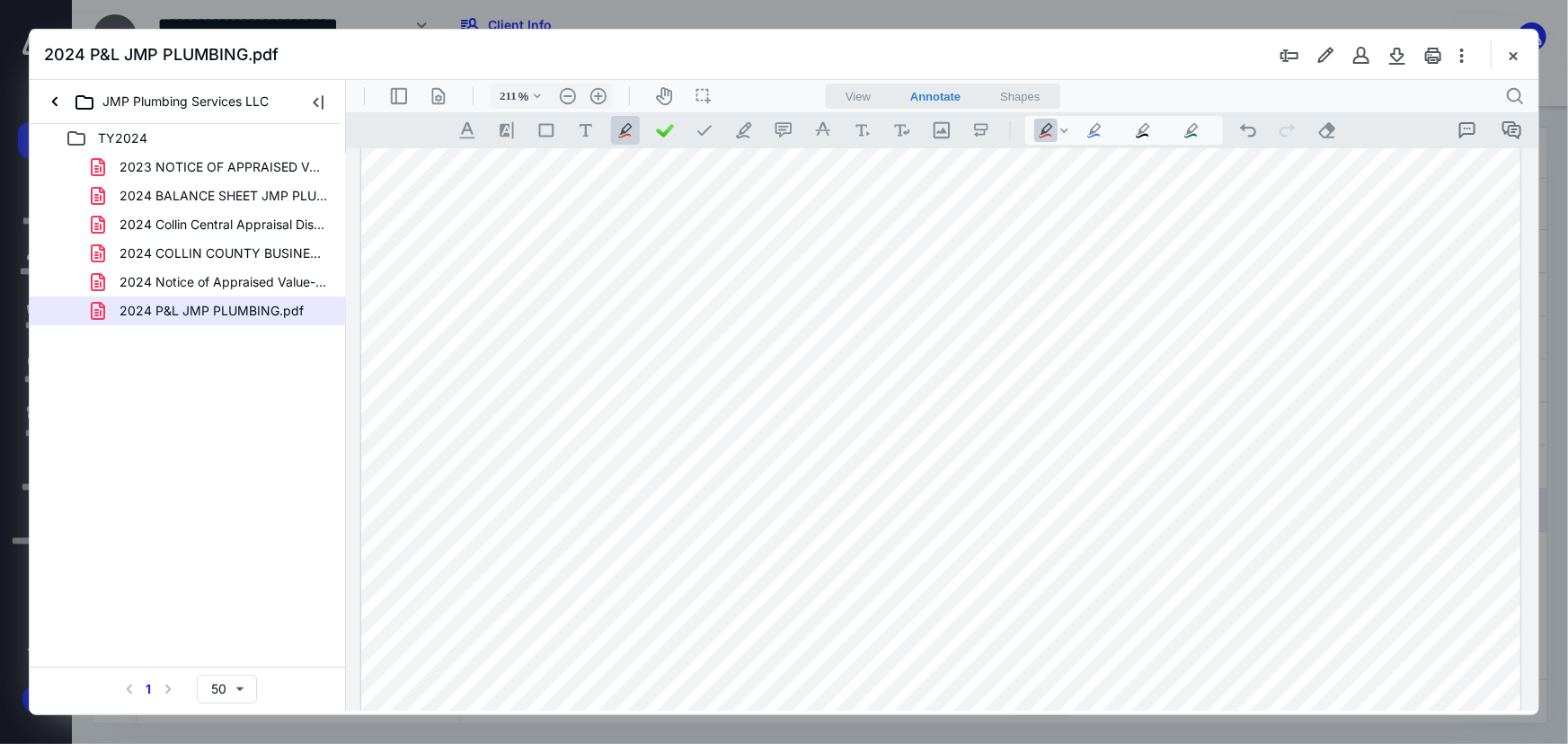click at bounding box center [940, 66] 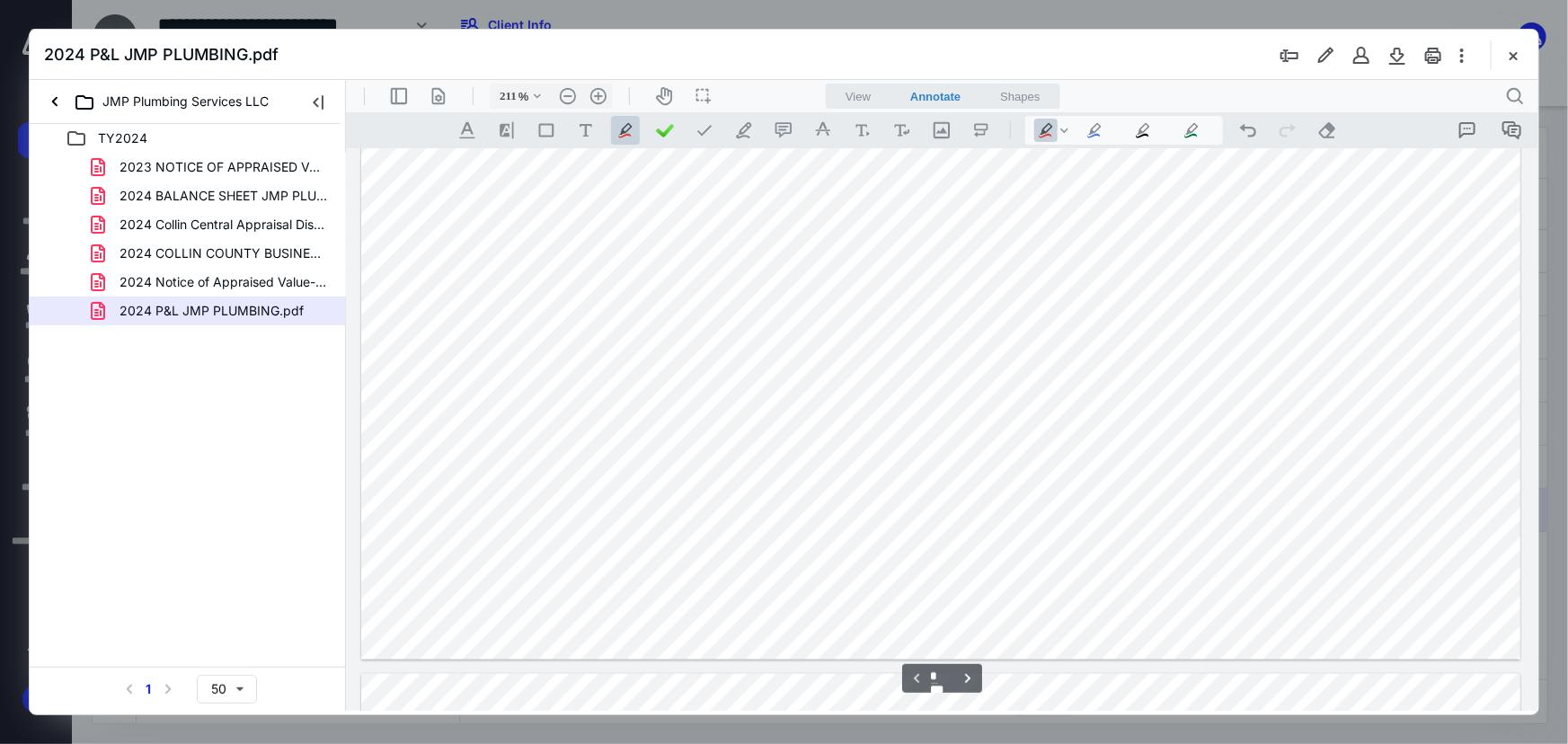 scroll, scrollTop: 1061, scrollLeft: 0, axis: vertical 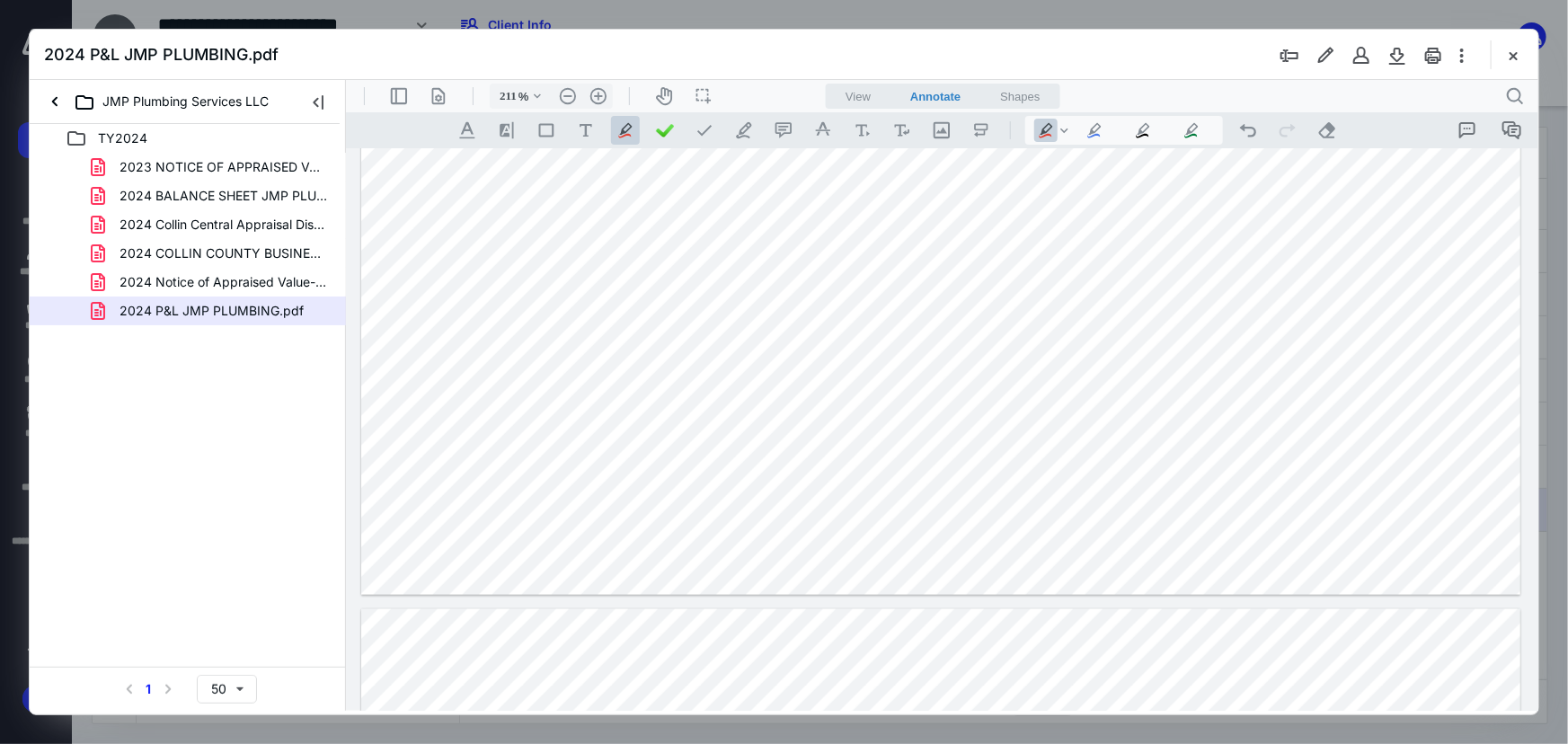 click at bounding box center (940, -156) 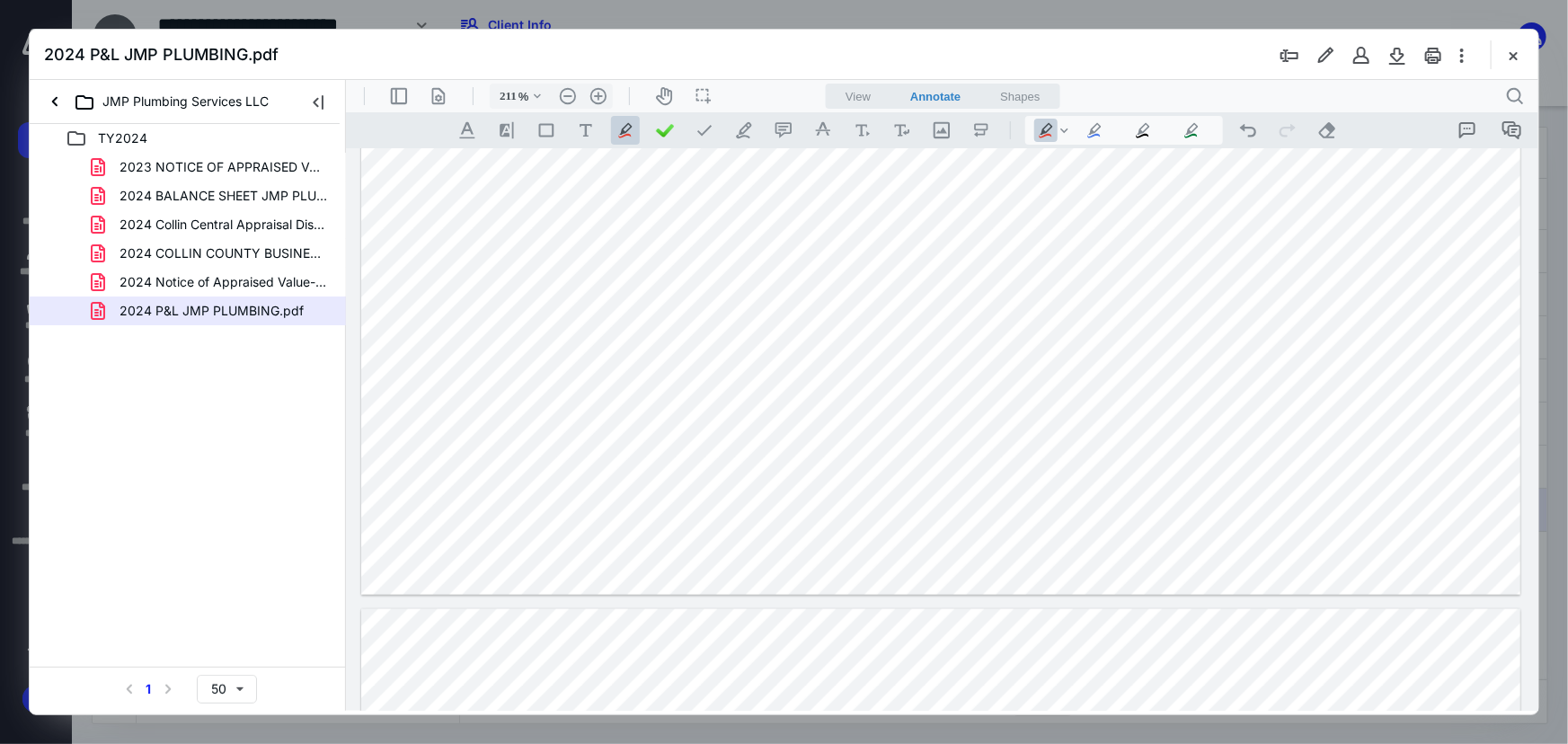 click at bounding box center (940, -156) 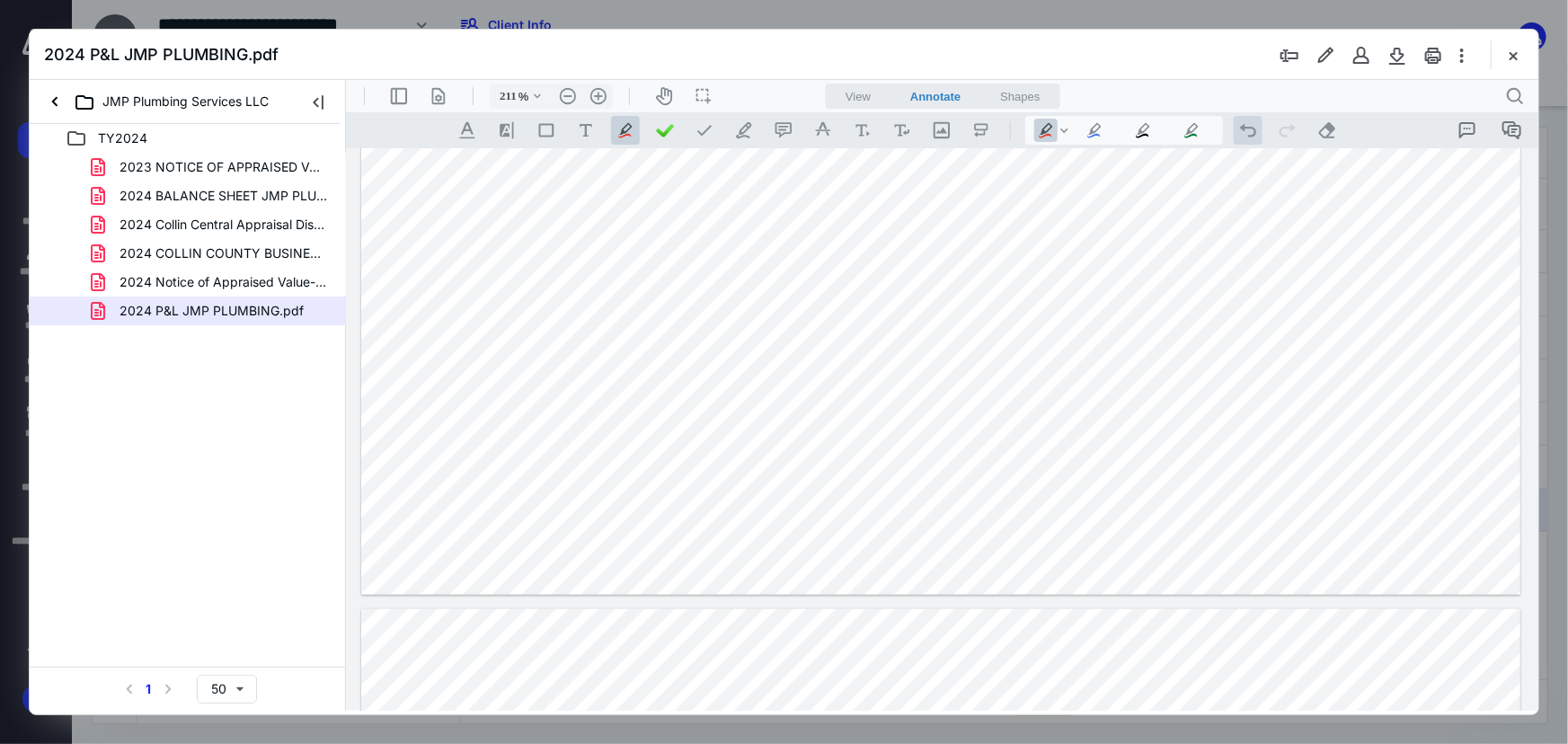 click on ".cls-1{fill:#abb0c4;} icon - operation - undo" at bounding box center [1247, 129] 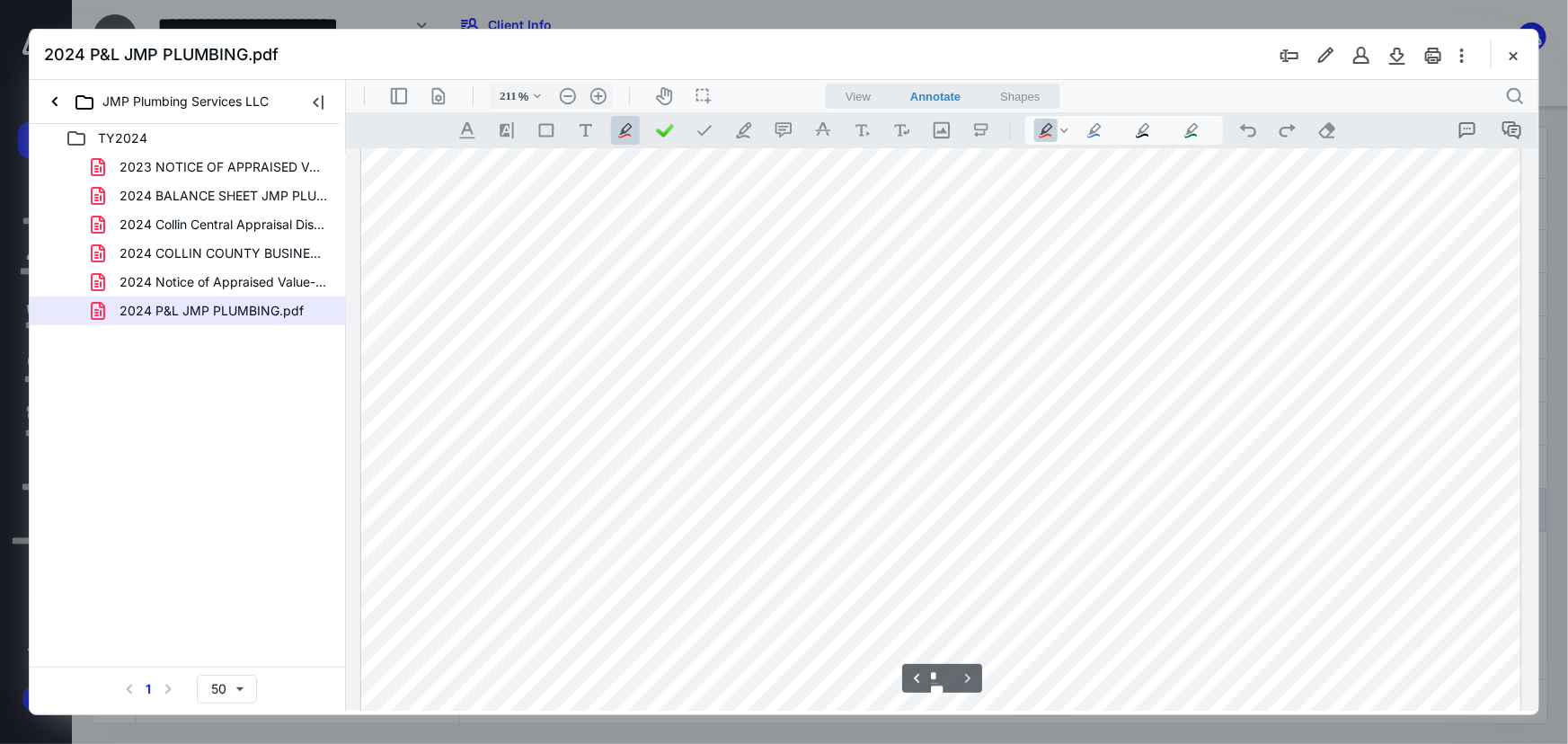 scroll, scrollTop: 3981, scrollLeft: 0, axis: vertical 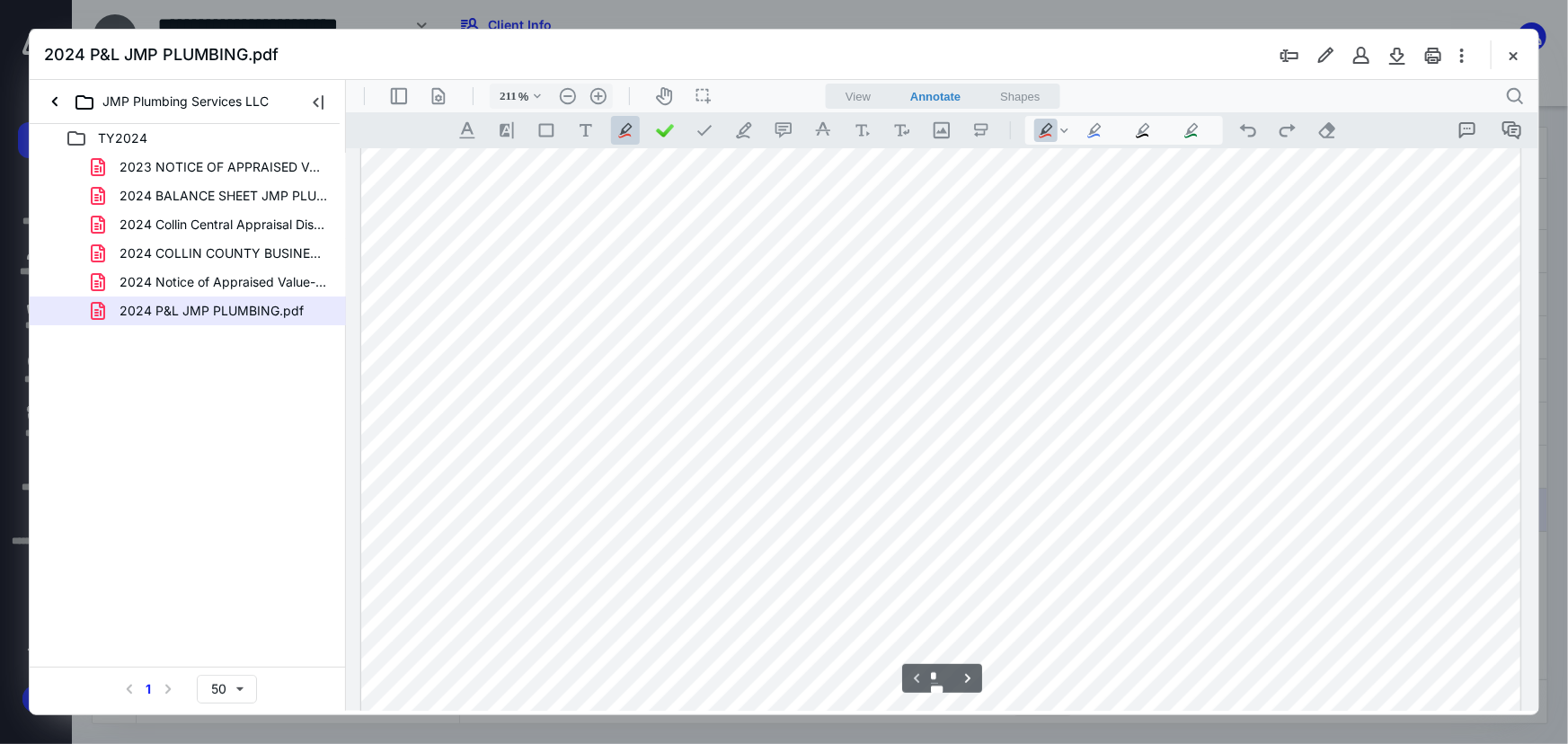 click at bounding box center (940, 28) 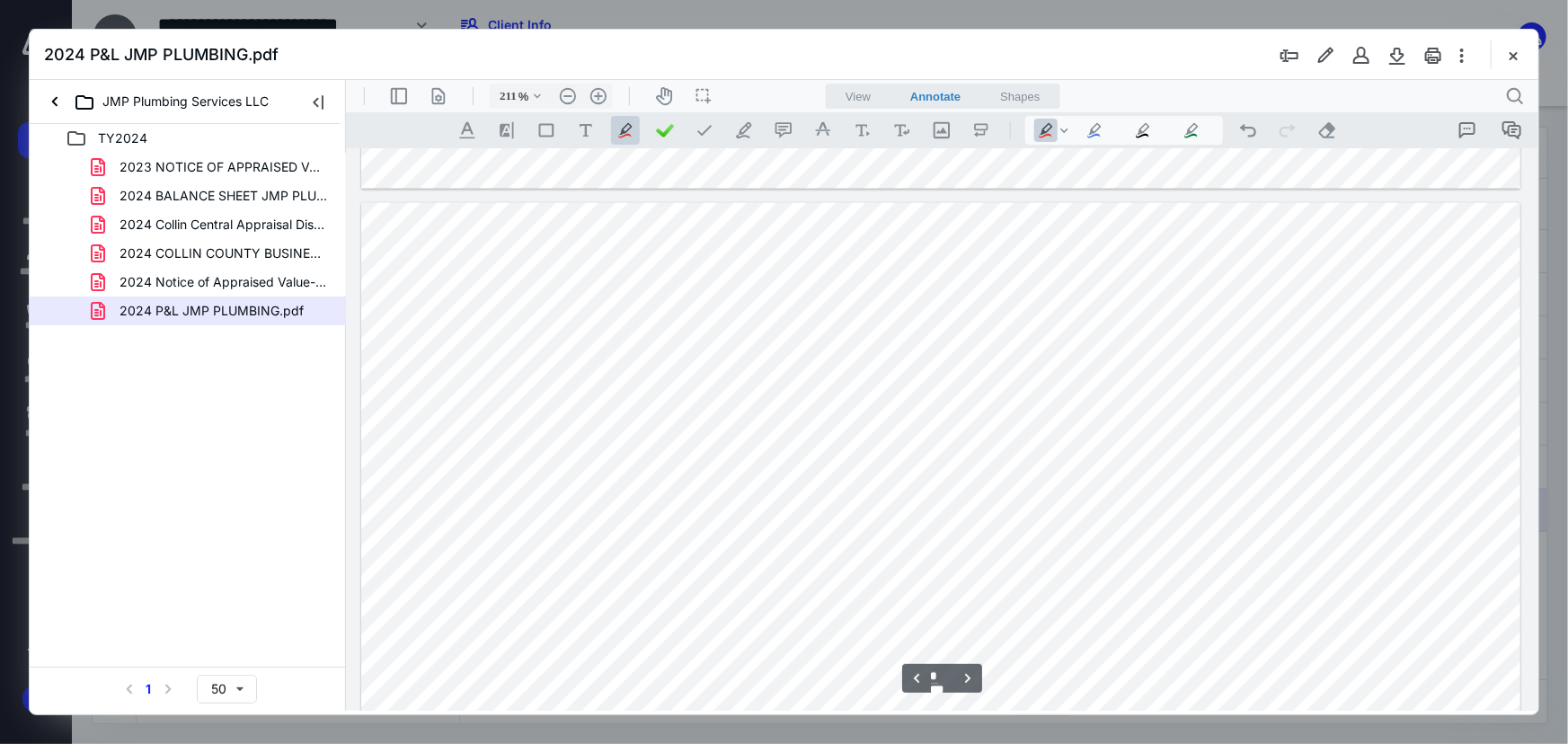 scroll, scrollTop: 1612, scrollLeft: 0, axis: vertical 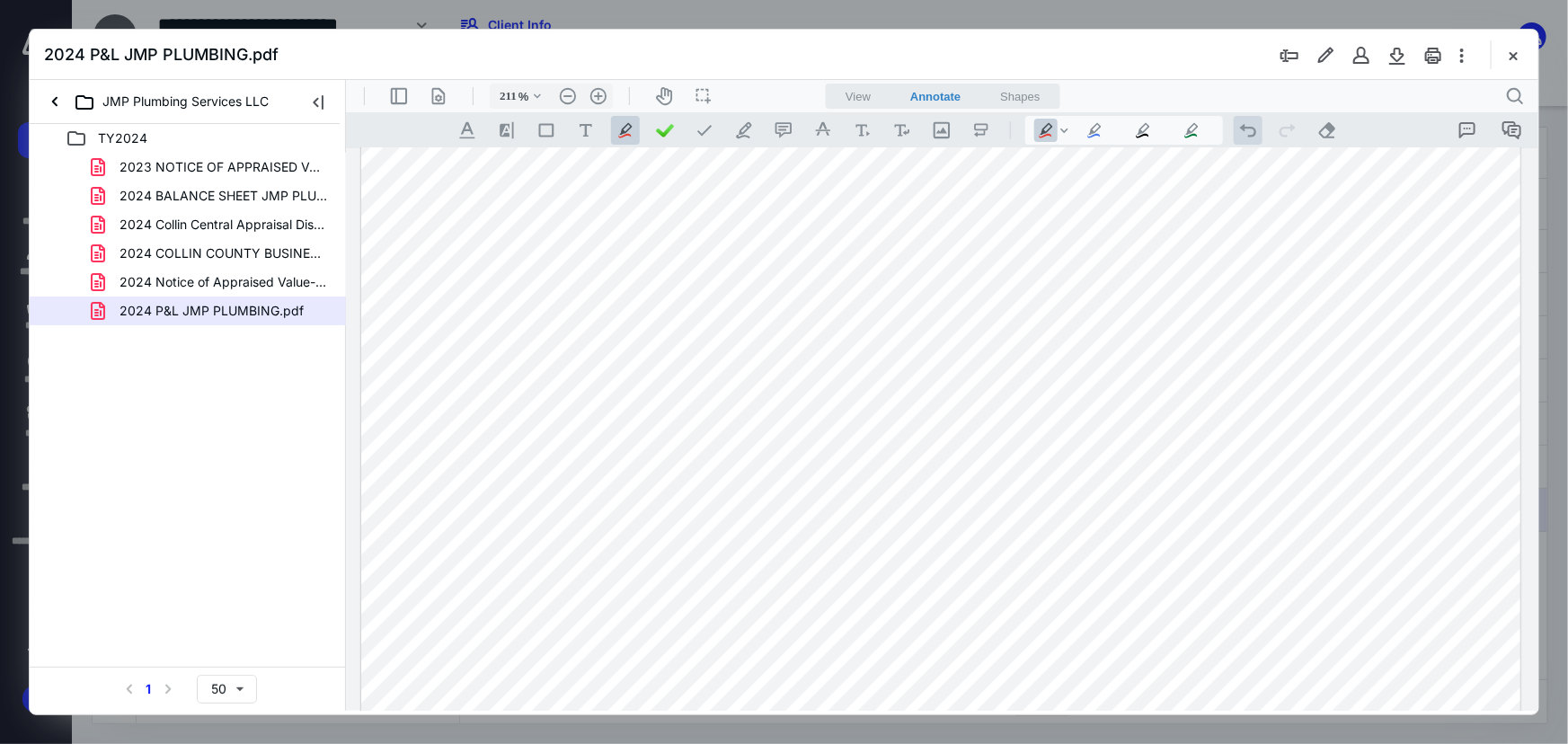 click on ".cls-1{fill:#abb0c4;} icon - operation - undo" at bounding box center [1247, 129] 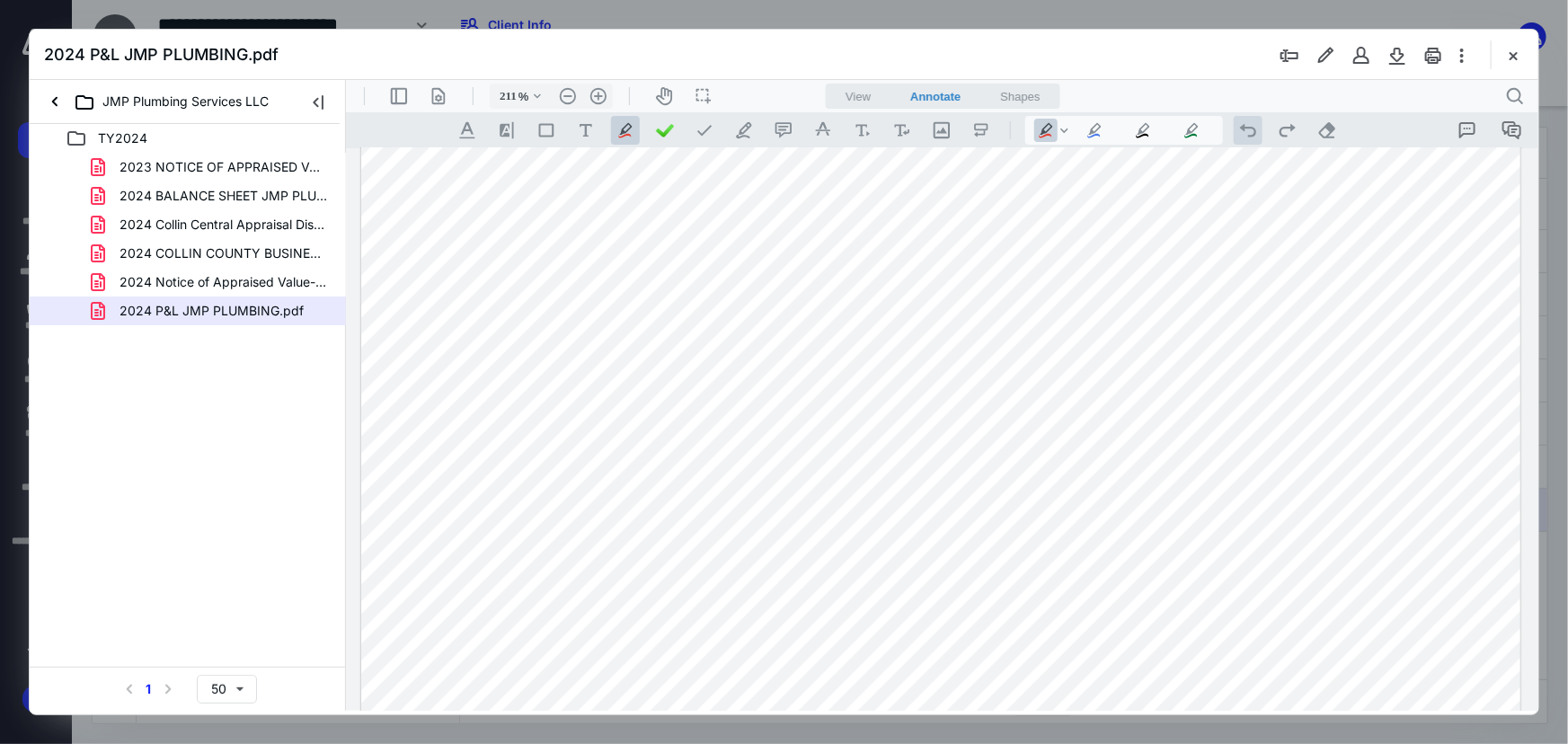 click on ".cls-1{fill:#abb0c4;} icon - operation - undo" at bounding box center [1247, 129] 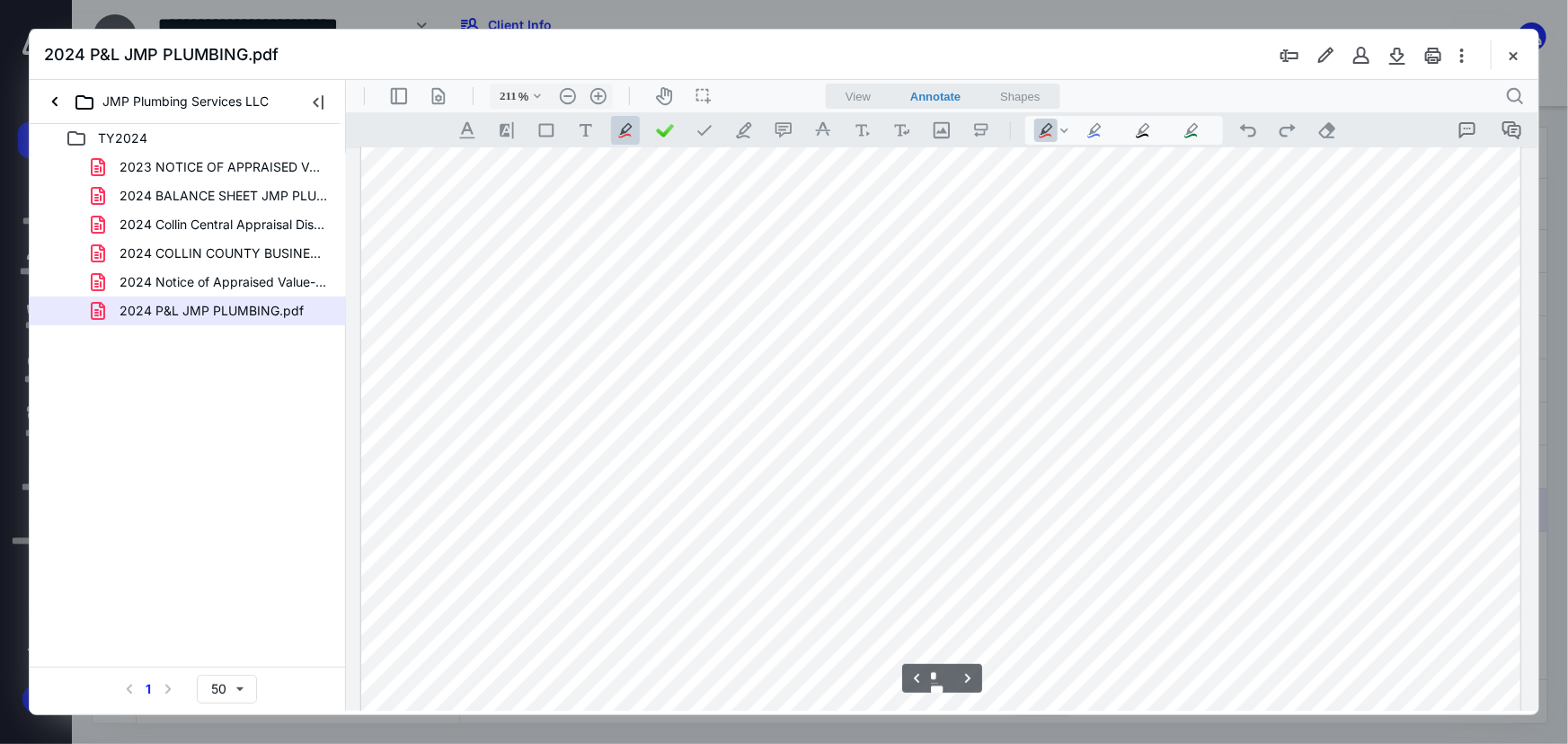 scroll, scrollTop: 2183, scrollLeft: 0, axis: vertical 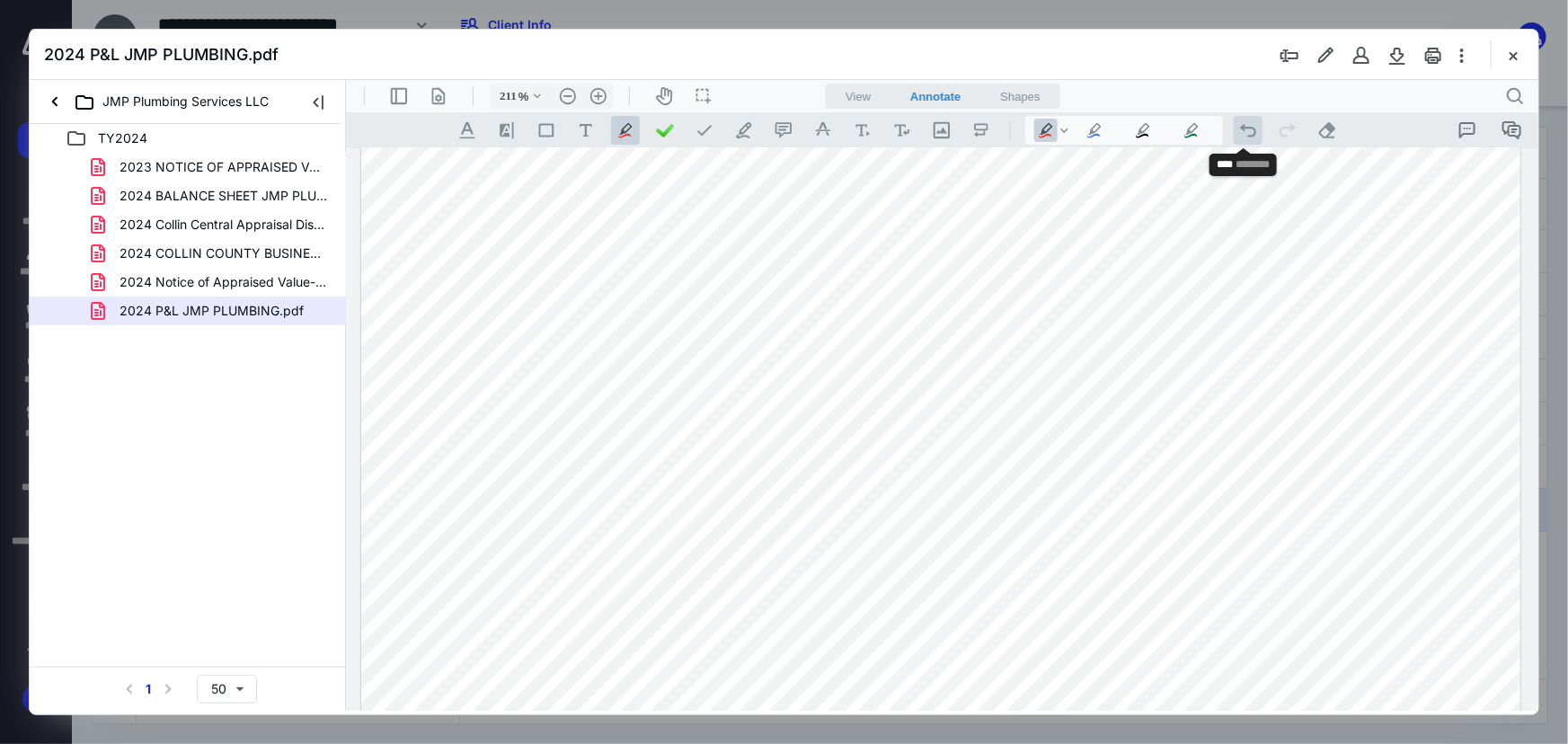 drag, startPoint x: 1244, startPoint y: 126, endPoint x: 1246, endPoint y: 144, distance: 18.11077 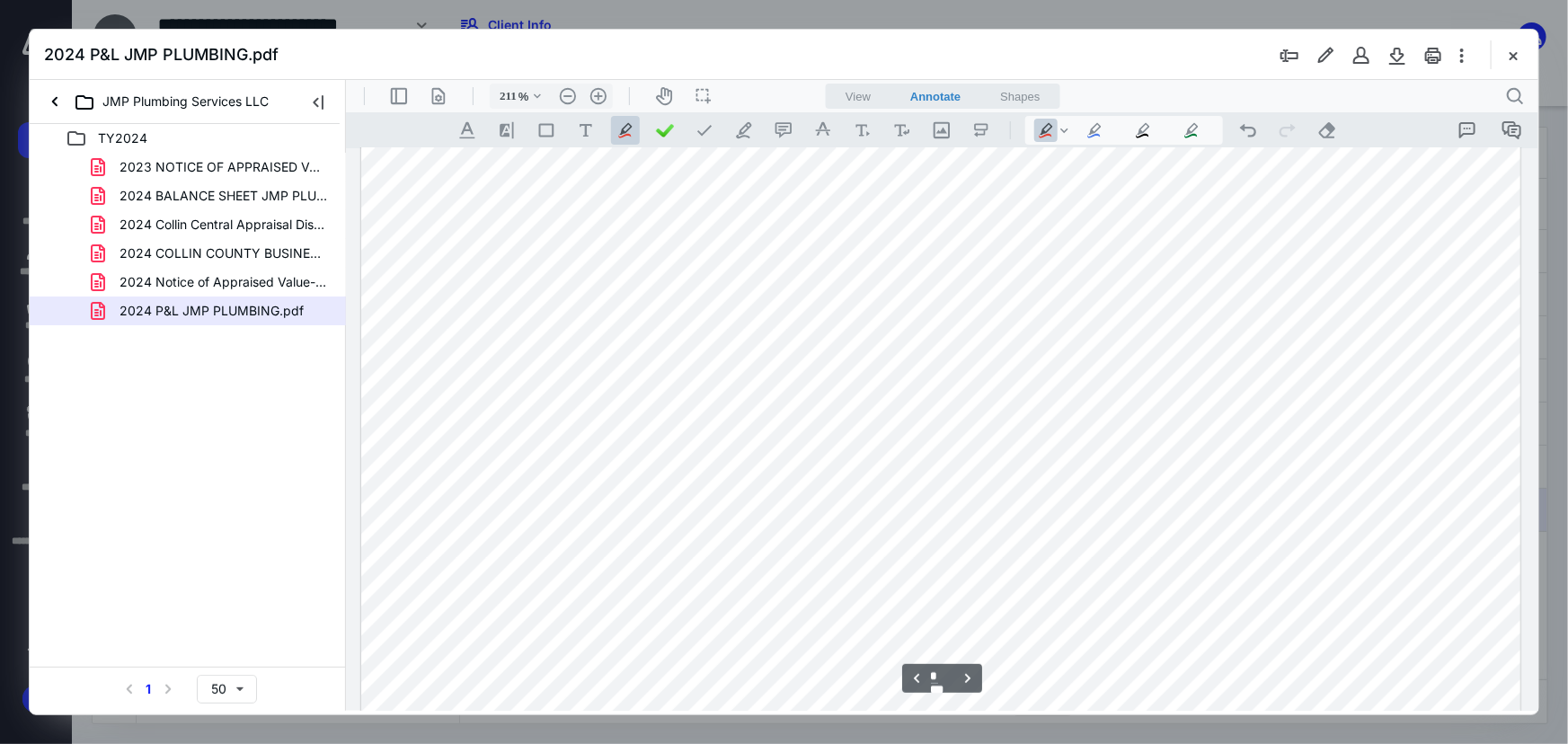 scroll, scrollTop: 2265, scrollLeft: 0, axis: vertical 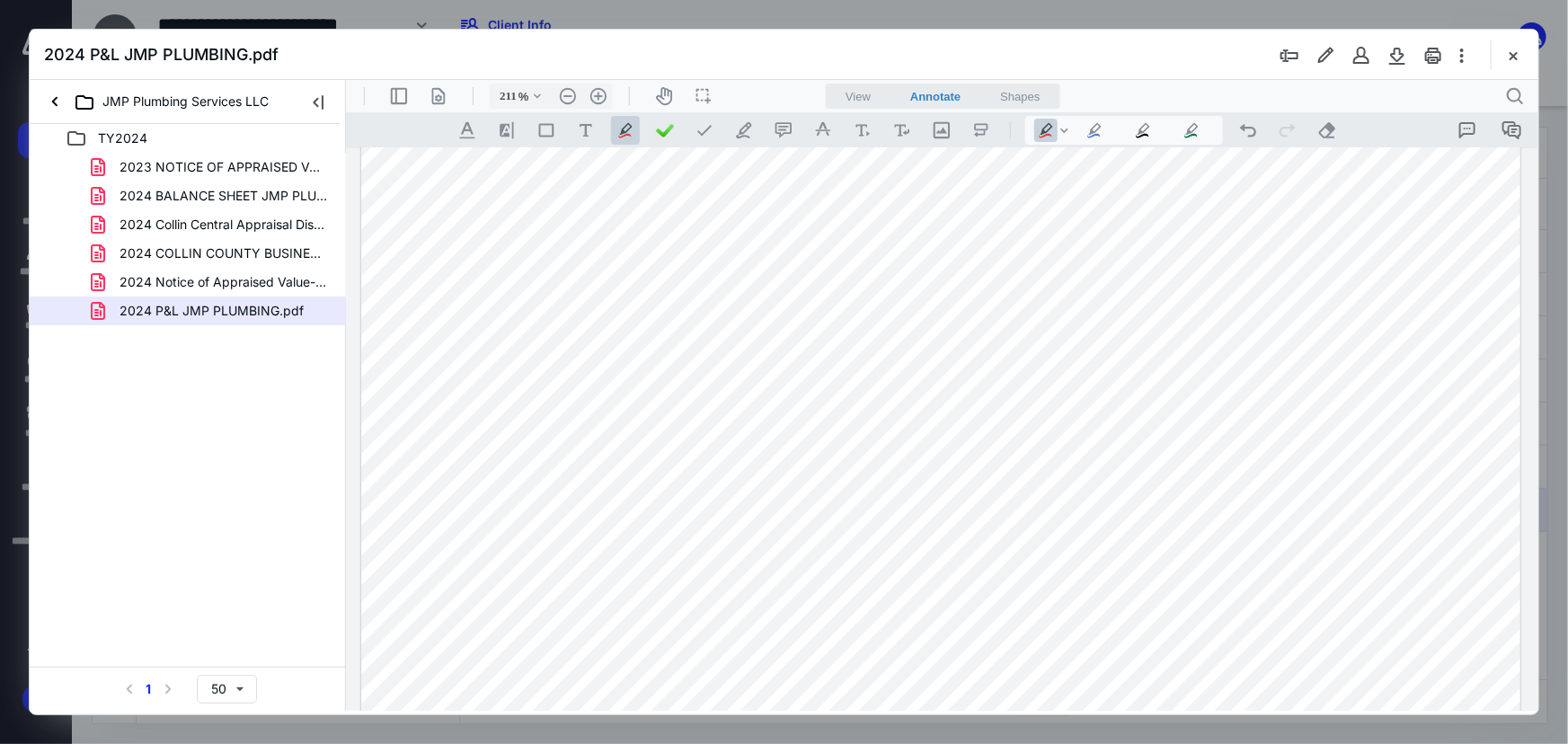 click at bounding box center [940, 771] 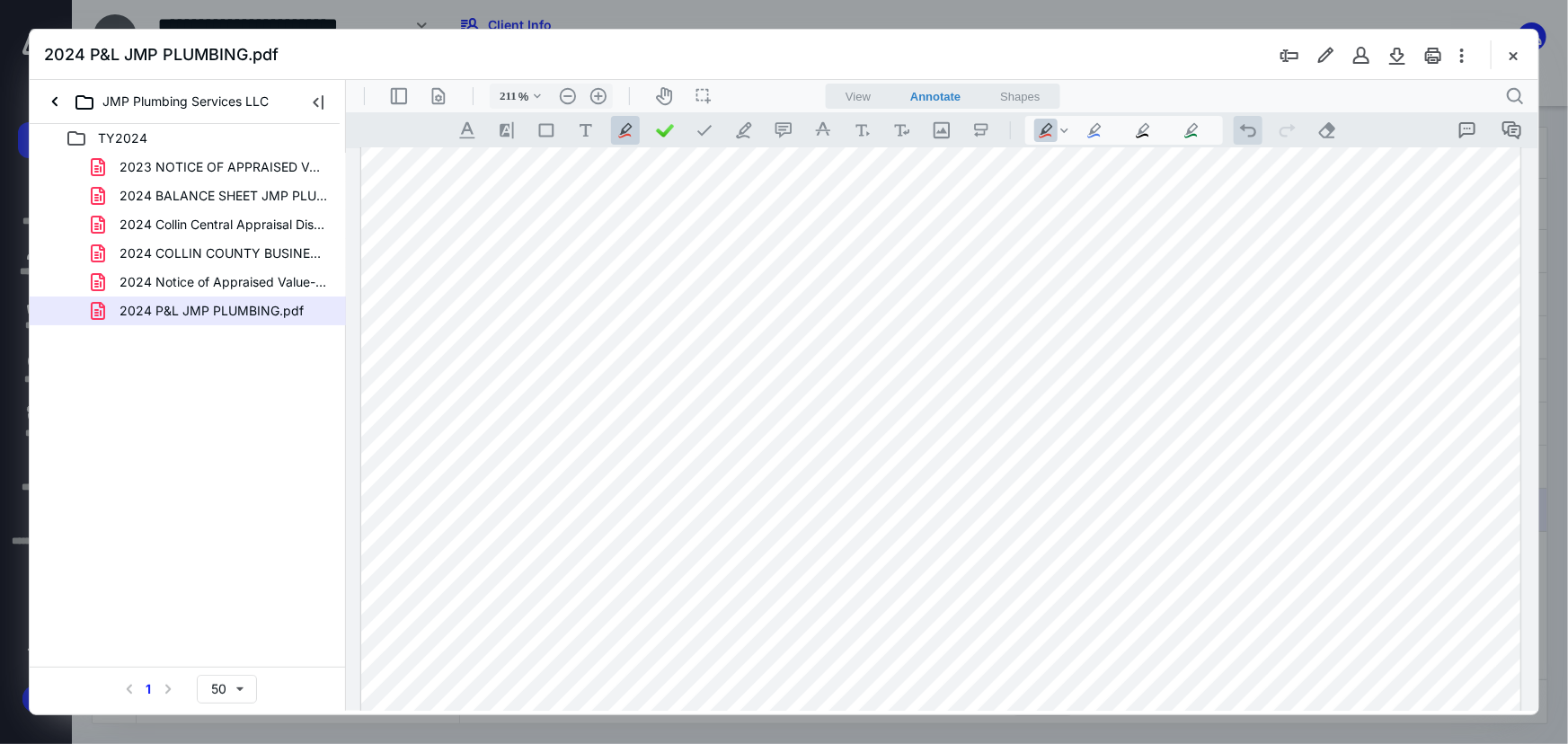 click on ".cls-1{fill:#abb0c4;} icon - operation - undo" at bounding box center [1247, 129] 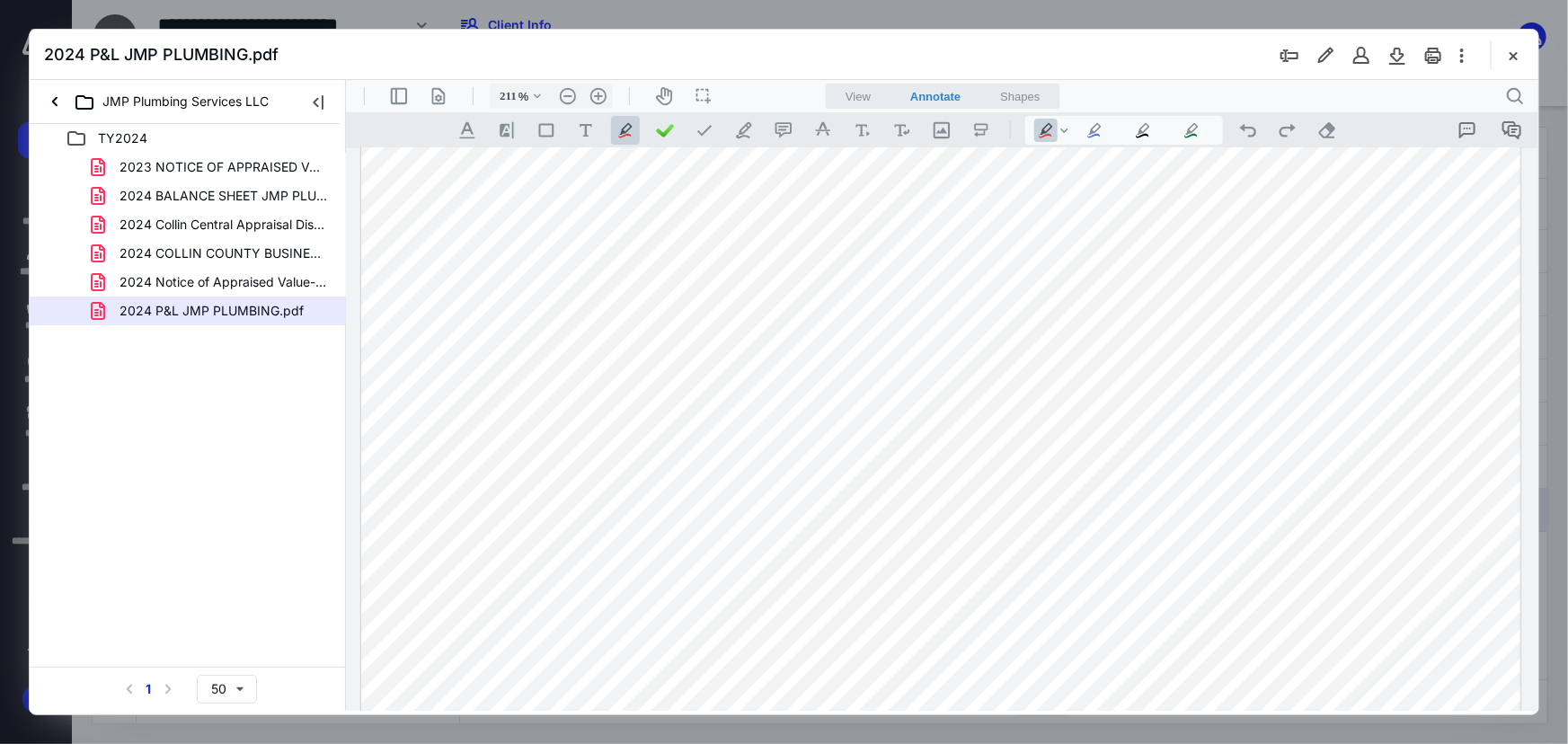 click at bounding box center [940, 771] 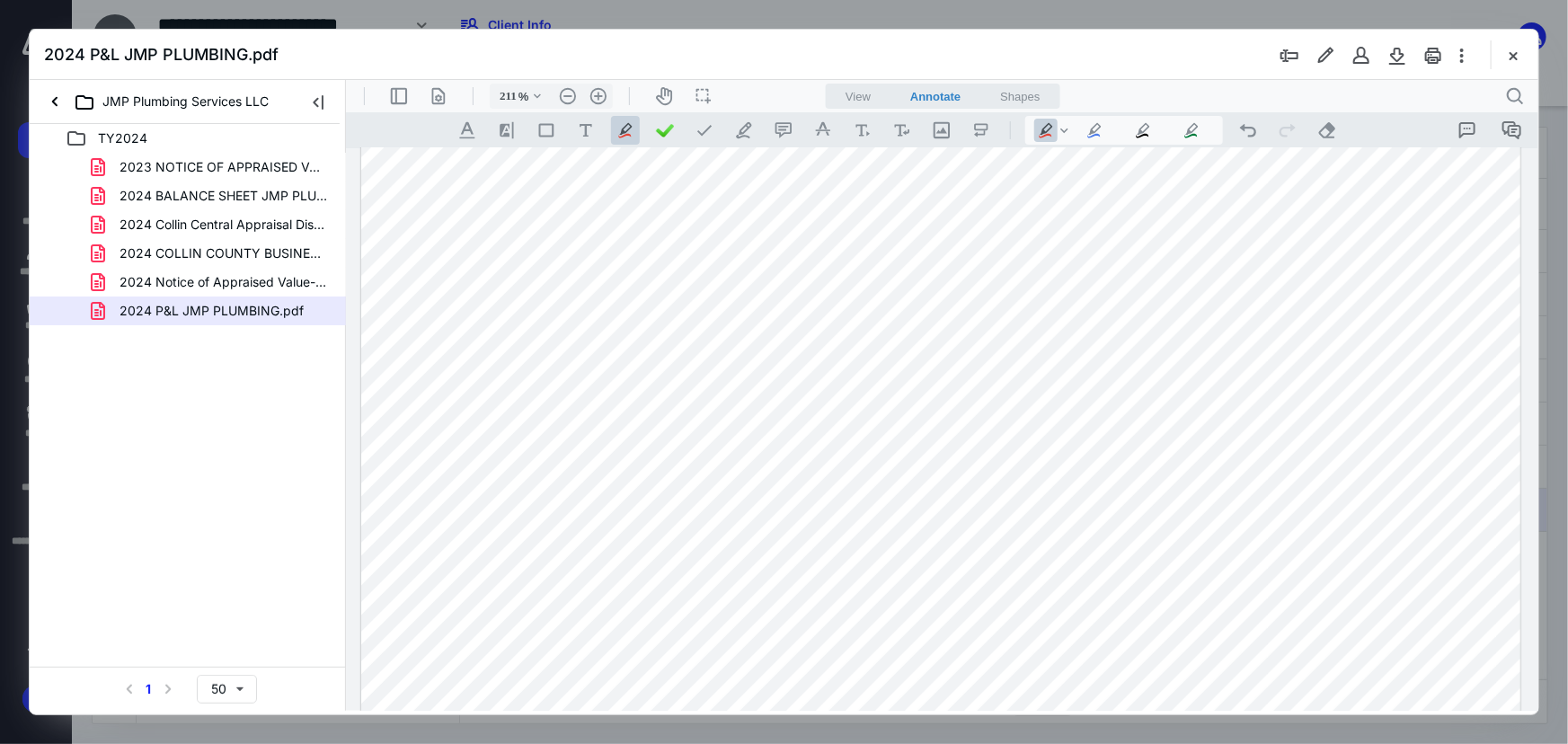 click at bounding box center [940, 771] 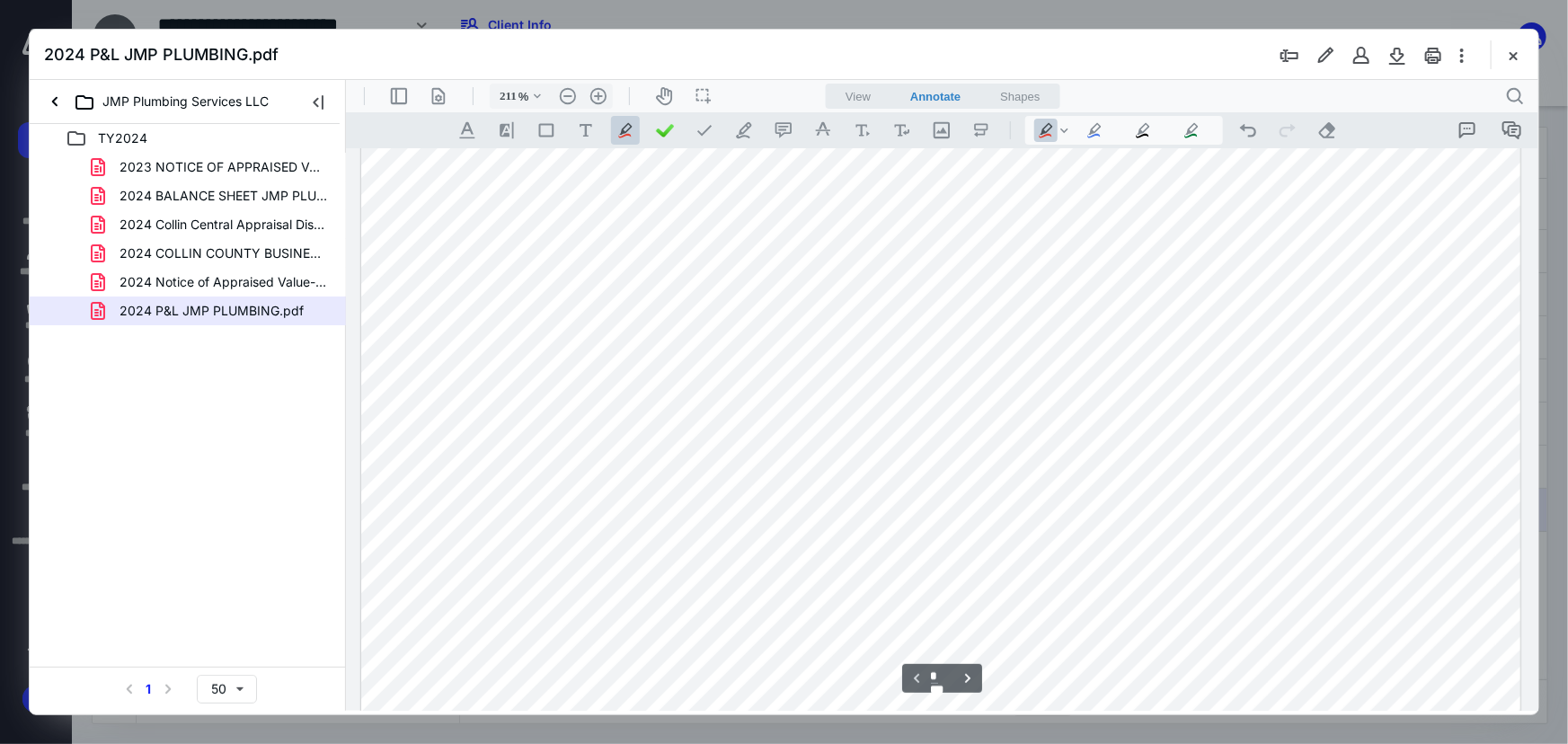 scroll, scrollTop: 408, scrollLeft: 0, axis: vertical 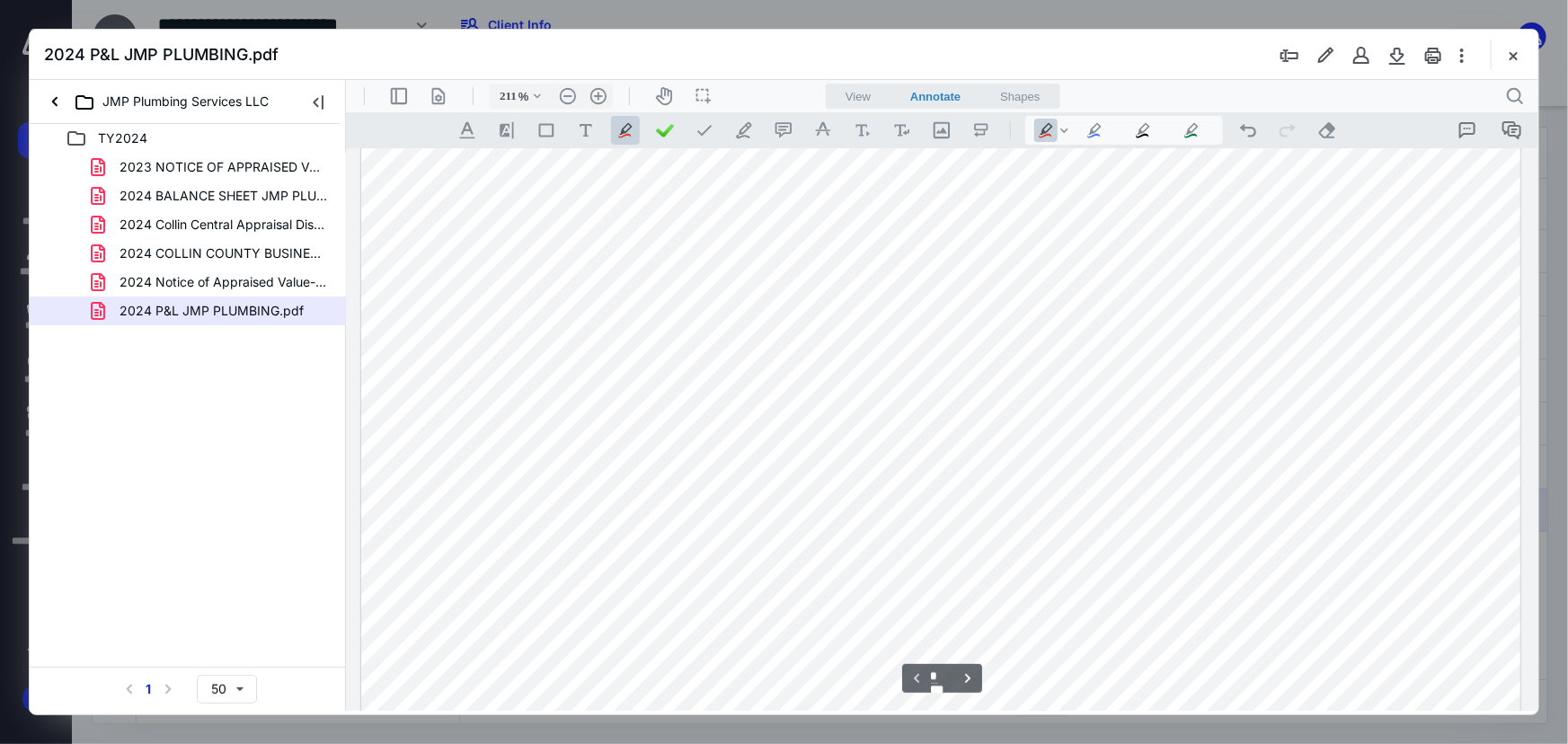 click at bounding box center (940, 497) 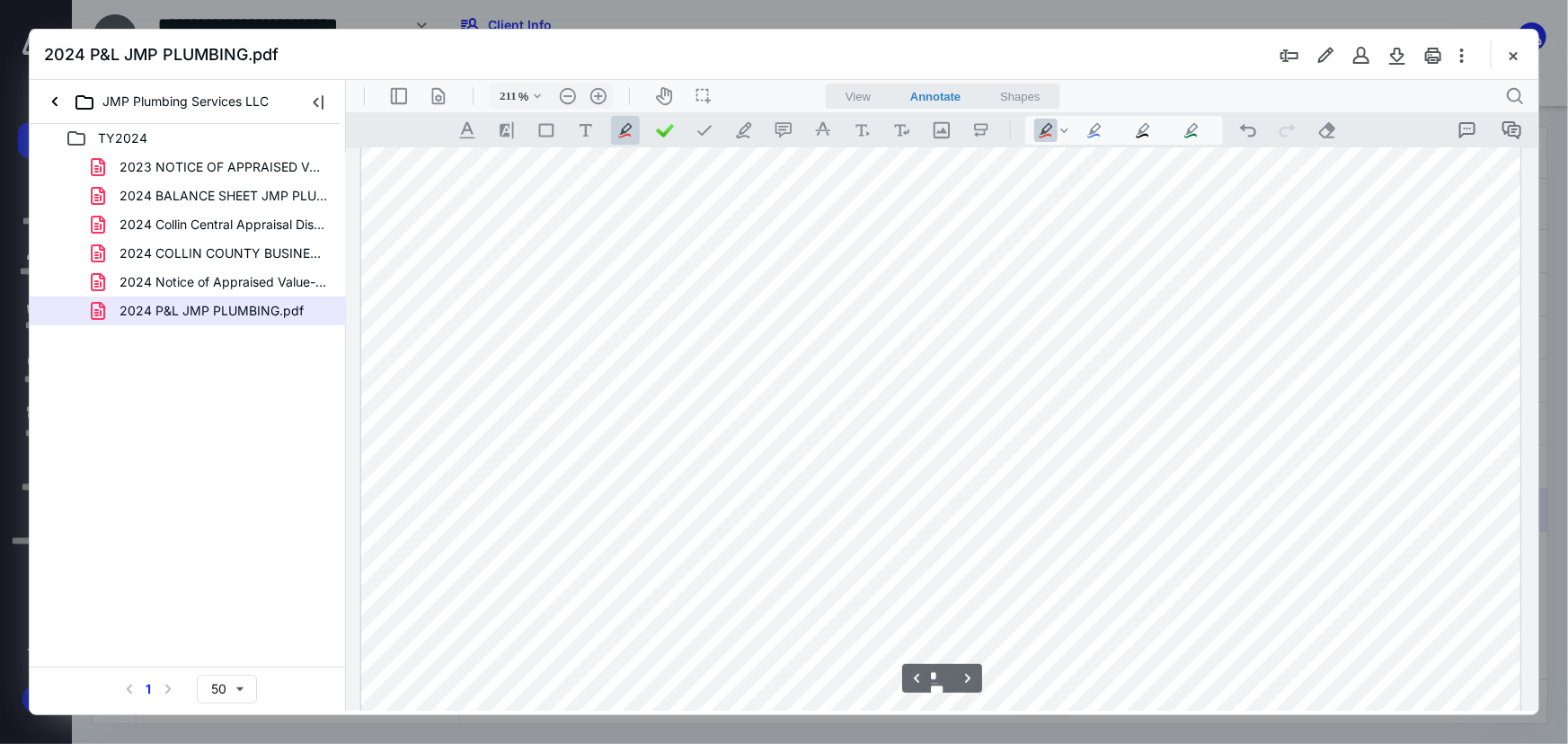 scroll, scrollTop: 2287, scrollLeft: 0, axis: vertical 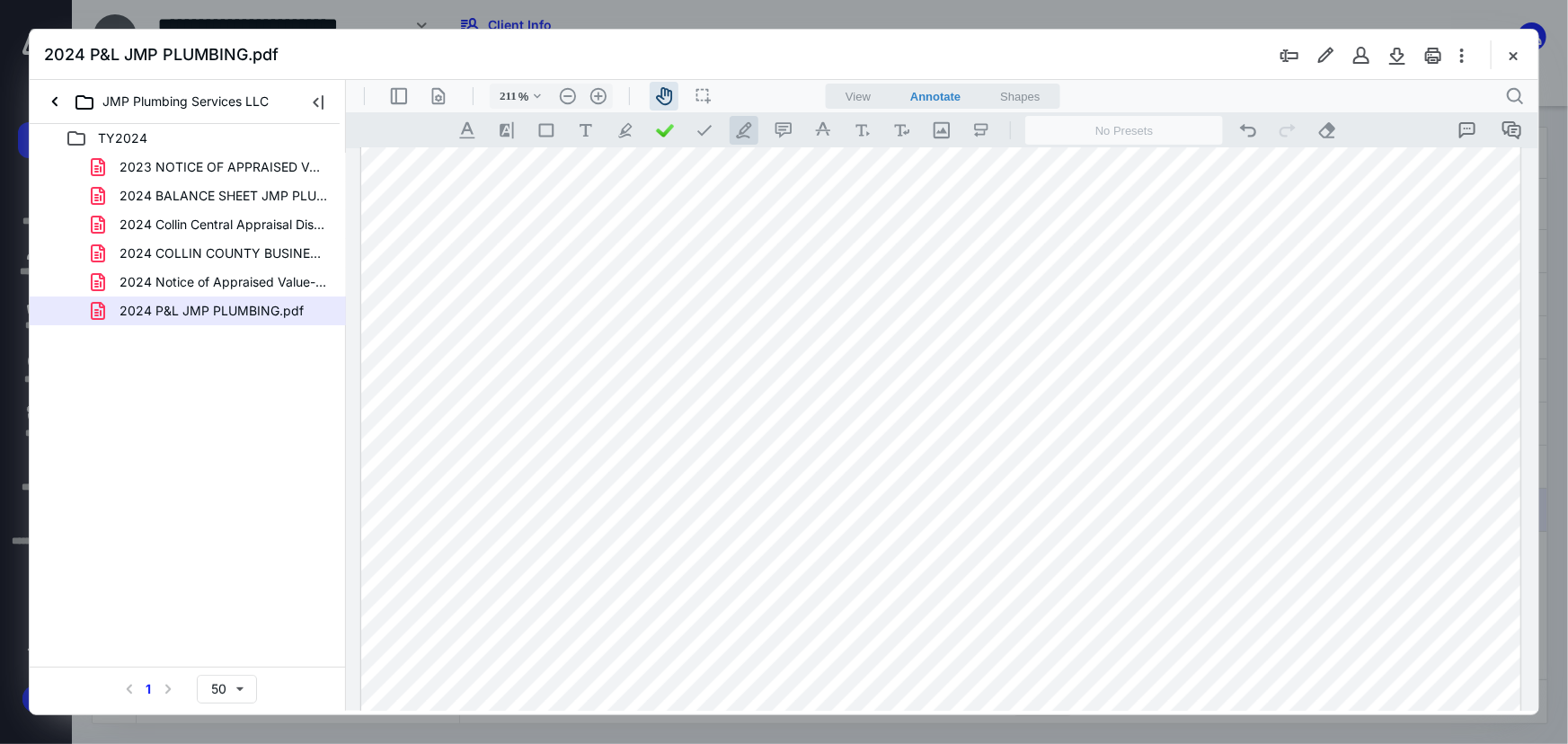 click on ".cls-1{fill:#abb0c4;} icon - tool - pen - line" at bounding box center [743, 129] 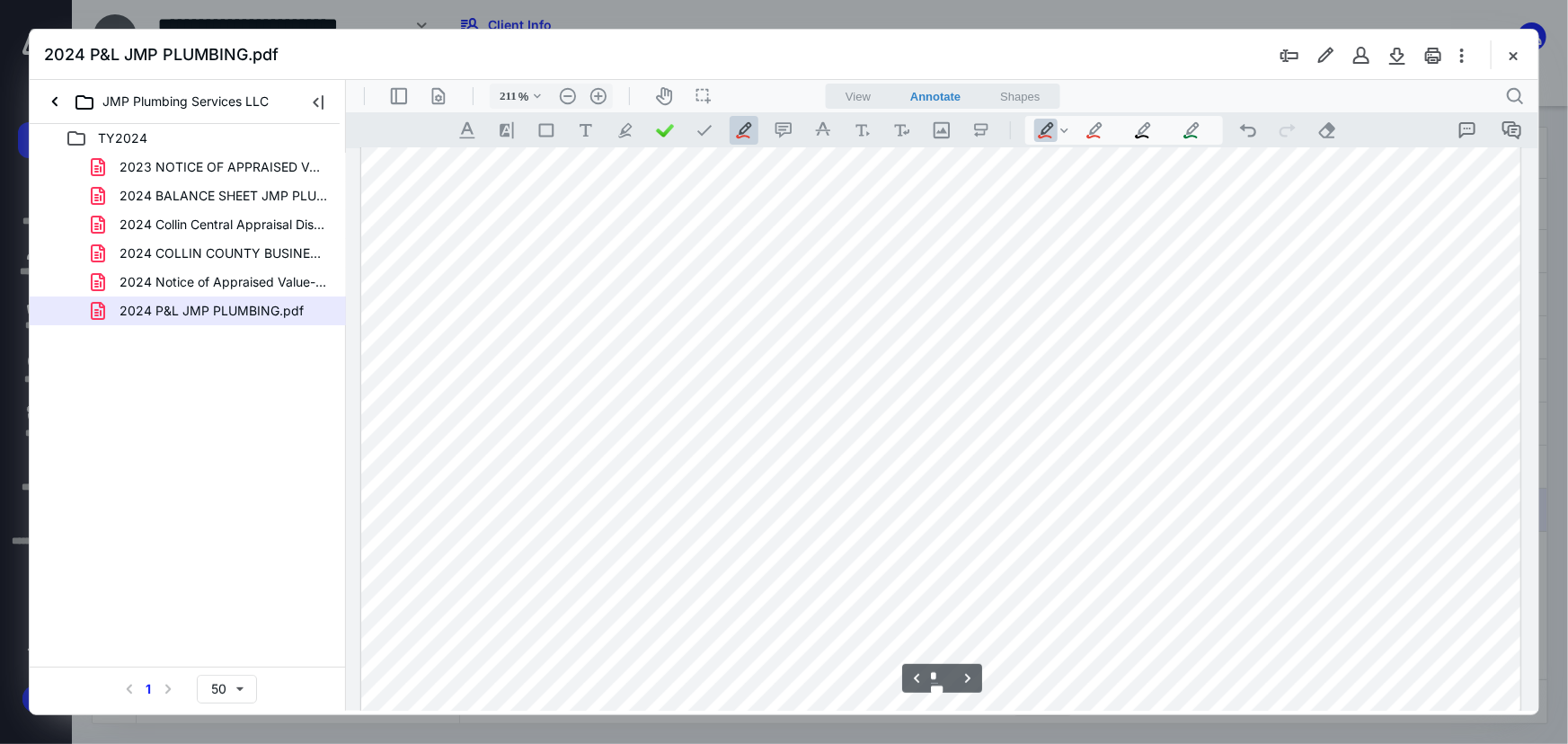 scroll, scrollTop: 2369, scrollLeft: 0, axis: vertical 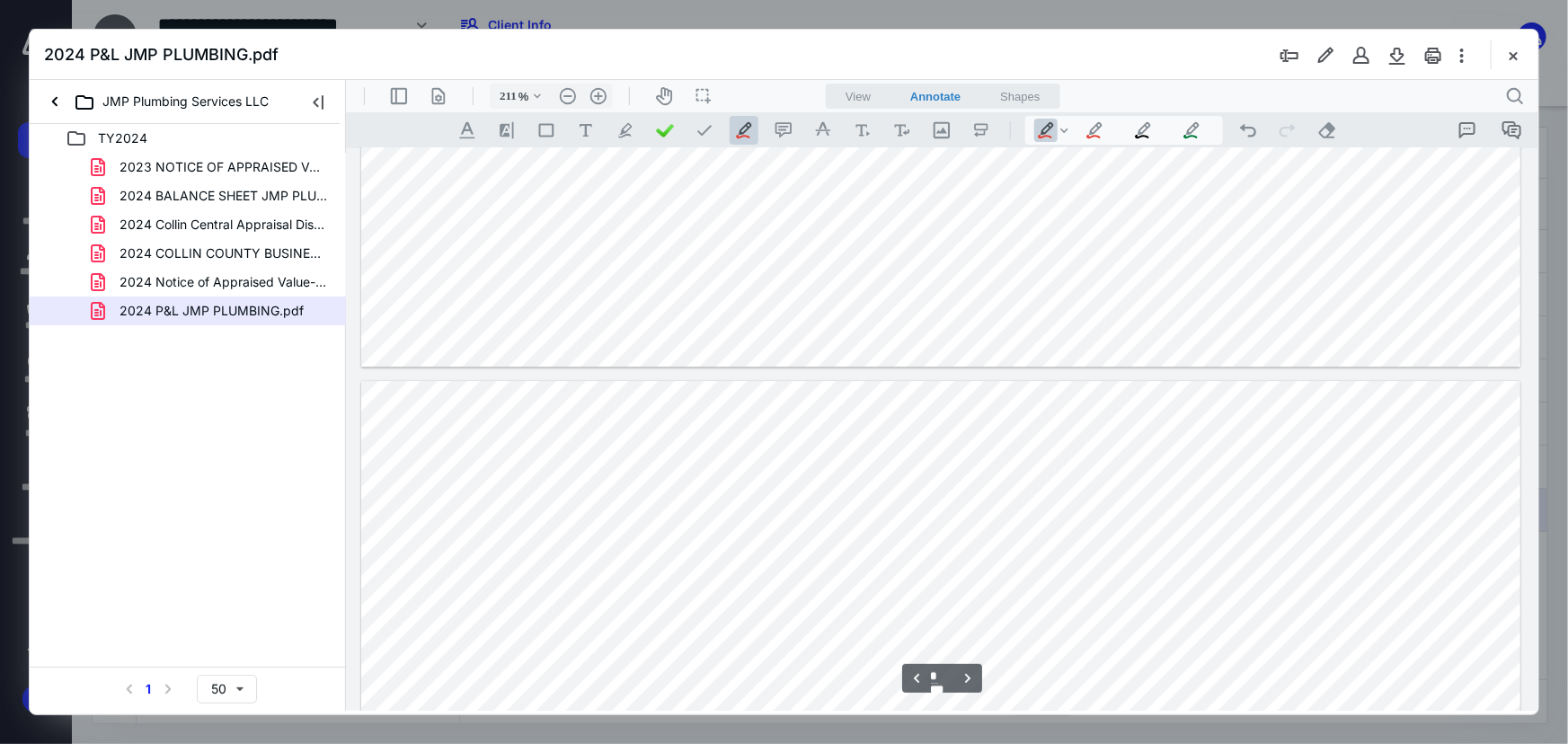type on "*" 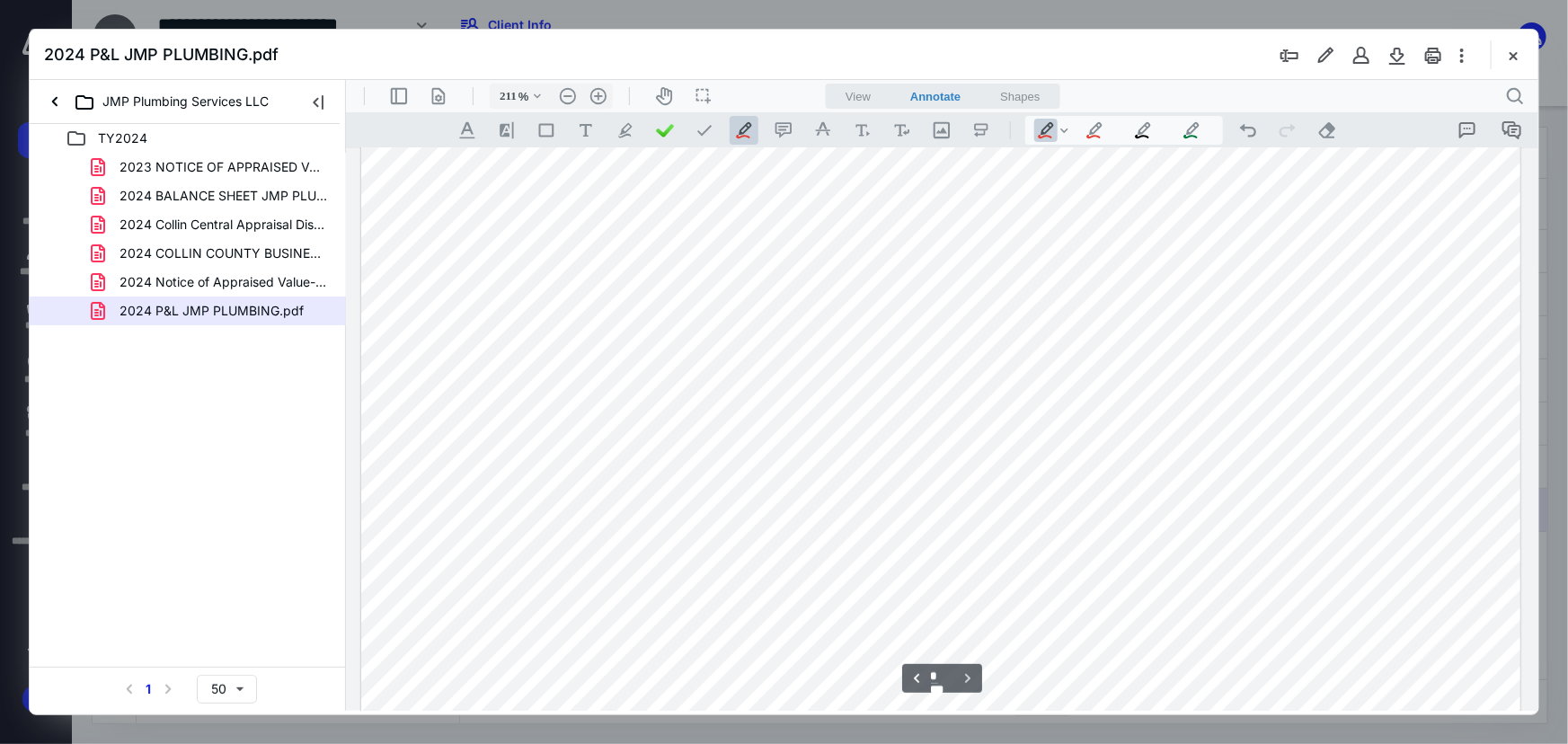 scroll, scrollTop: 3512, scrollLeft: 0, axis: vertical 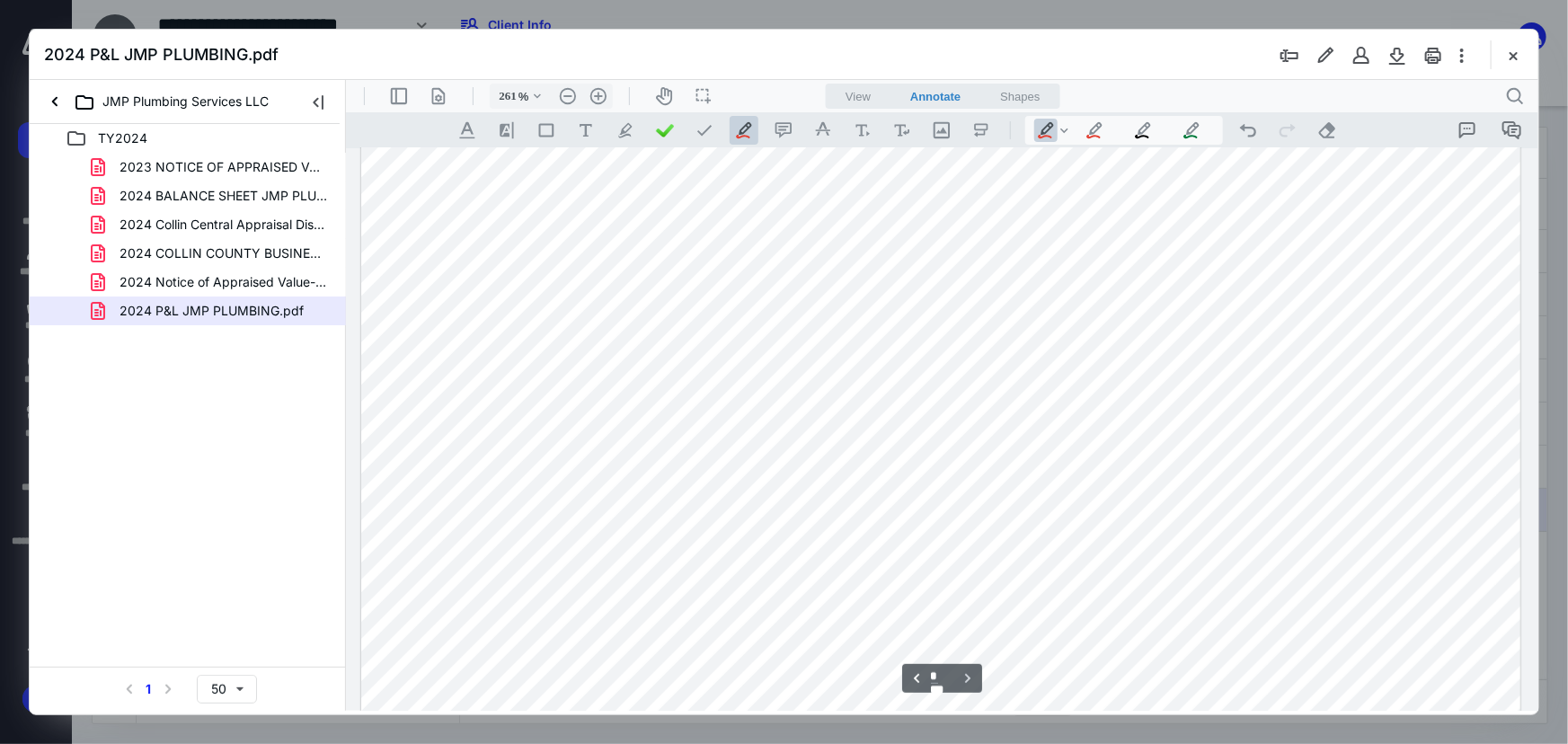 type on "361" 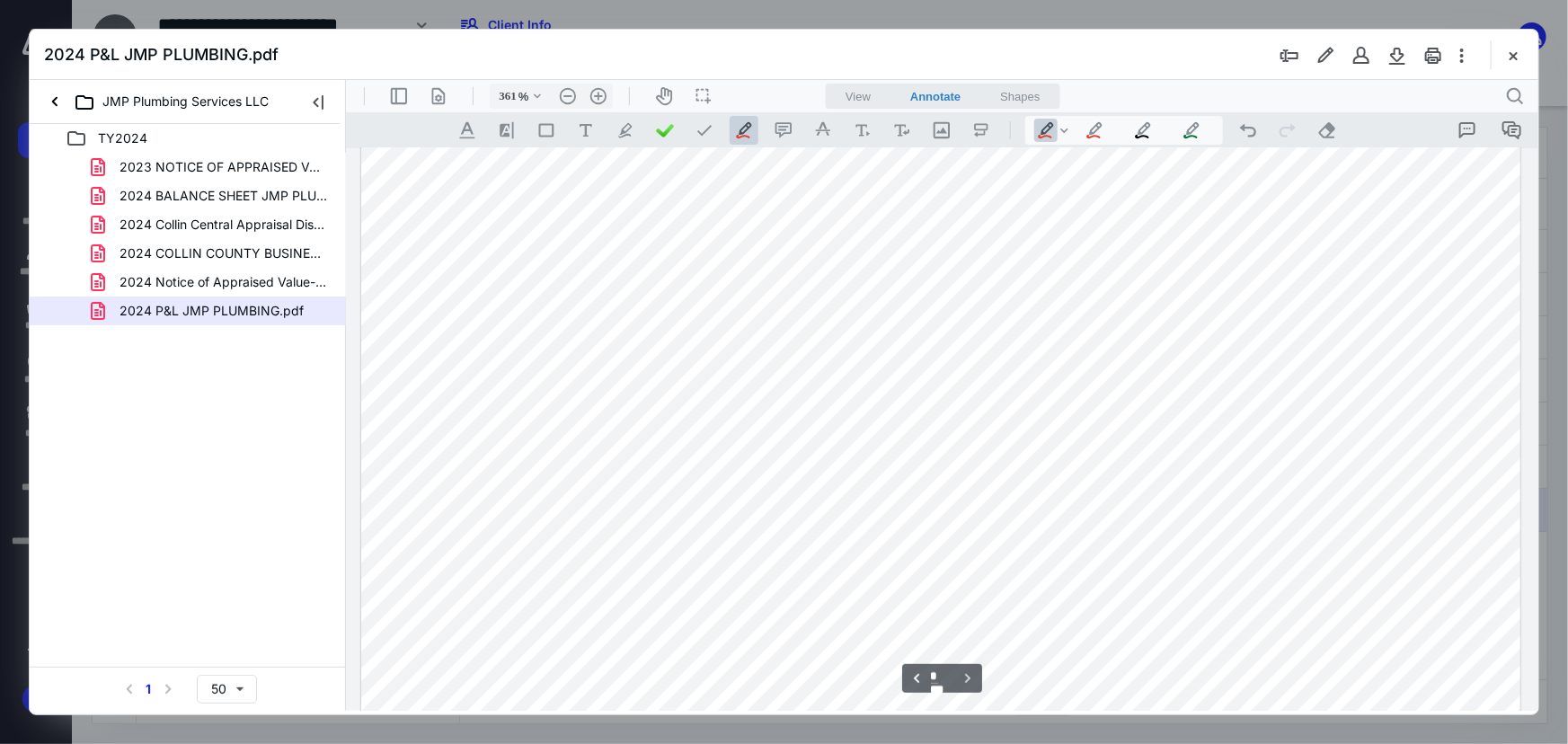 scroll, scrollTop: 6216, scrollLeft: 207, axis: both 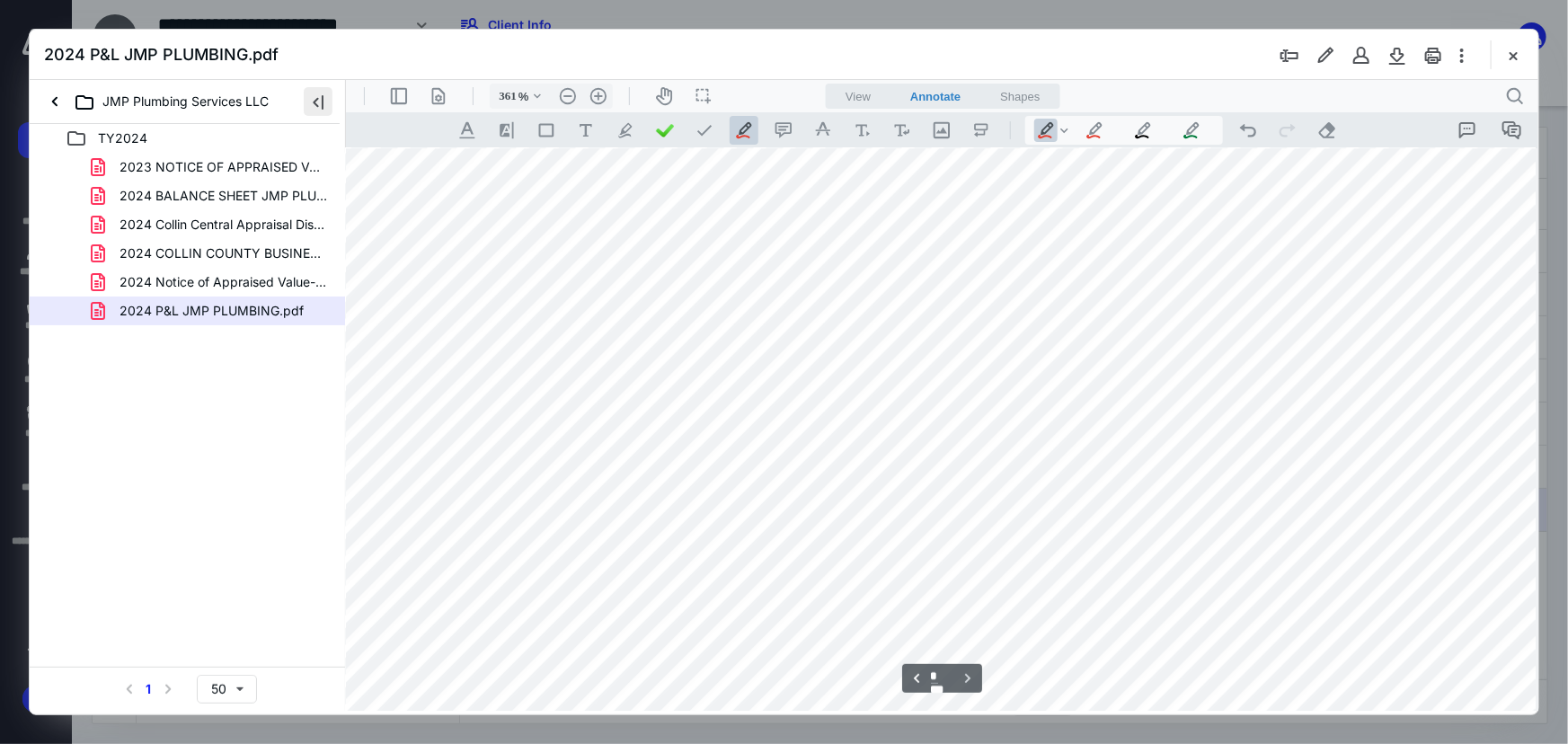 click at bounding box center (318, 102) 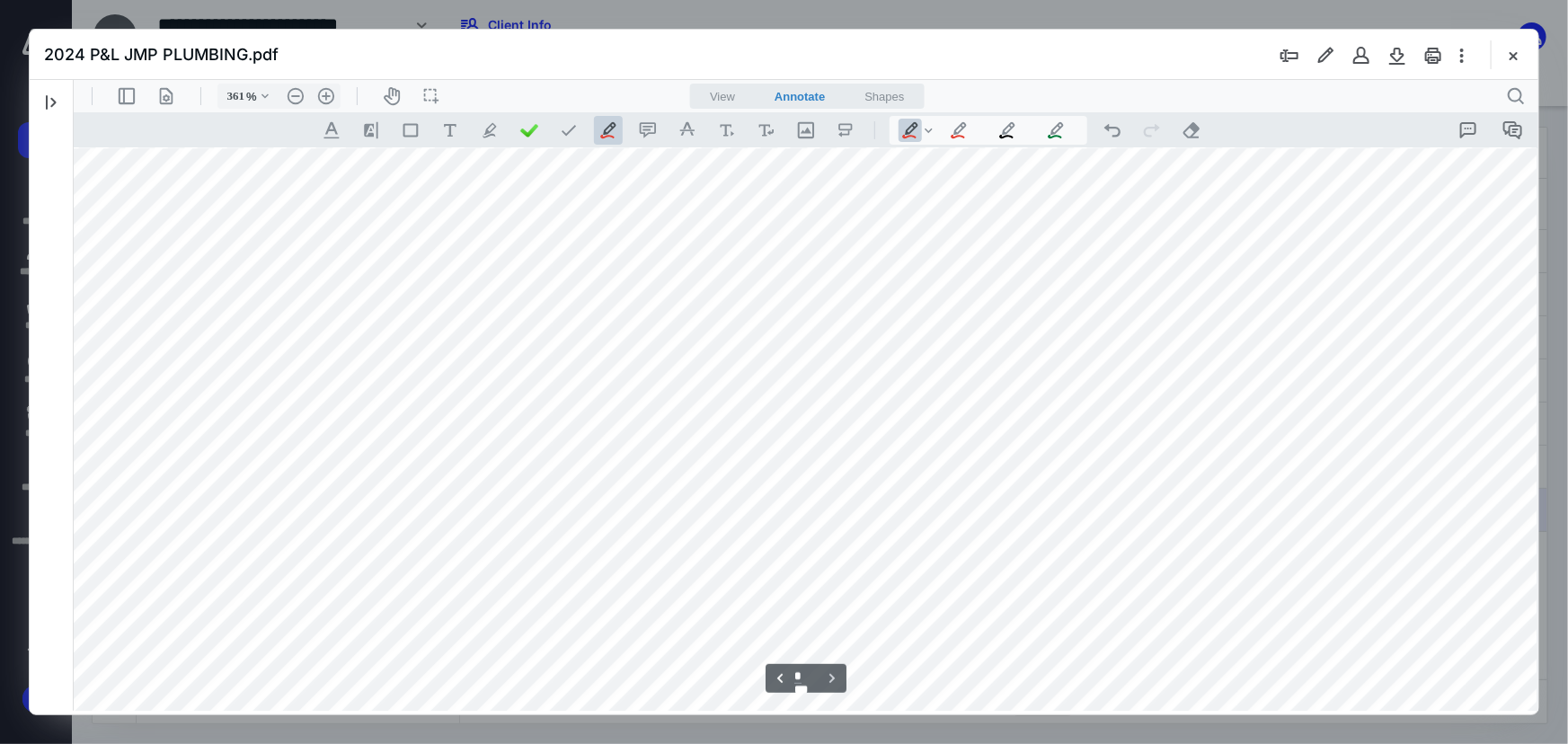 type 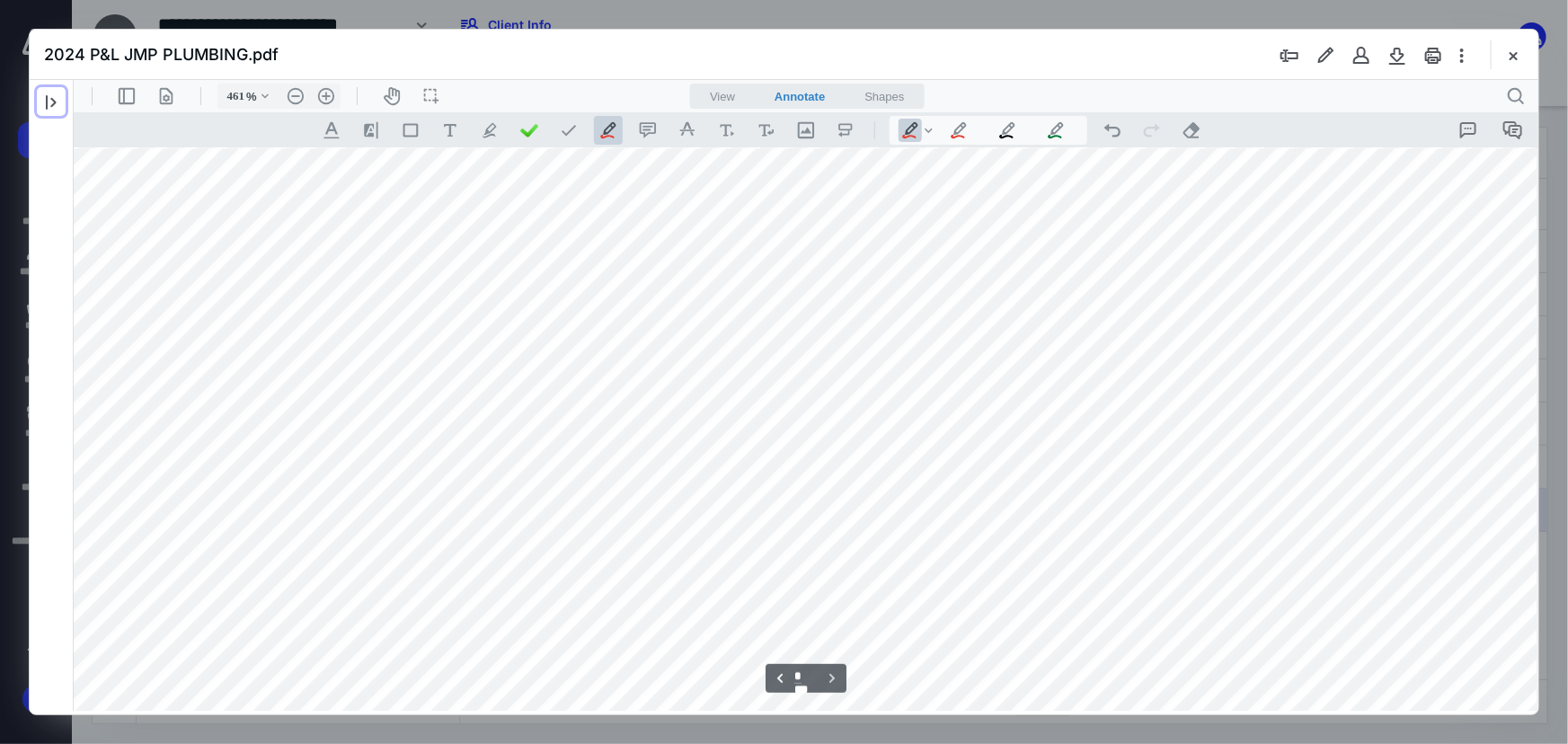 scroll, scrollTop: 8003, scrollLeft: 384, axis: both 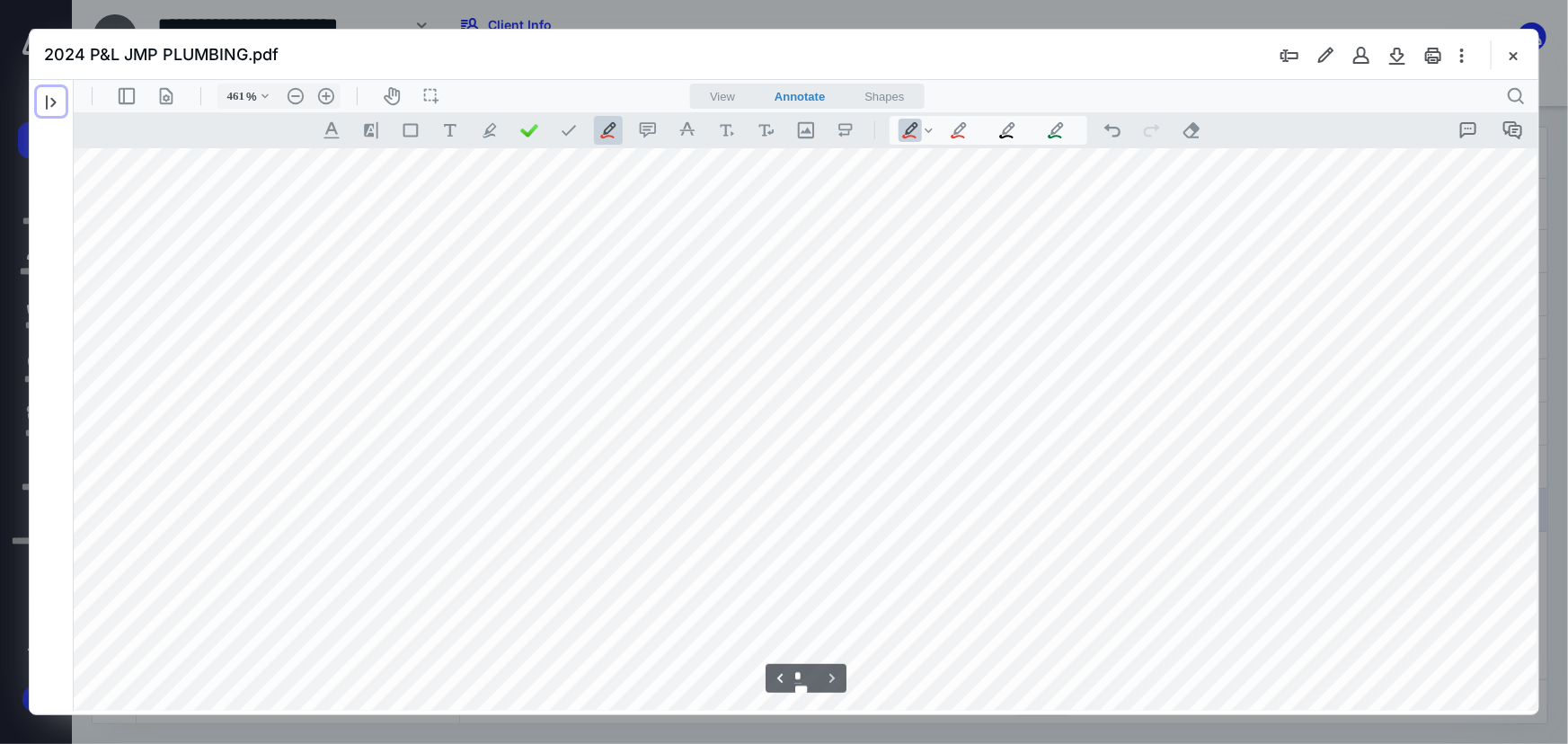 type on "261" 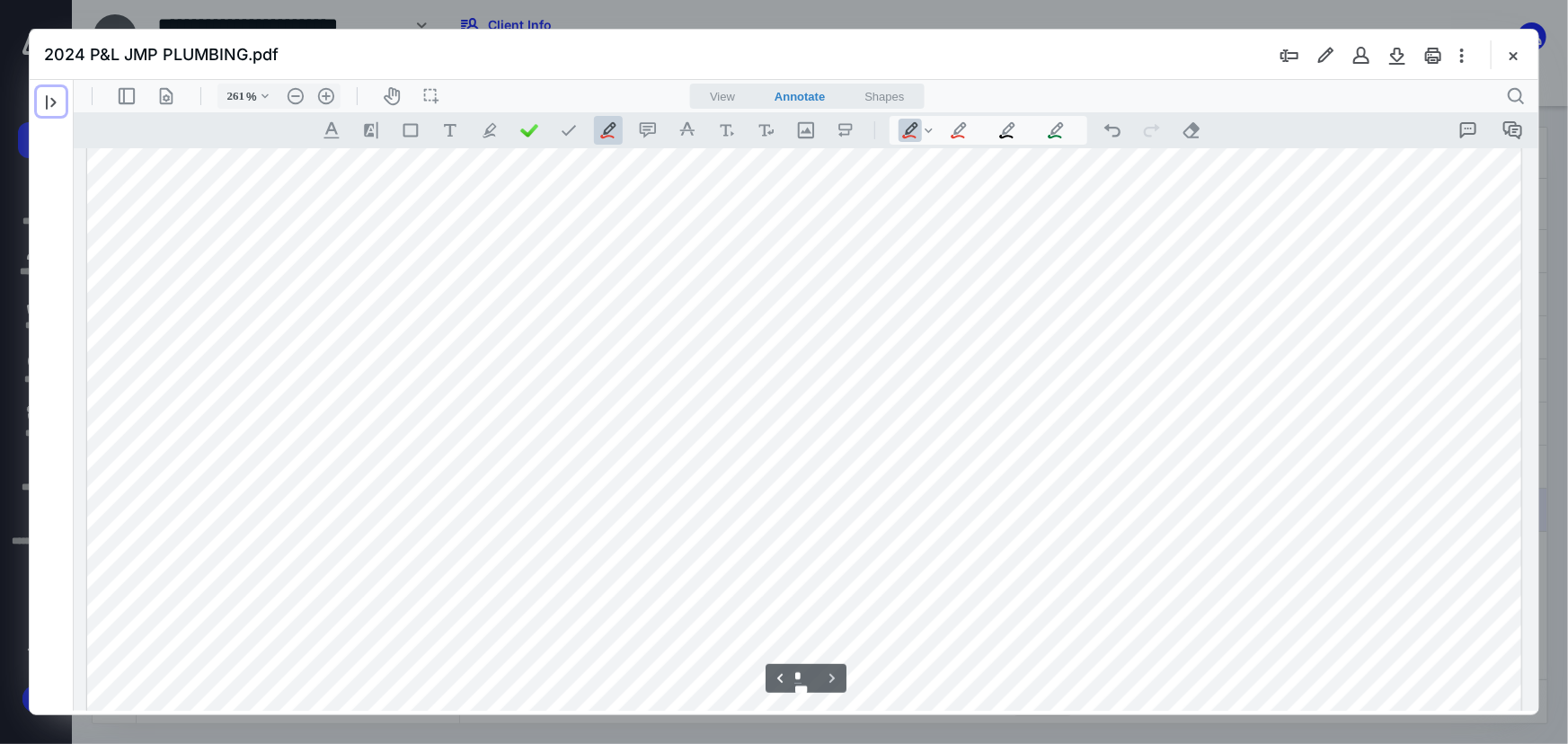 scroll, scrollTop: 4103, scrollLeft: 0, axis: vertical 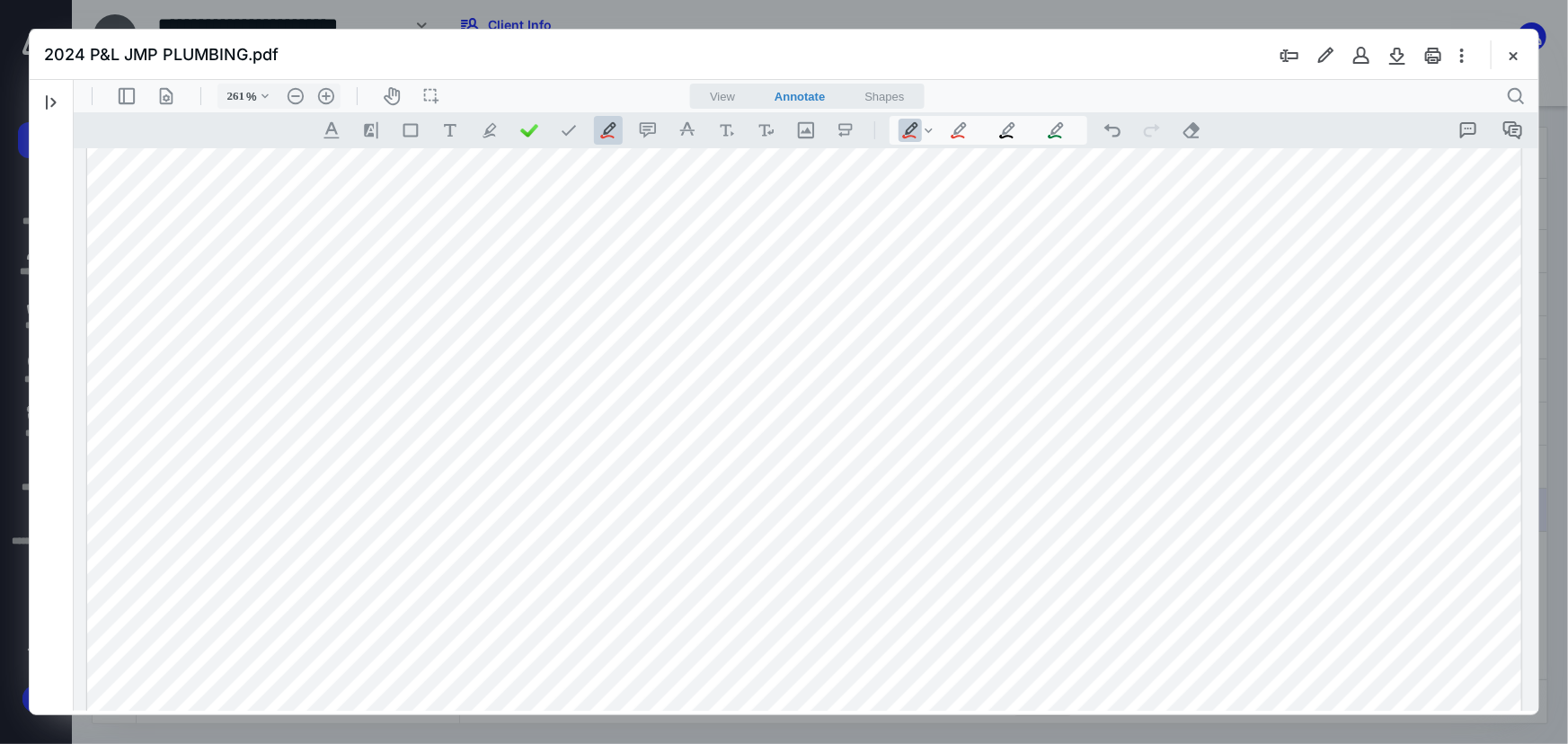 click at bounding box center (803, 731) 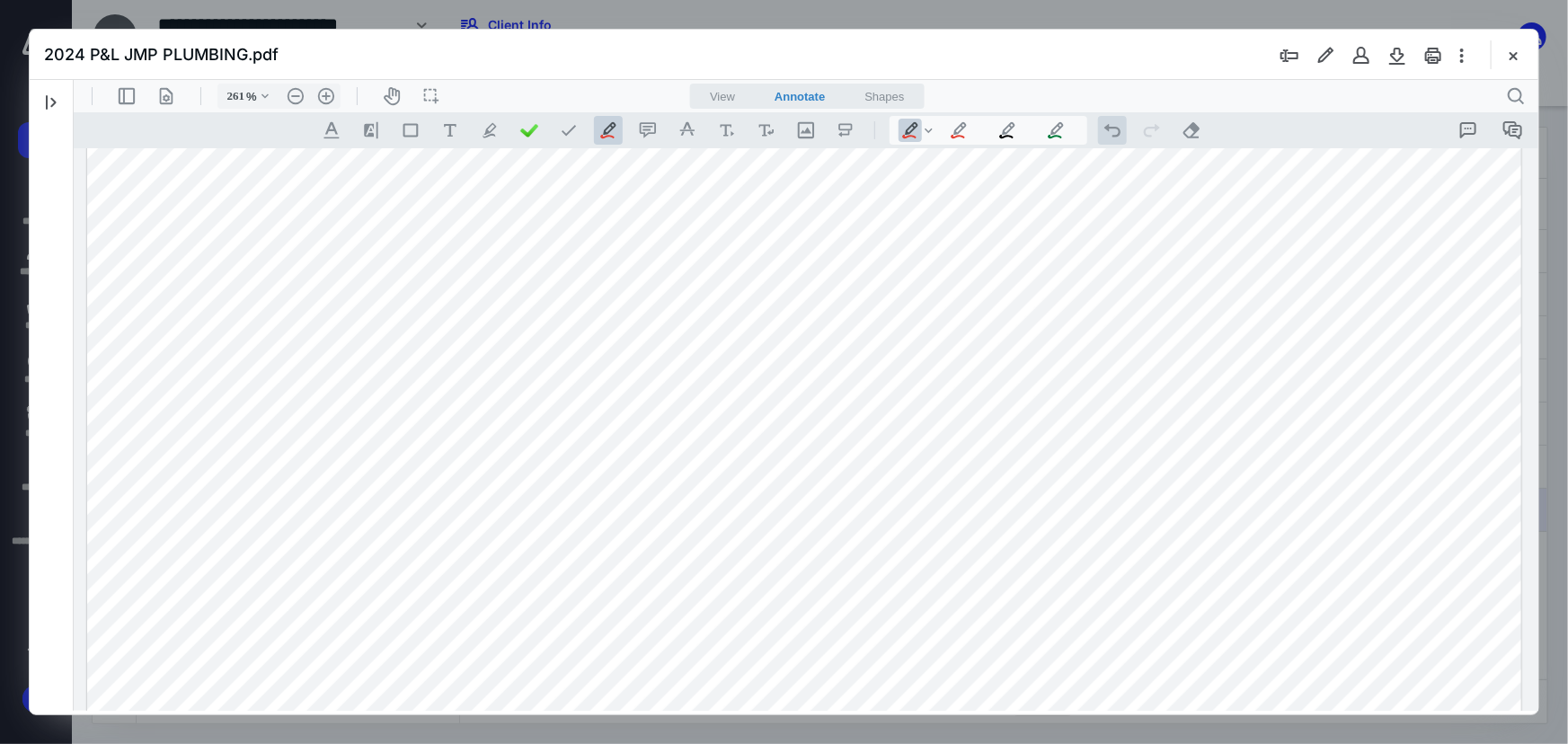 click on ".cls-1{fill:#abb0c4;} icon - operation - undo" at bounding box center [1112, 129] 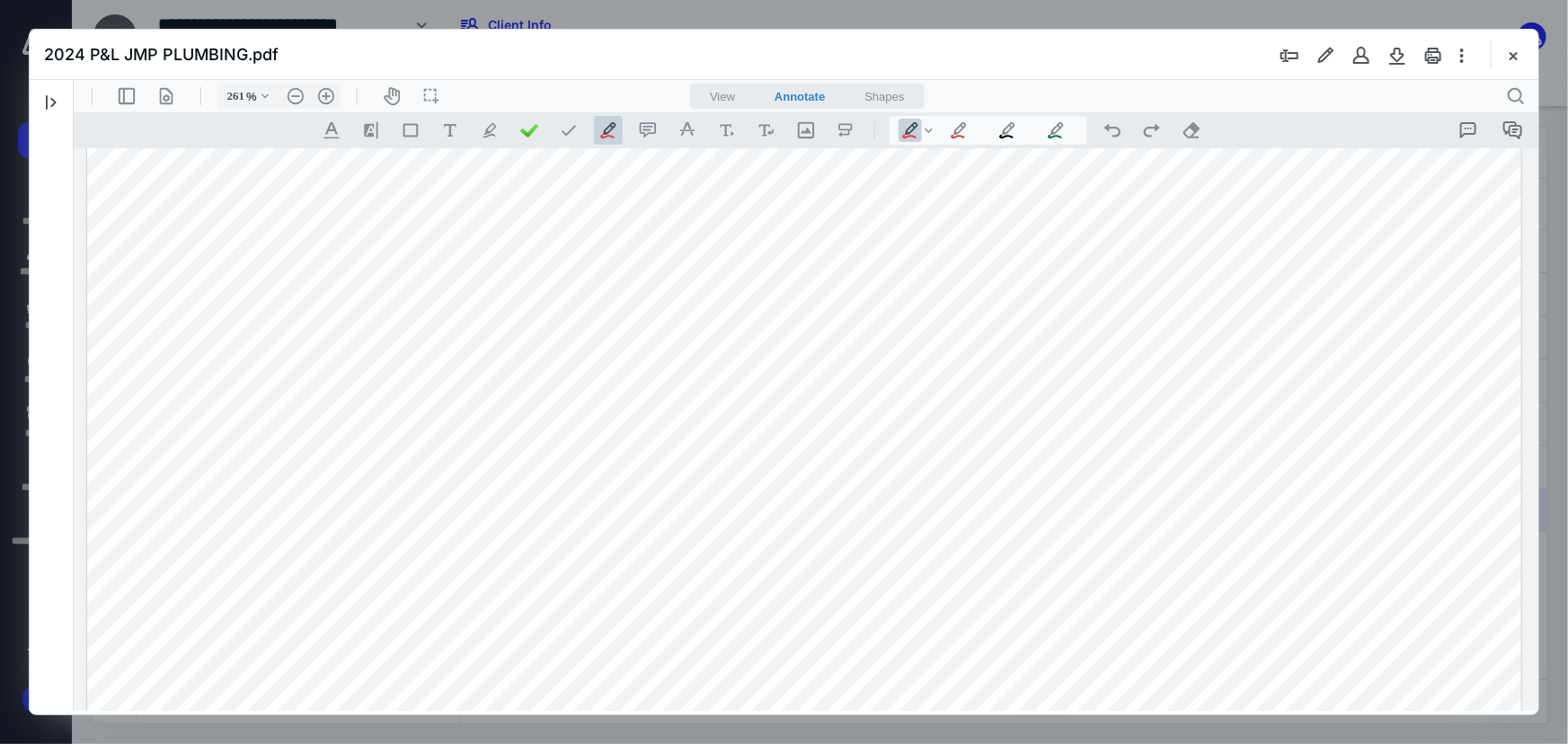 click at bounding box center [803, 731] 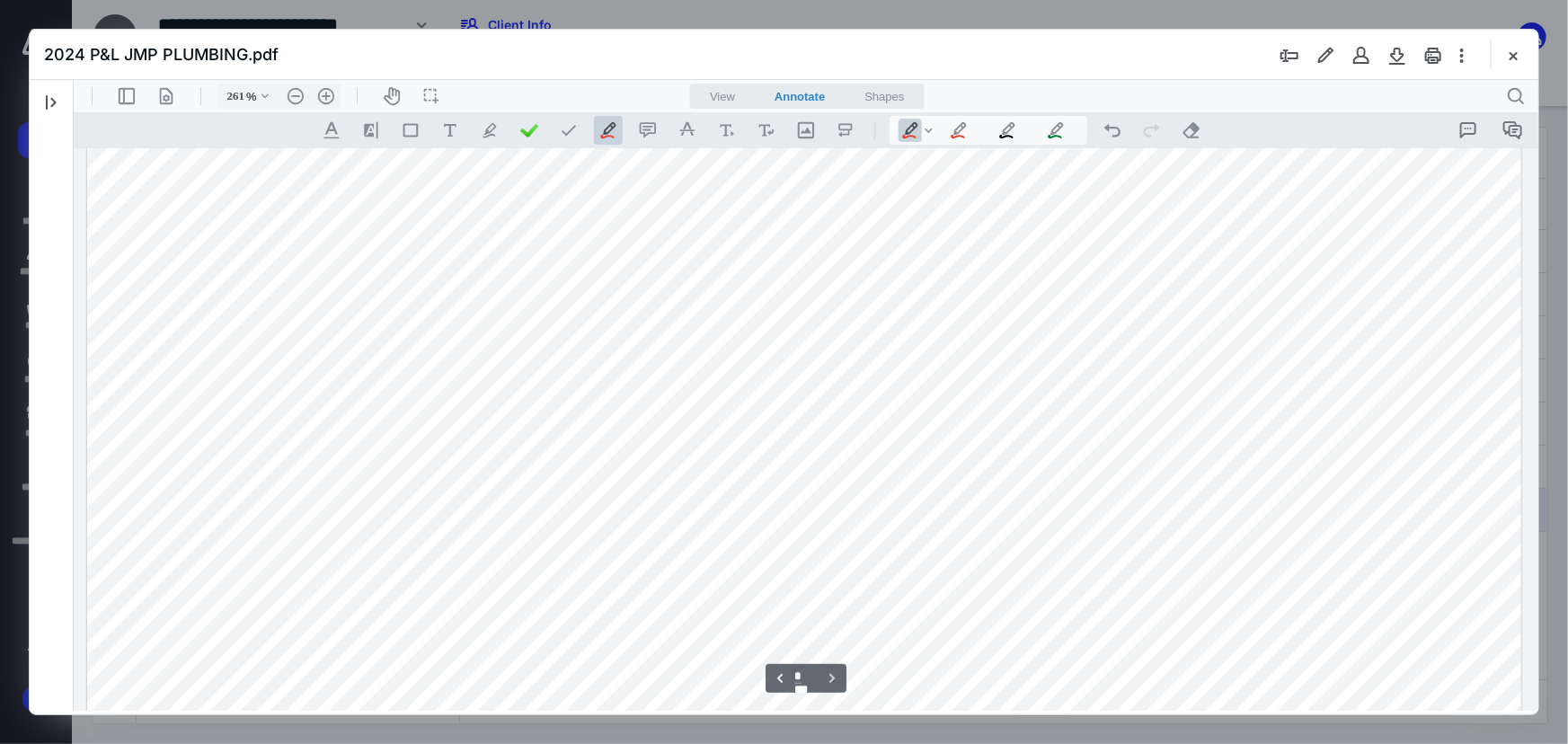 scroll, scrollTop: 4348, scrollLeft: 0, axis: vertical 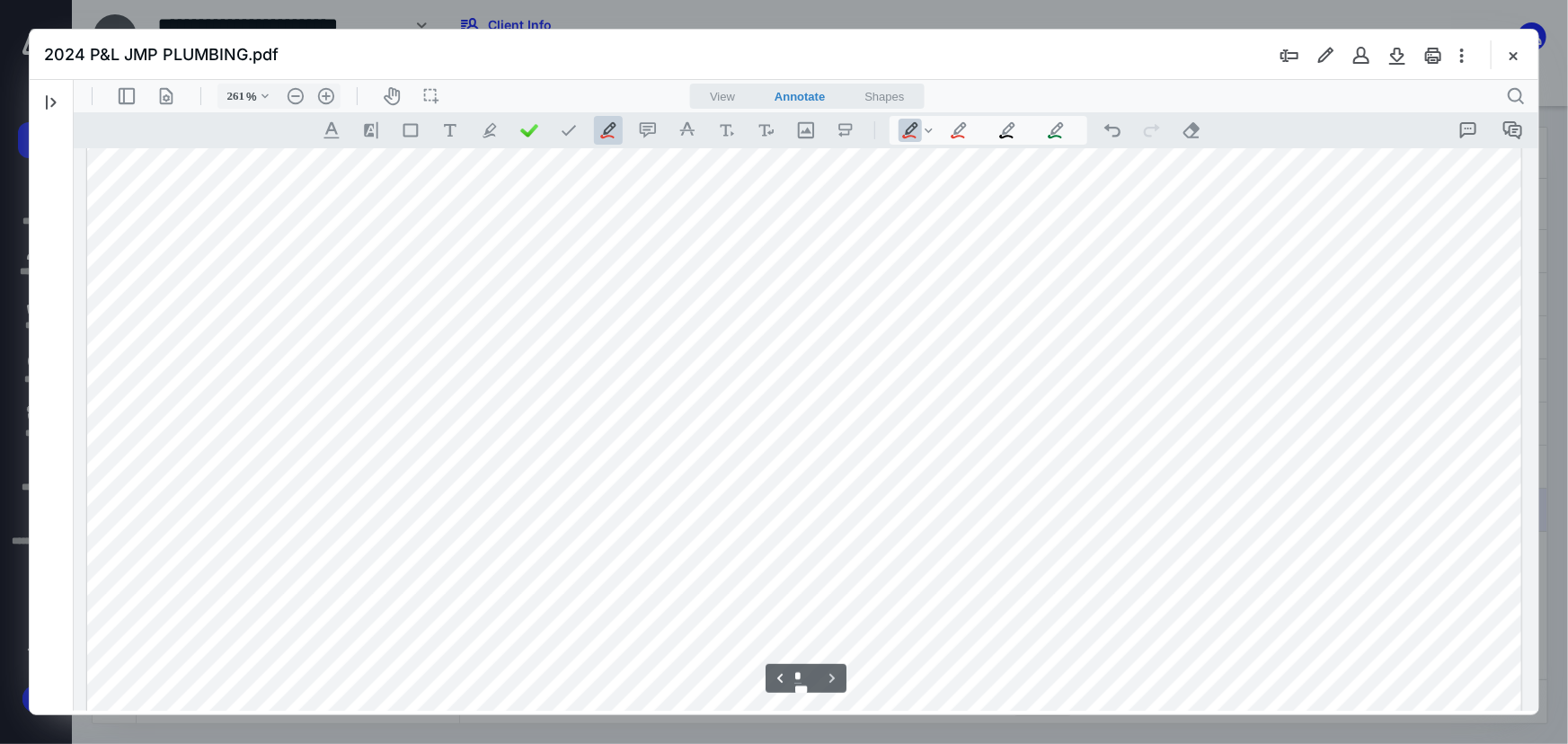 click at bounding box center (803, 485) 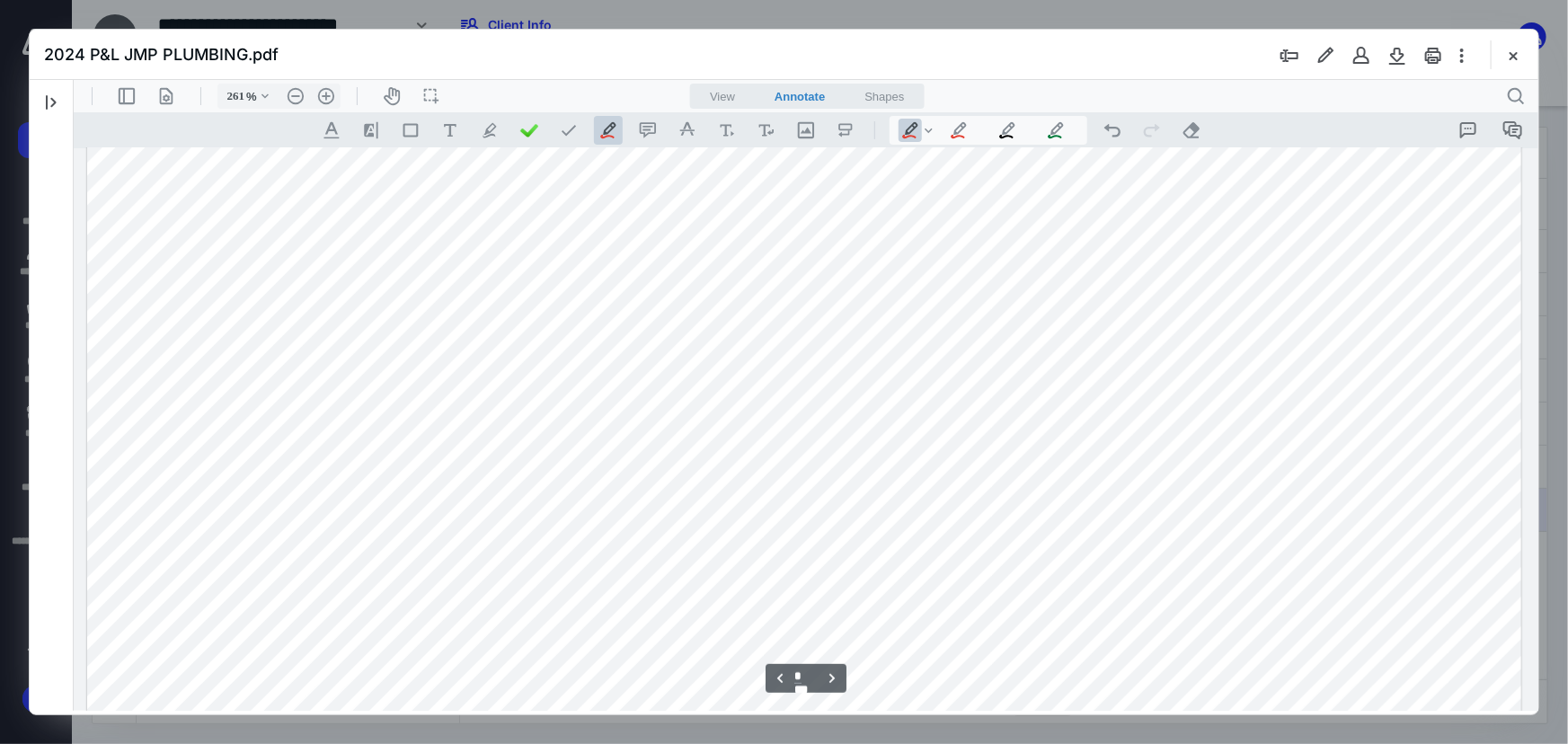 scroll, scrollTop: 3122, scrollLeft: 0, axis: vertical 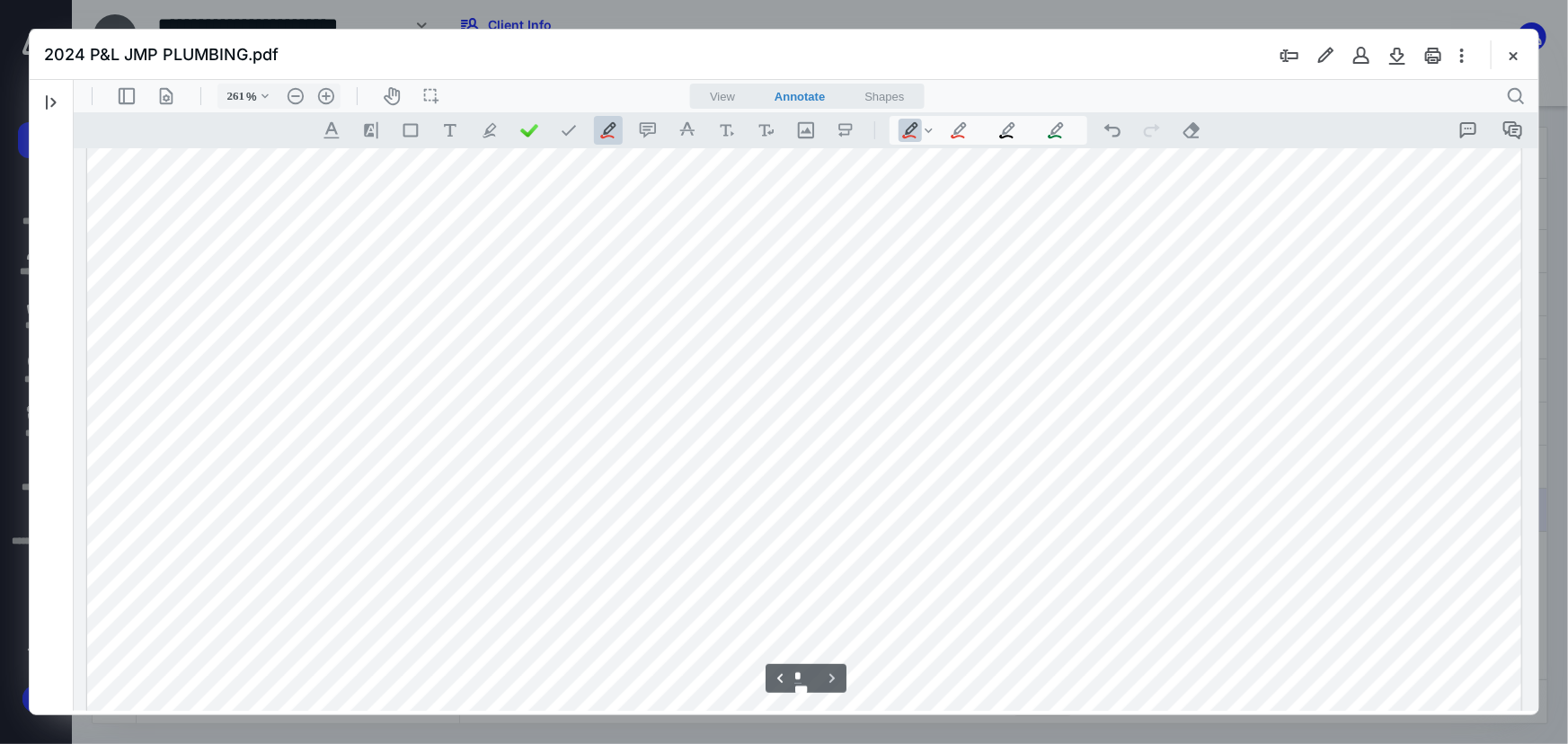 click at bounding box center [803, 567] 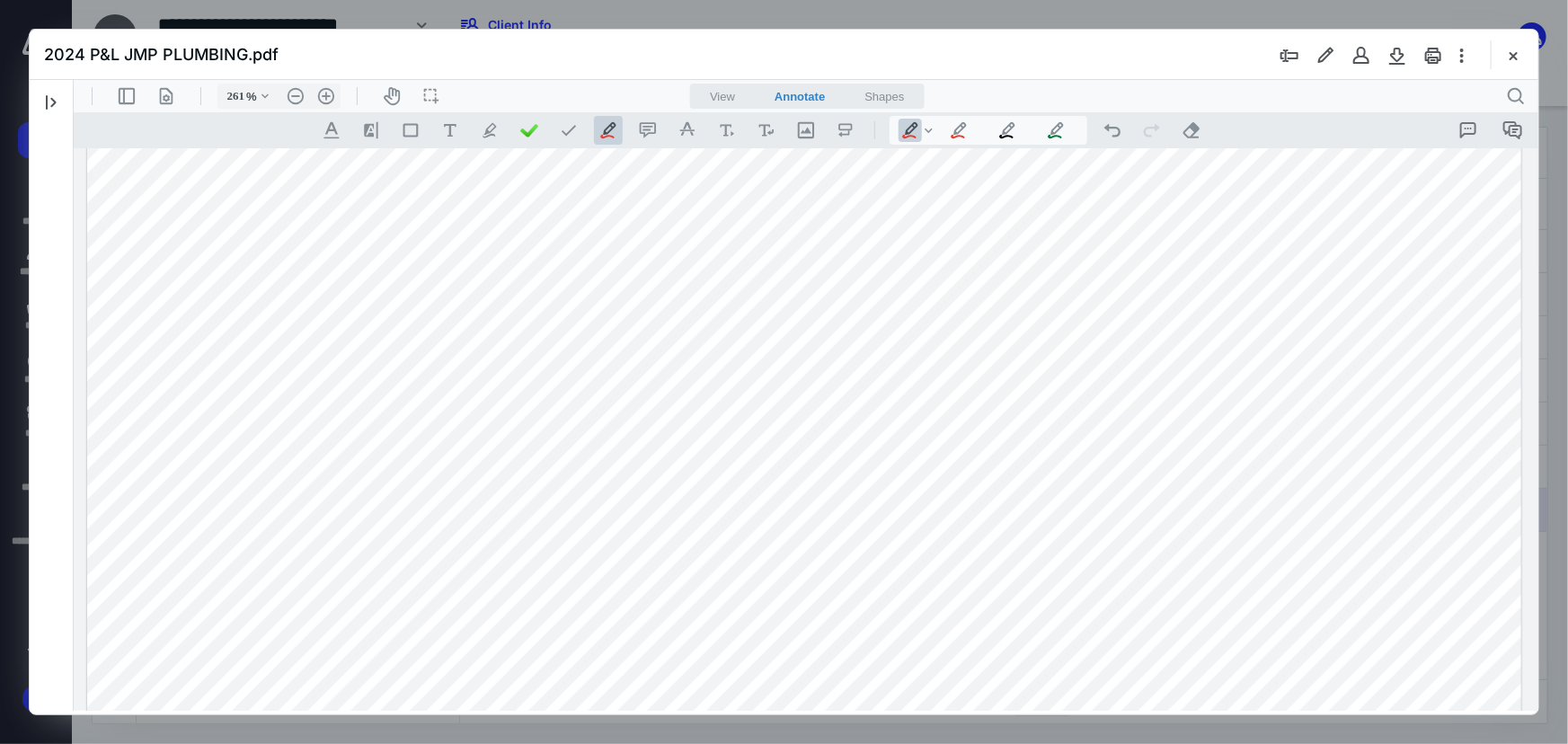 click at bounding box center [803, 567] 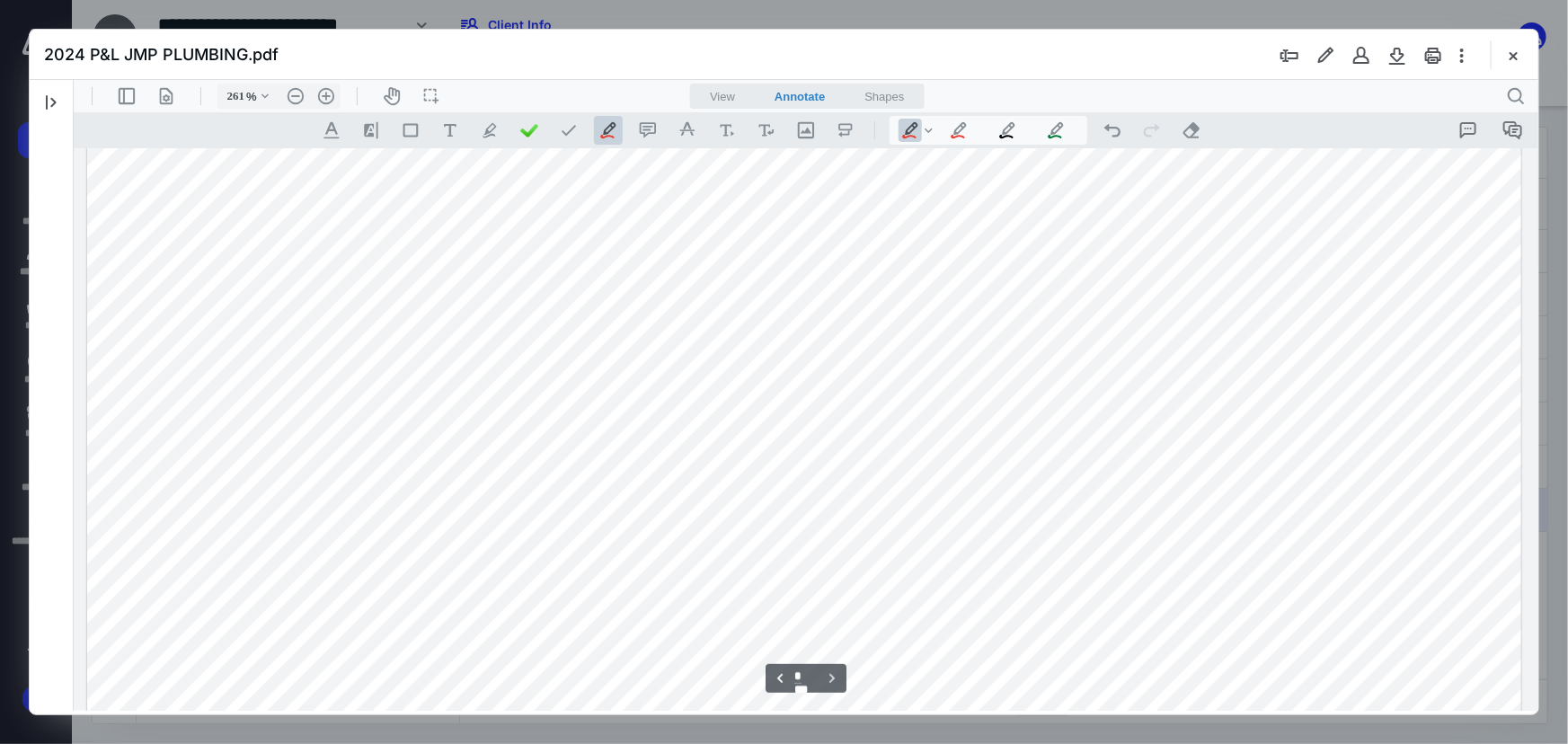 scroll, scrollTop: 4247, scrollLeft: 0, axis: vertical 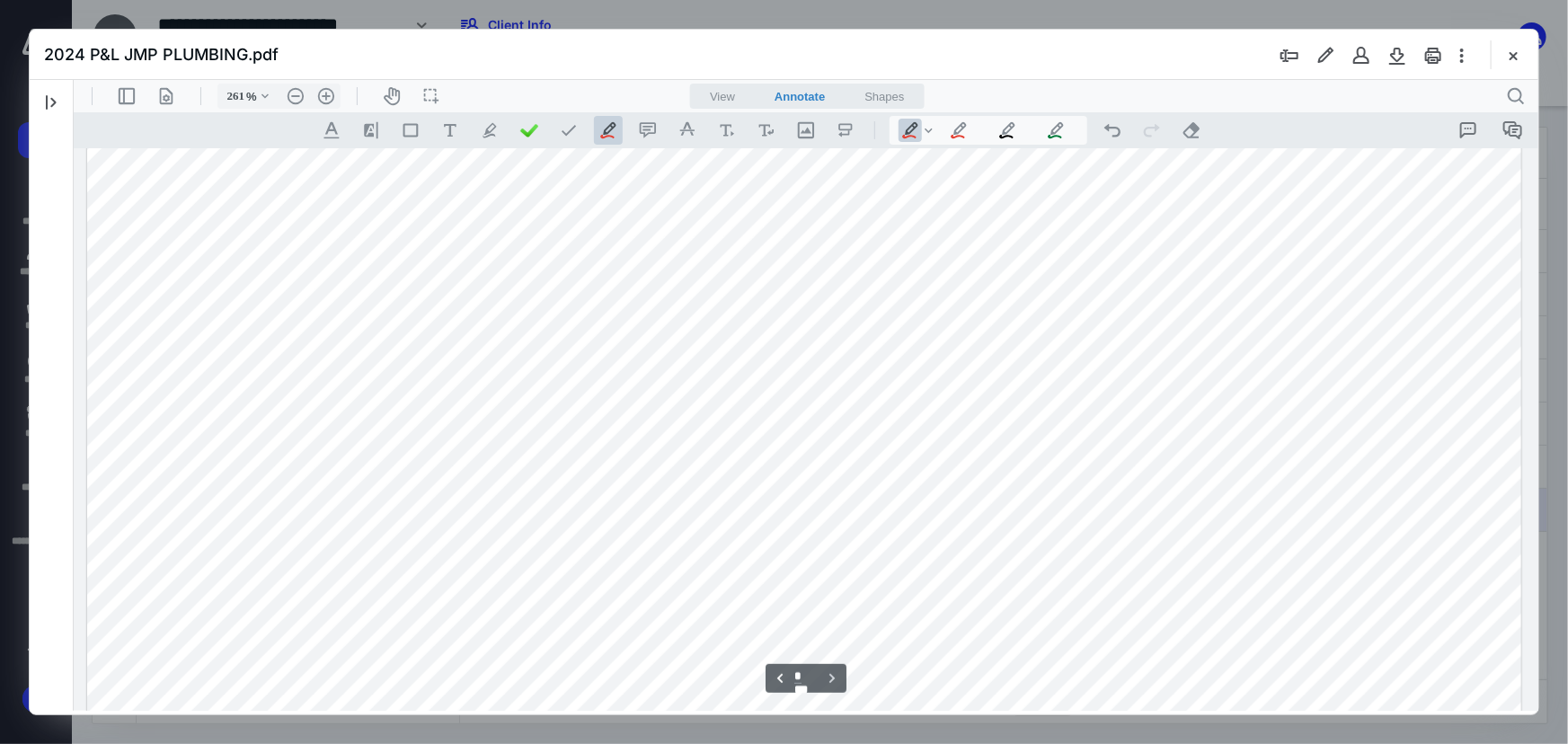drag, startPoint x: 1122, startPoint y: 613, endPoint x: 1143, endPoint y: 604, distance: 22.847319 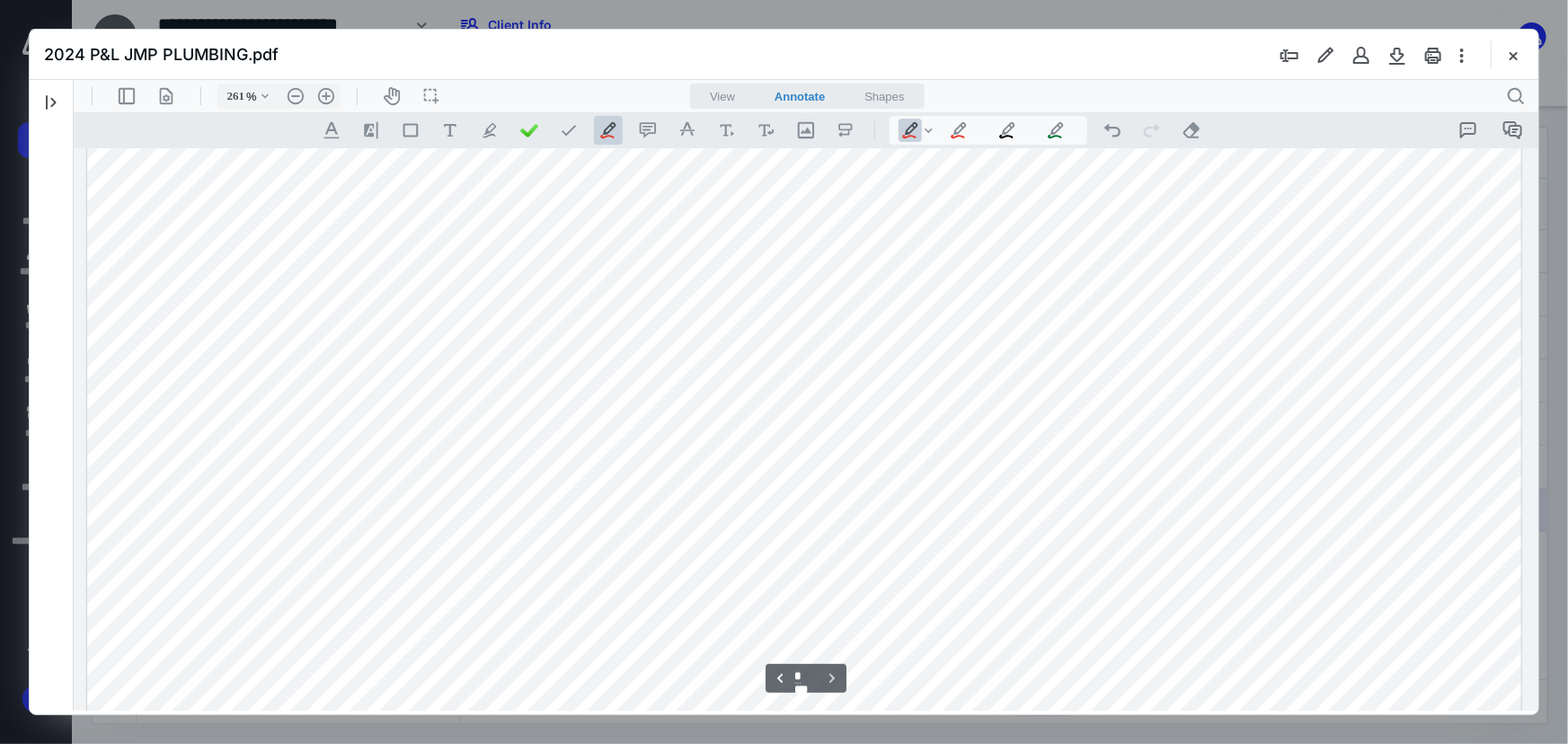 scroll, scrollTop: 4819, scrollLeft: 0, axis: vertical 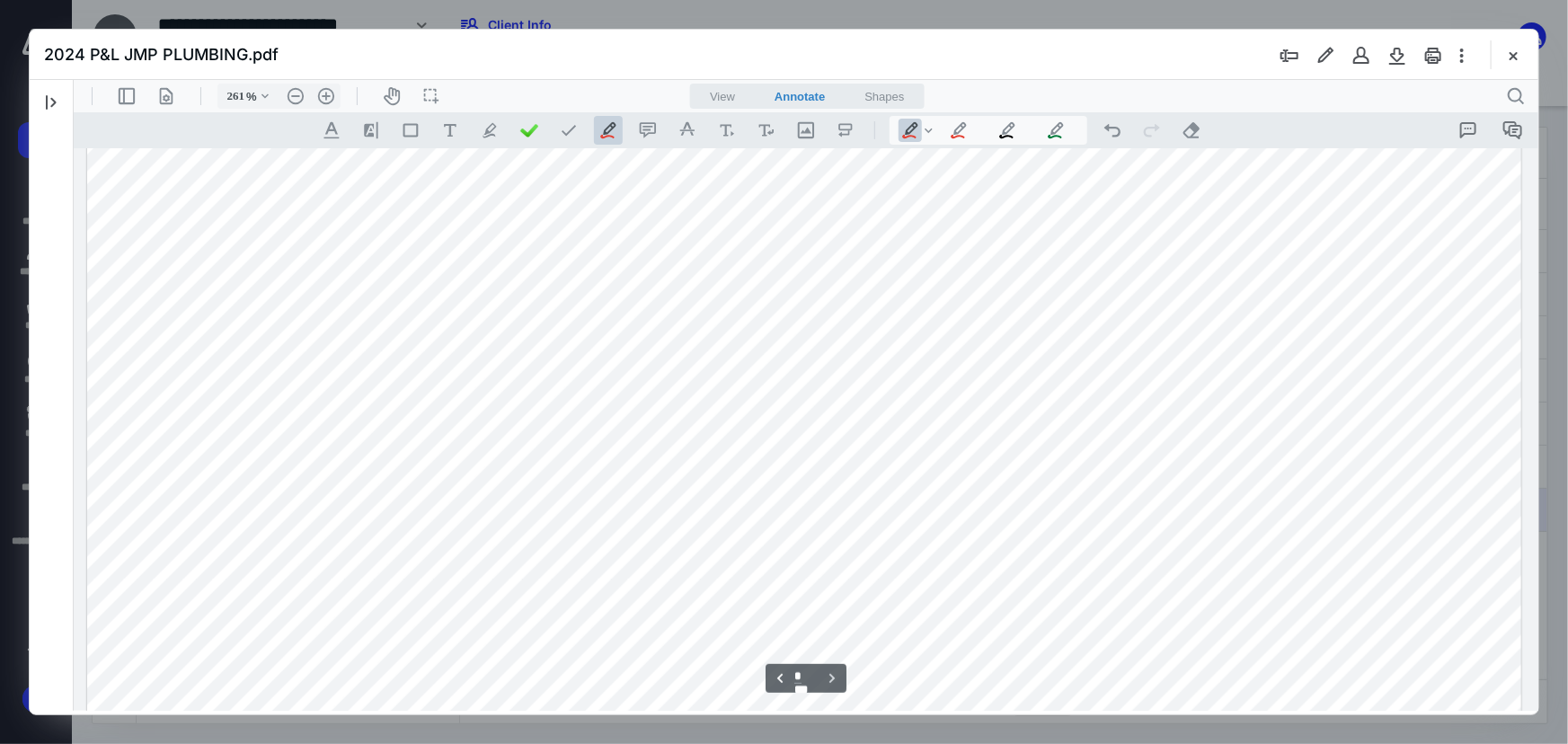 click at bounding box center [803, 14] 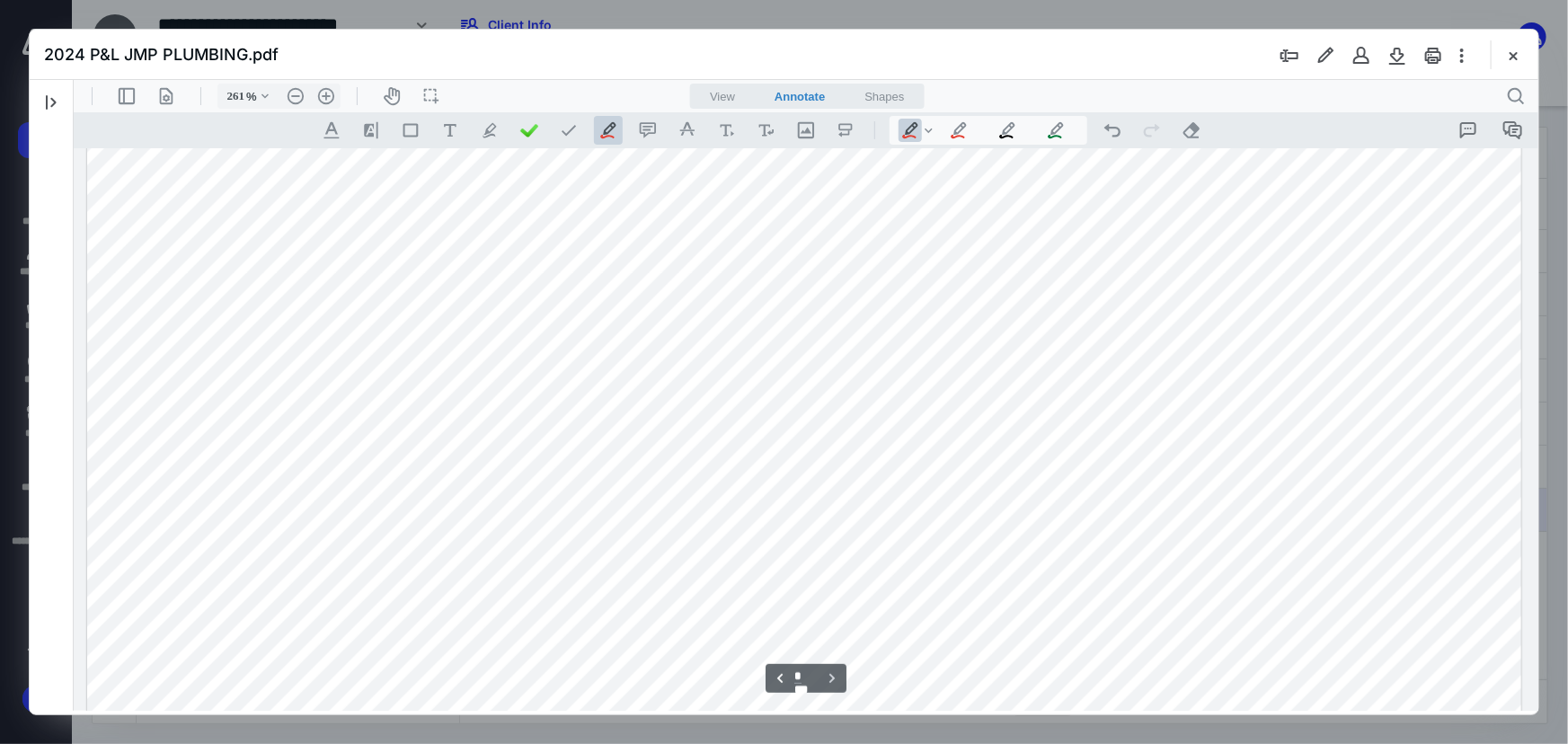 scroll, scrollTop: 4901, scrollLeft: 0, axis: vertical 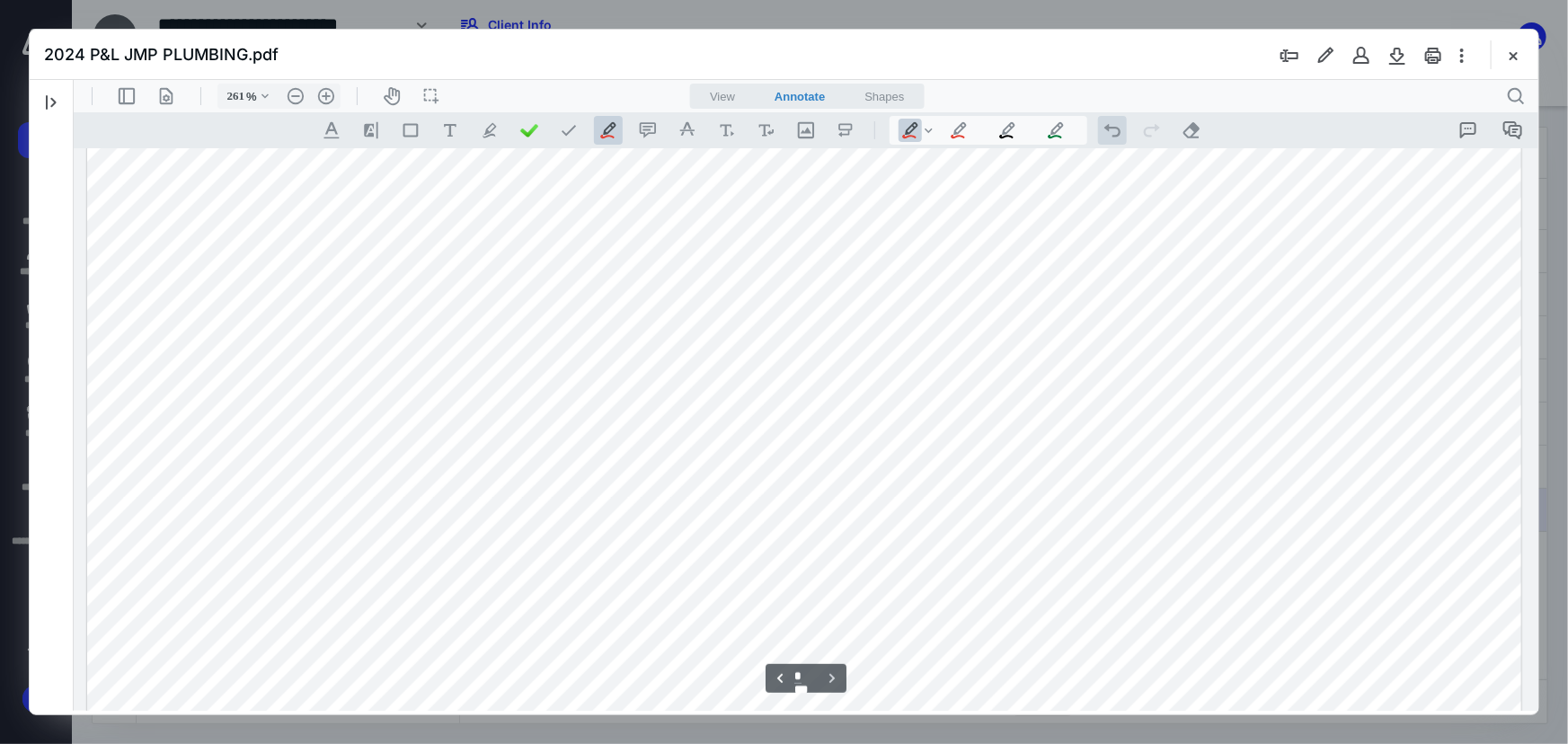click on ".cls-1{fill:#abb0c4;} icon - operation - undo" at bounding box center [1112, 129] 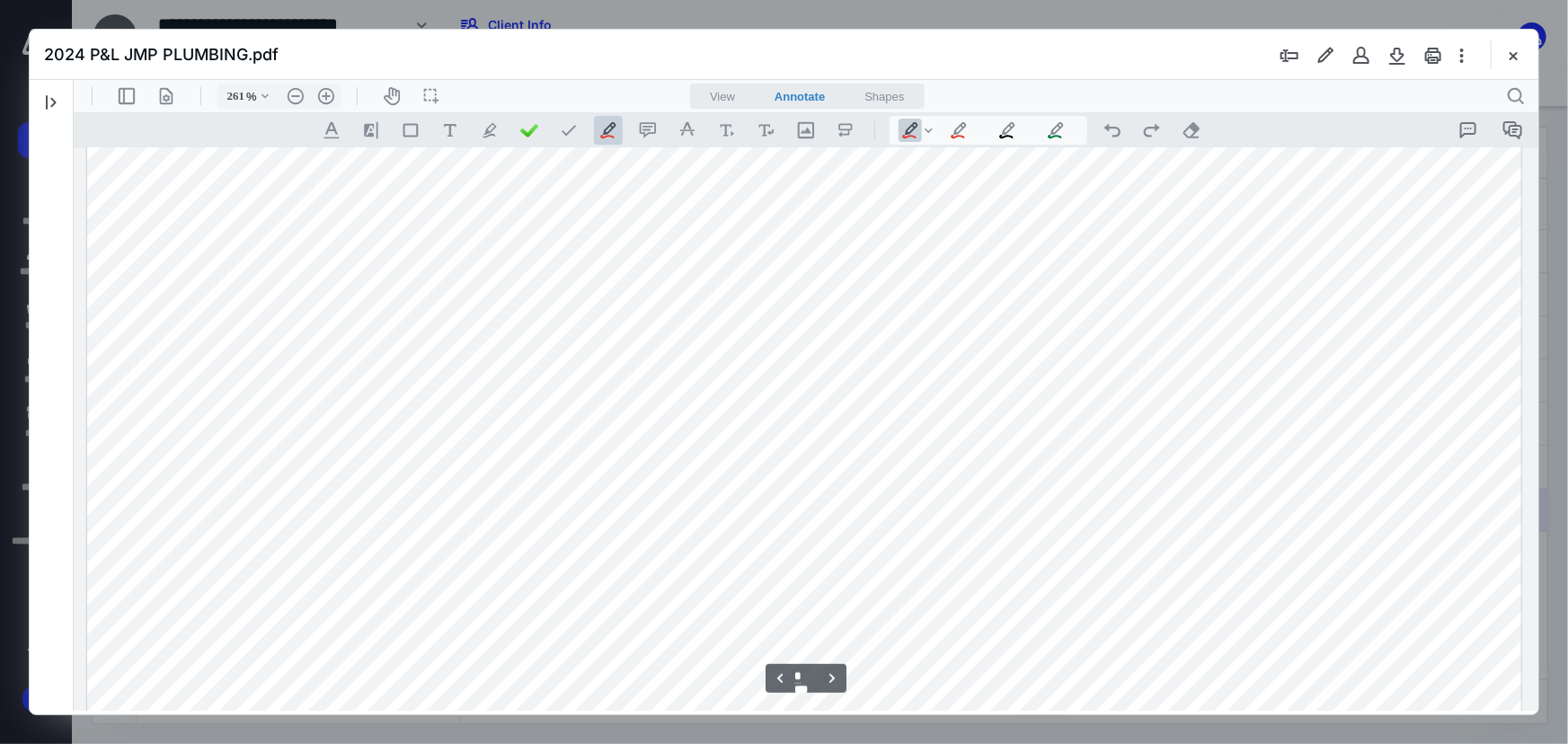 scroll, scrollTop: 1960, scrollLeft: 0, axis: vertical 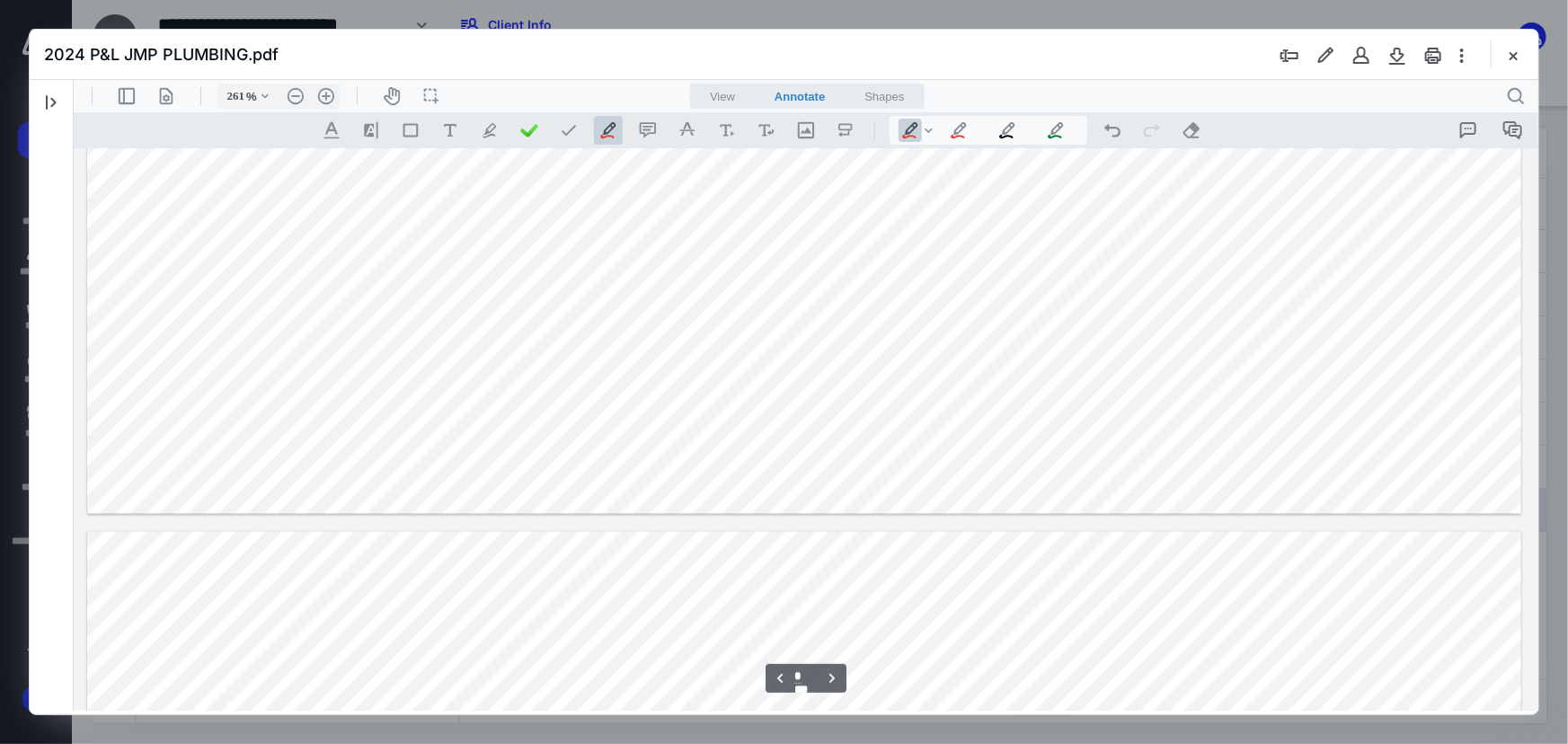 type on "*" 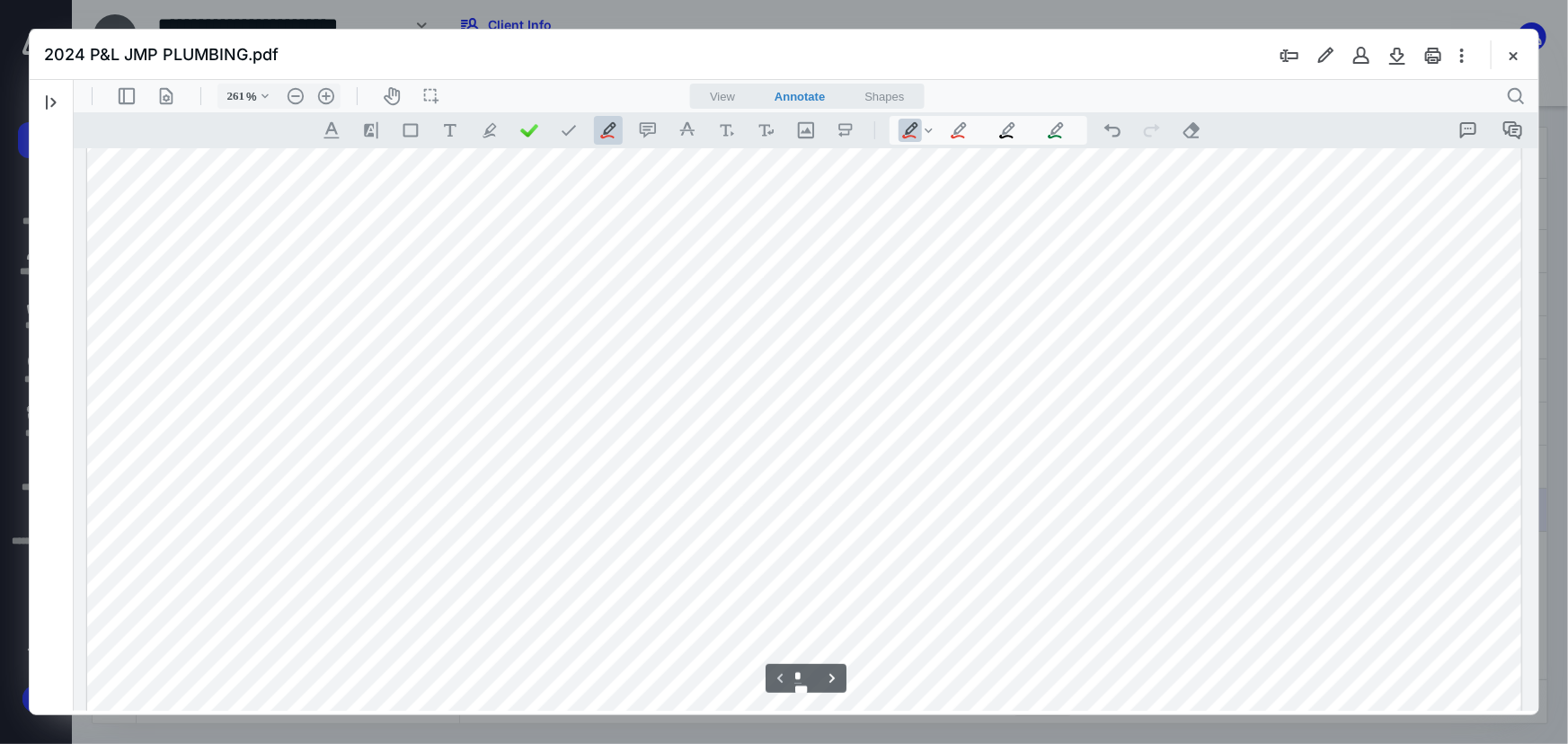 scroll, scrollTop: 899, scrollLeft: 0, axis: vertical 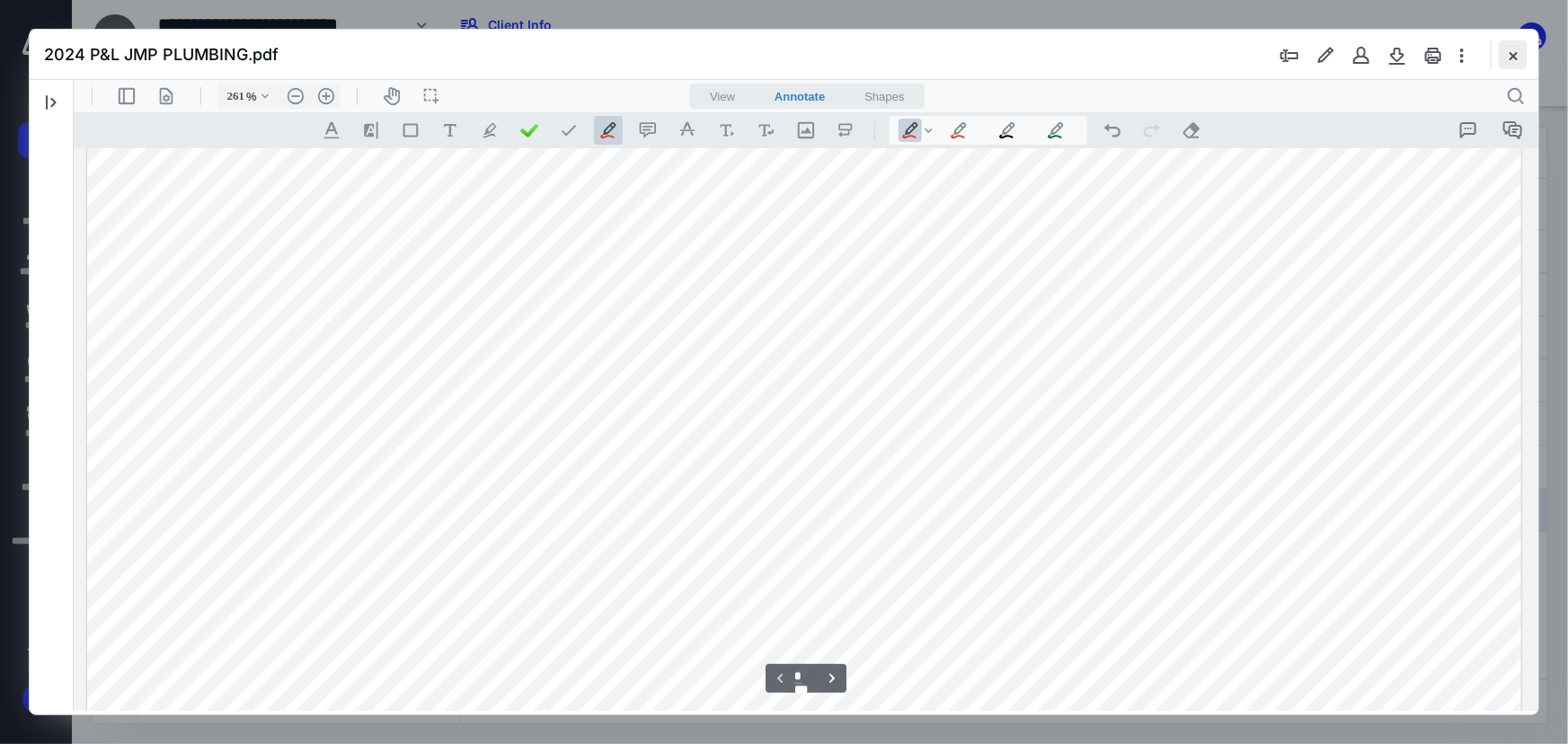 click at bounding box center [1513, 55] 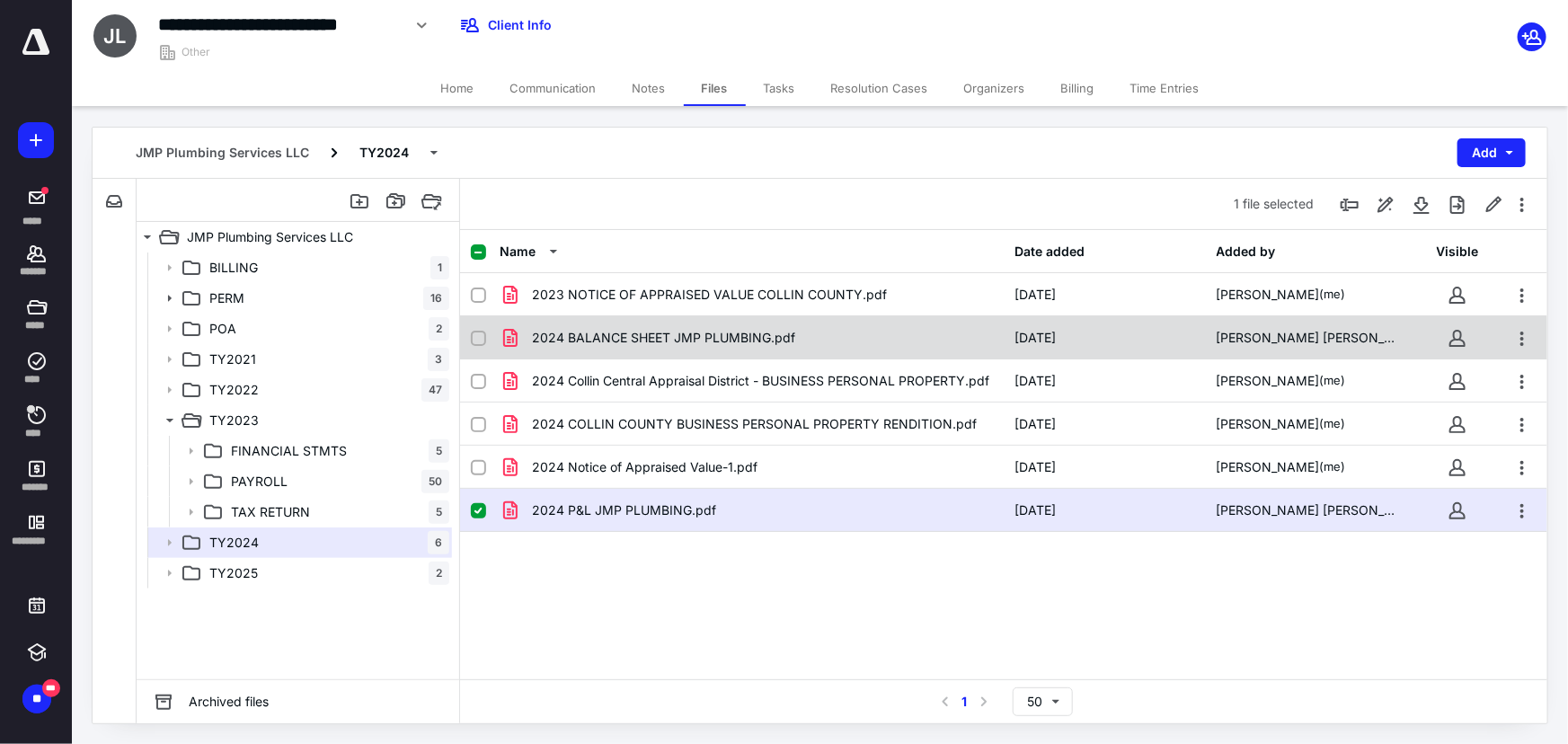 click on "2024 BALANCE SHEET JMP PLUMBING.pdf" at bounding box center (663, 338) 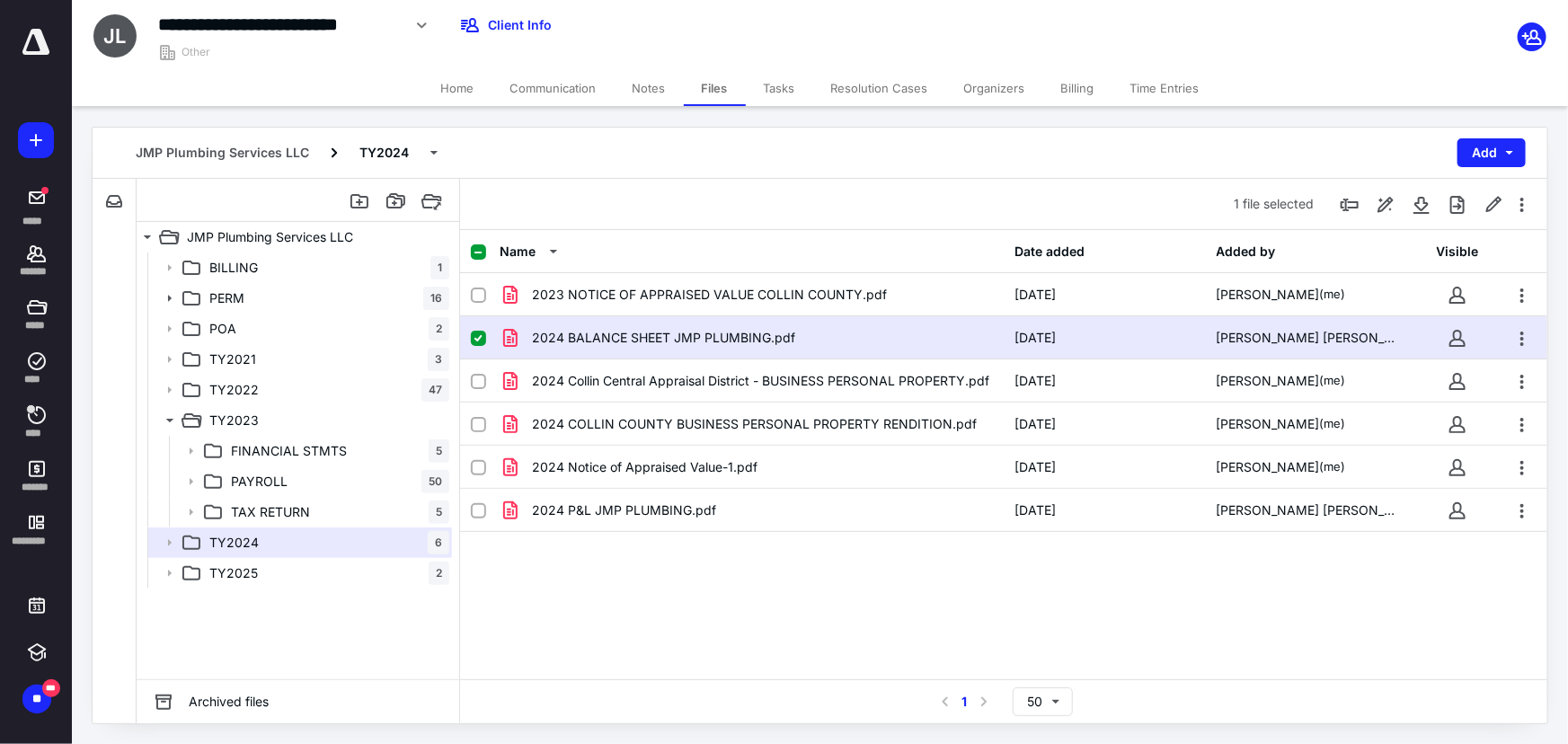 click on "2024 BALANCE SHEET JMP PLUMBING.pdf" at bounding box center [663, 338] 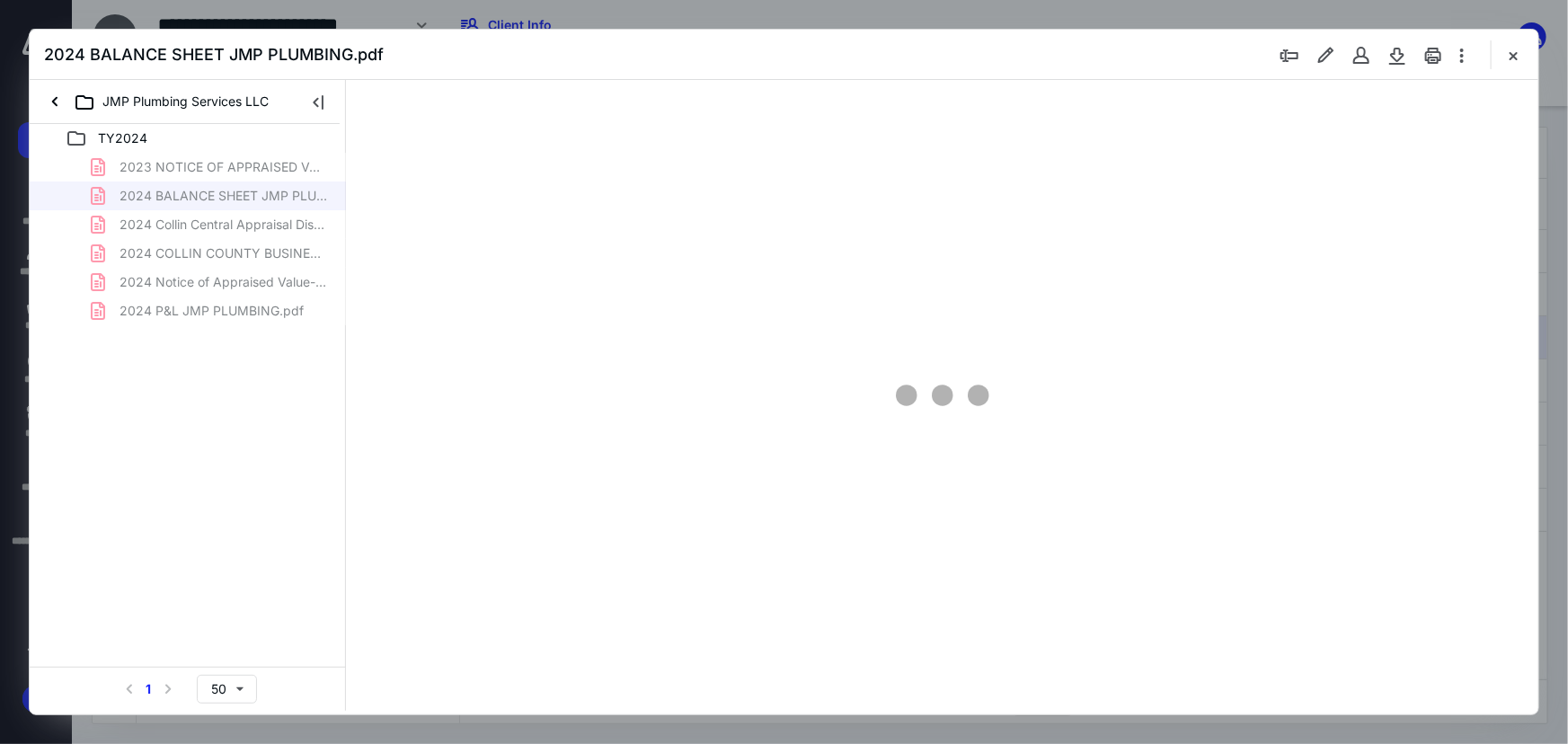 scroll, scrollTop: 0, scrollLeft: 0, axis: both 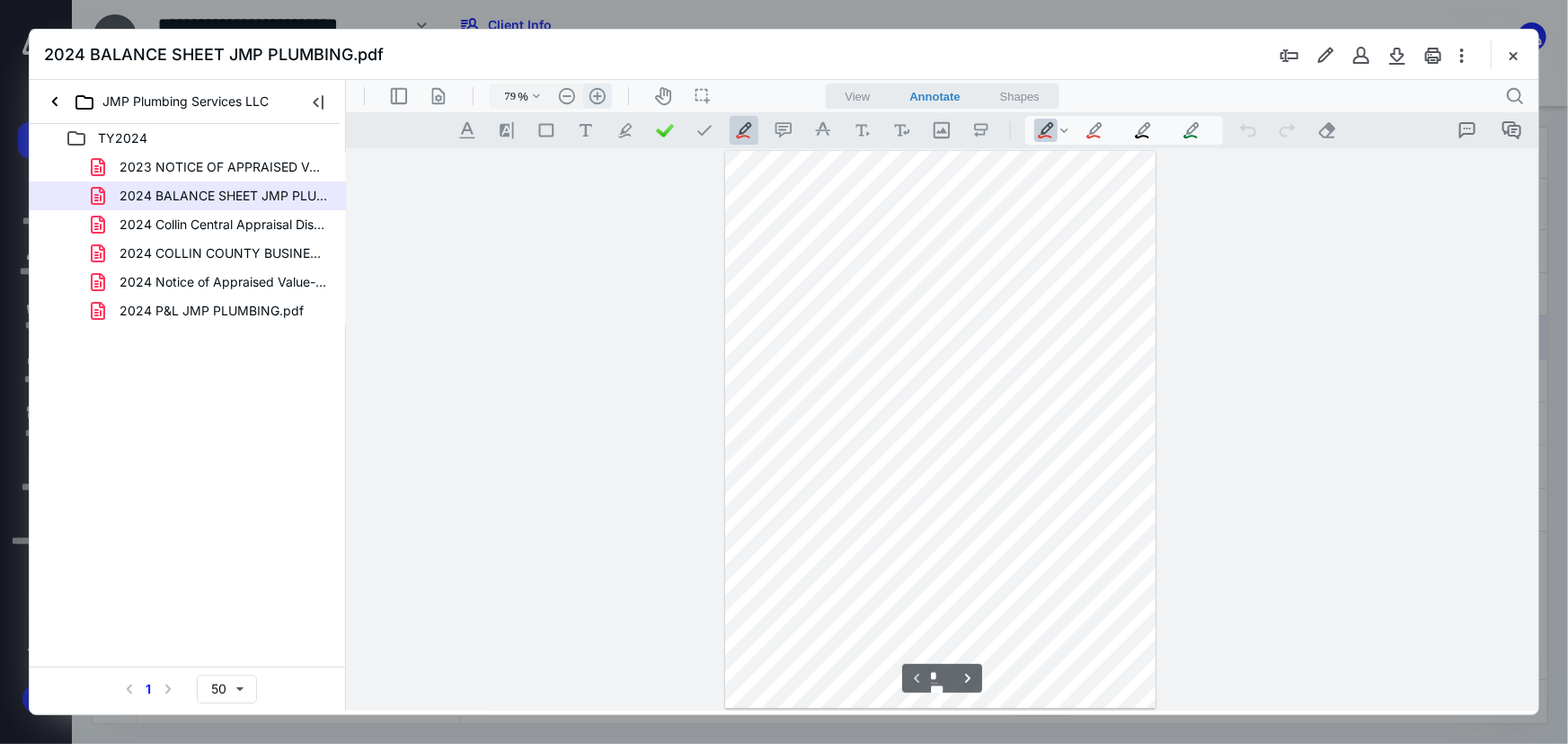 click on ".cls-1{fill:#abb0c4;} icon - header - zoom - in - line" at bounding box center (597, 95) 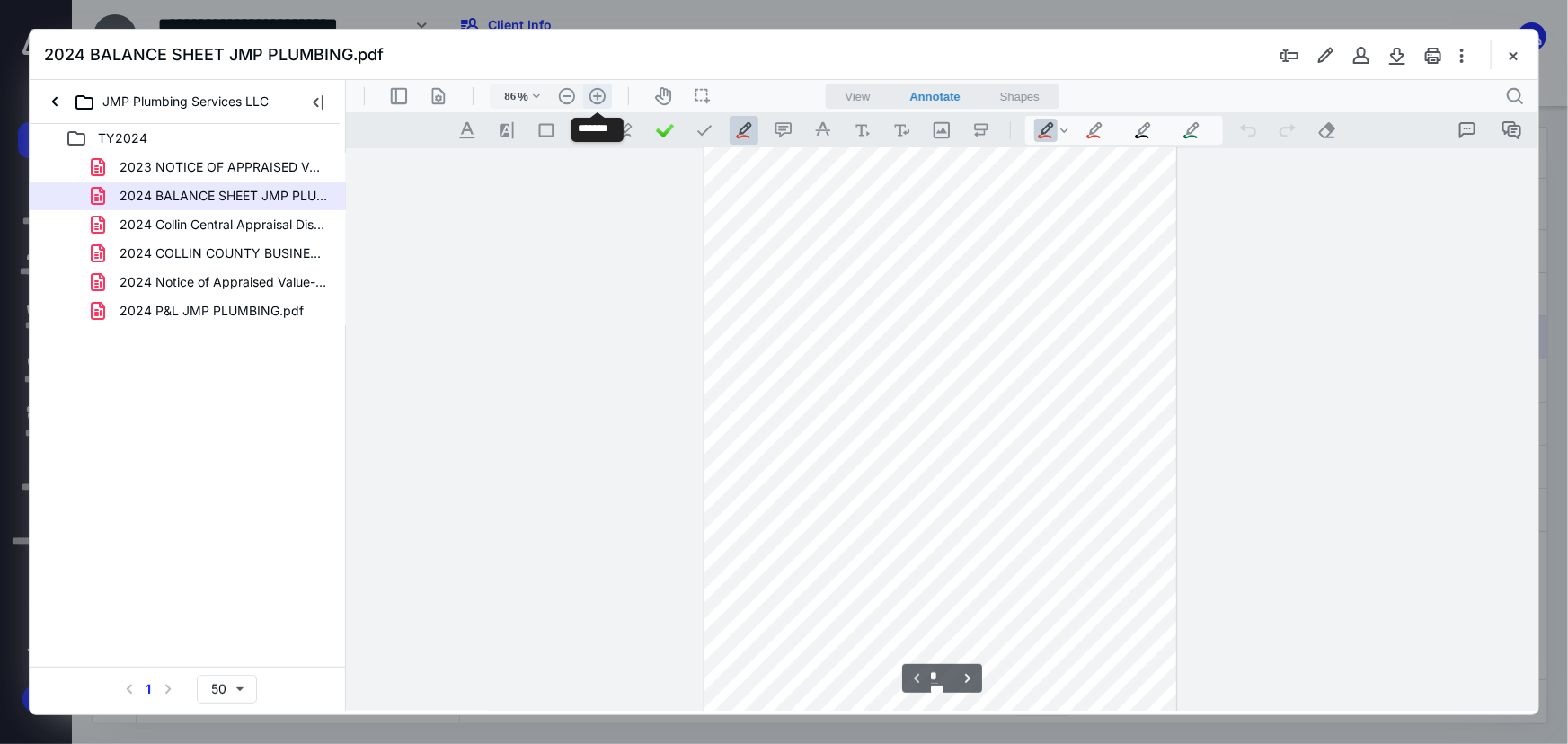 click on ".cls-1{fill:#abb0c4;} icon - header - zoom - in - line" at bounding box center (597, 95) 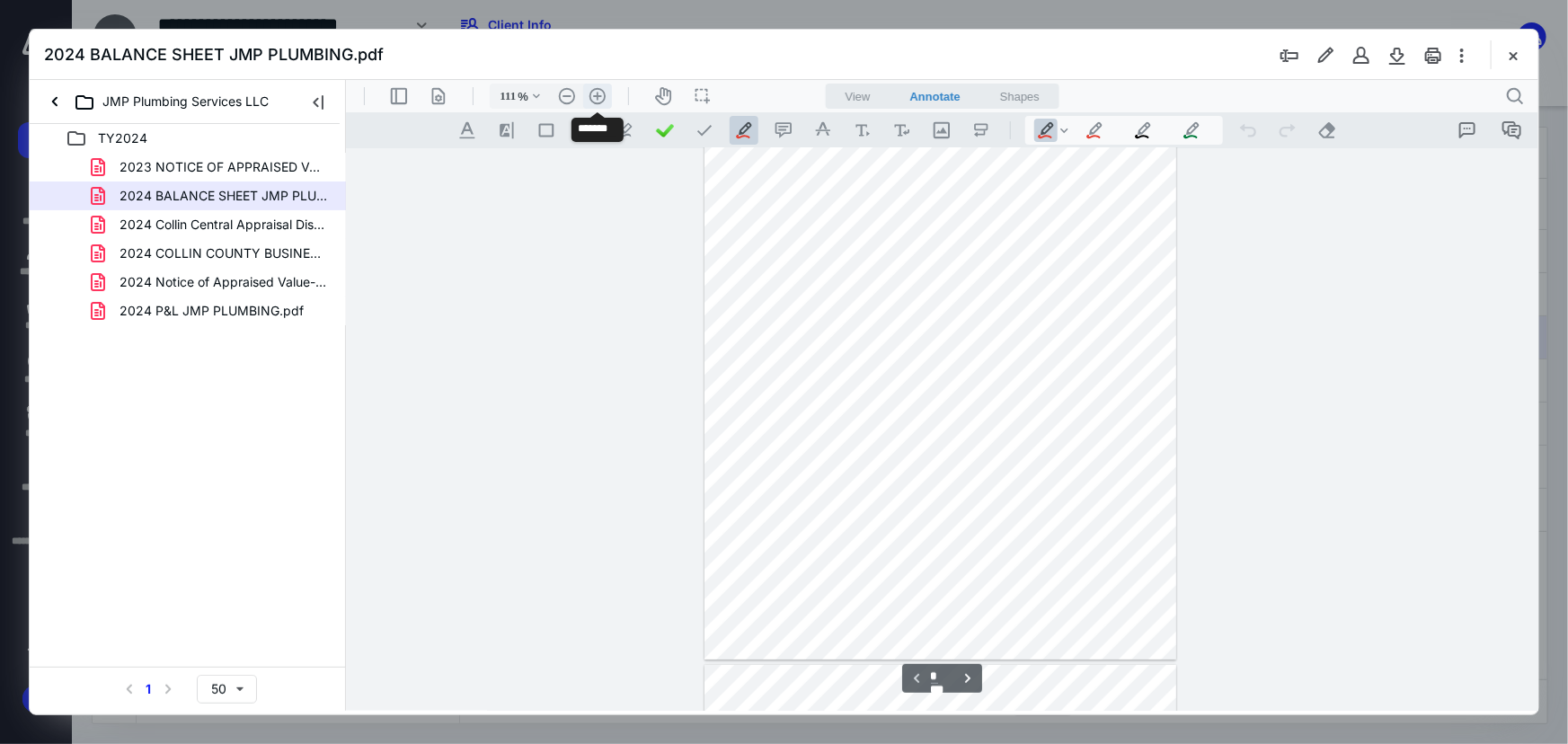 click on ".cls-1{fill:#abb0c4;} icon - header - zoom - in - line" at bounding box center (597, 95) 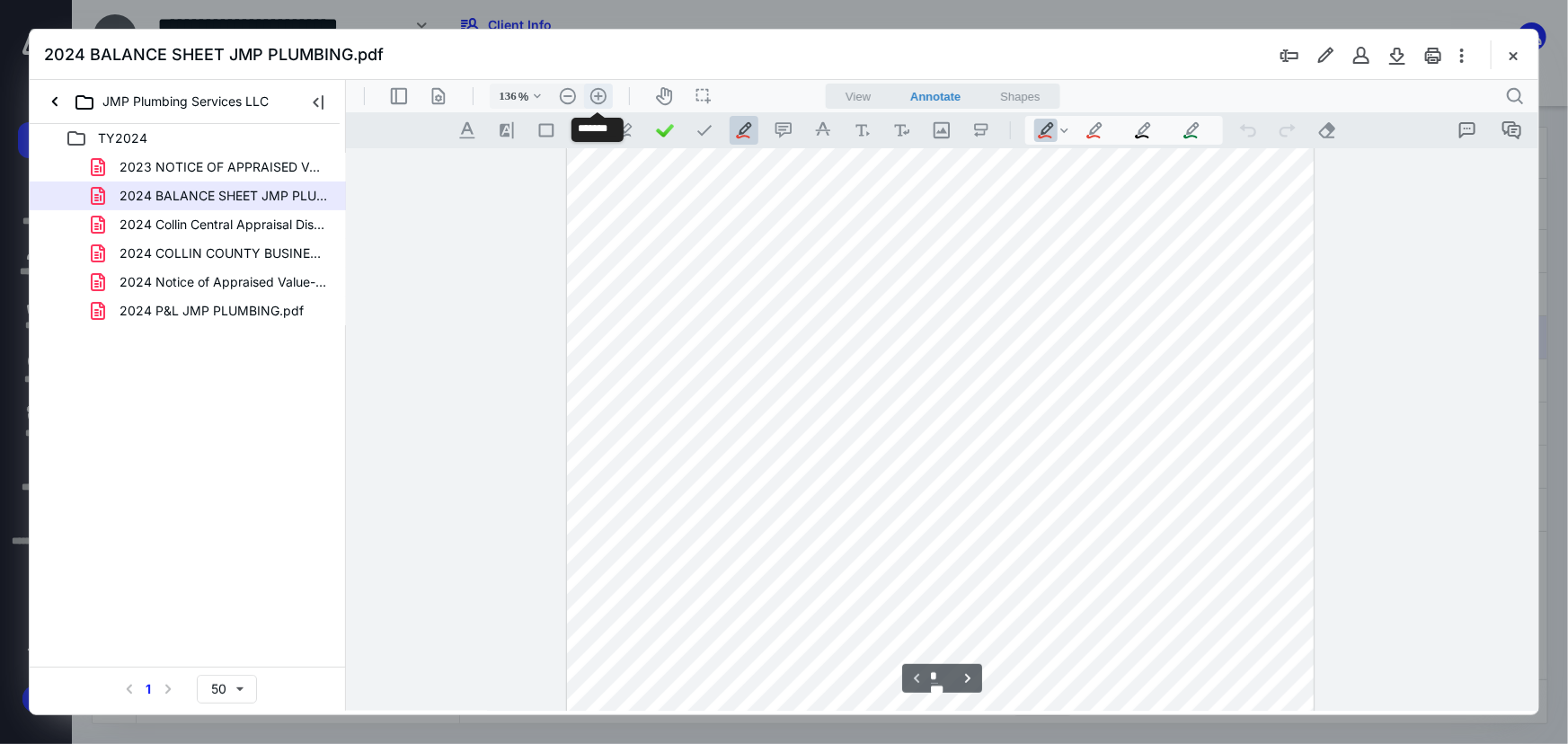 click on ".cls-1{fill:#abb0c4;} icon - header - zoom - in - line" at bounding box center [598, 95] 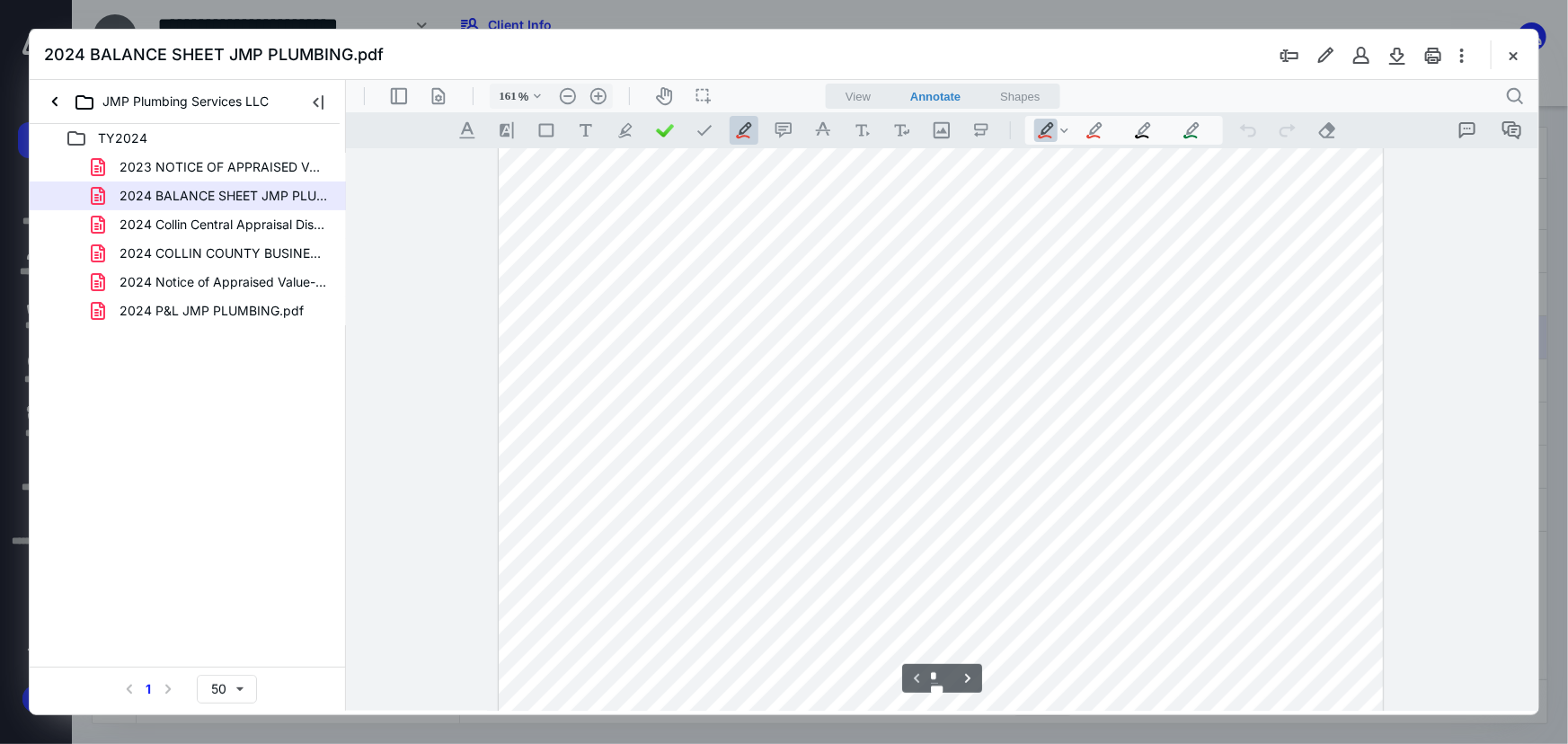 scroll, scrollTop: 180, scrollLeft: 0, axis: vertical 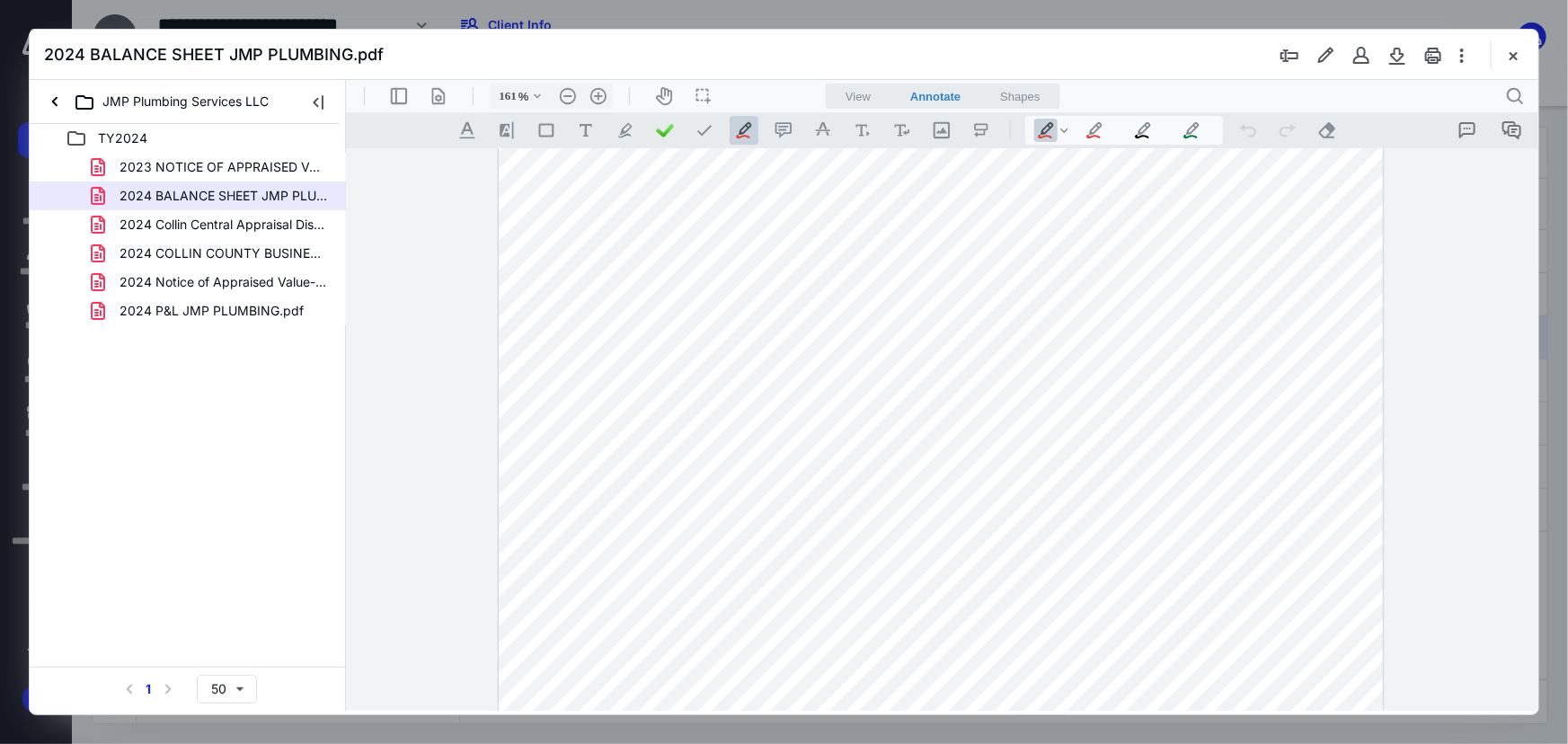 drag, startPoint x: 1149, startPoint y: 274, endPoint x: 1171, endPoint y: 279, distance: 22.561 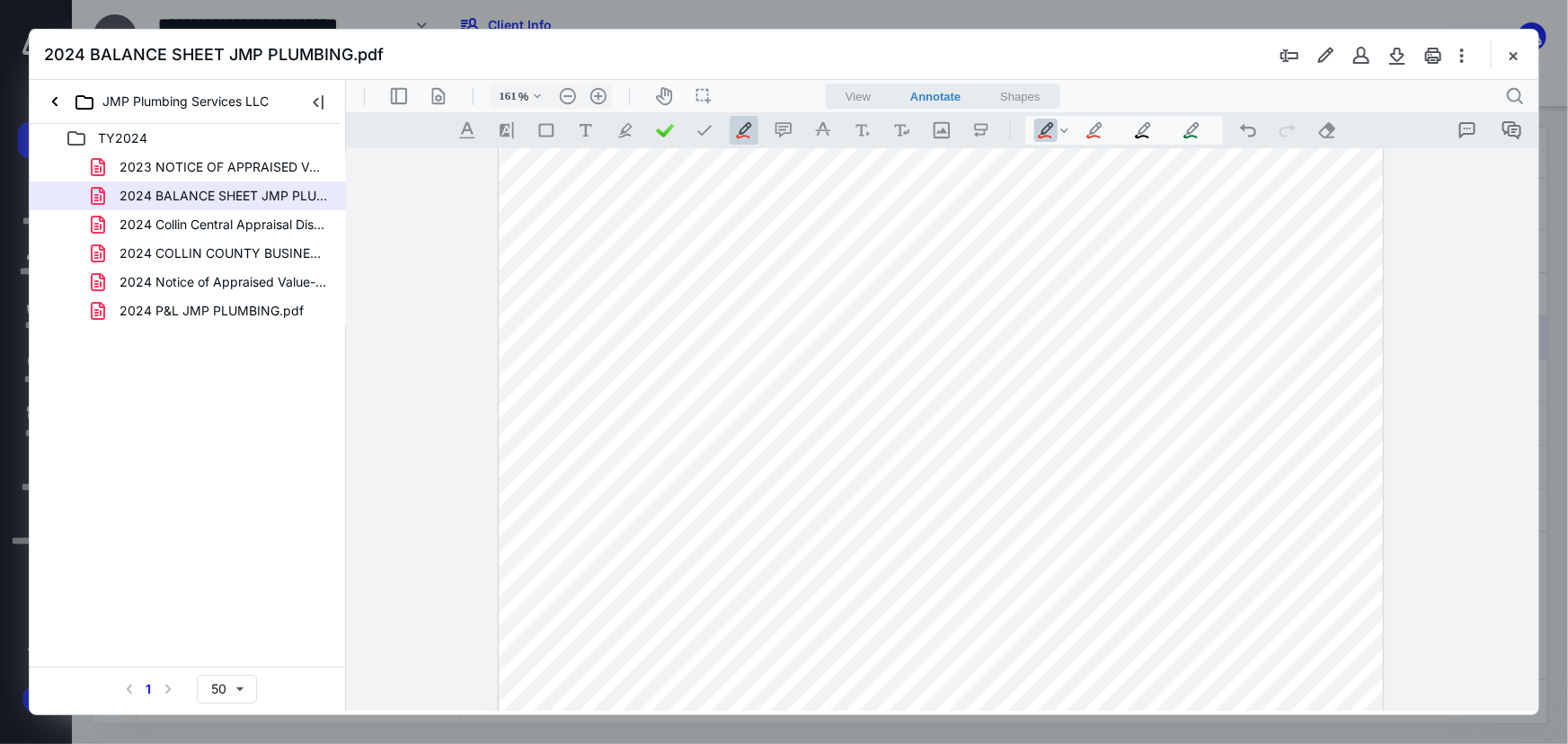 click at bounding box center [940, 545] 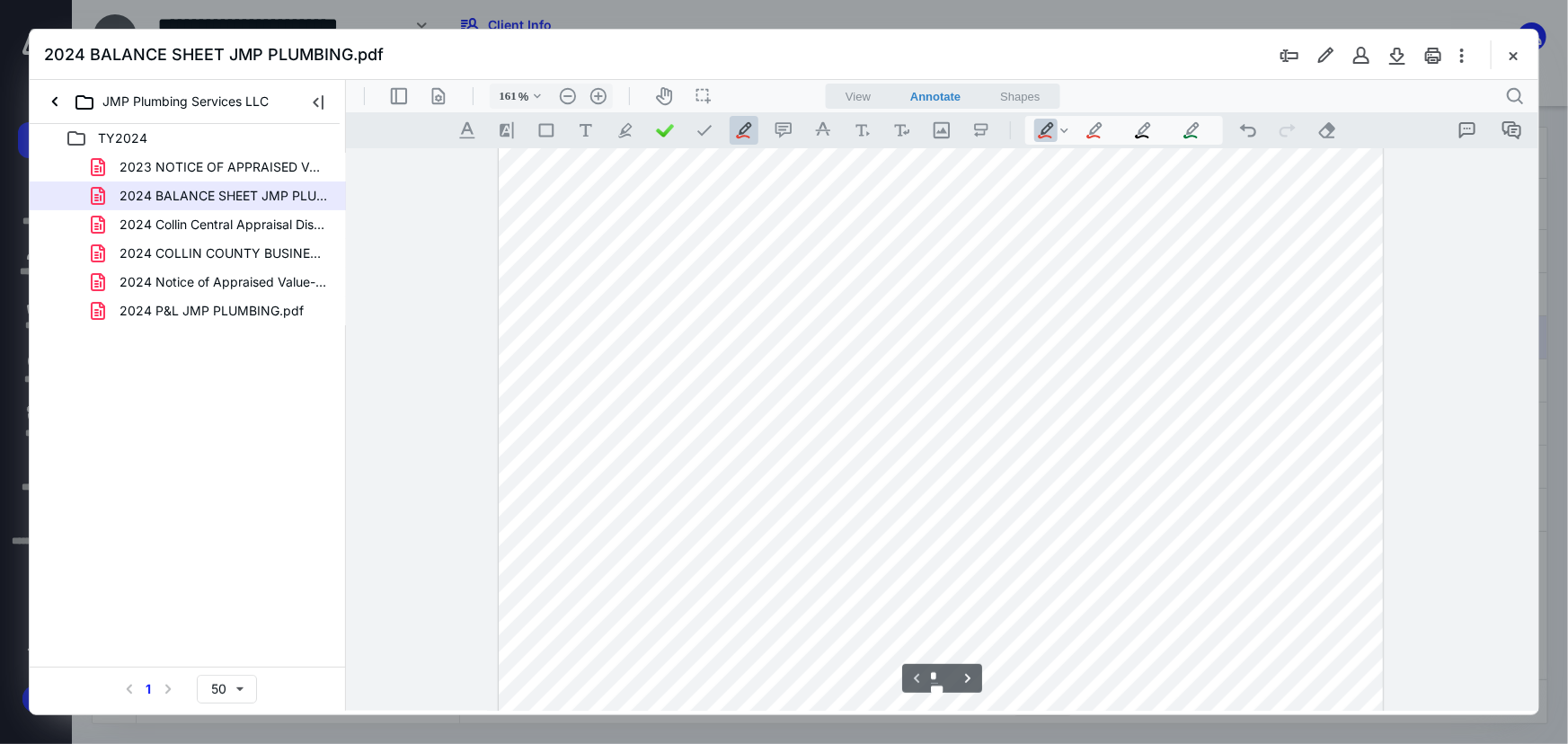 scroll, scrollTop: 342, scrollLeft: 0, axis: vertical 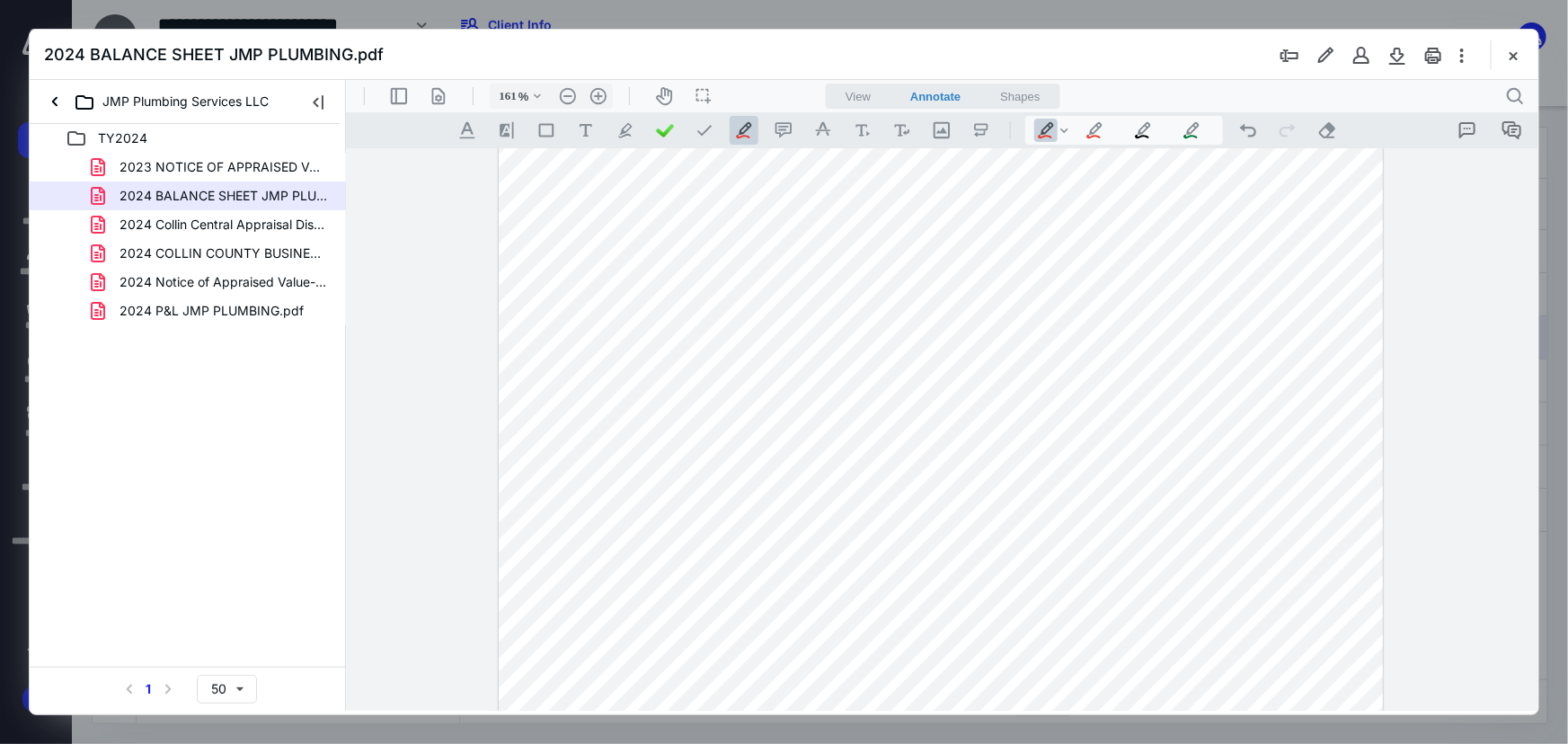 click at bounding box center (940, 383) 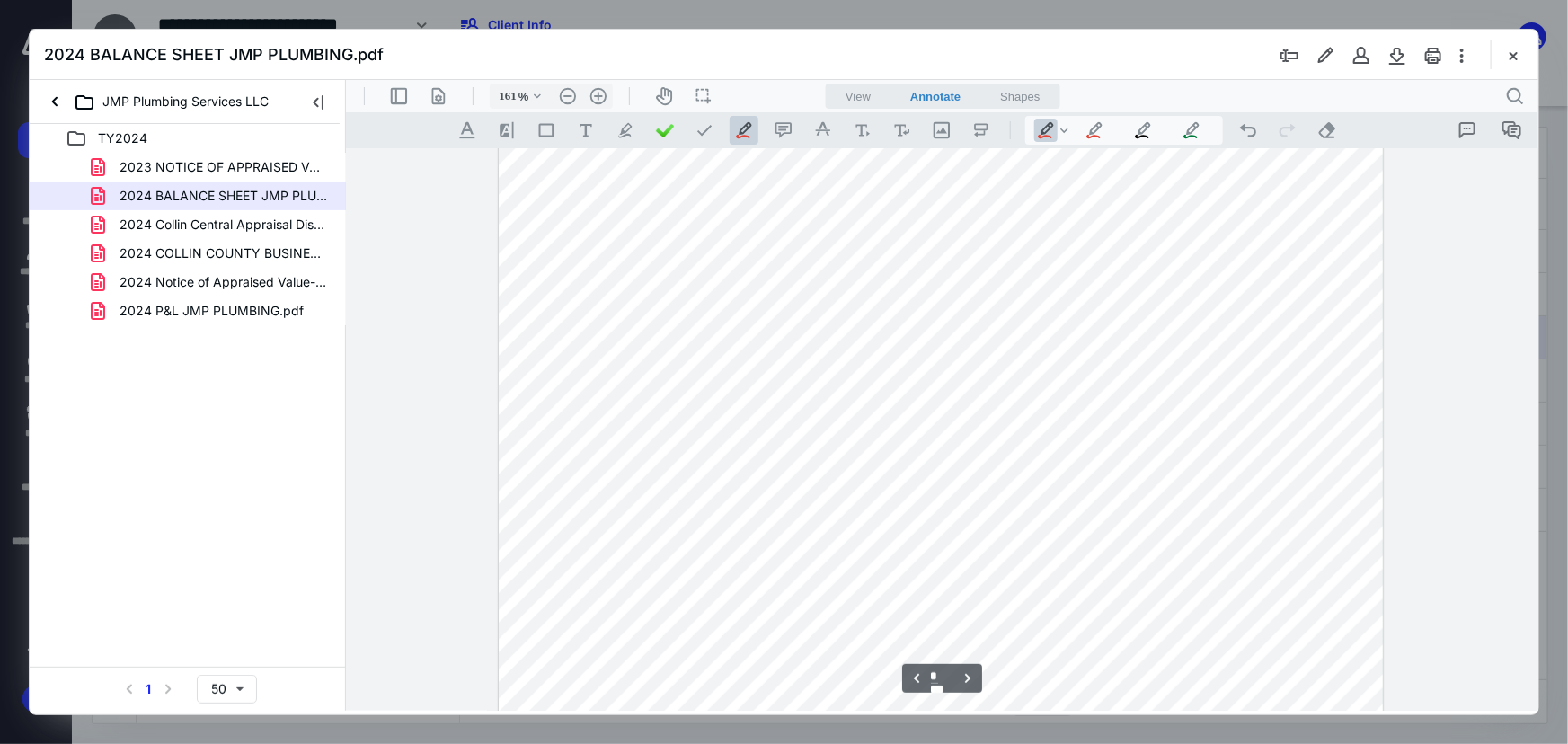 scroll, scrollTop: 1351, scrollLeft: 0, axis: vertical 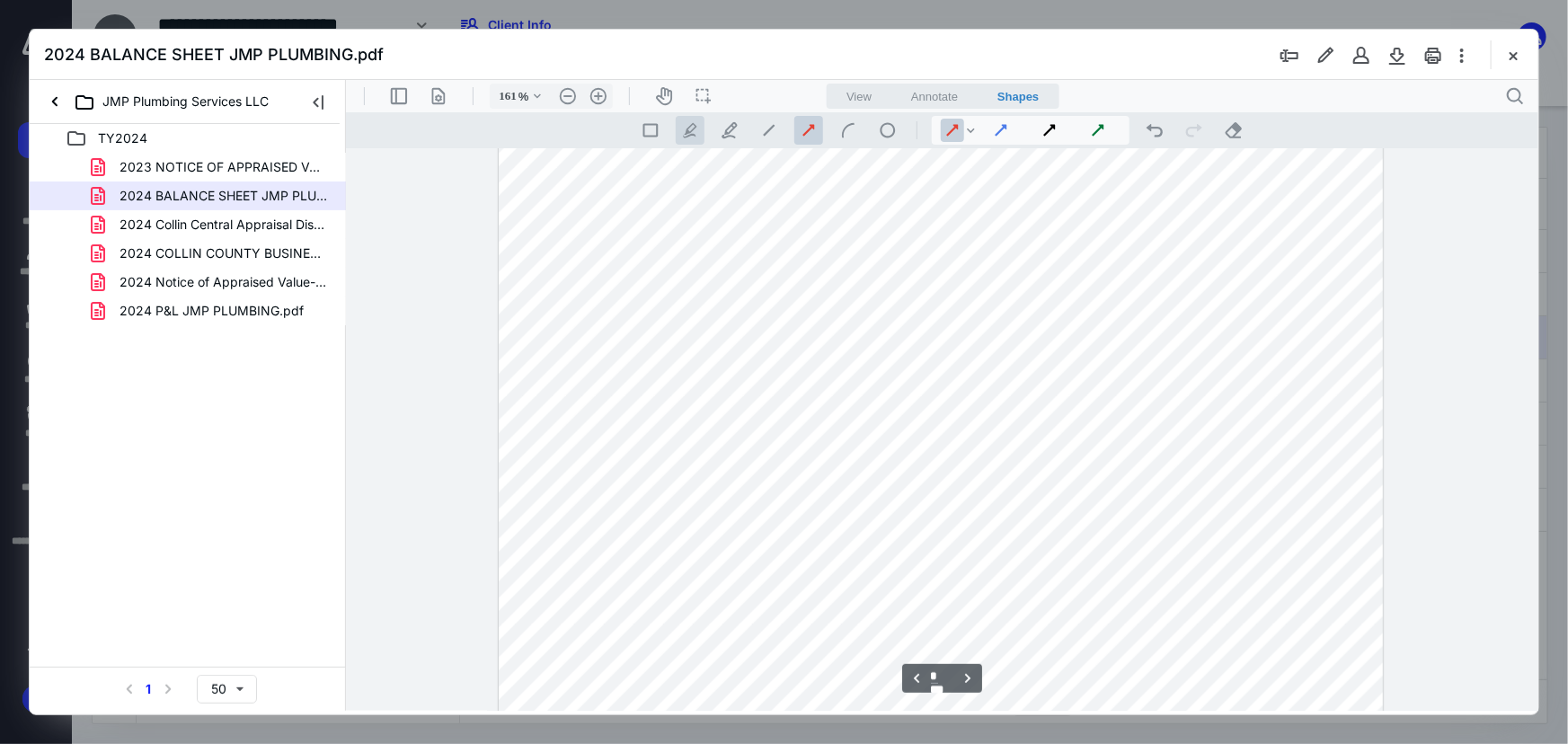 click on ".cls-1{fill:#abb0c4;} icon - tool - pen - highlight" at bounding box center (689, 129) 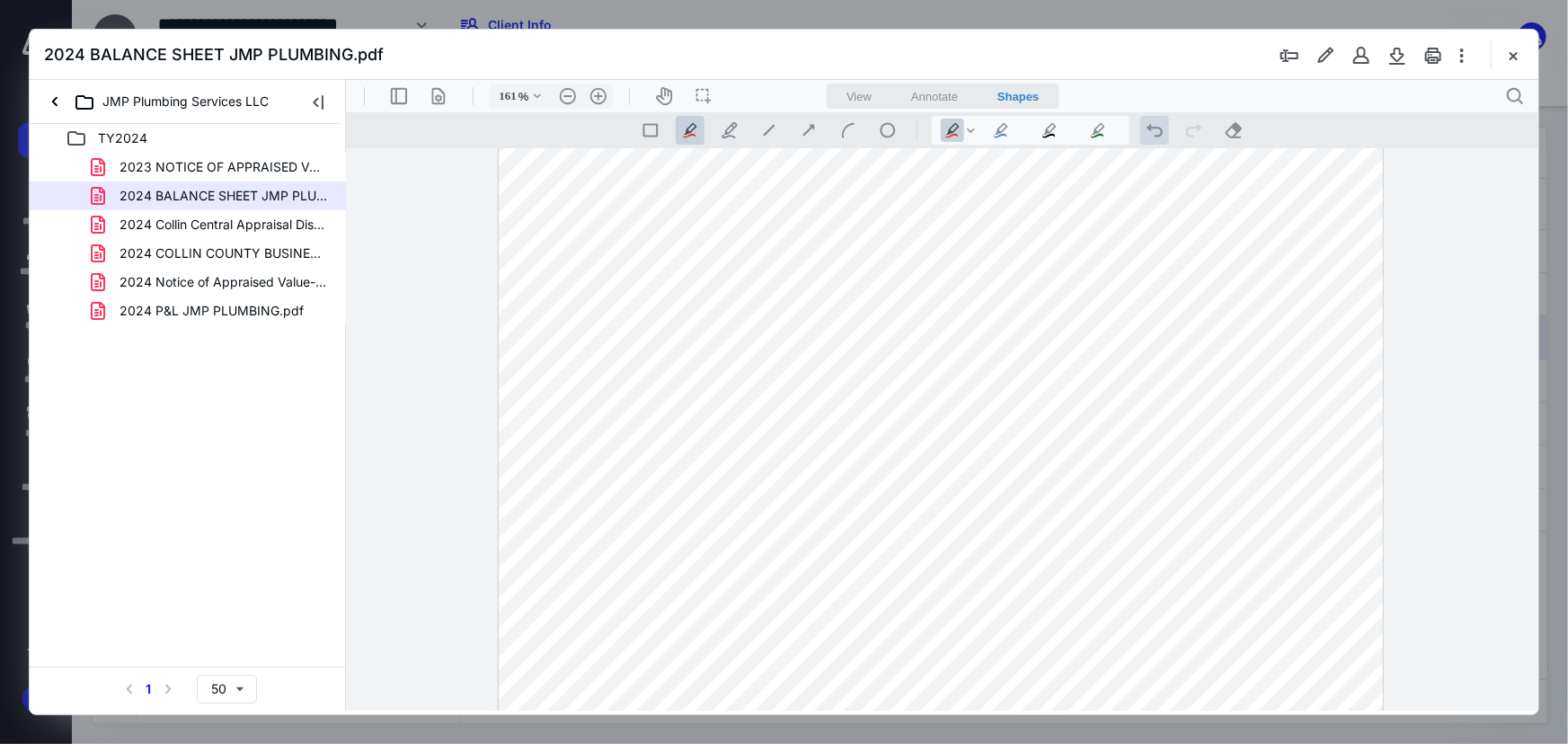 click on ".cls-1{fill:#abb0c4;} icon - operation - undo" at bounding box center (1154, 129) 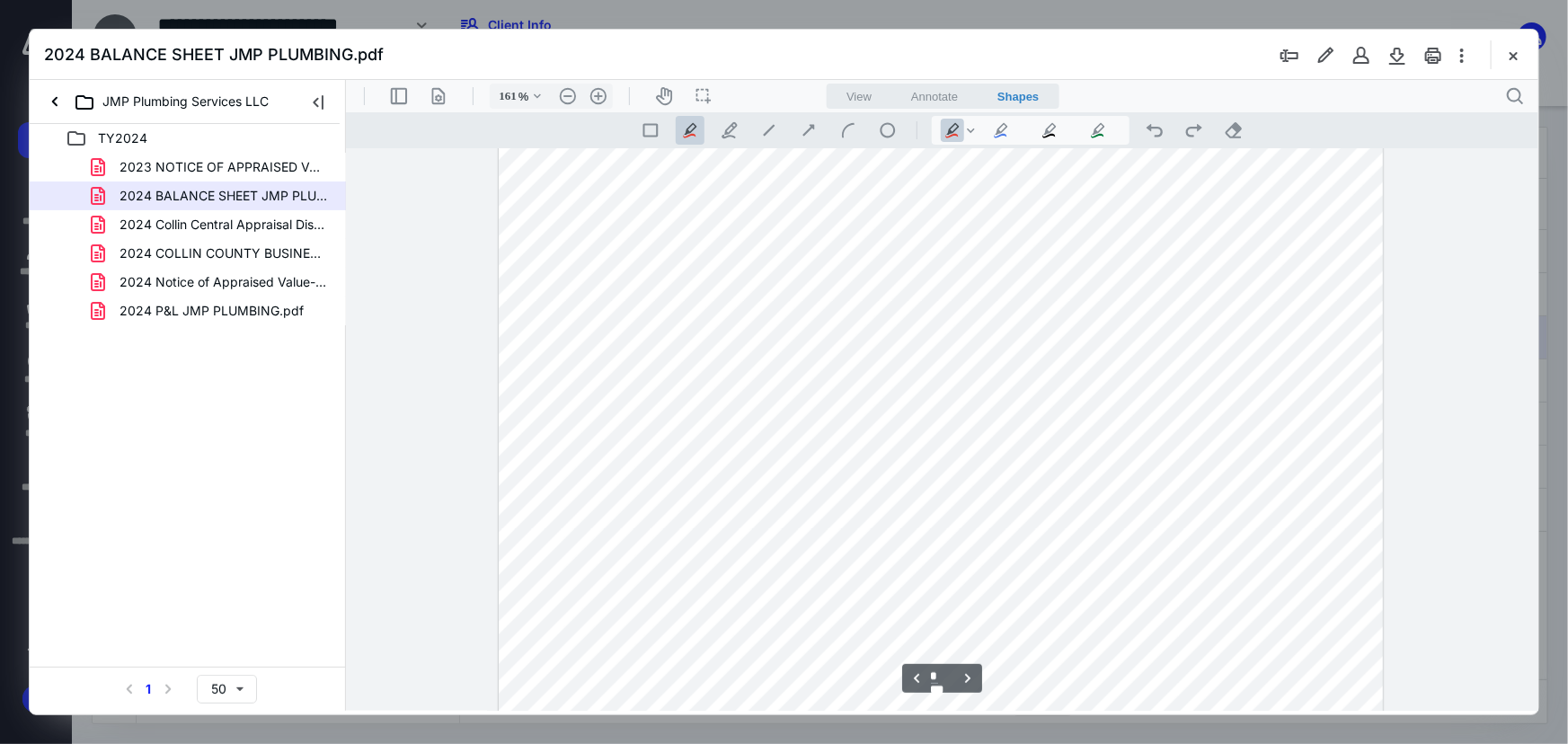 scroll, scrollTop: 1514, scrollLeft: 0, axis: vertical 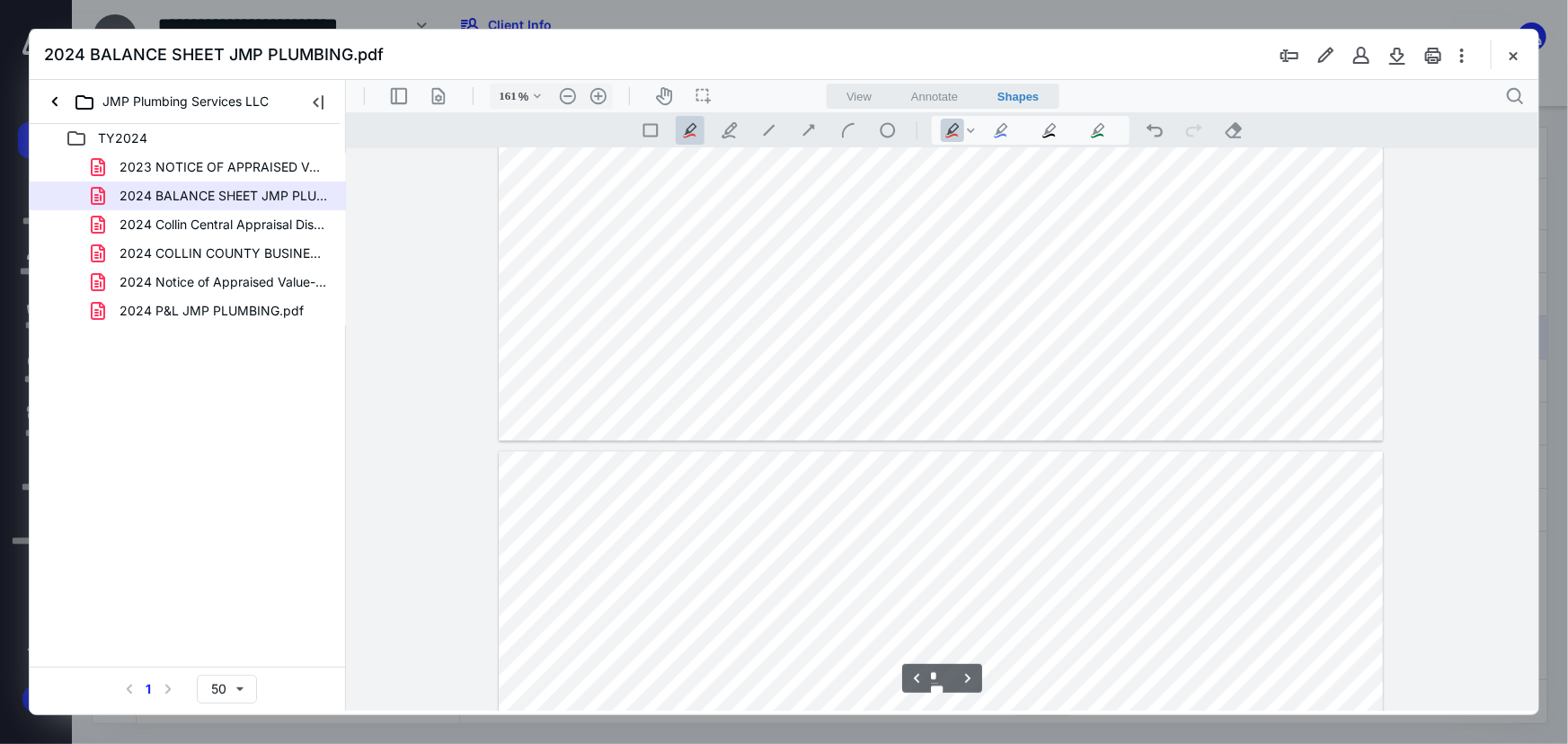 type on "*" 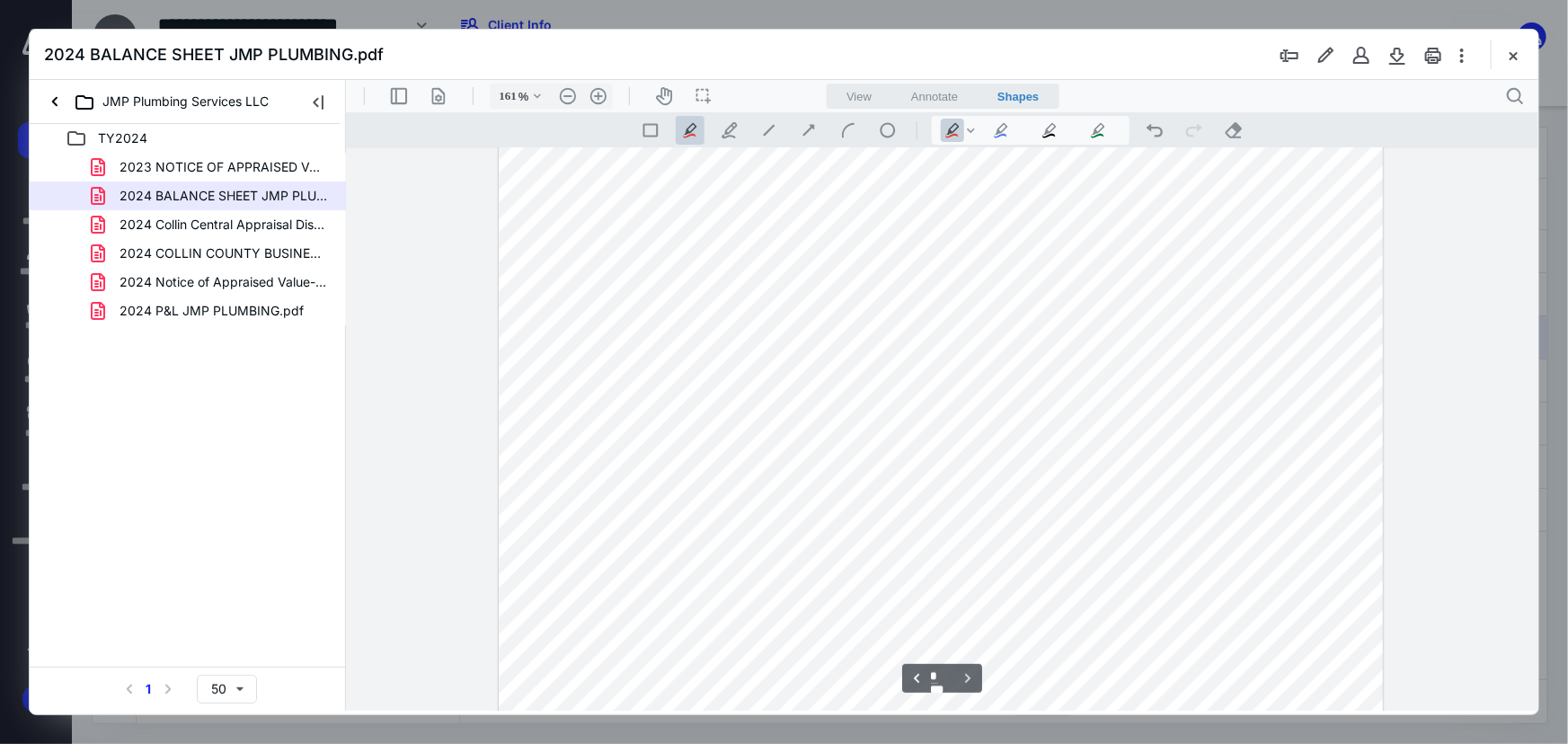 scroll, scrollTop: 2331, scrollLeft: 0, axis: vertical 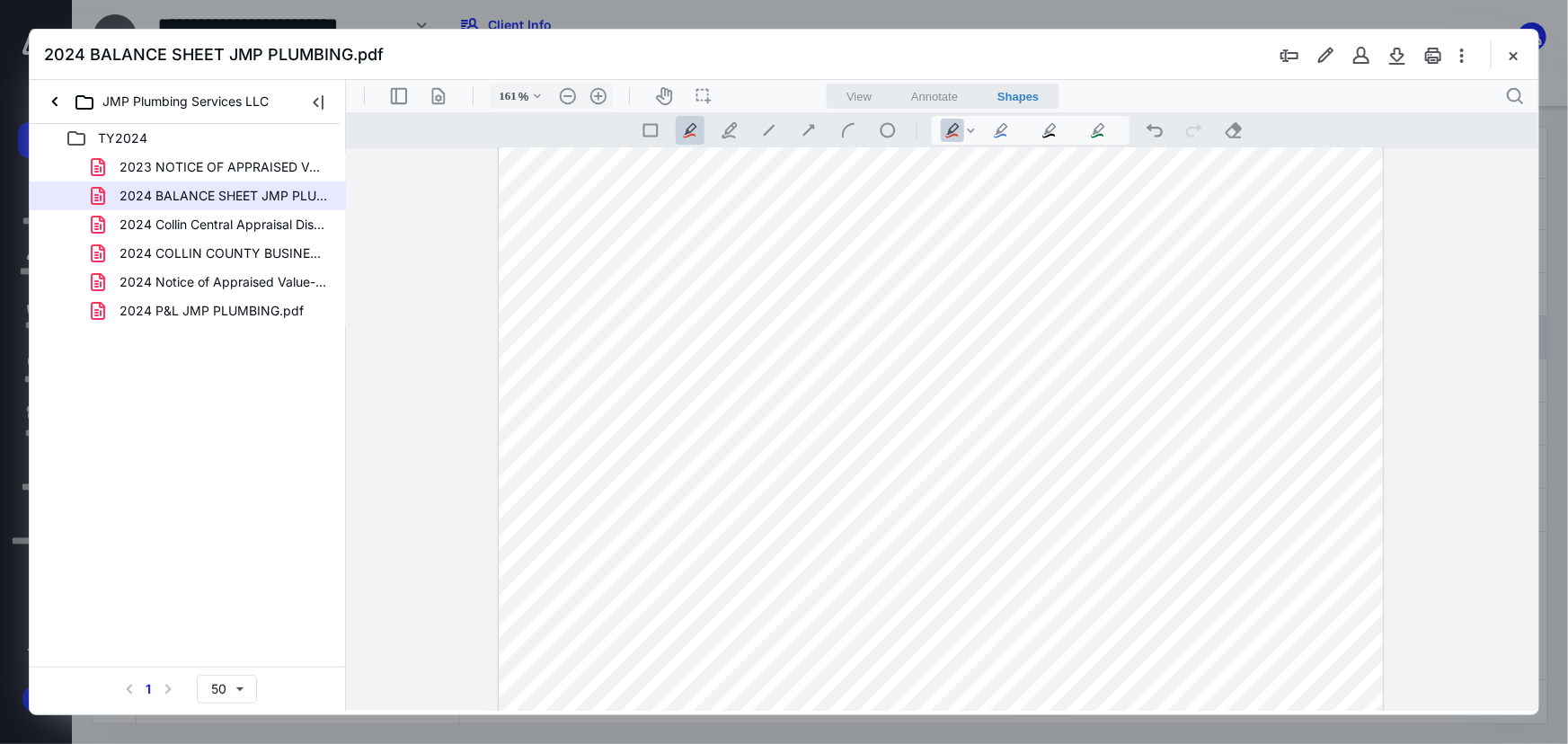 click at bounding box center (940, 705) 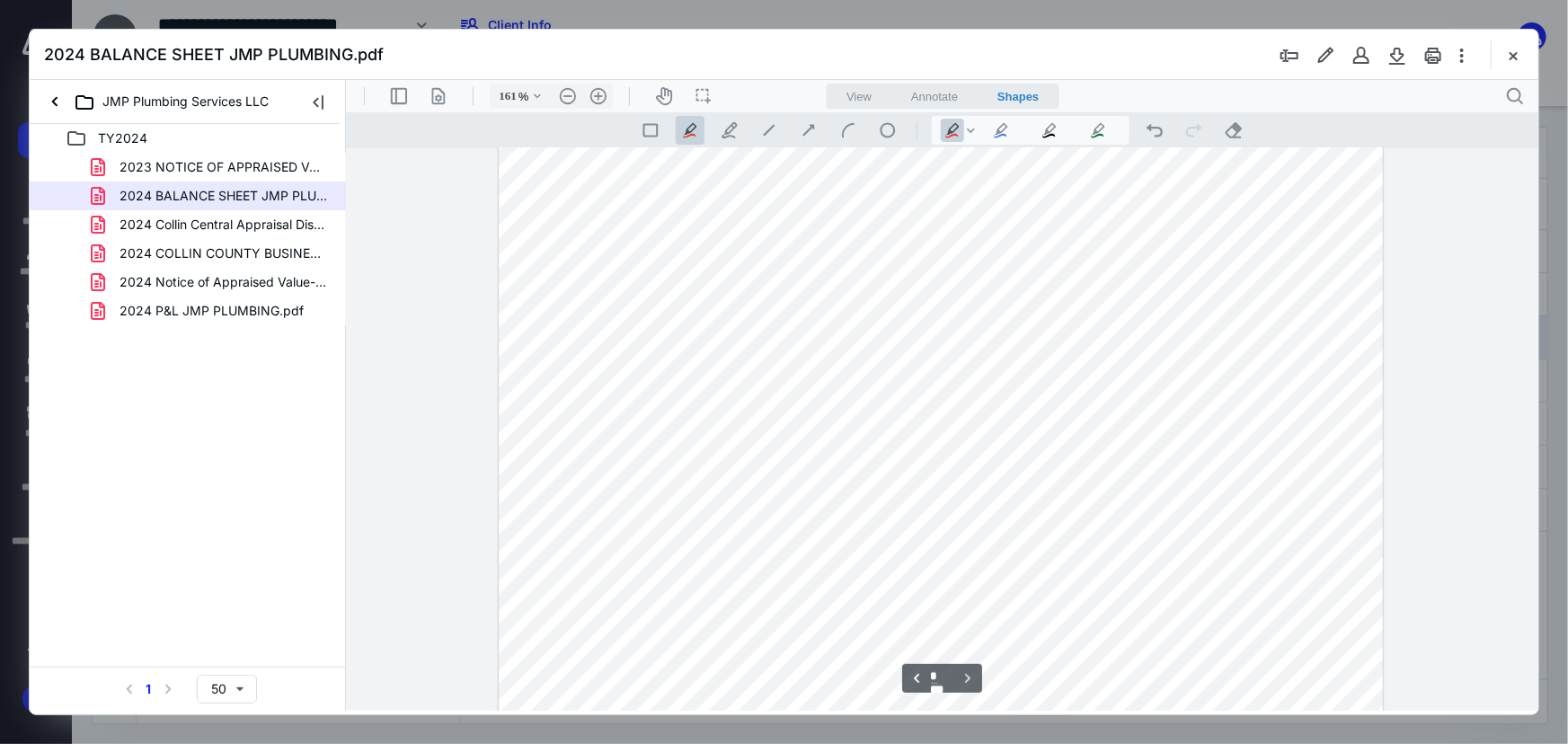 scroll, scrollTop: 2494, scrollLeft: 0, axis: vertical 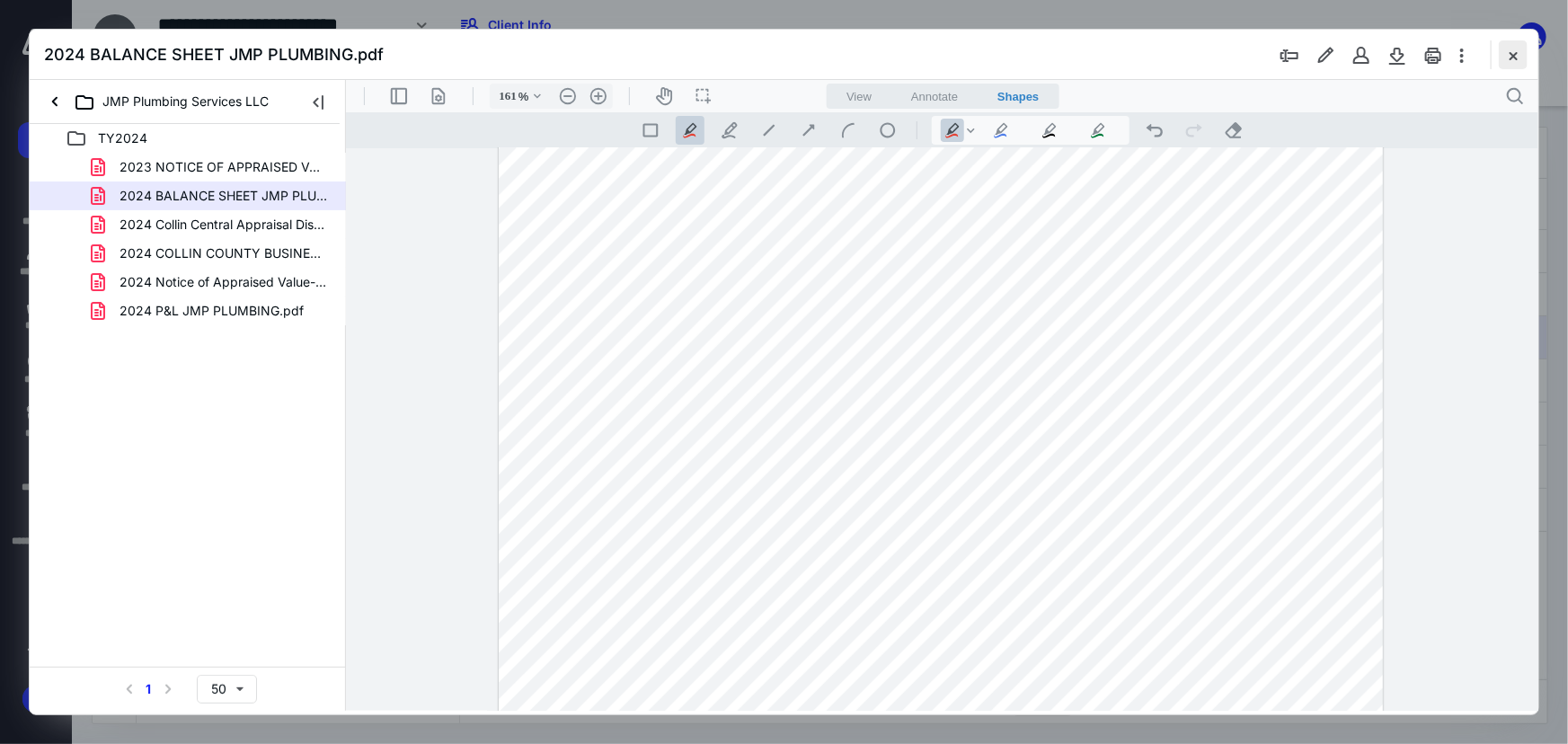 click at bounding box center (1513, 55) 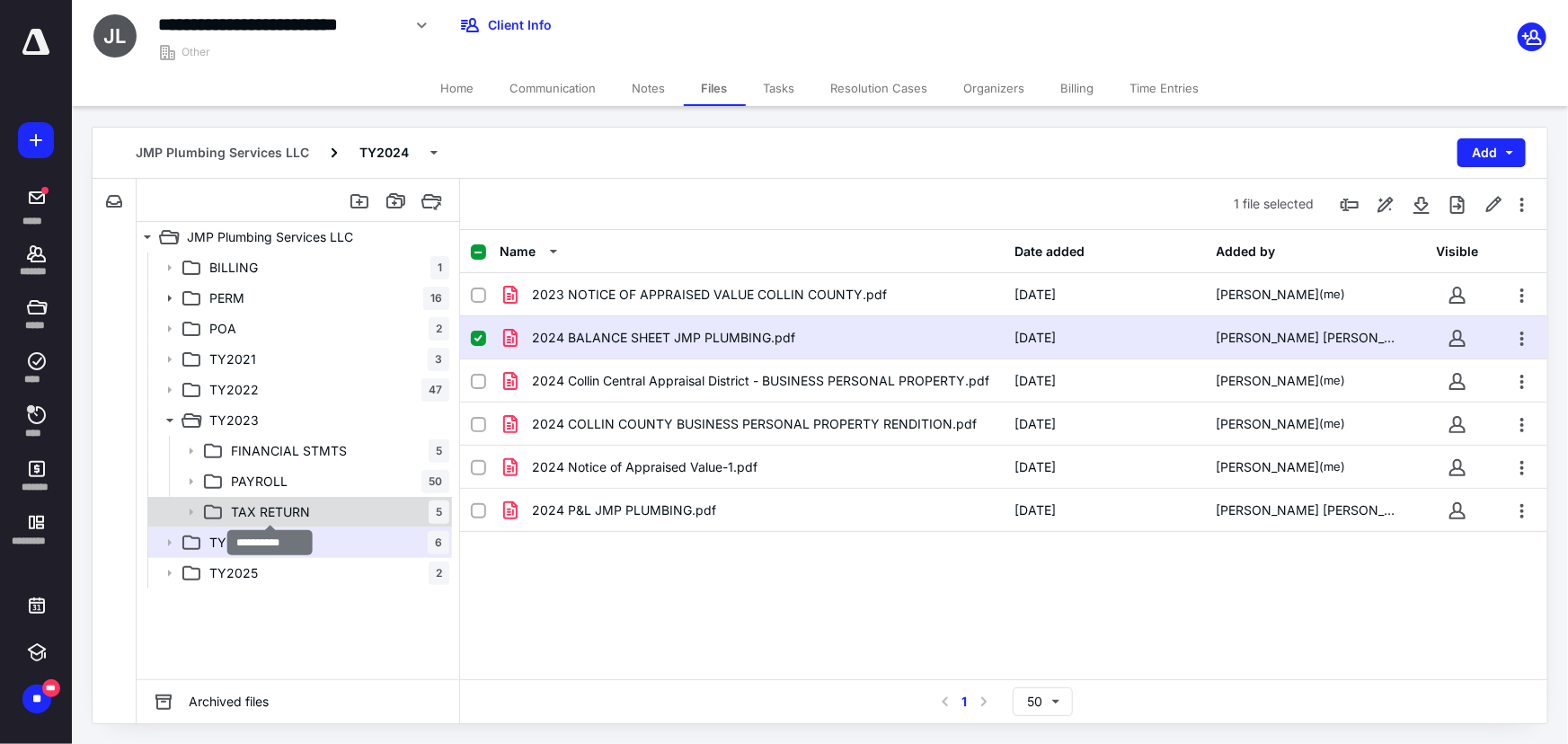 click on "TAX RETURN" at bounding box center [270, 512] 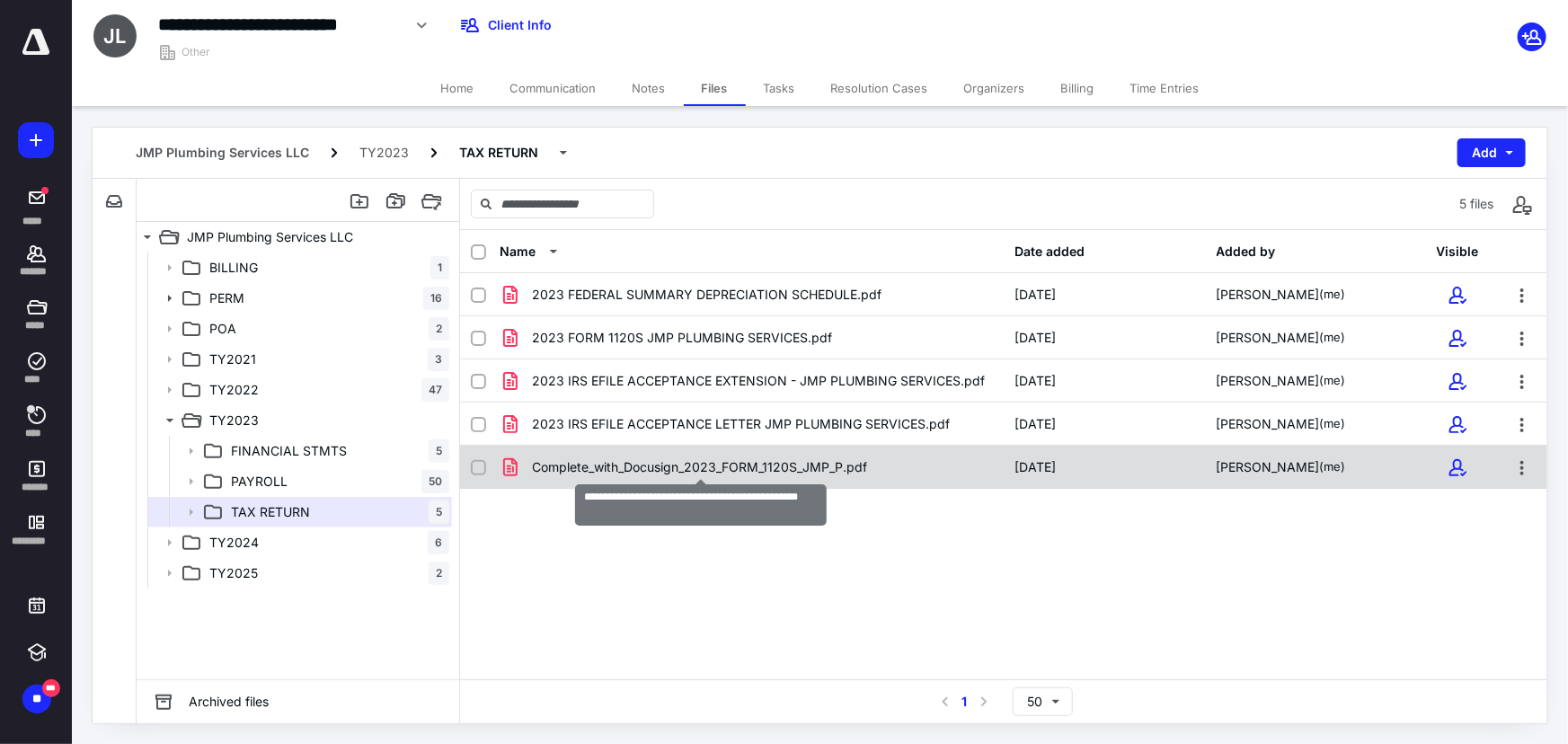 click on "Complete_with_Docusign_2023_FORM_1120S_JMP_P.pdf" at bounding box center [699, 467] 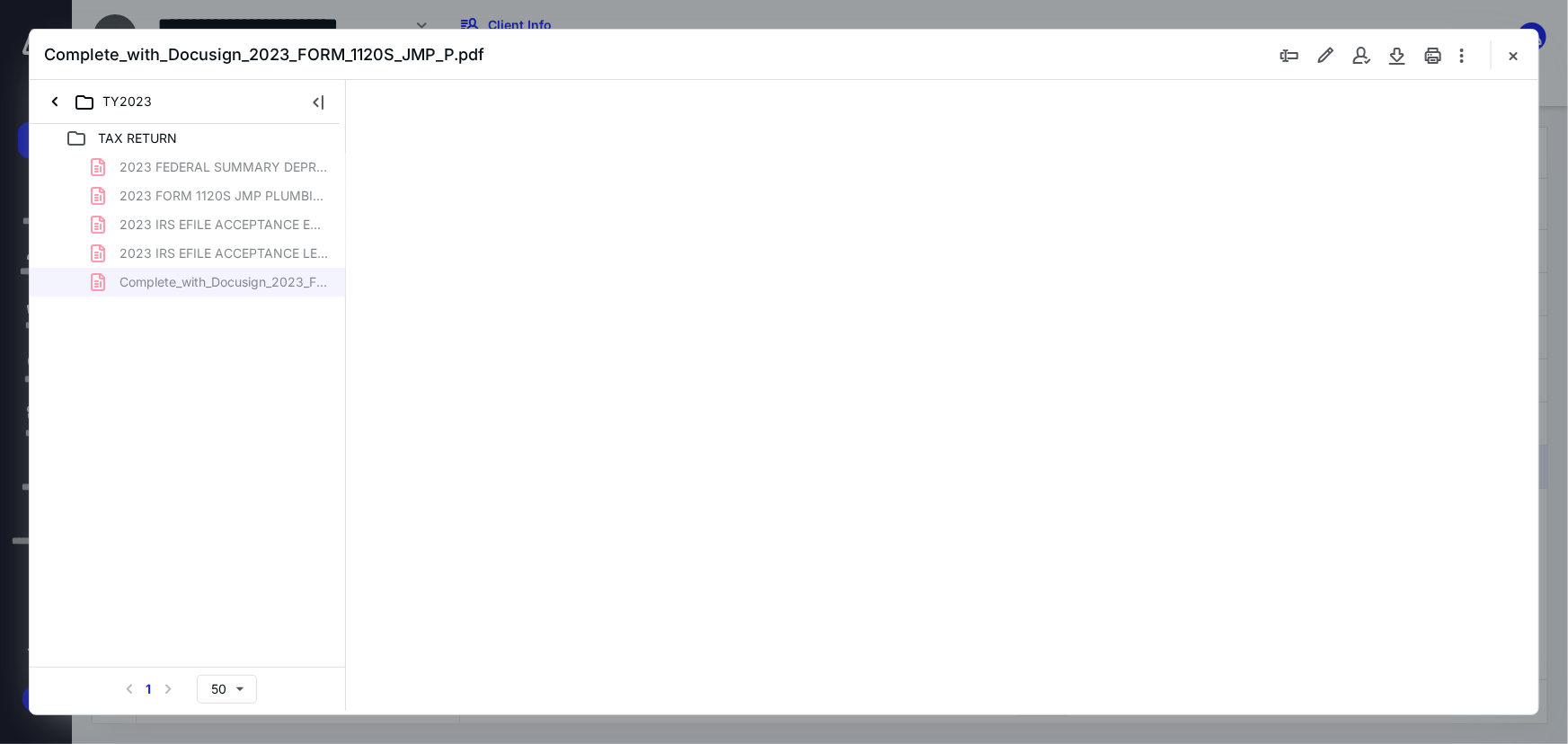 scroll, scrollTop: 0, scrollLeft: 0, axis: both 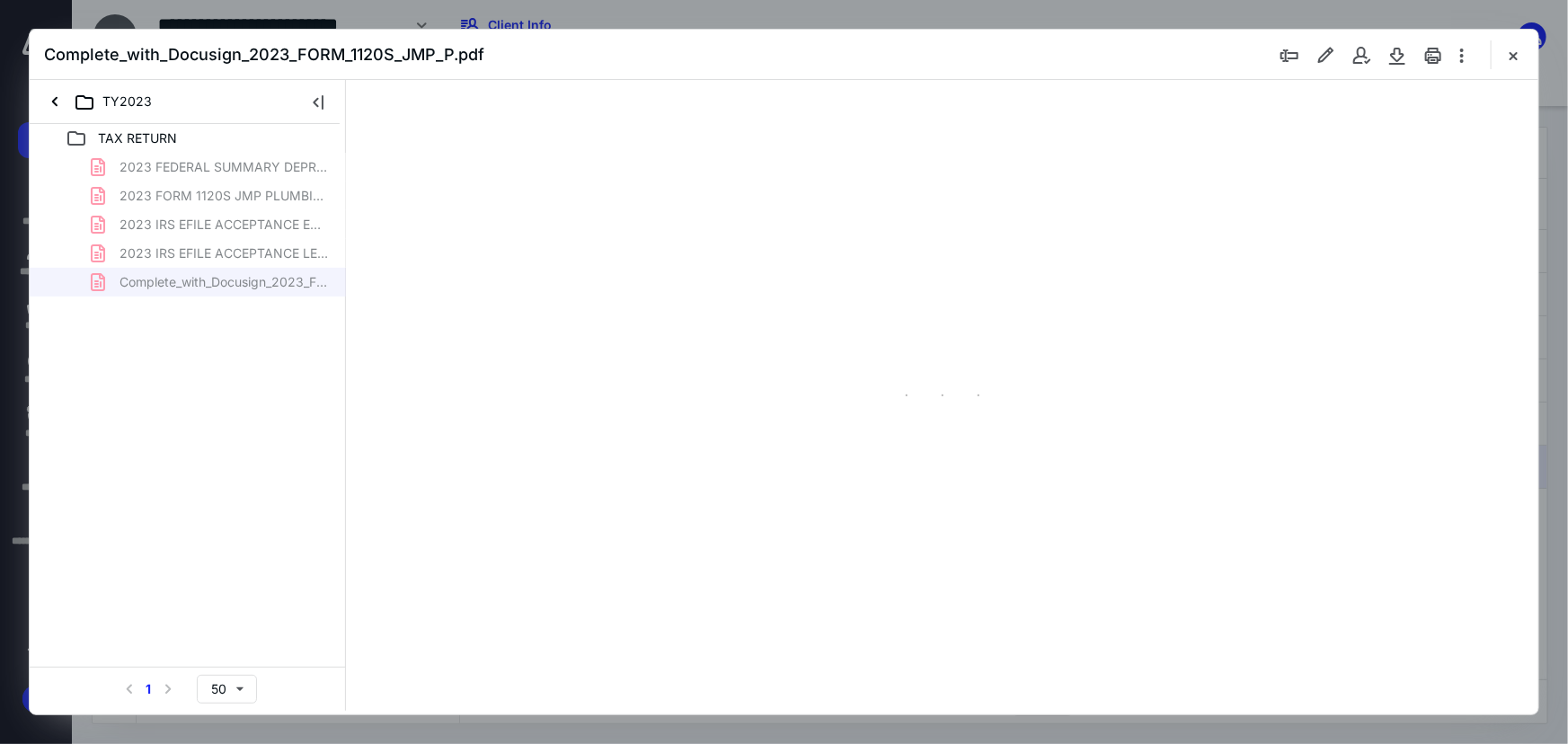 click on "2023 FEDERAL SUMMARY DEPRECIATION SCHEDULE.pdf 2023 FORM 1120S JMP PLUMBING SERVICES.pdf 2023 IRS EFILE ACCEPTANCE EXTENSION - JMP PLUMBING SERVICES.pdf 2023 IRS EFILE ACCEPTANCE LETTER JMP PLUMBING SERVICES.pdf Complete_with_Docusign_2023_FORM_1120S_JMP_P.pdf" at bounding box center [188, 225] 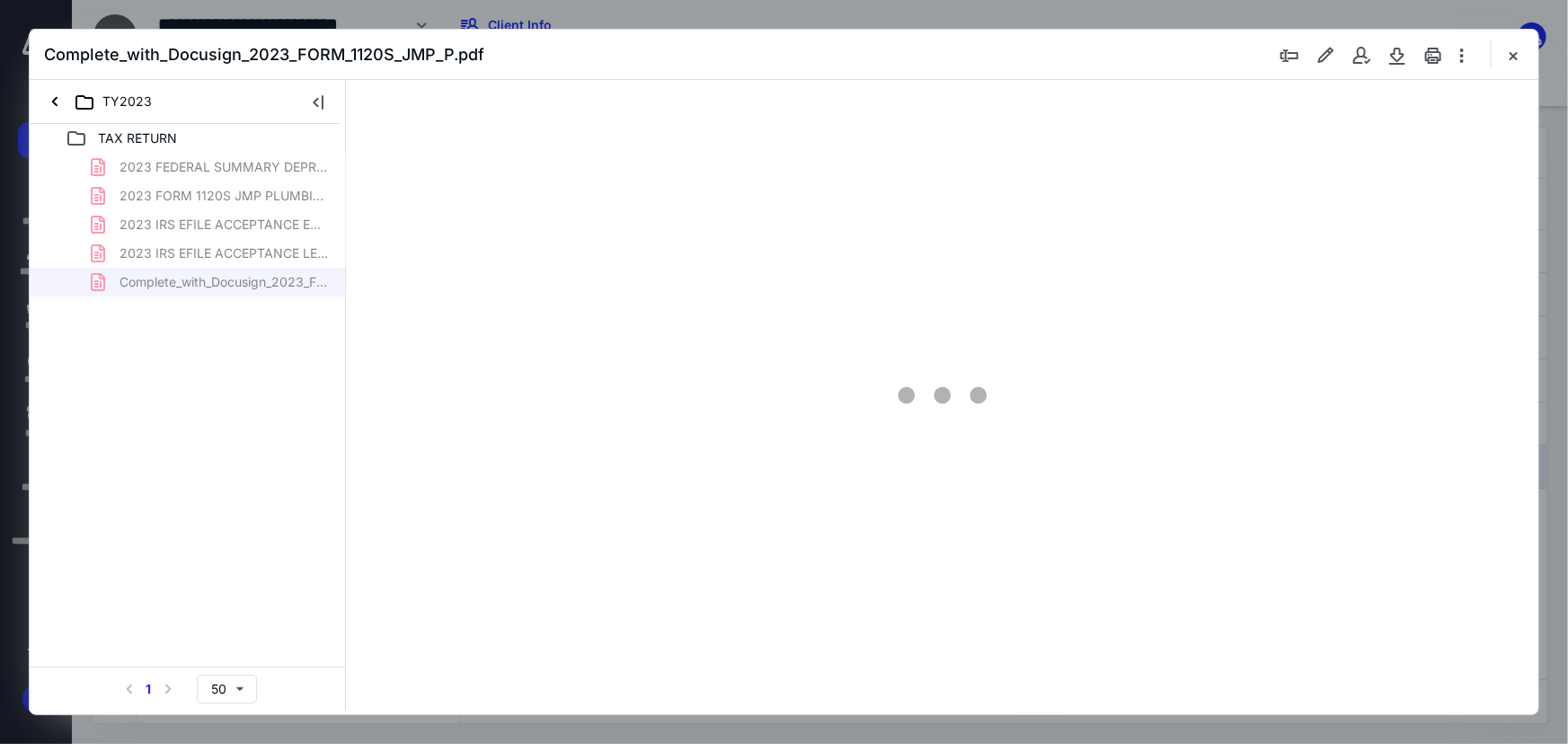 type on "79" 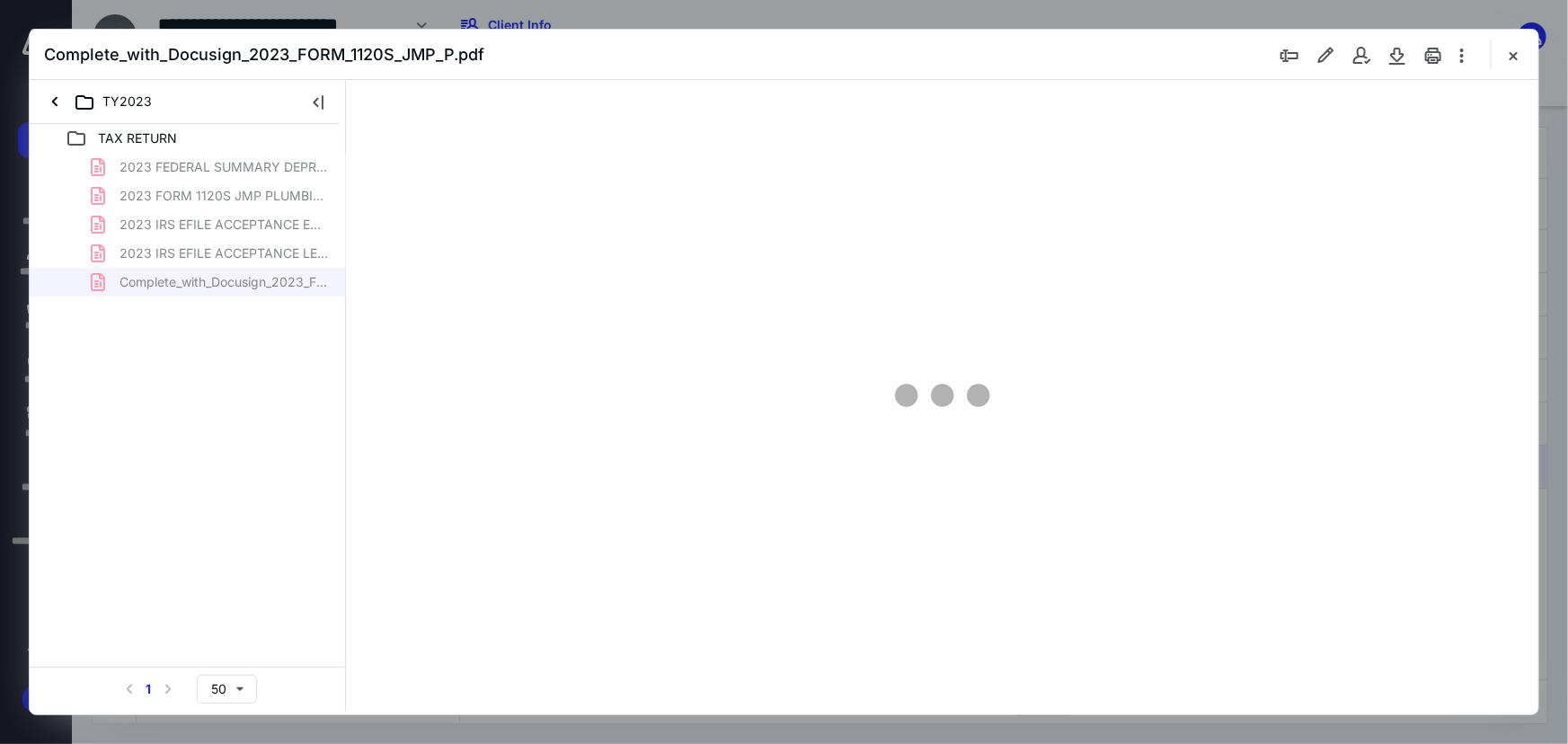 scroll, scrollTop: 71, scrollLeft: 0, axis: vertical 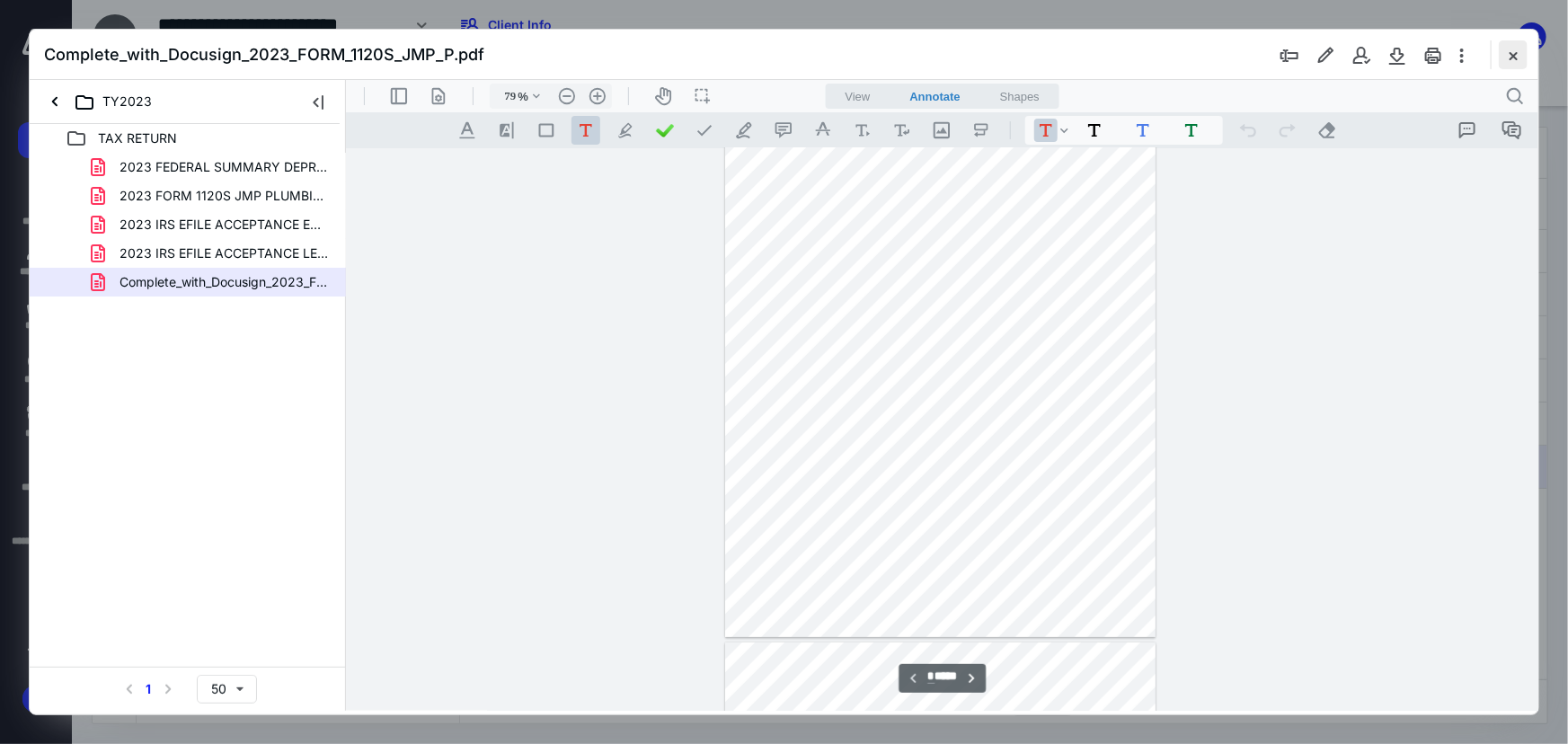 click at bounding box center (1513, 55) 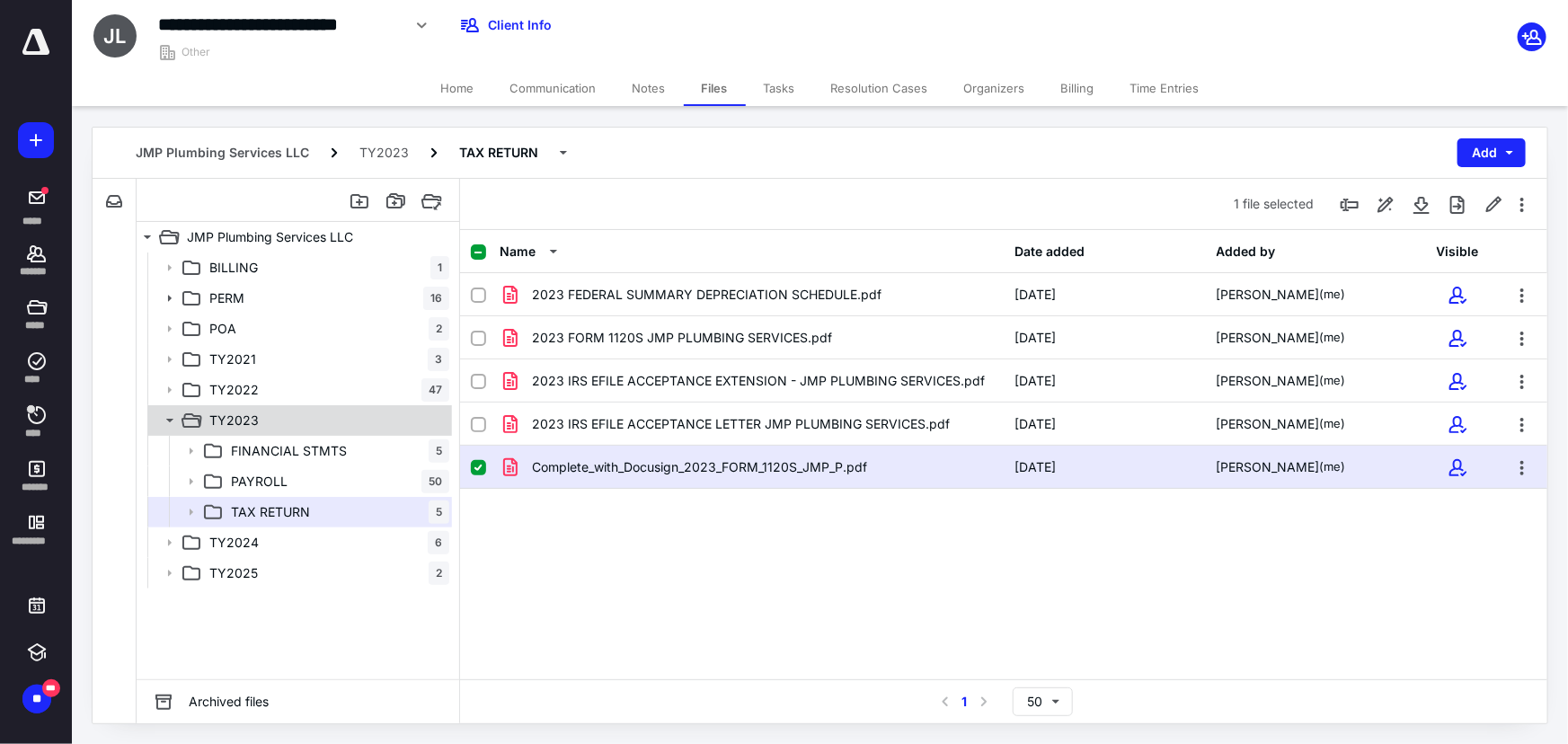 click on "TY2023" at bounding box center (298, 421) 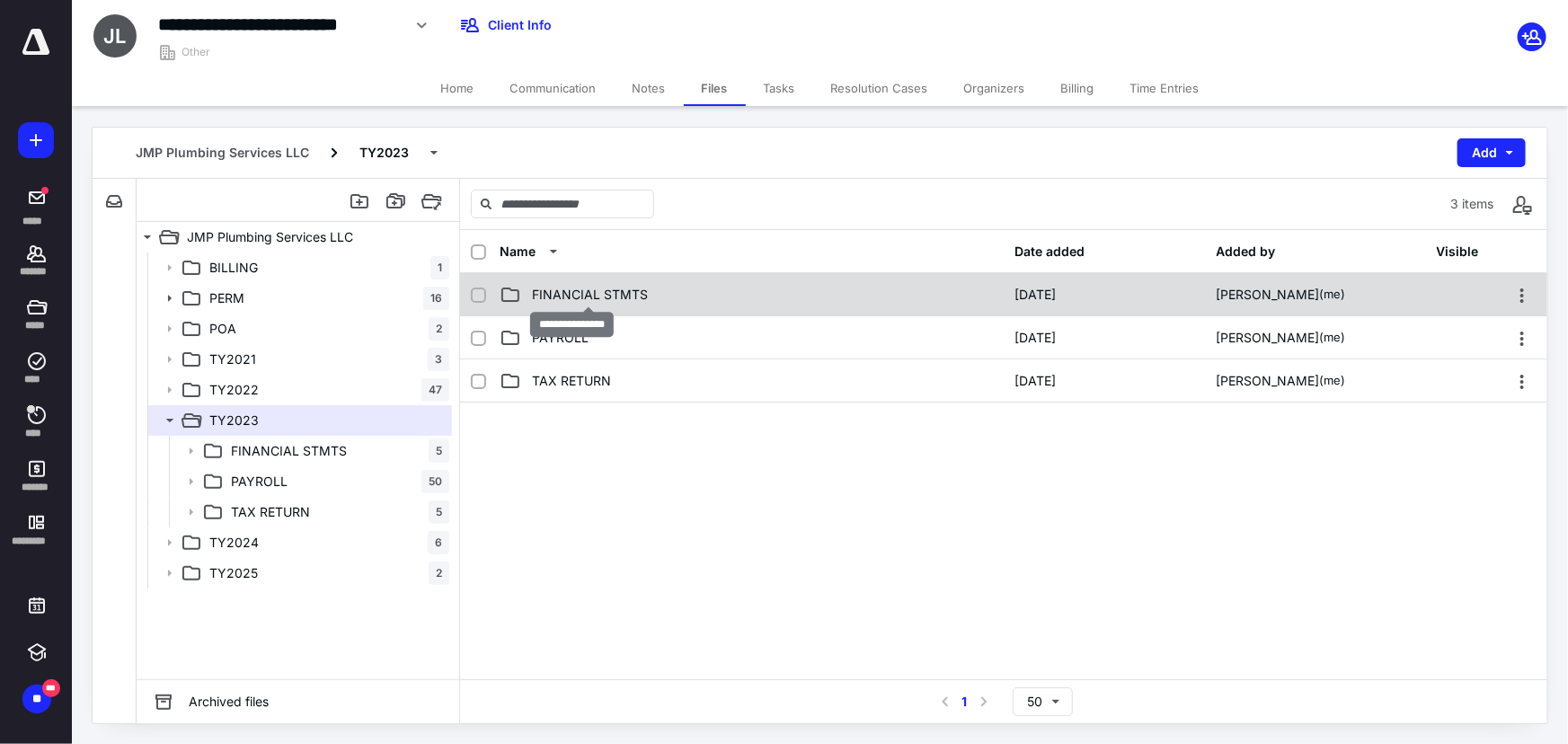 click on "FINANCIAL STMTS" at bounding box center [589, 295] 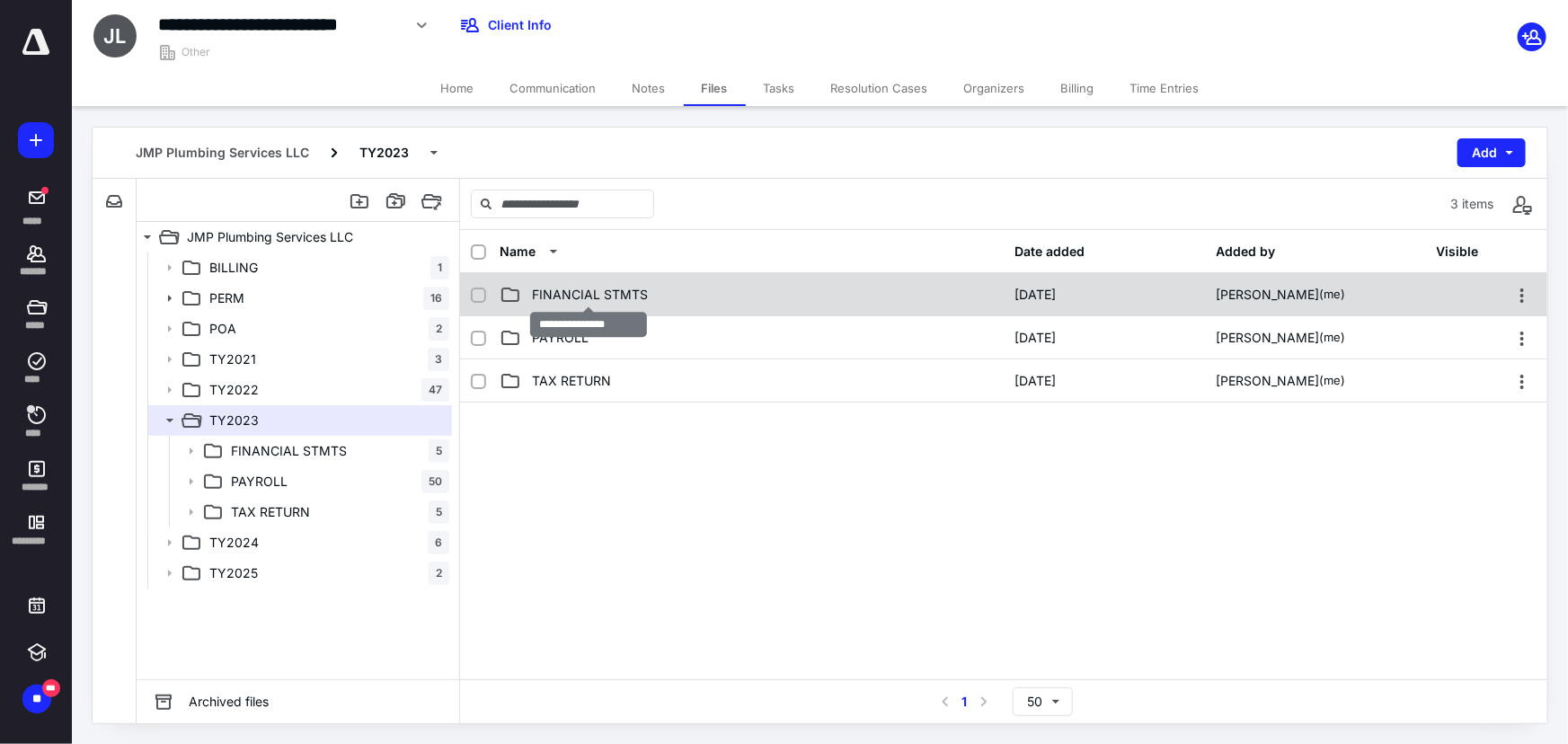 click on "FINANCIAL STMTS" at bounding box center (589, 295) 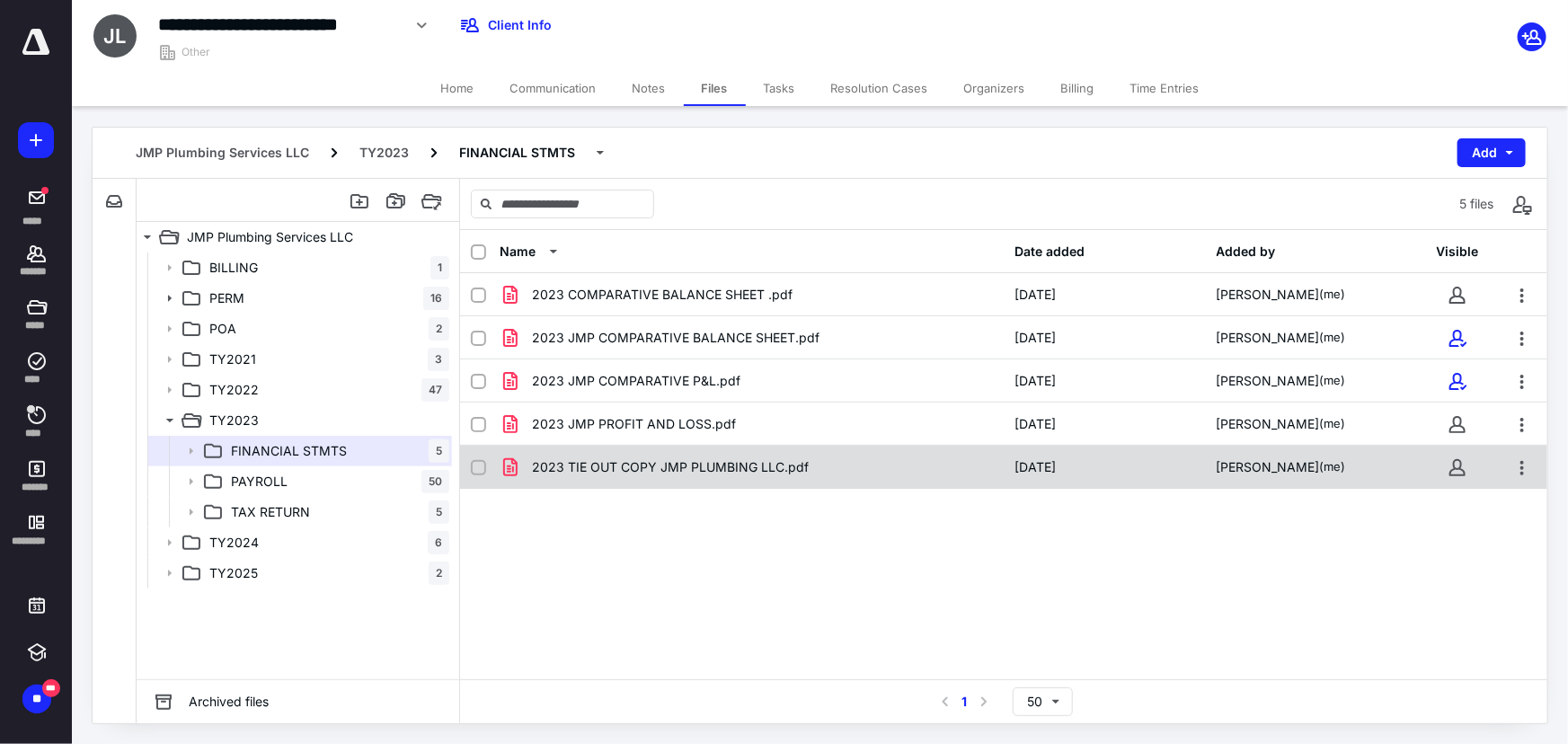 click on "2023 TIE OUT COPY JMP PLUMBING LLC.pdf" at bounding box center (670, 467) 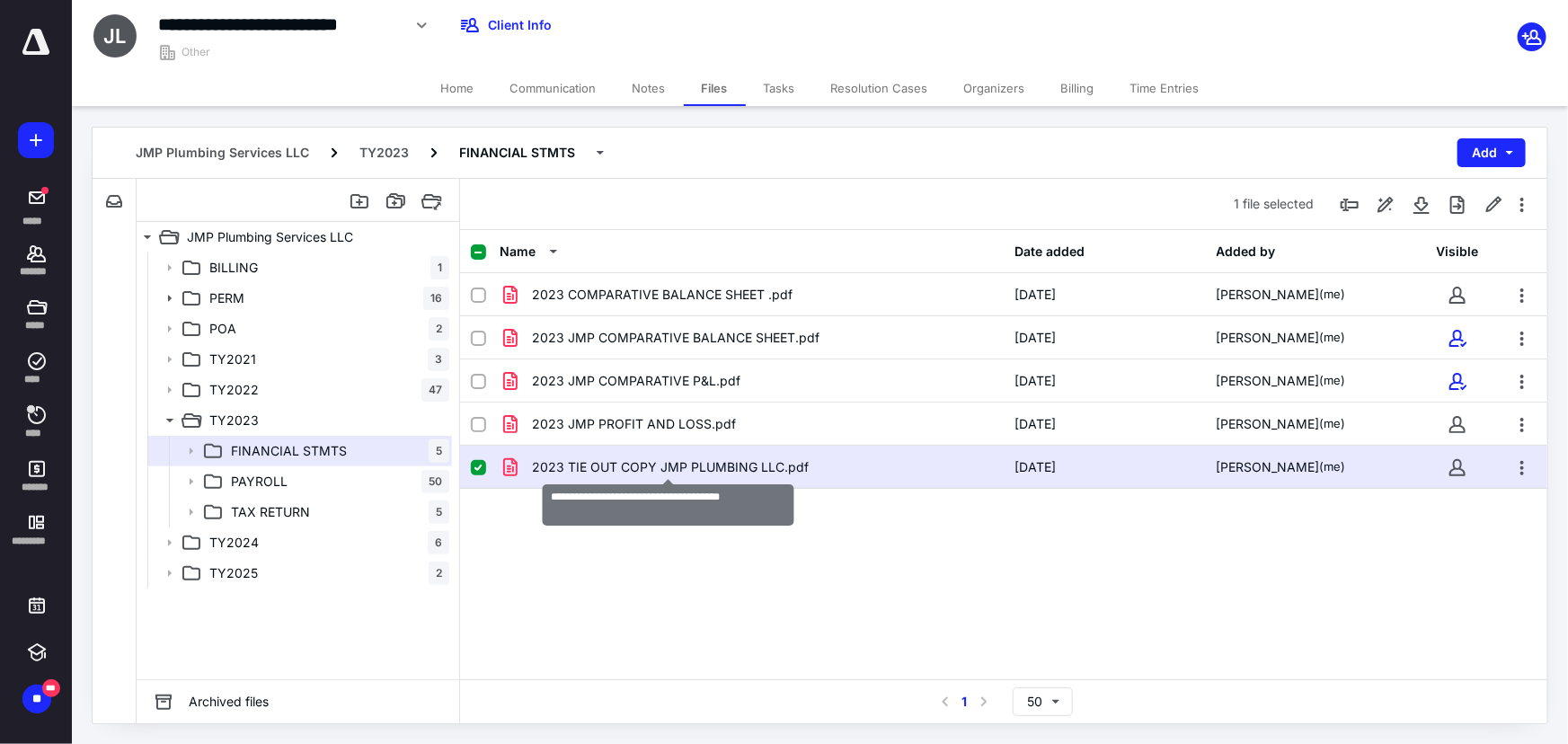 click on "2023 TIE OUT COPY JMP PLUMBING LLC.pdf" at bounding box center (670, 467) 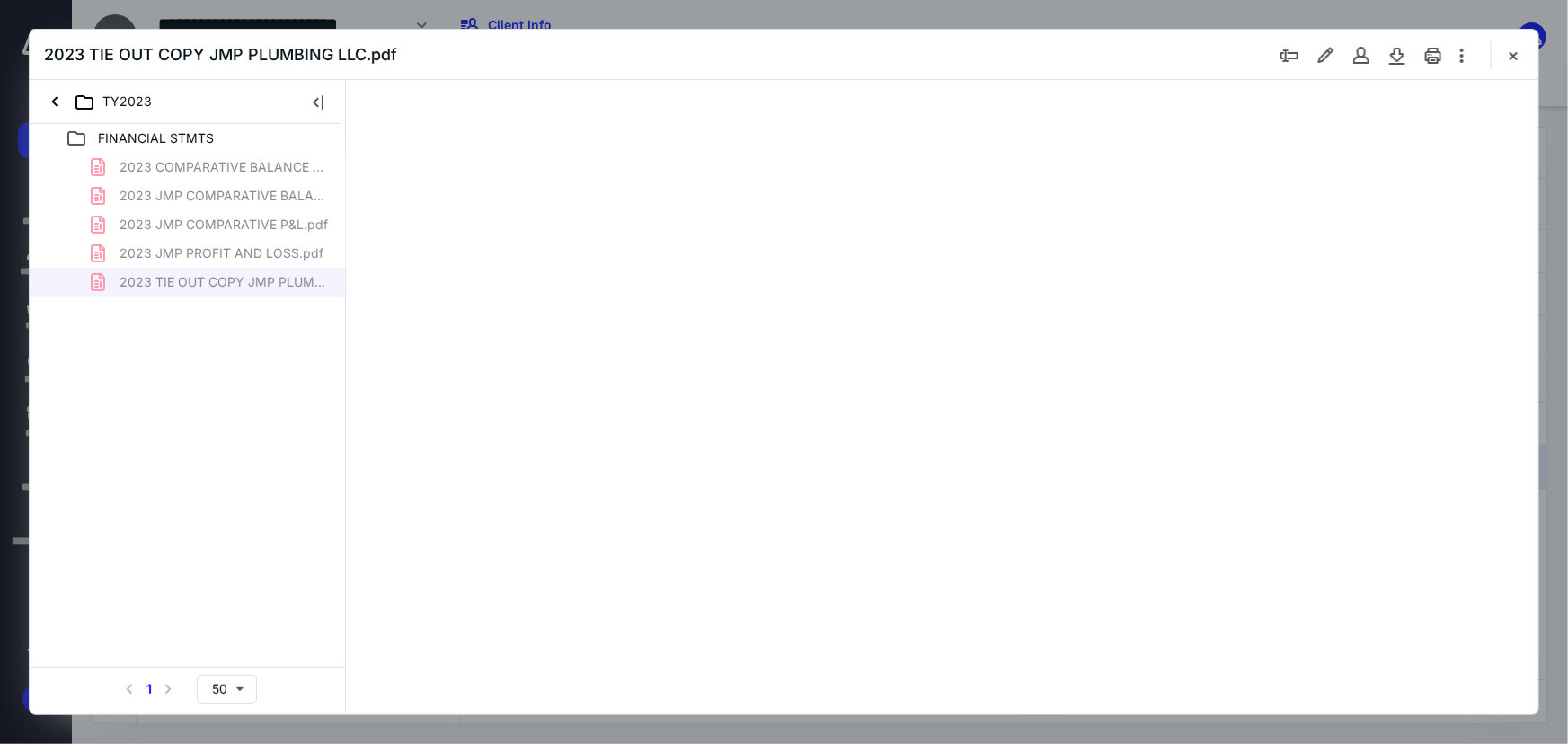 scroll, scrollTop: 0, scrollLeft: 0, axis: both 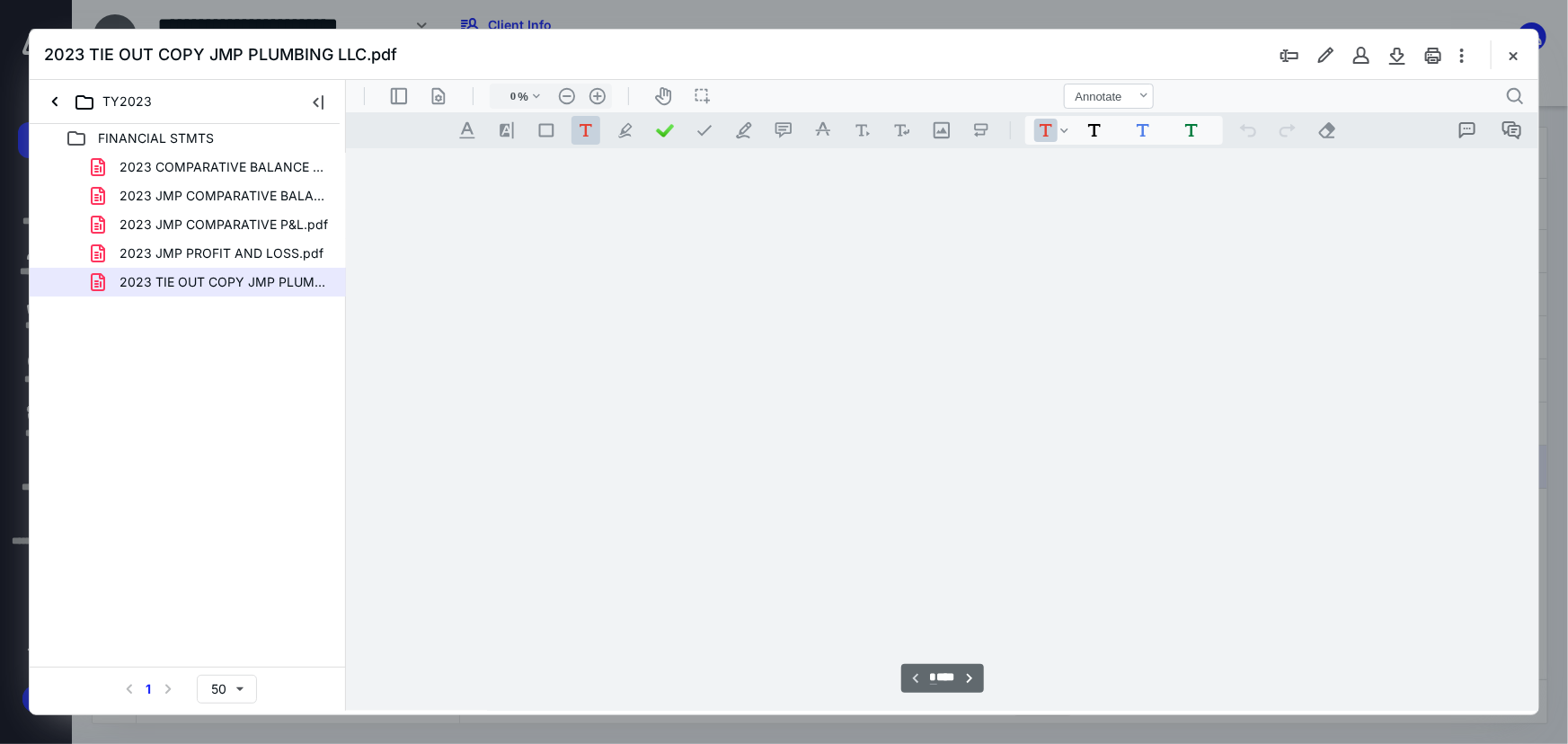 type on "79" 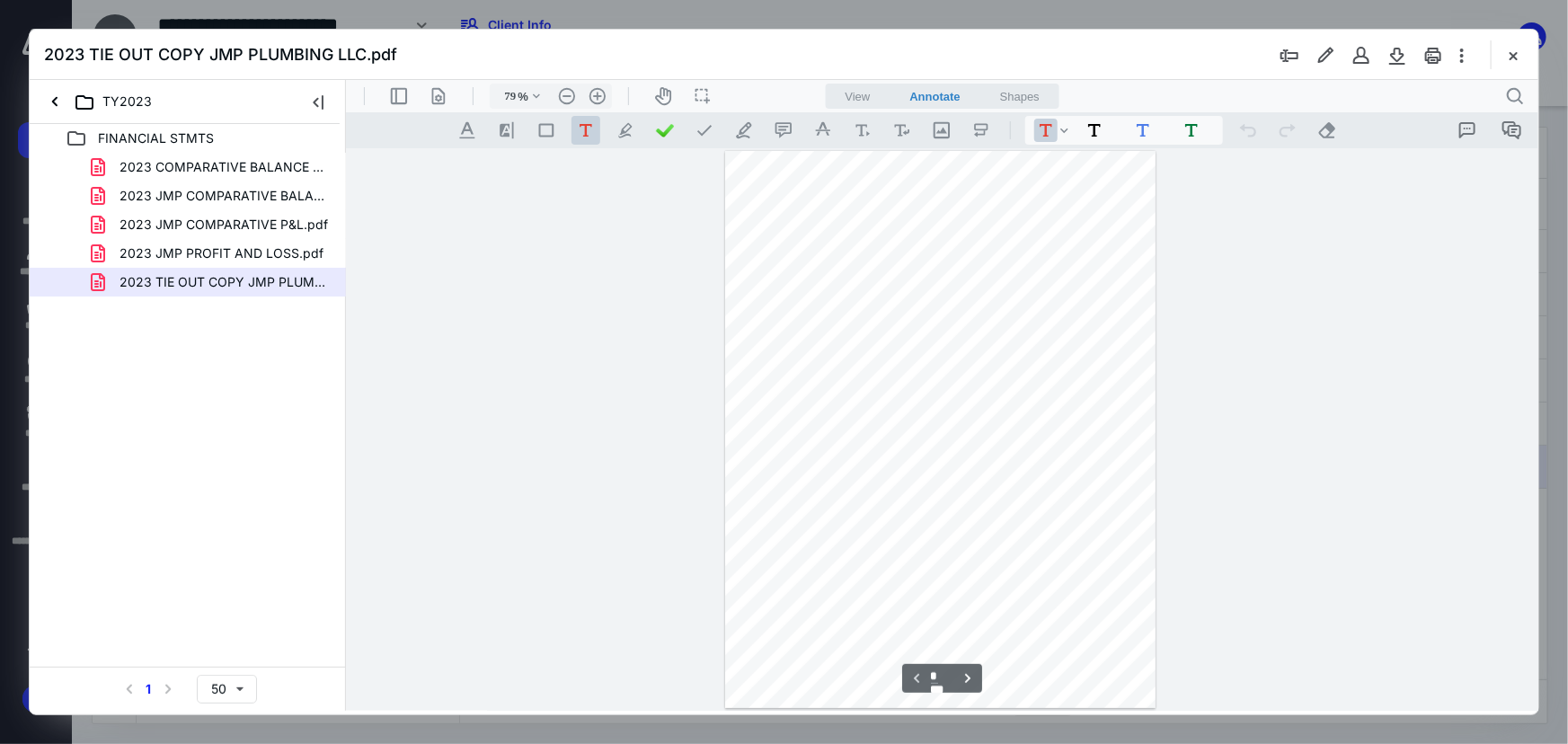 scroll, scrollTop: 71, scrollLeft: 0, axis: vertical 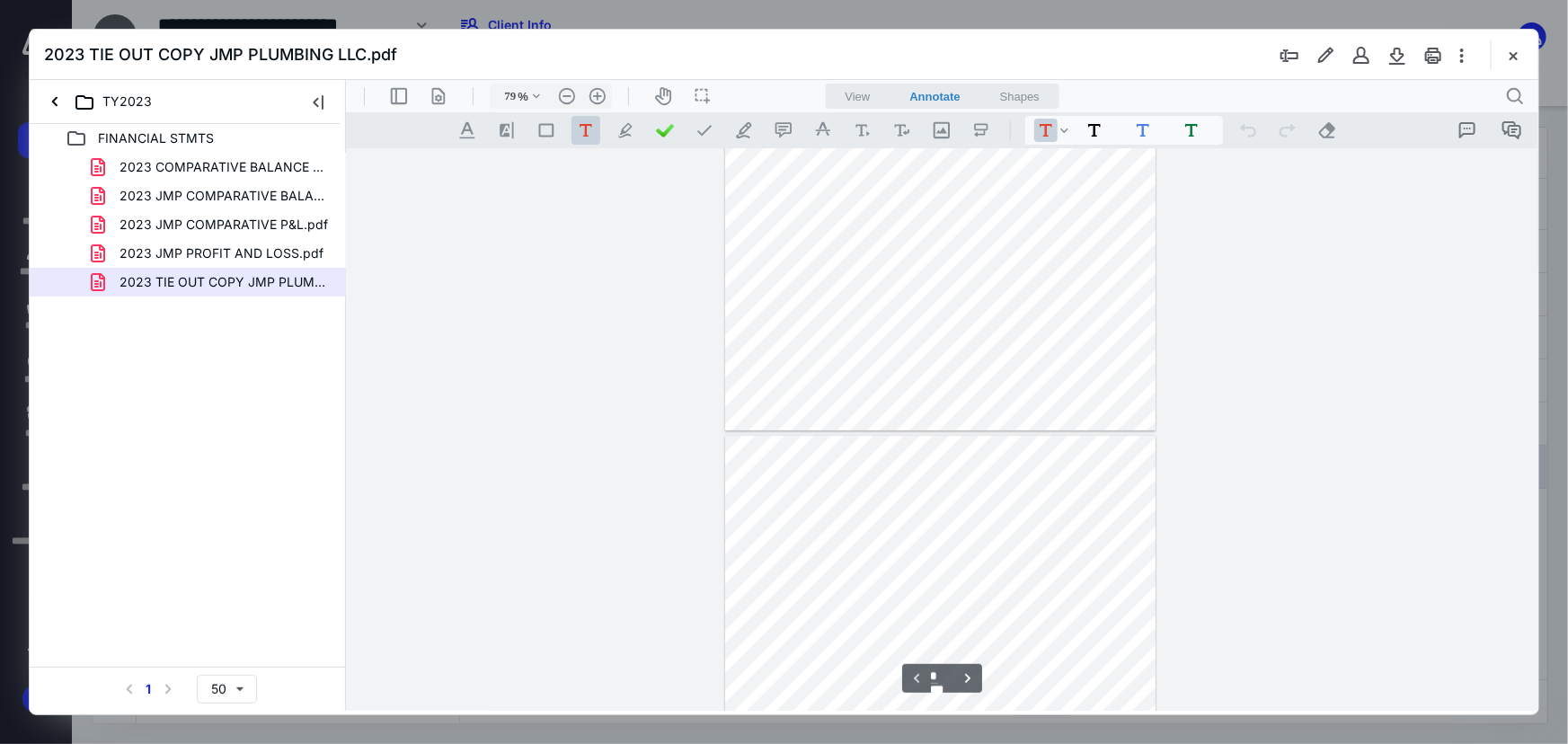type on "*" 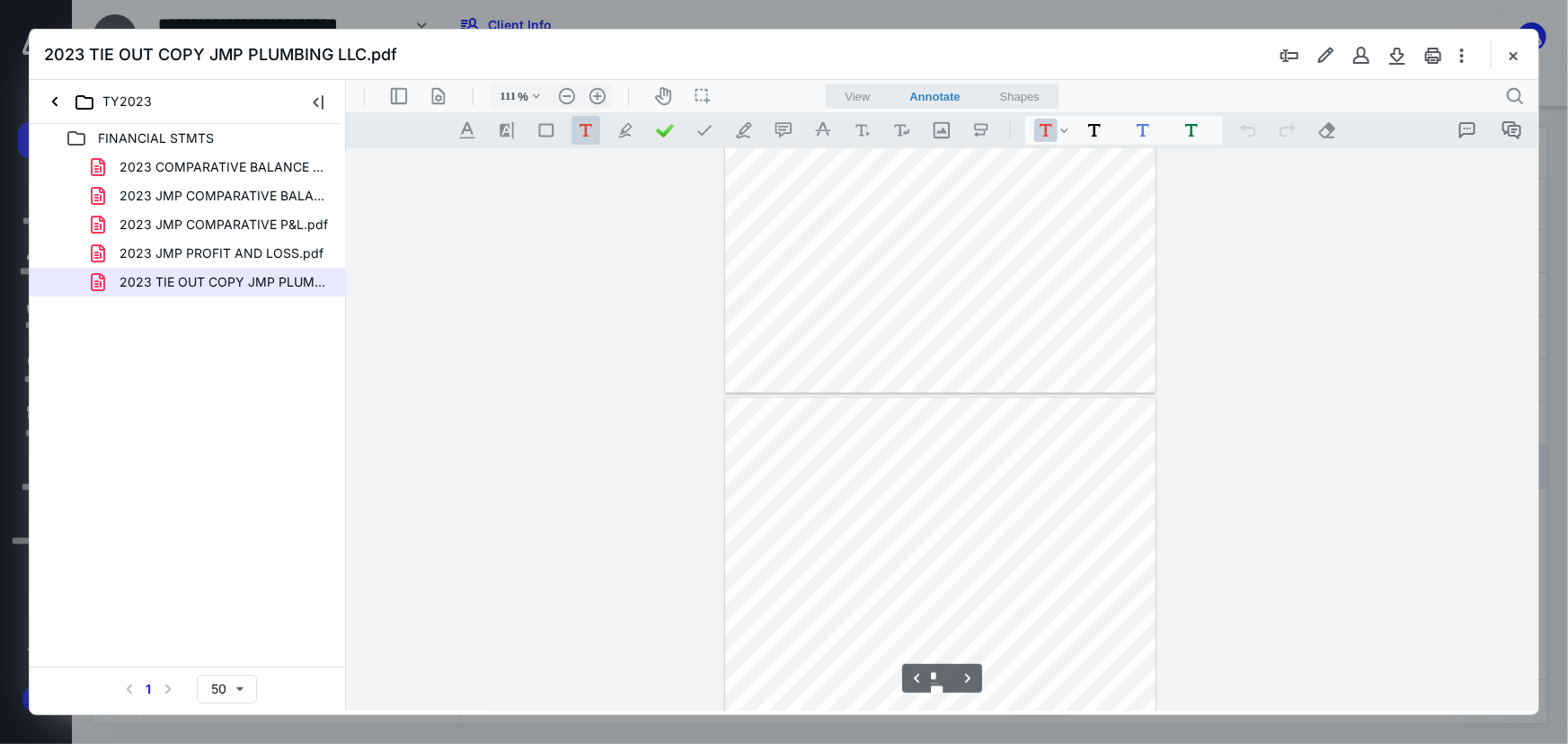 type on "136" 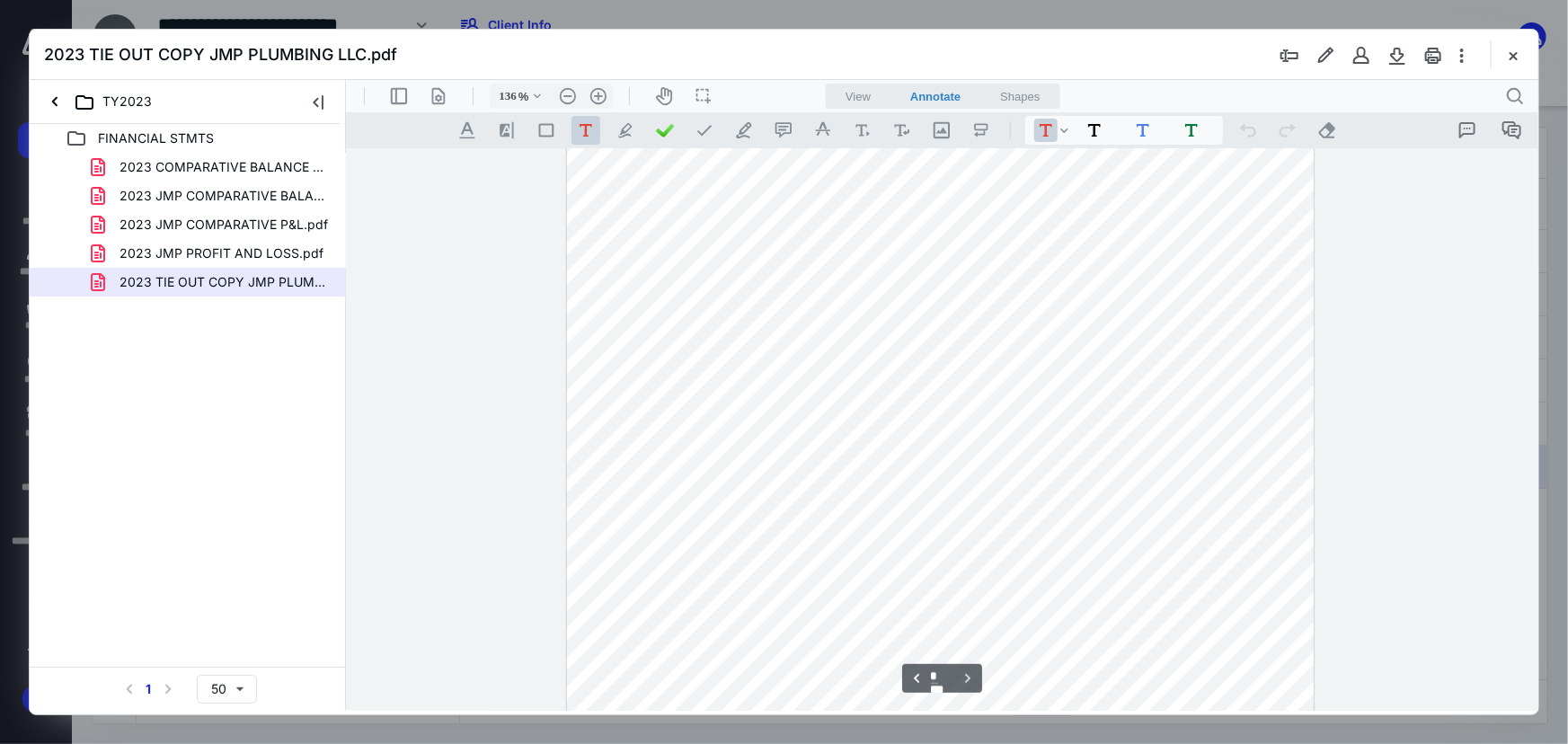 scroll, scrollTop: 4901, scrollLeft: 0, axis: vertical 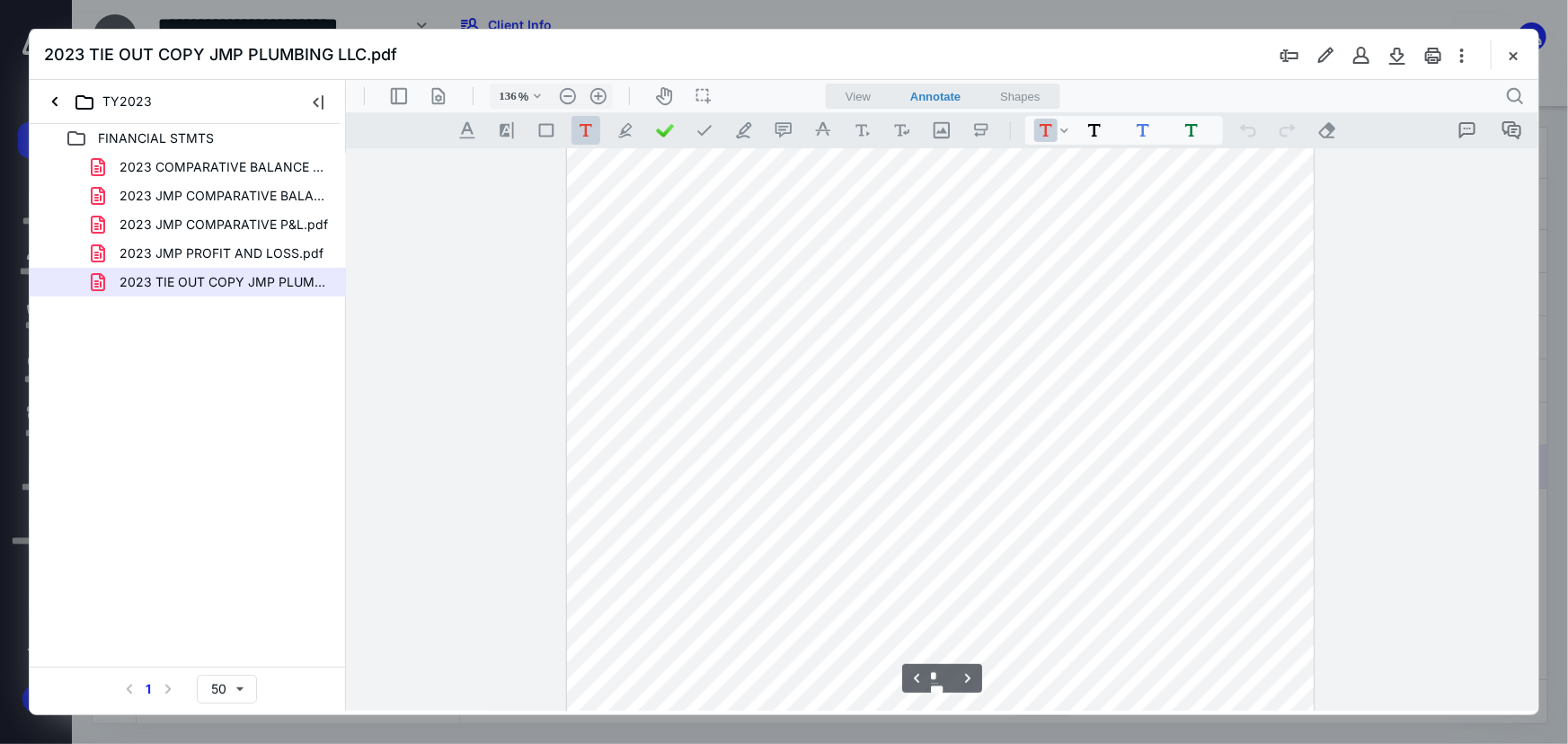 type on "*" 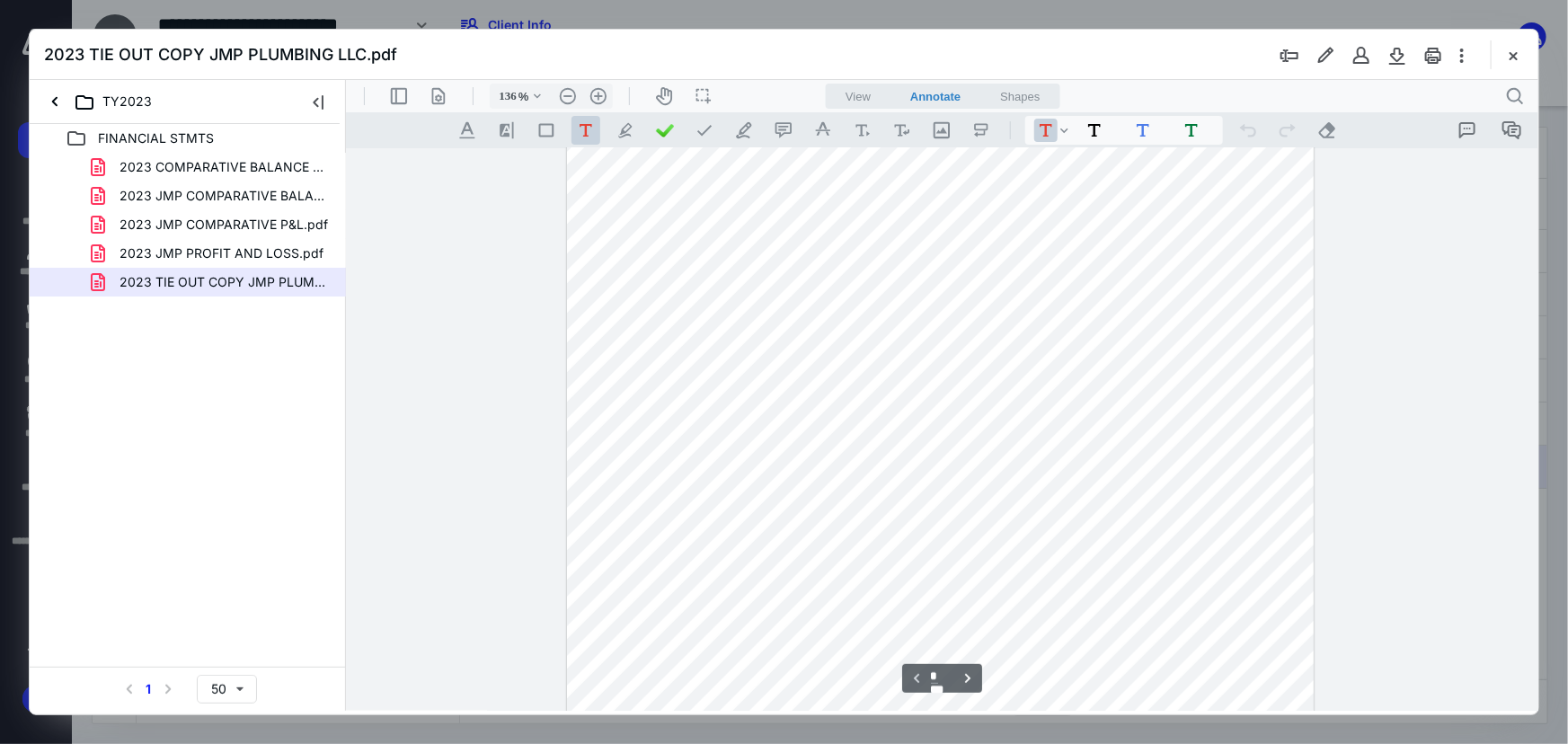 scroll, scrollTop: 0, scrollLeft: 0, axis: both 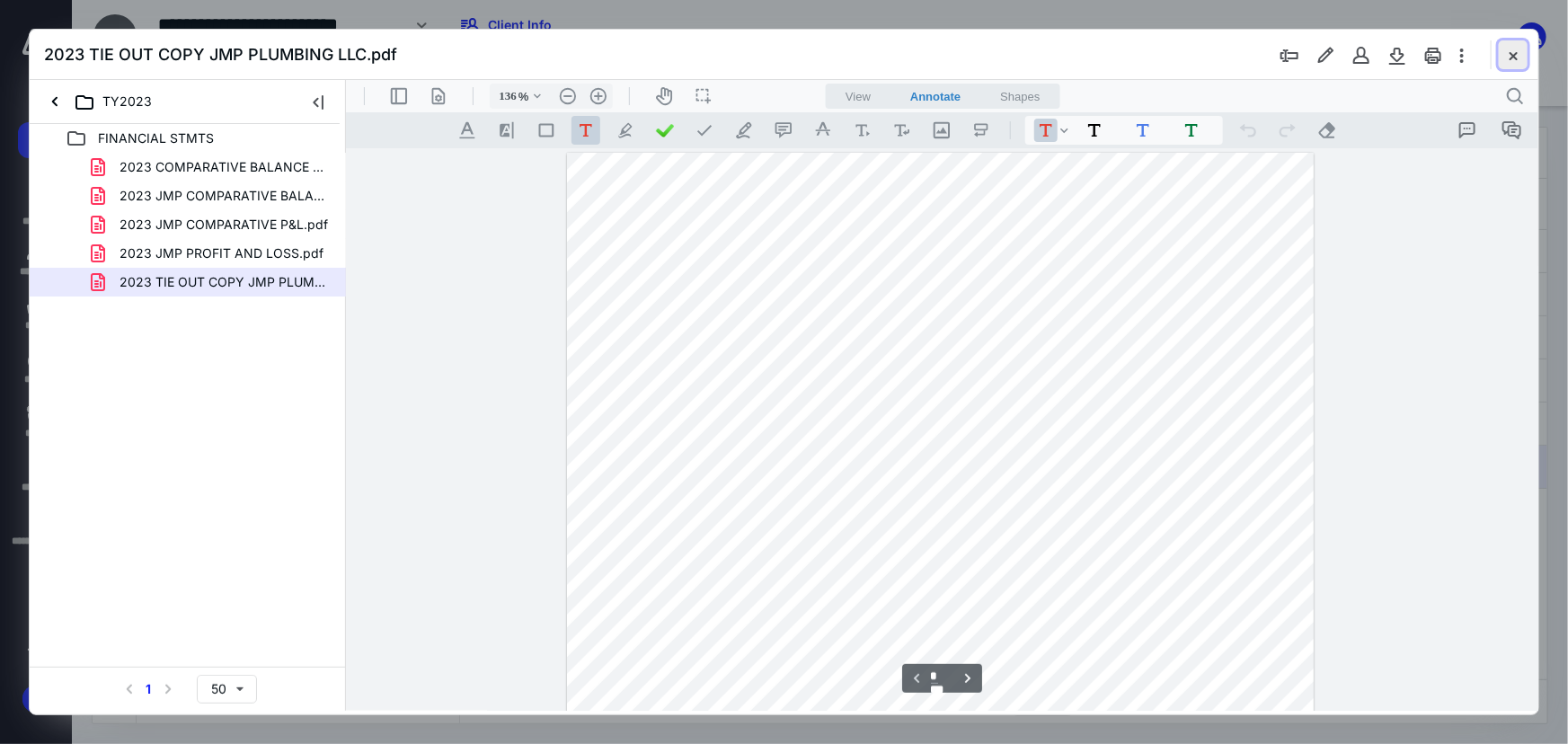 click at bounding box center (1513, 55) 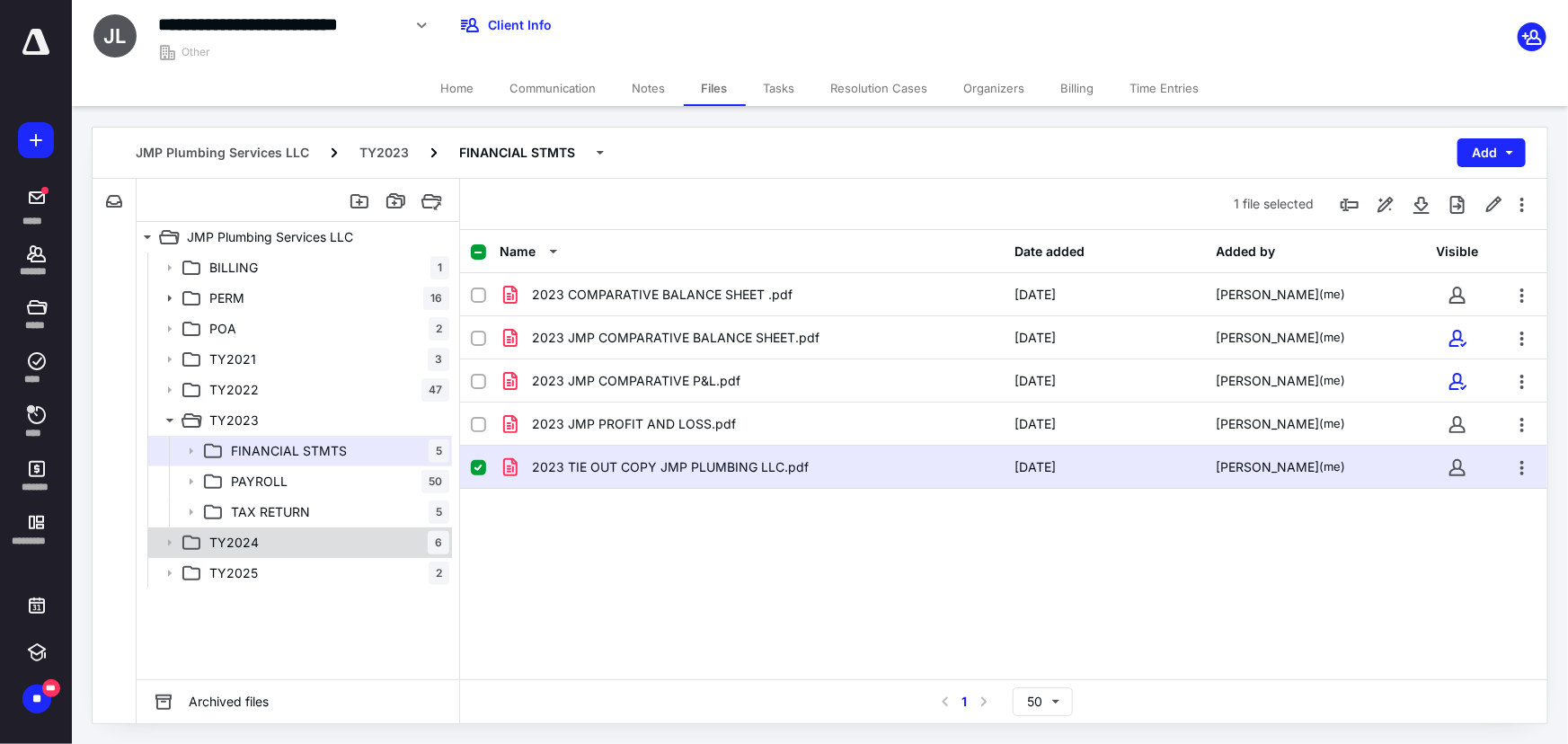 click on "TY2024 6" at bounding box center [325, 543] 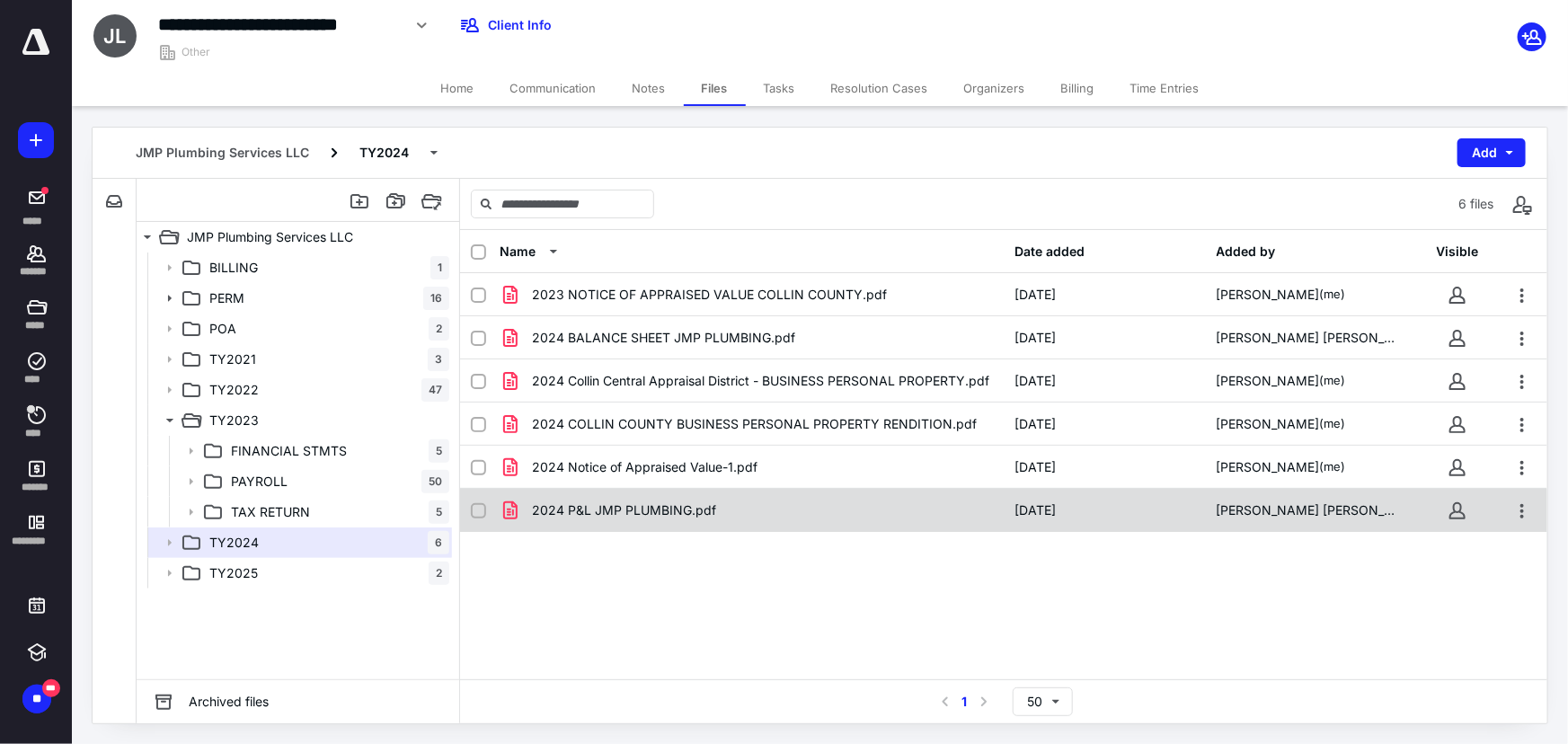 click on "2024 P&L JMP PLUMBING.pdf" at bounding box center [624, 510] 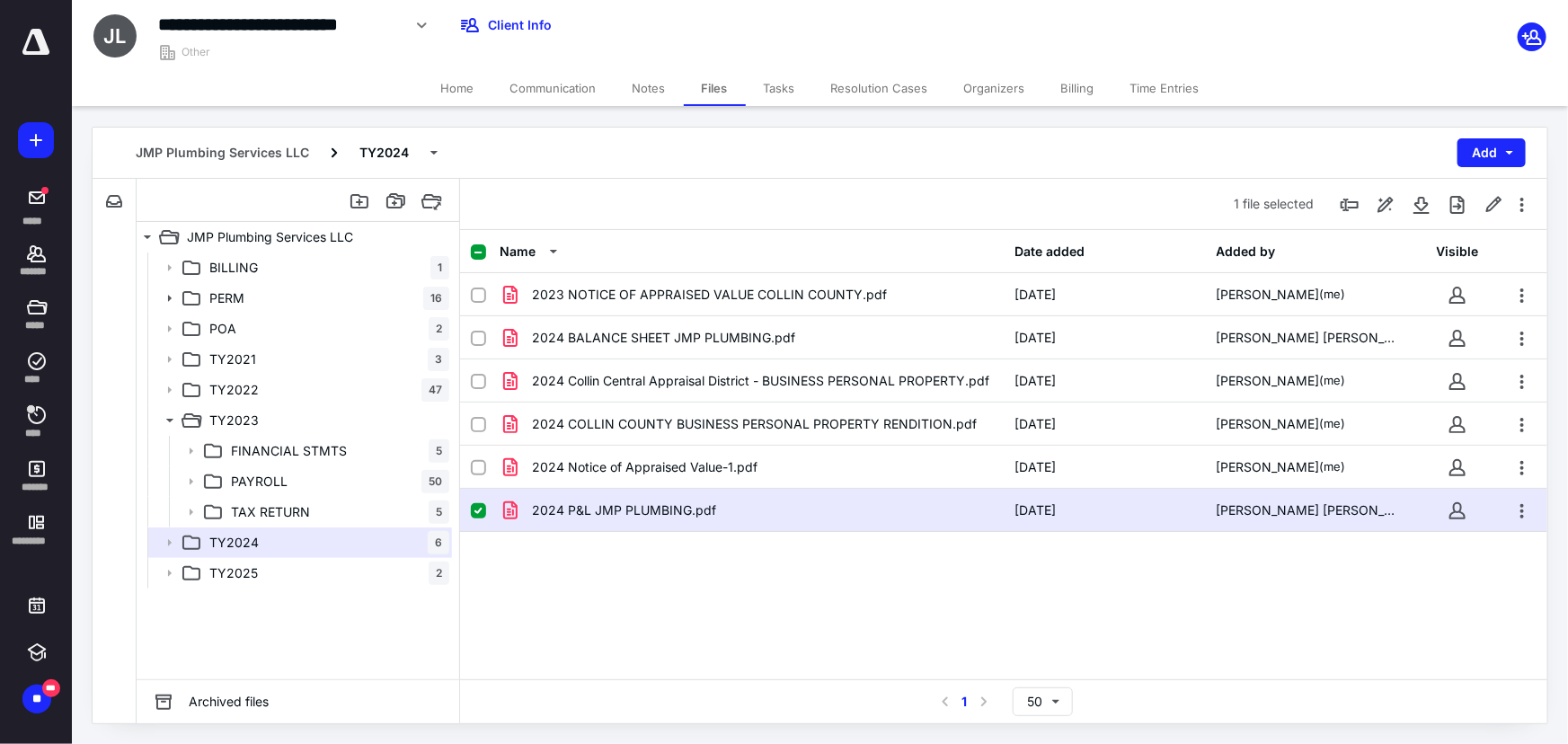 click on "2024 P&L JMP PLUMBING.pdf" at bounding box center [624, 510] 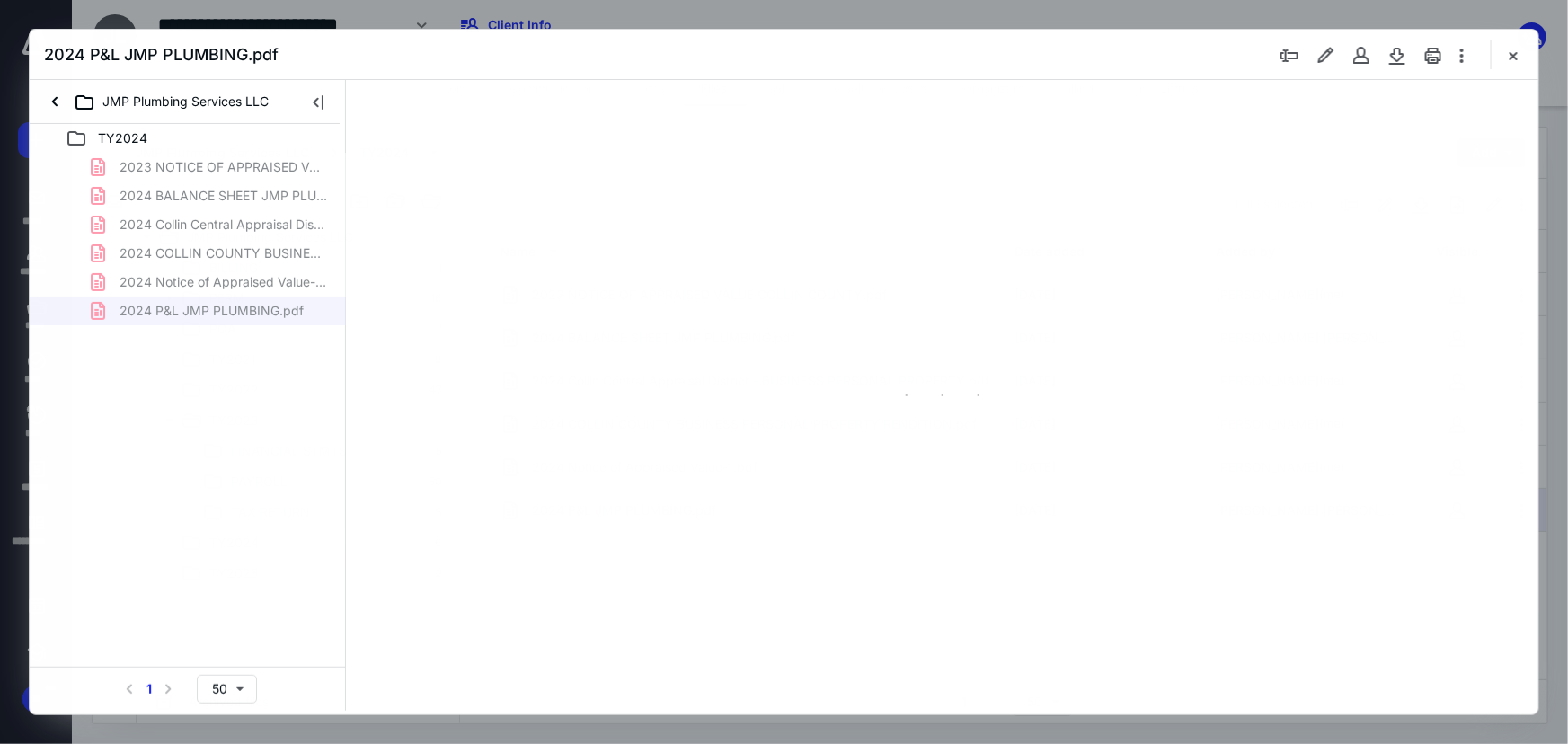 scroll, scrollTop: 0, scrollLeft: 0, axis: both 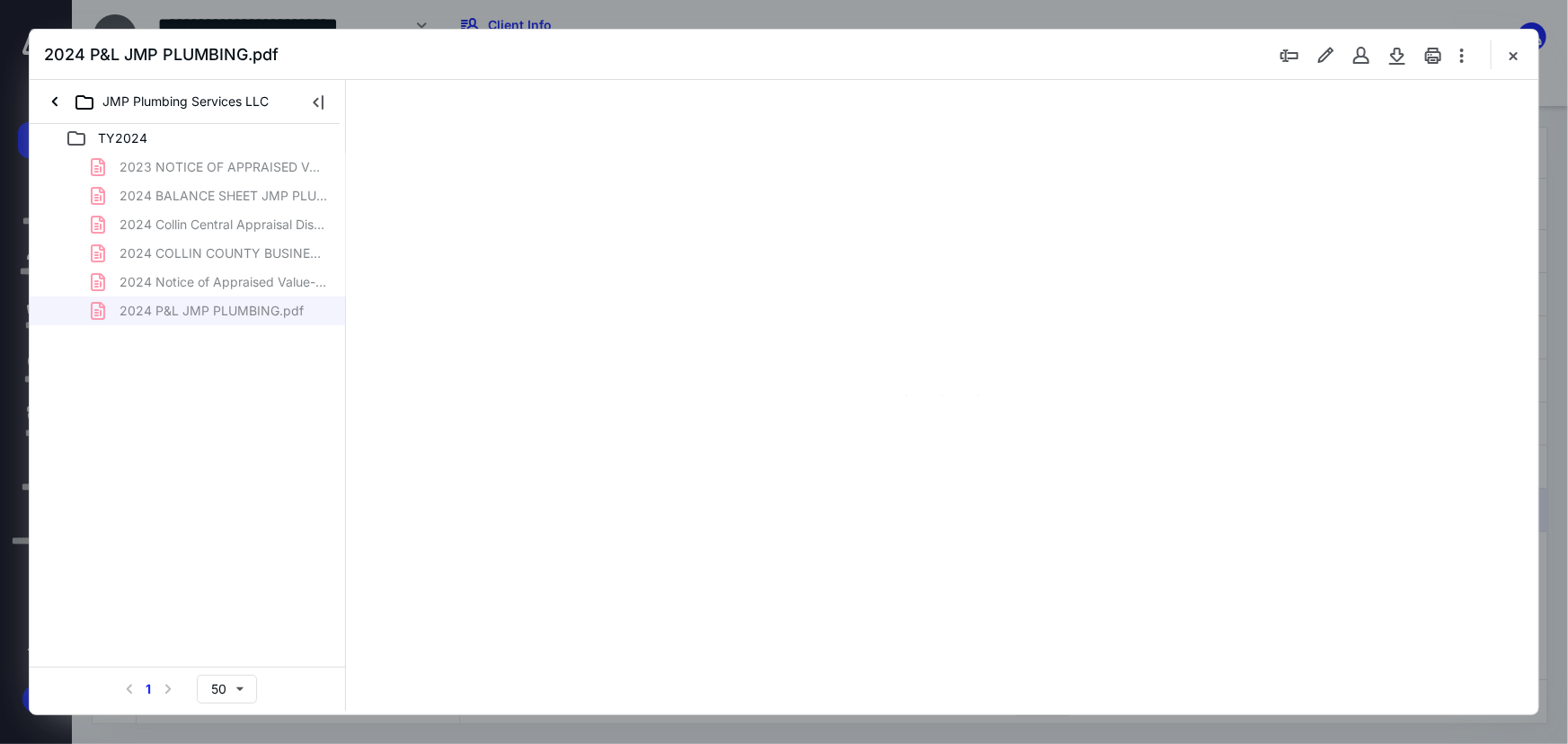 type on "79" 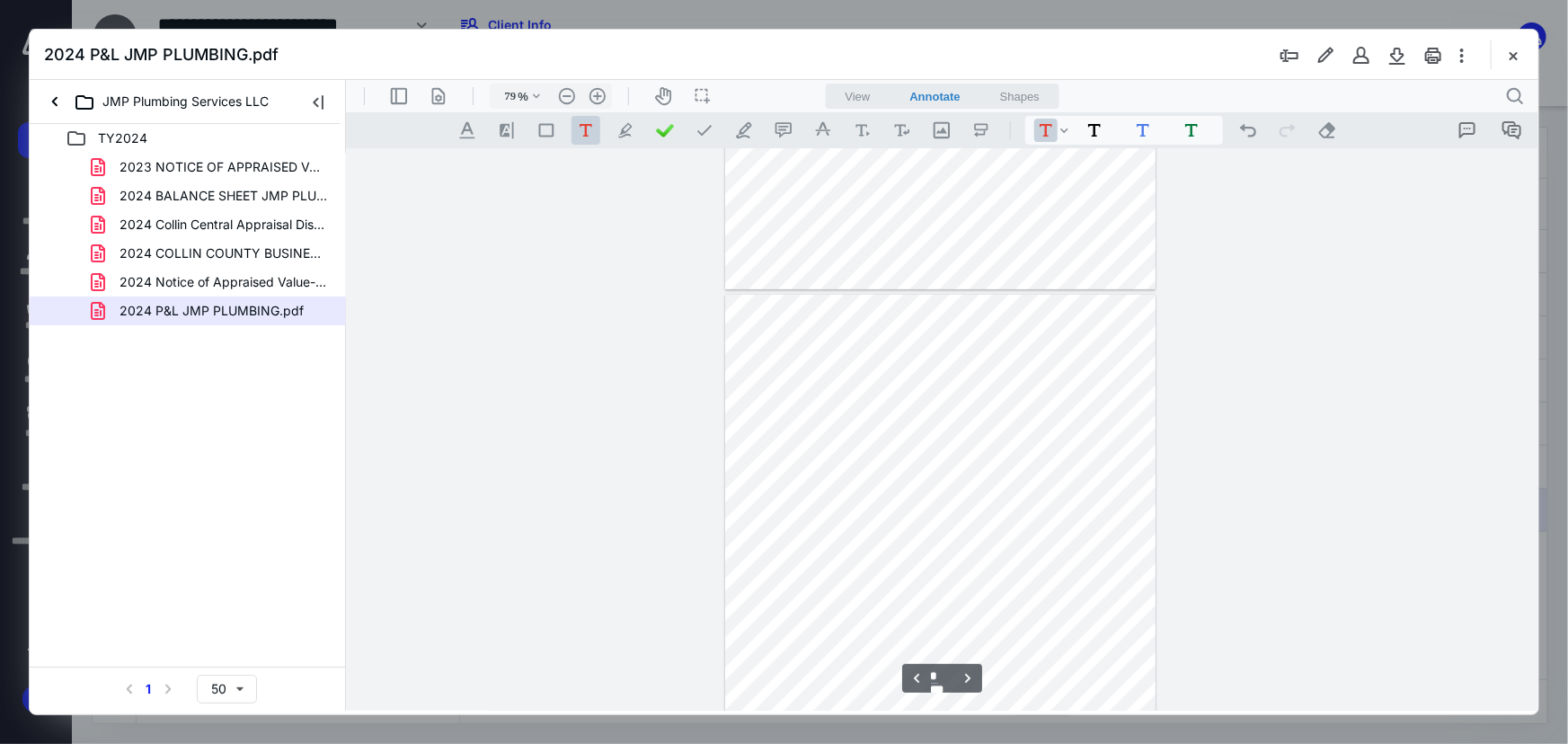 type on "*" 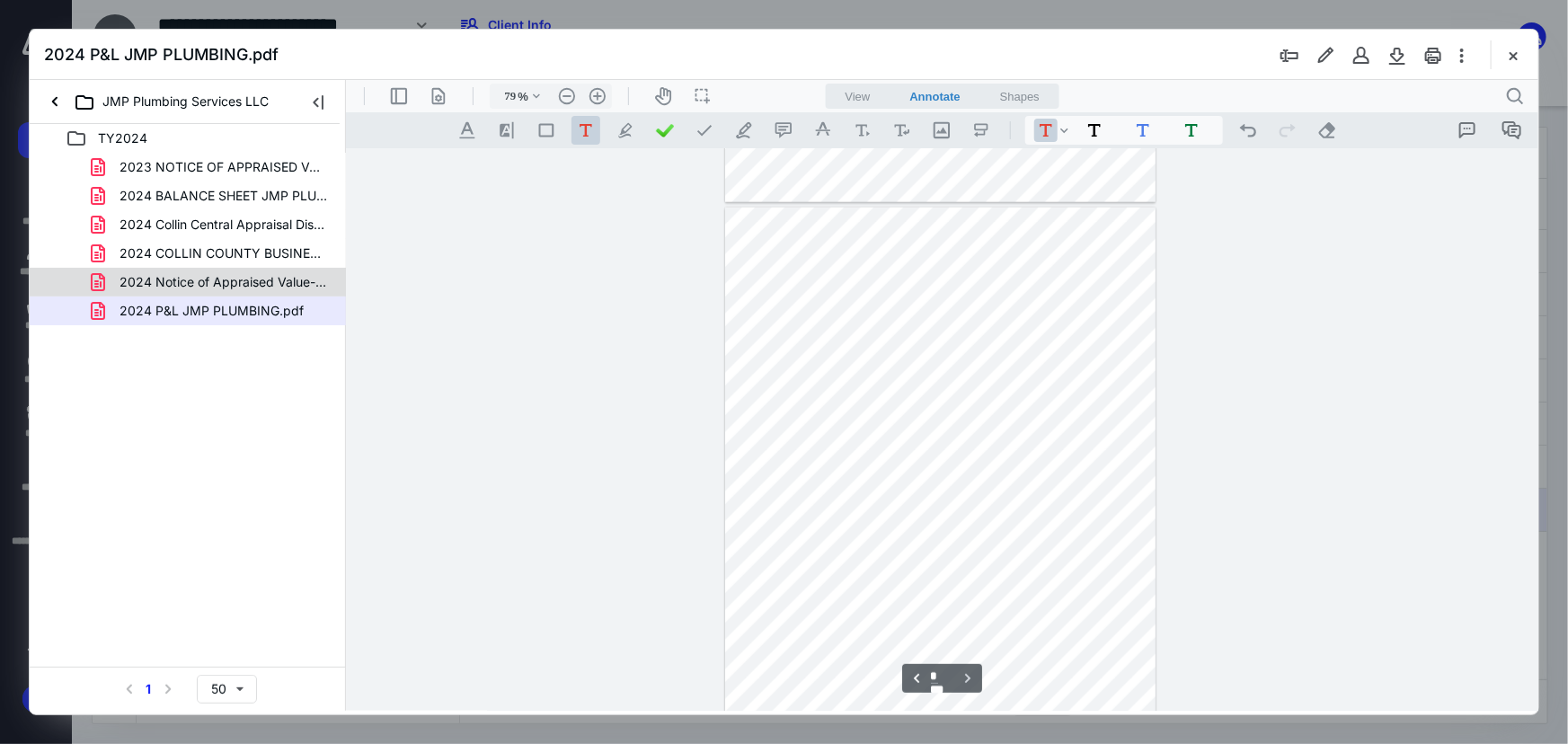 scroll, scrollTop: 1042, scrollLeft: 0, axis: vertical 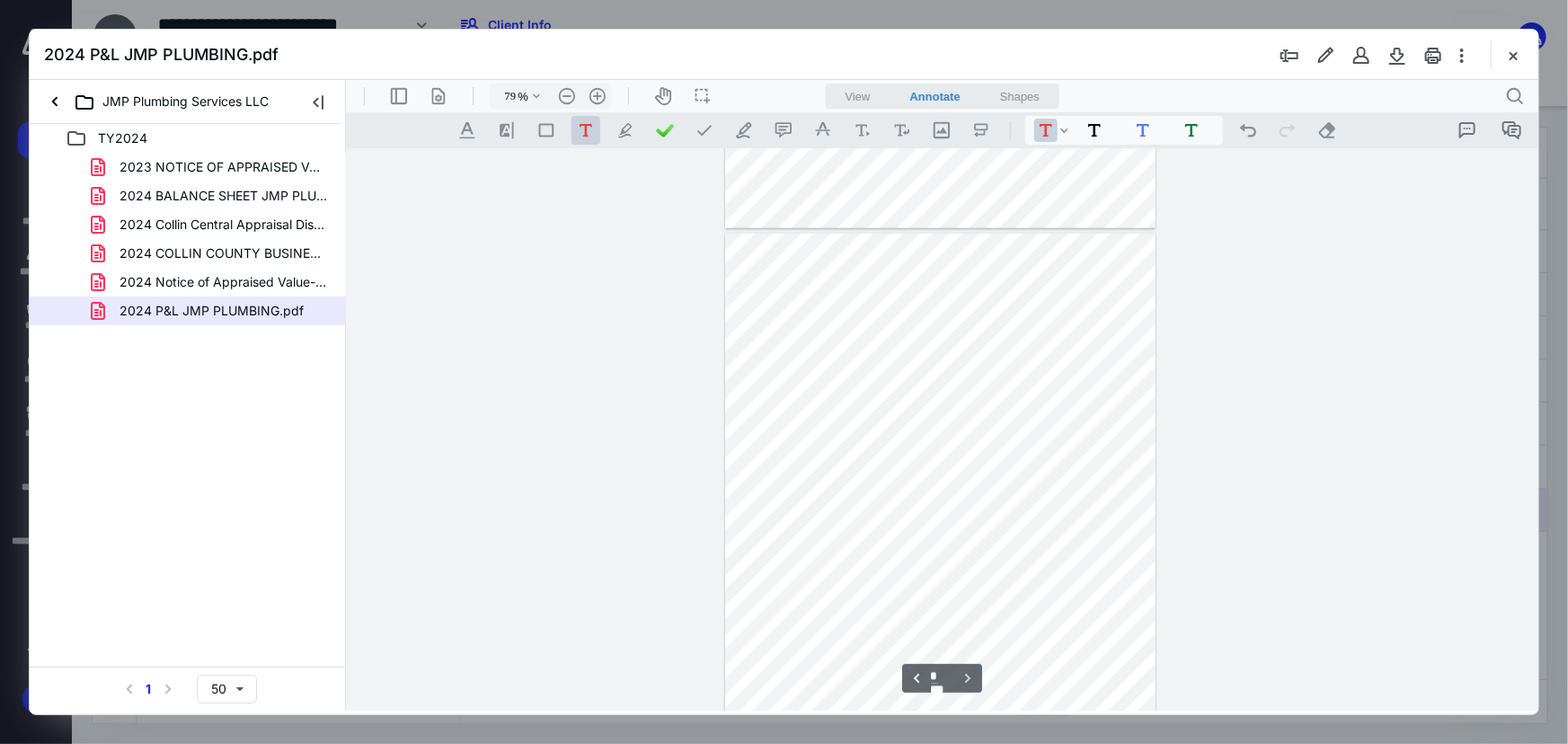 click on "2024 BALANCE SHEET JMP PLUMBING.pdf" at bounding box center [224, 196] 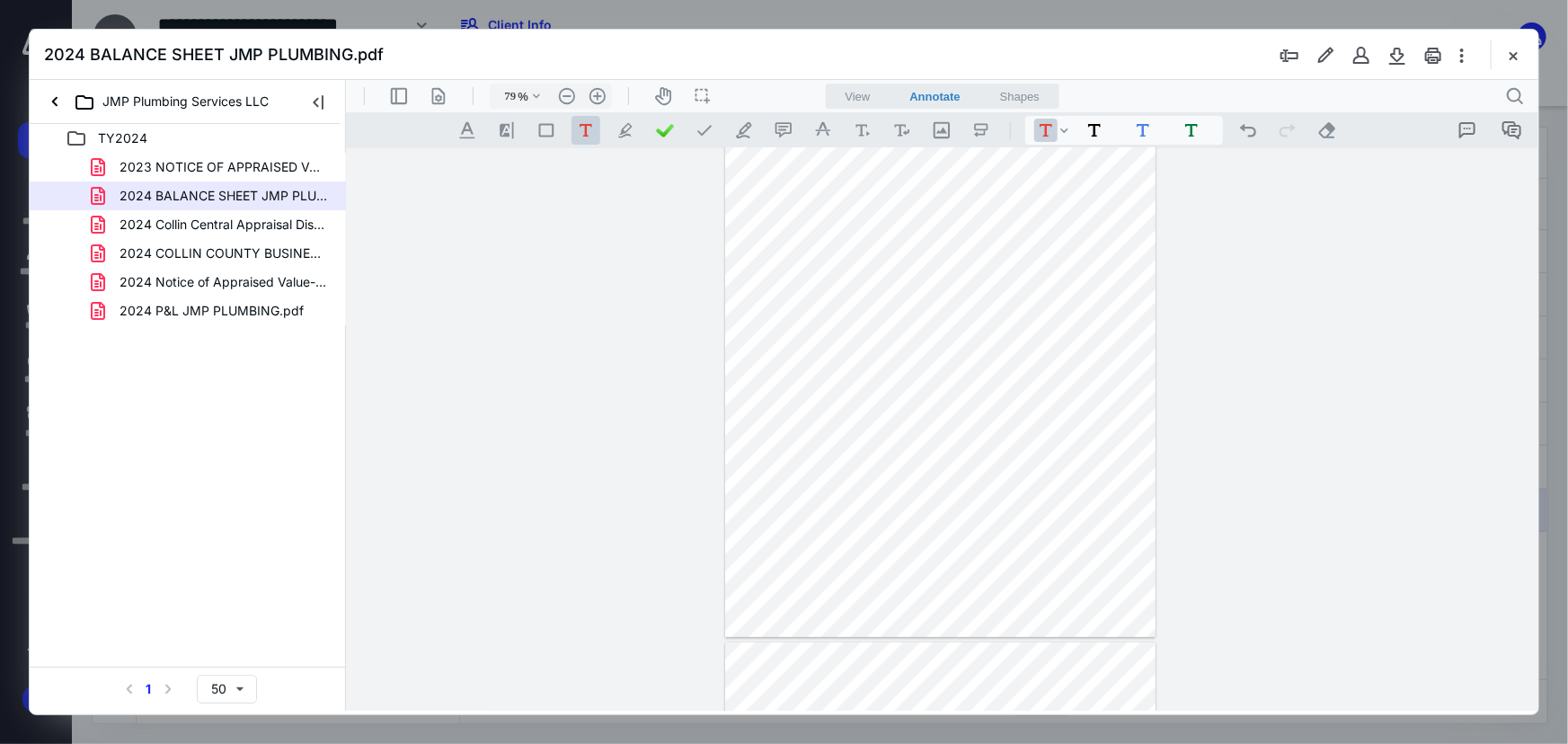 scroll, scrollTop: 0, scrollLeft: 0, axis: both 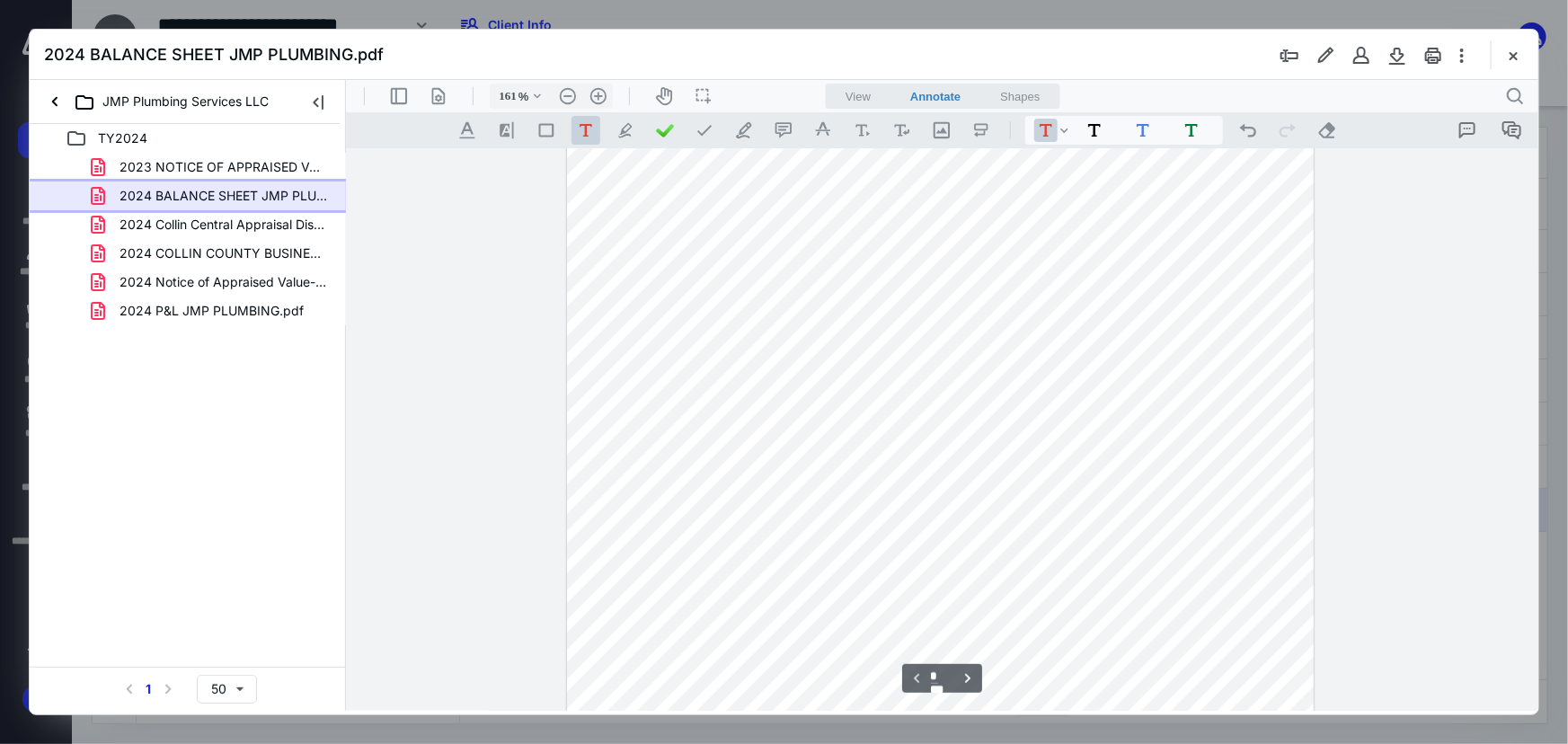 type on "211" 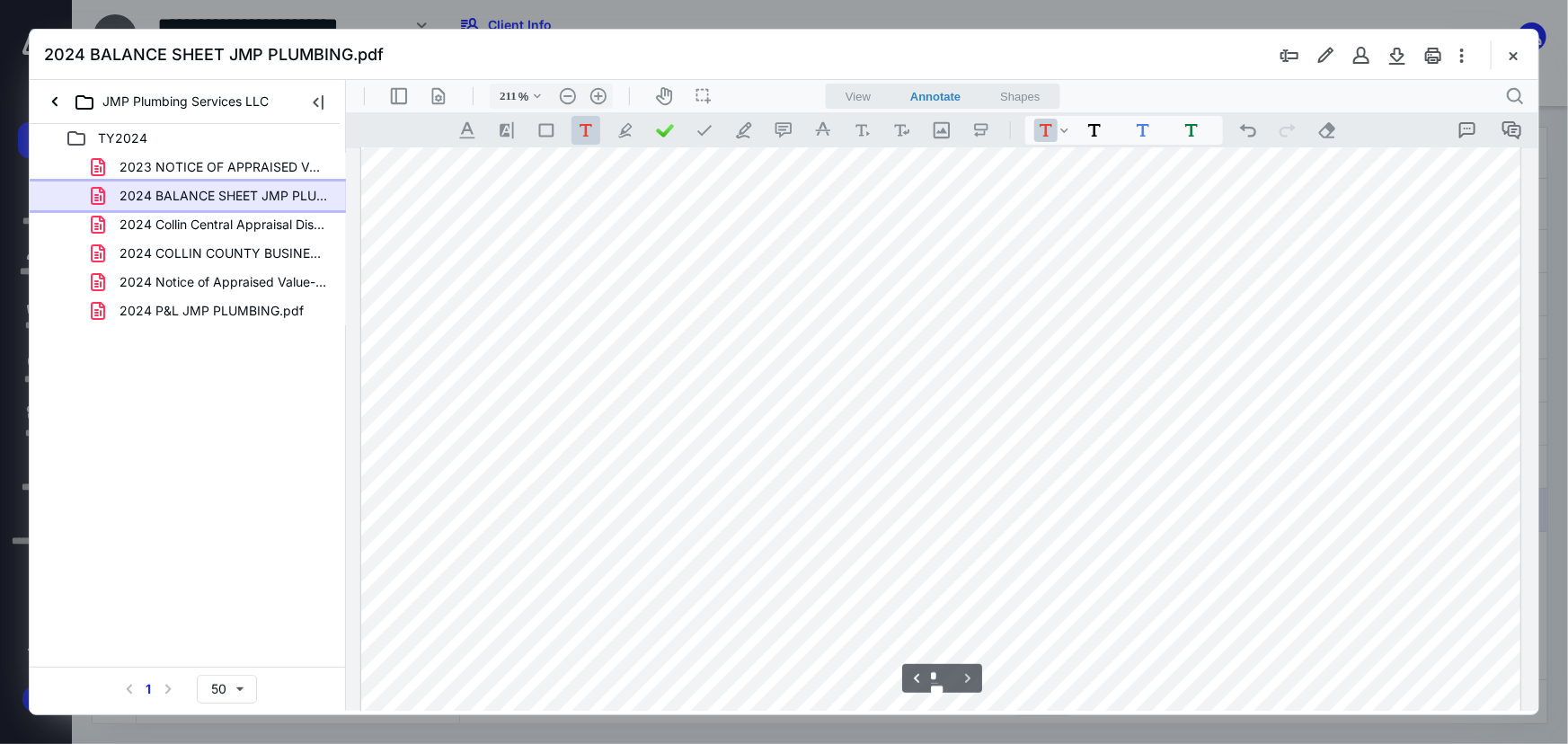 scroll, scrollTop: 3374, scrollLeft: 0, axis: vertical 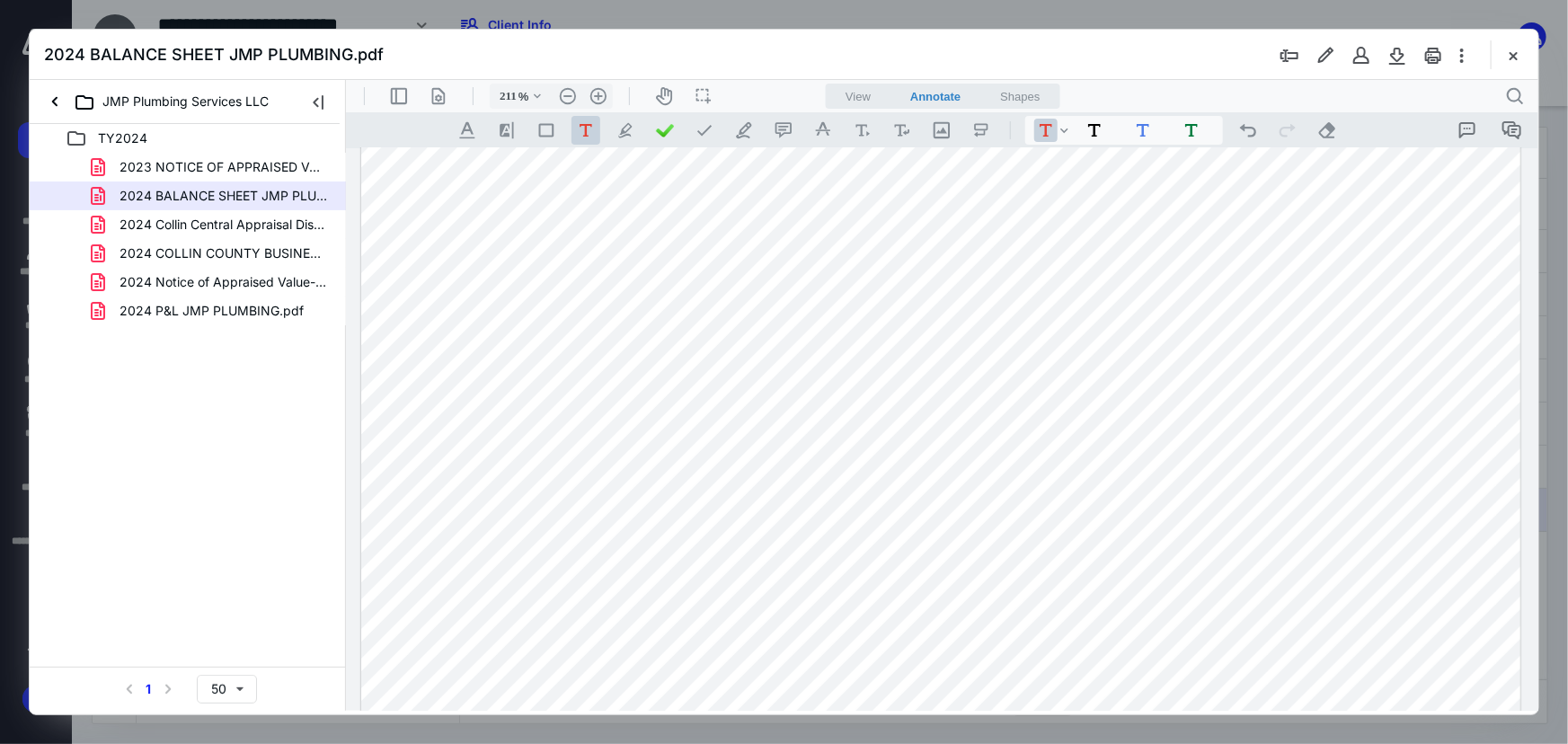 click at bounding box center (940, 561) 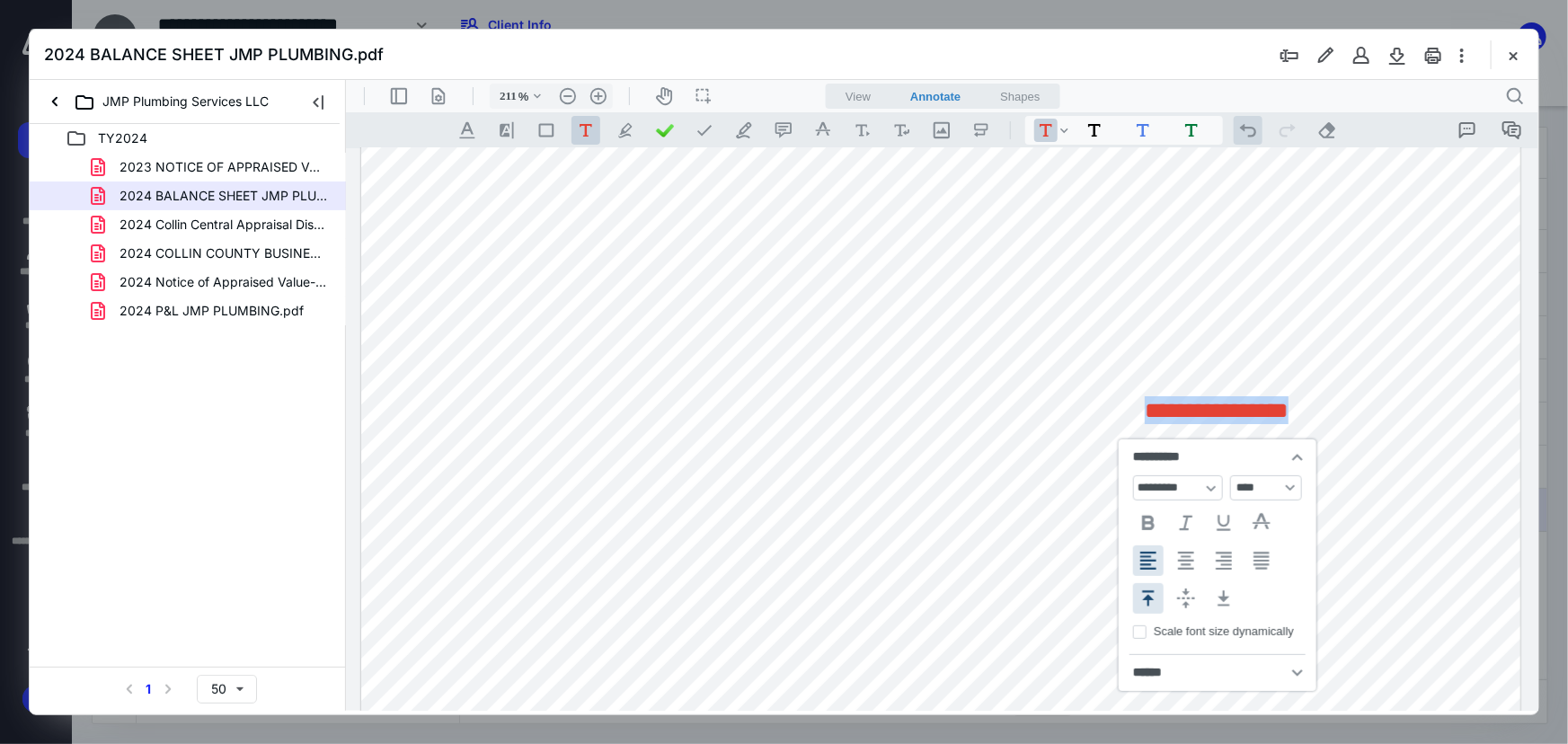 click on ".cls-1{fill:#abb0c4;} icon - operation - undo" at bounding box center (1247, 129) 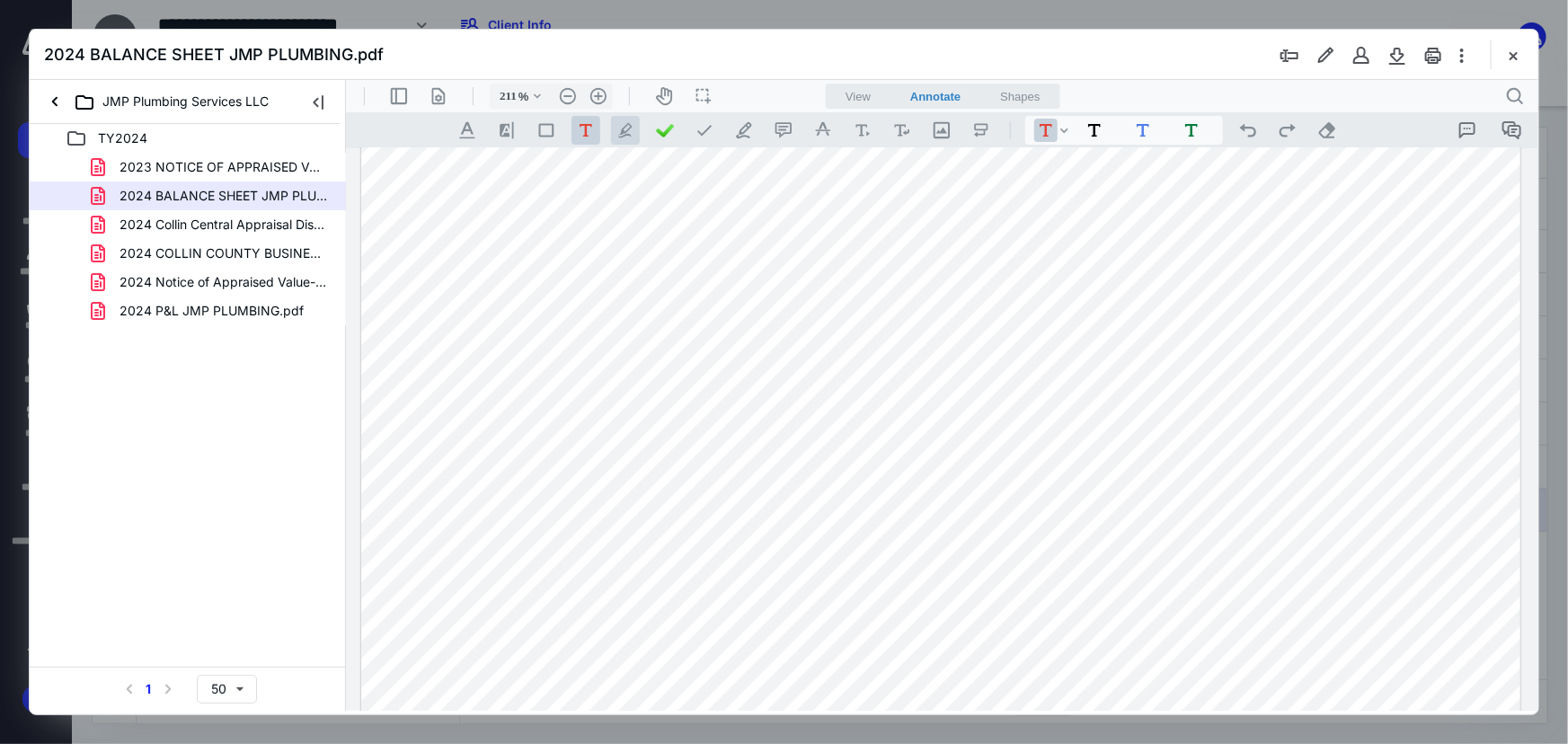 click on ".cls-1{fill:#abb0c4;} icon - tool - pen - highlight" at bounding box center (625, 129) 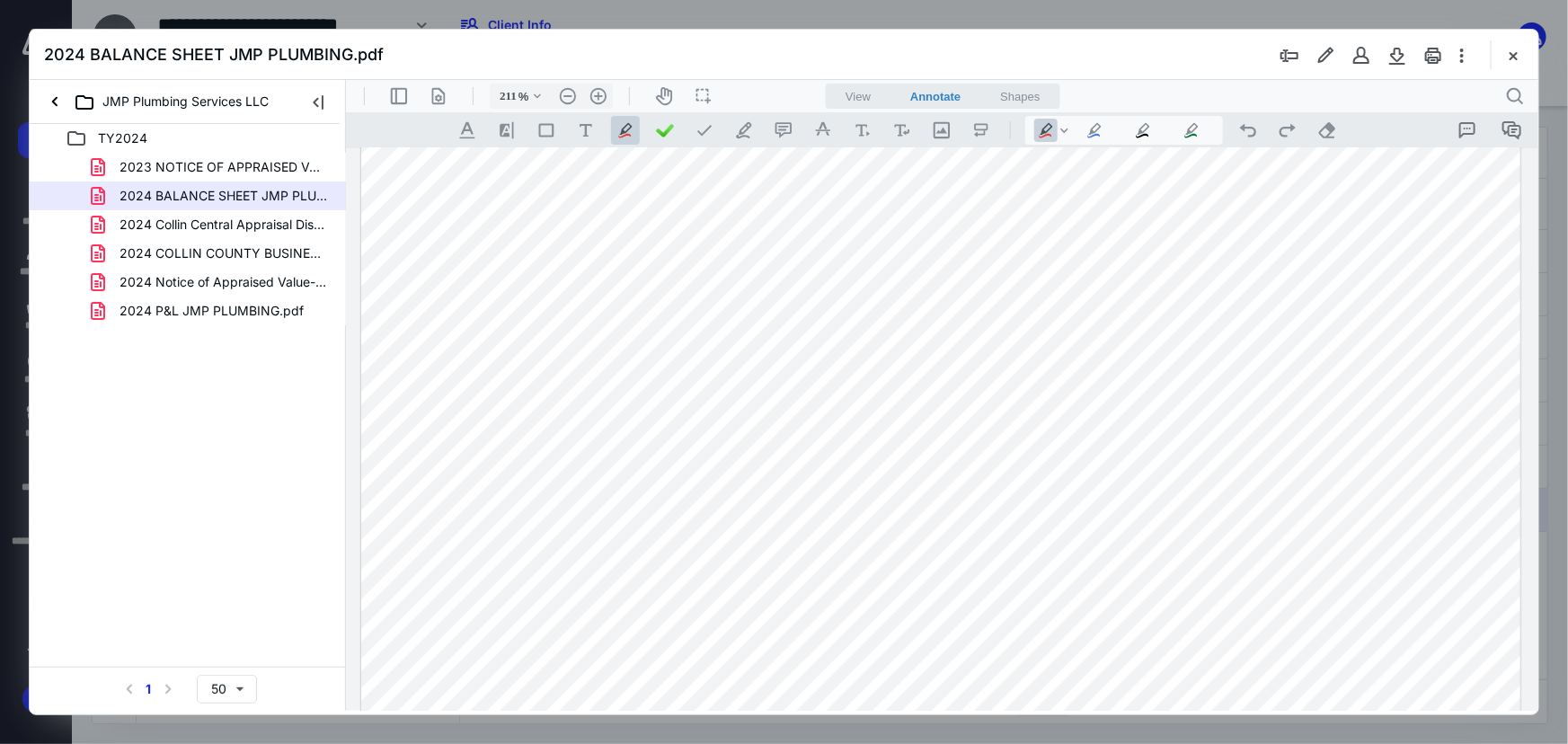 click at bounding box center [940, 561] 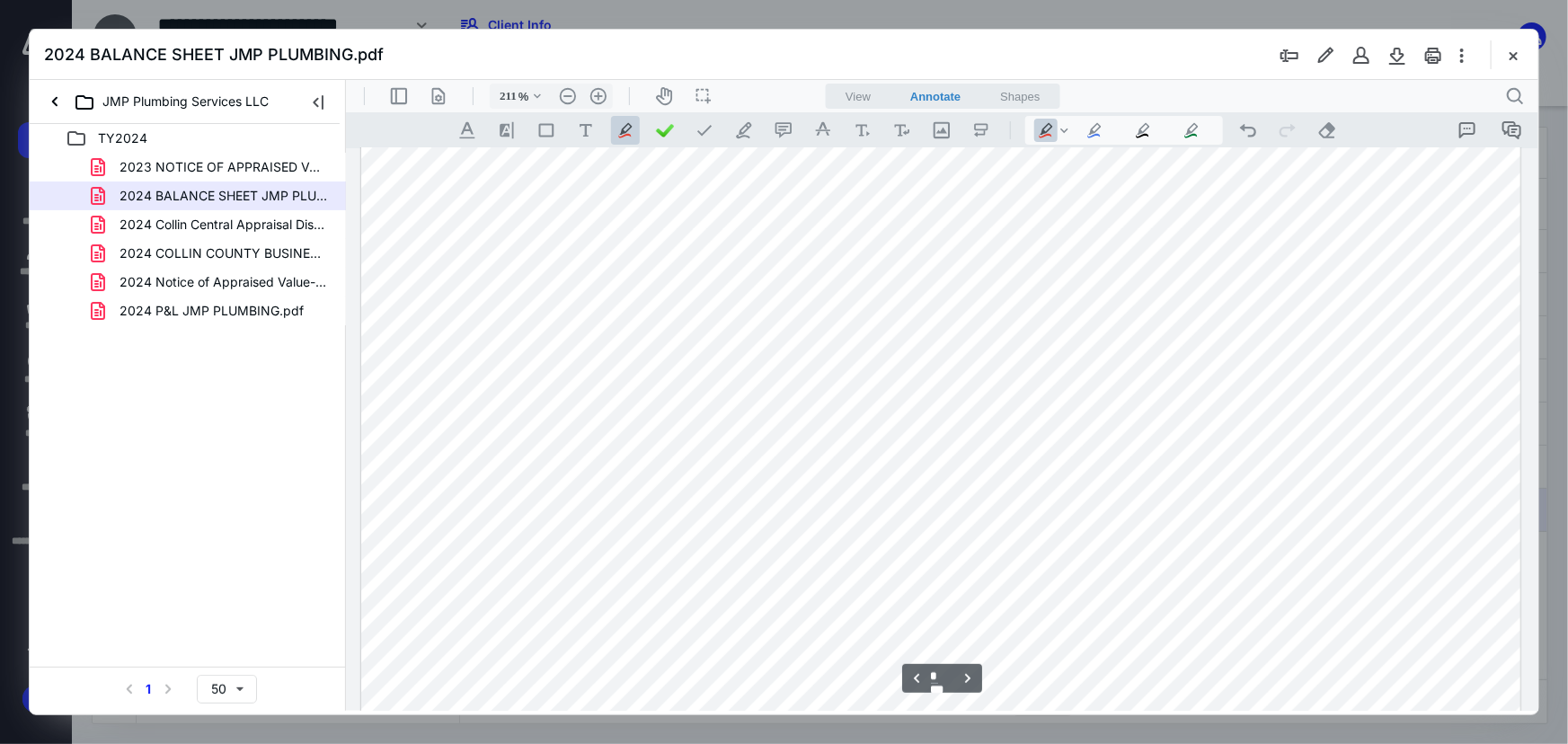scroll, scrollTop: 2394, scrollLeft: 0, axis: vertical 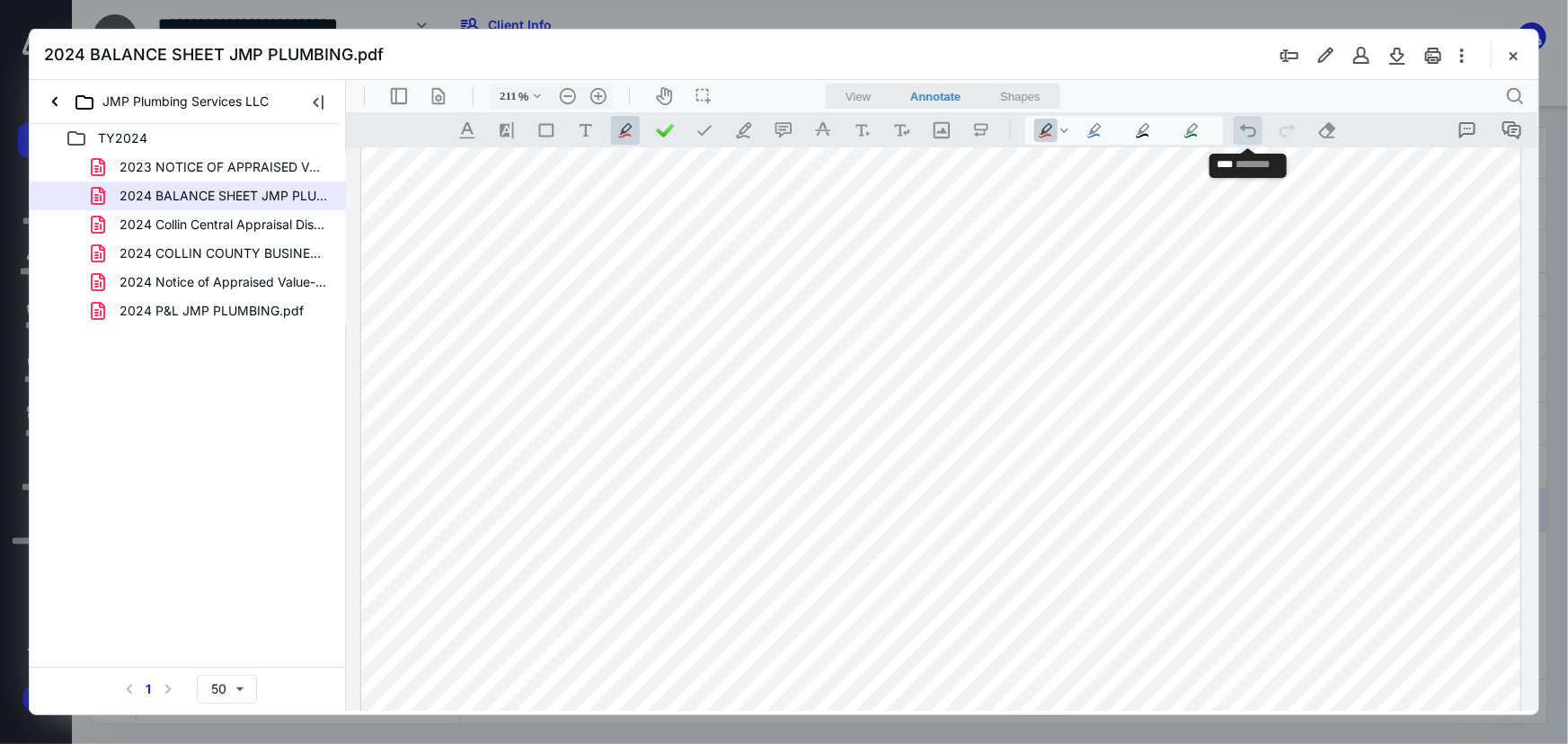 click on ".cls-1{fill:#abb0c4;} icon - operation - undo" at bounding box center (1247, 129) 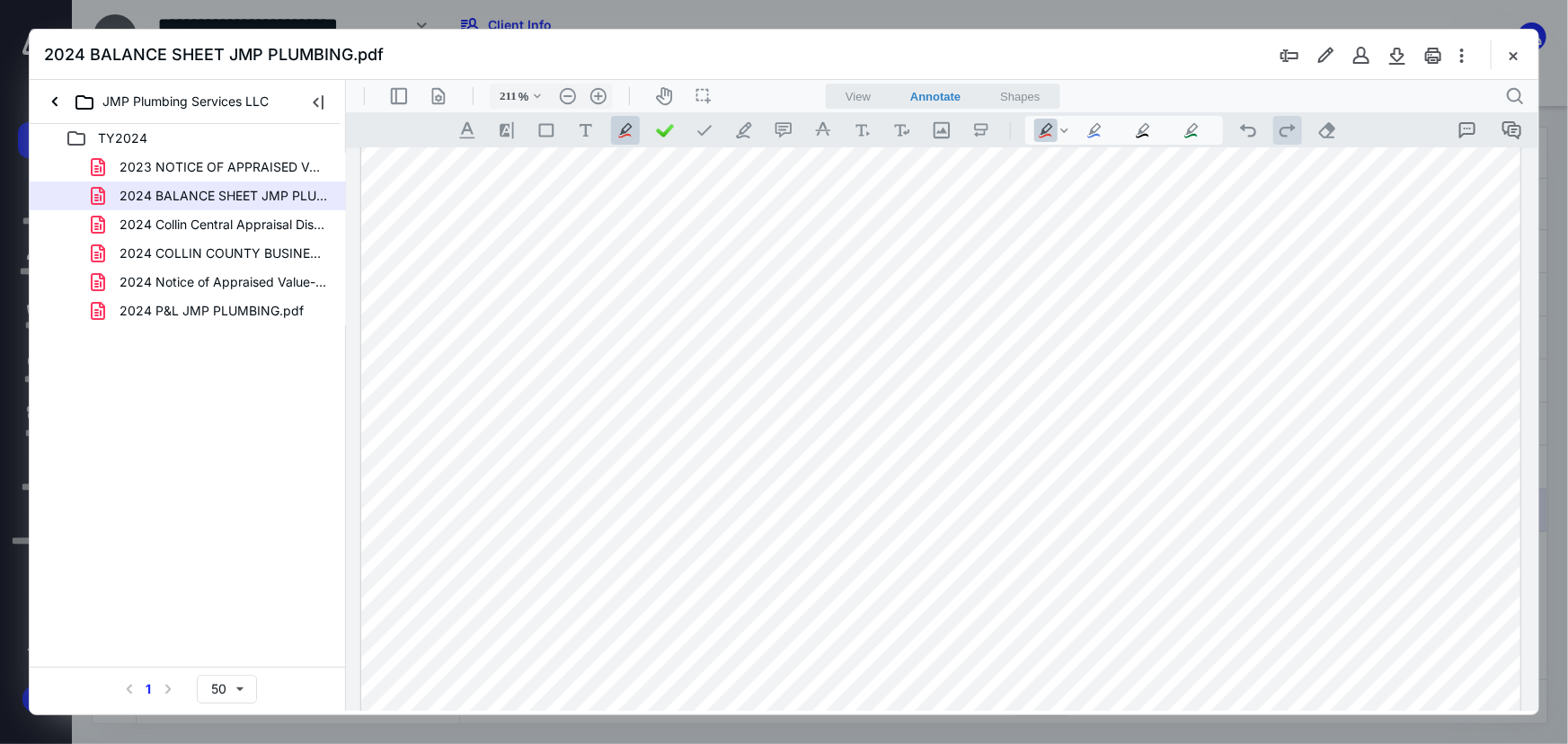 click on ".cls-1{fill:#abb0c4;} icon - operation - redo" at bounding box center [1287, 129] 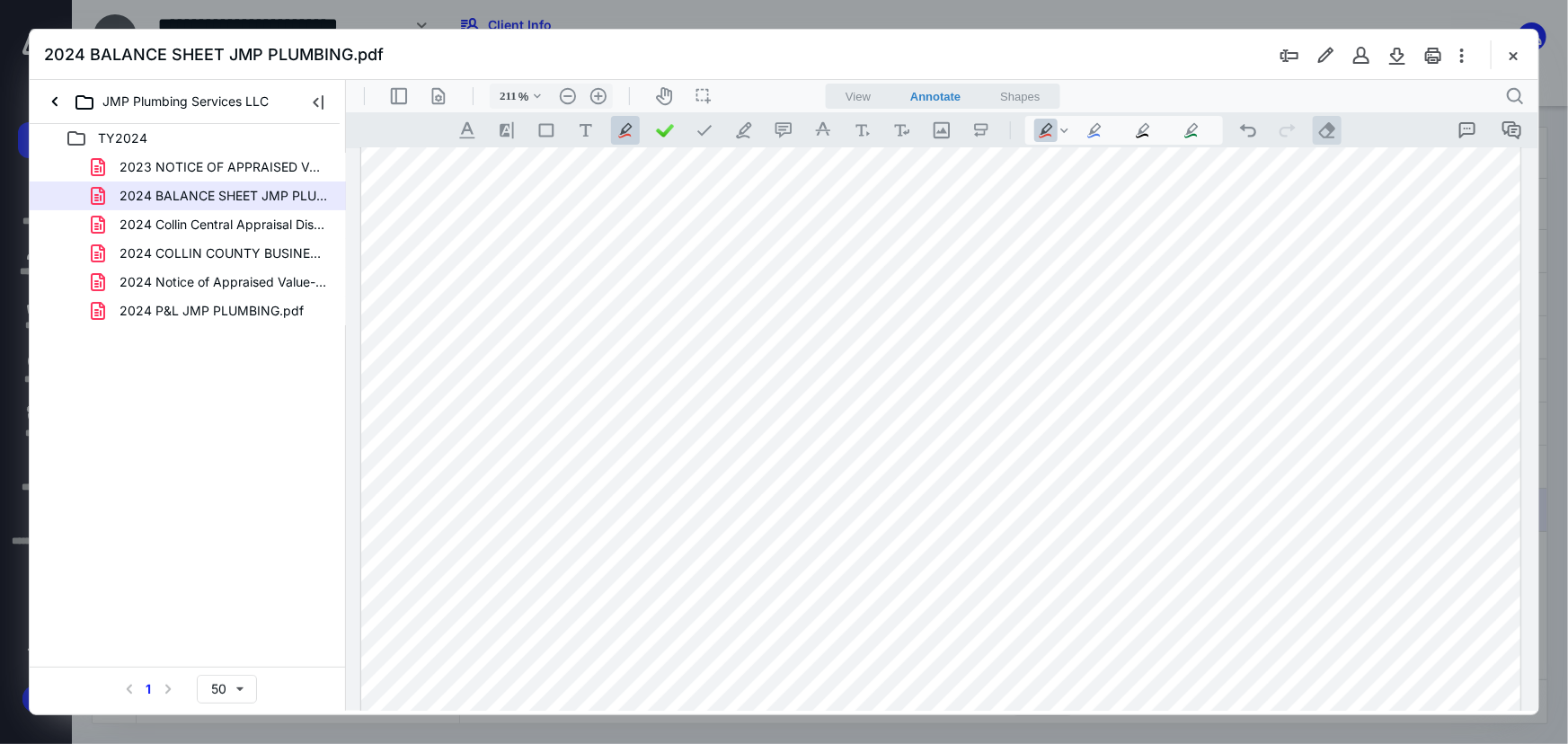 click on ".cls-1{fill:#abb0c4;} icon - operation - eraser" at bounding box center (1326, 129) 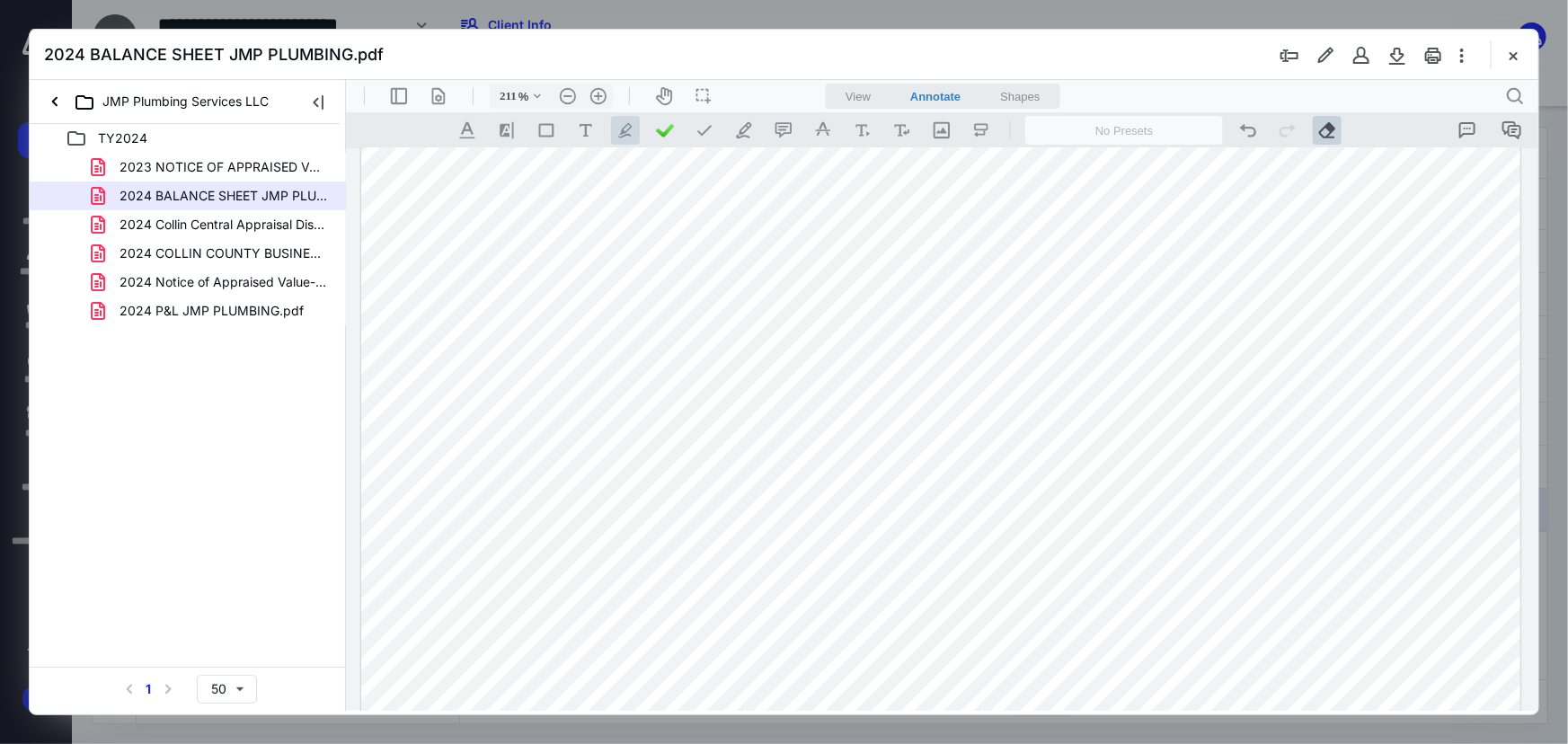 click on ".cls-1{fill:#abb0c4;} icon - tool - pen - highlight" at bounding box center (625, 129) 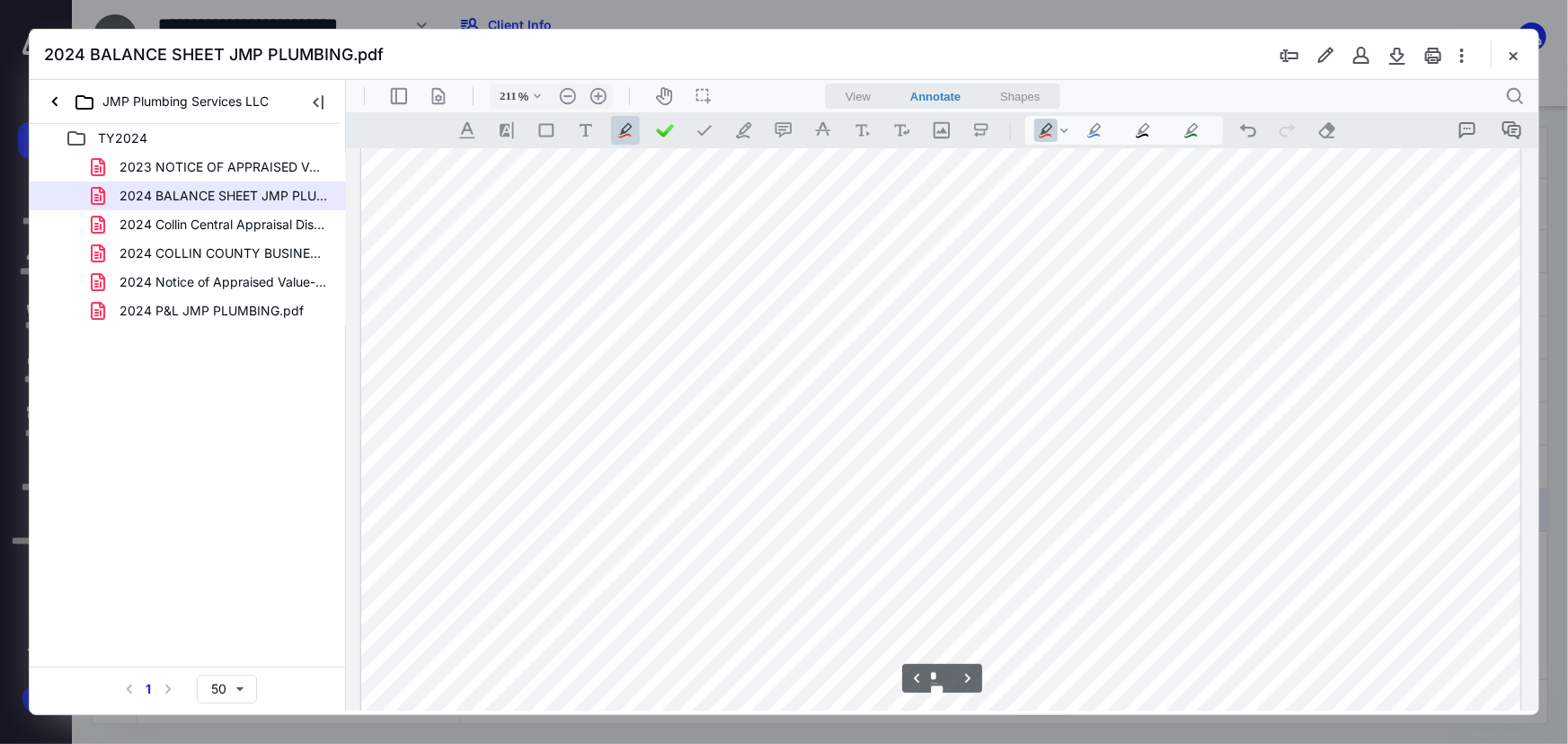 scroll, scrollTop: 1659, scrollLeft: 0, axis: vertical 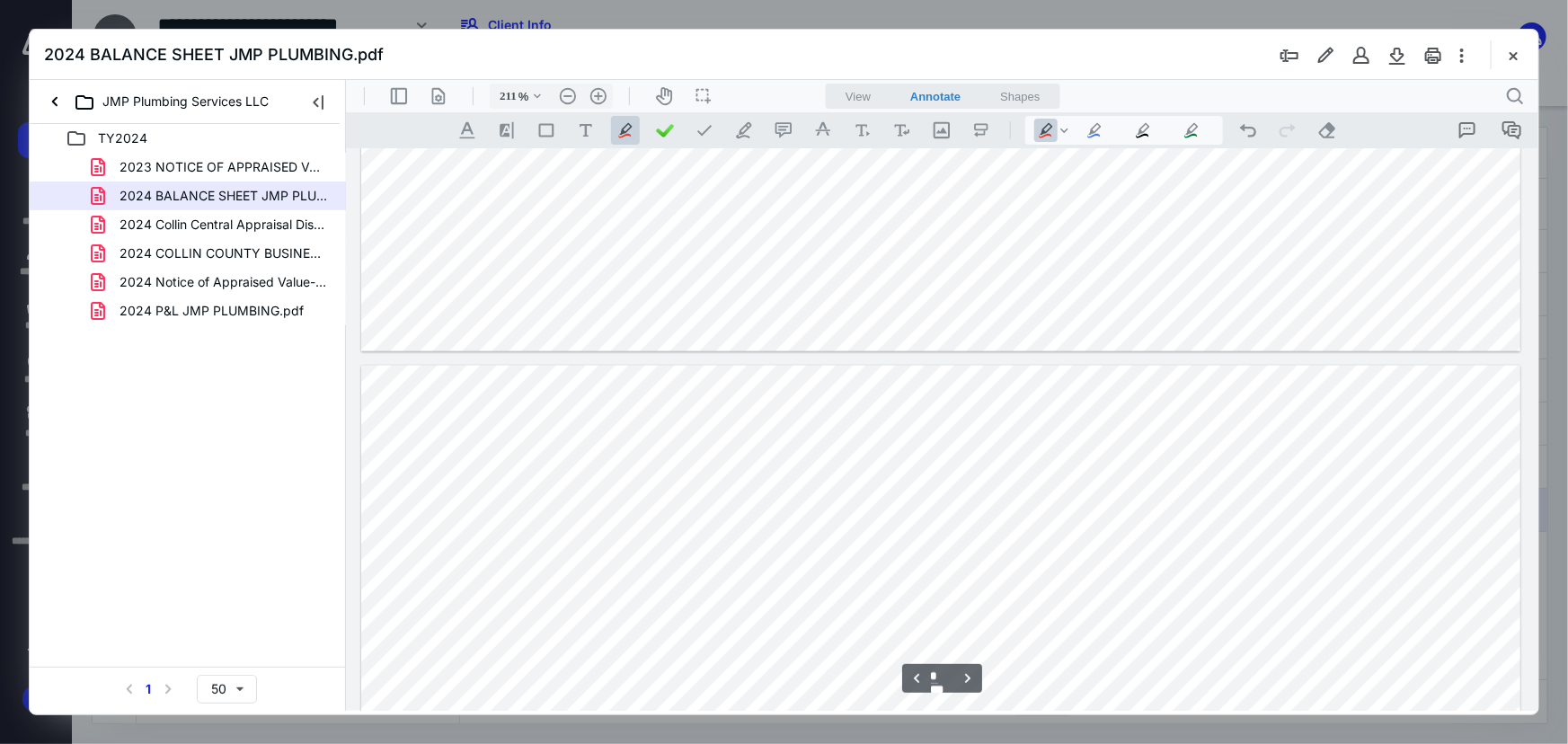 type on "*" 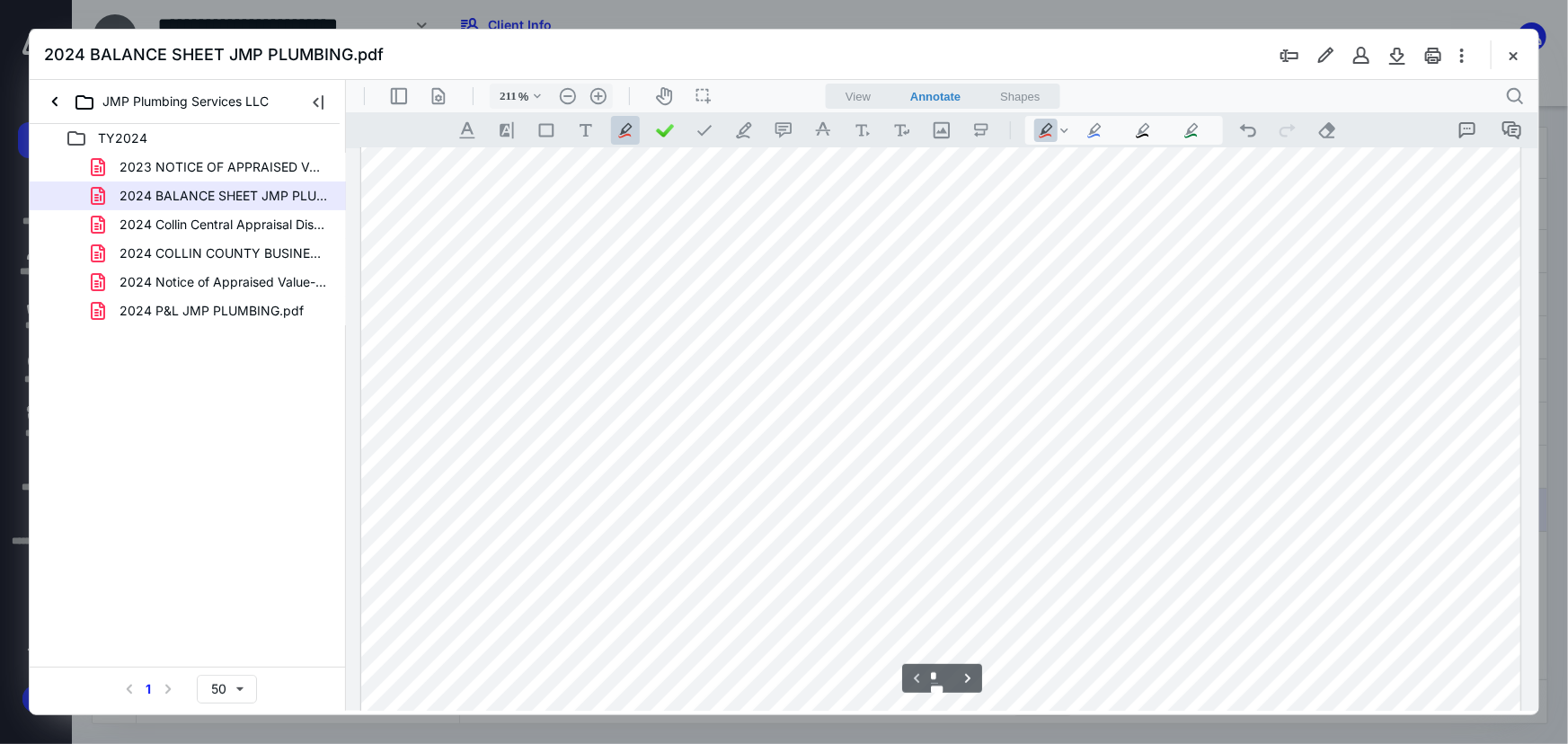 scroll, scrollTop: 25, scrollLeft: 0, axis: vertical 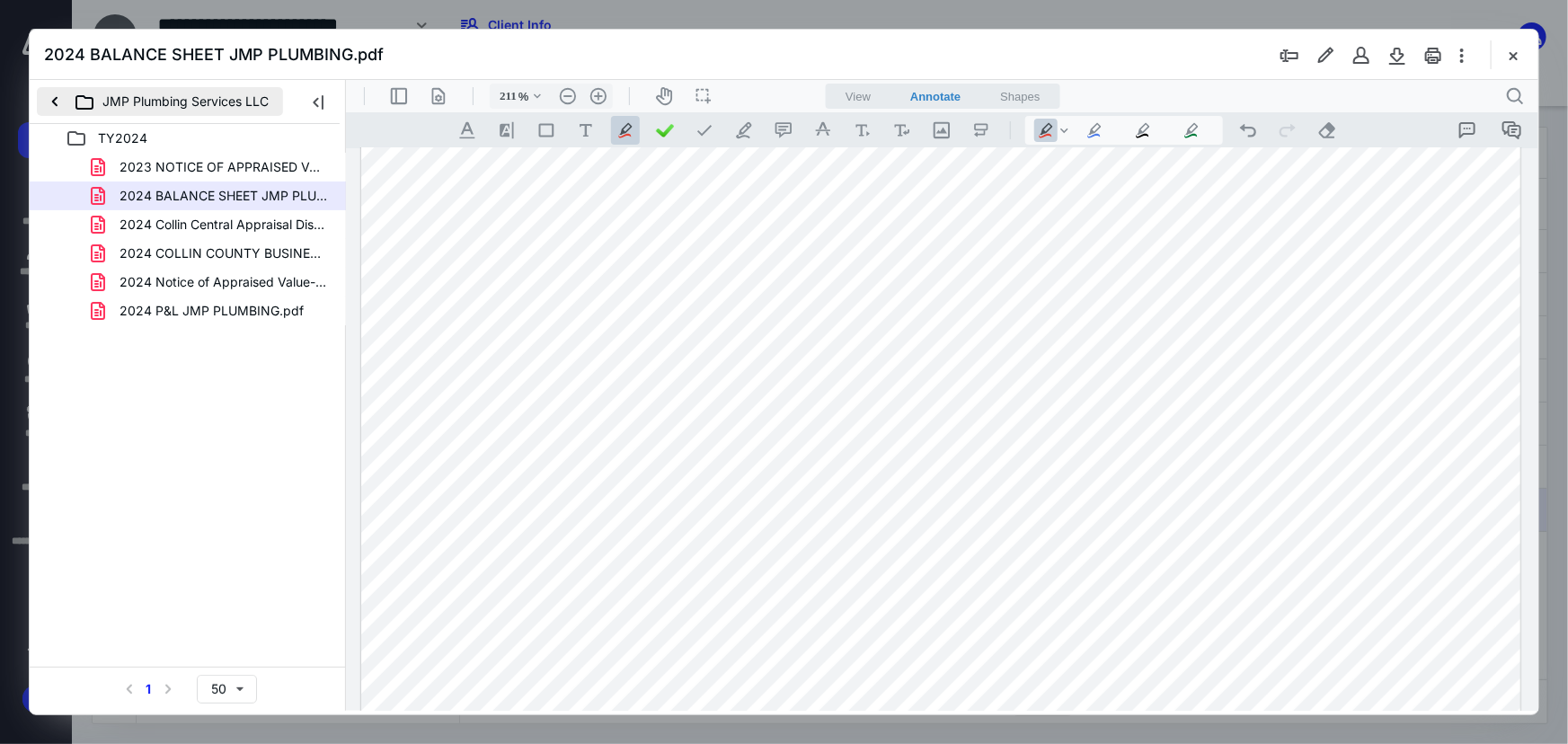 click on "JMP Plumbing Services LLC" at bounding box center (160, 102) 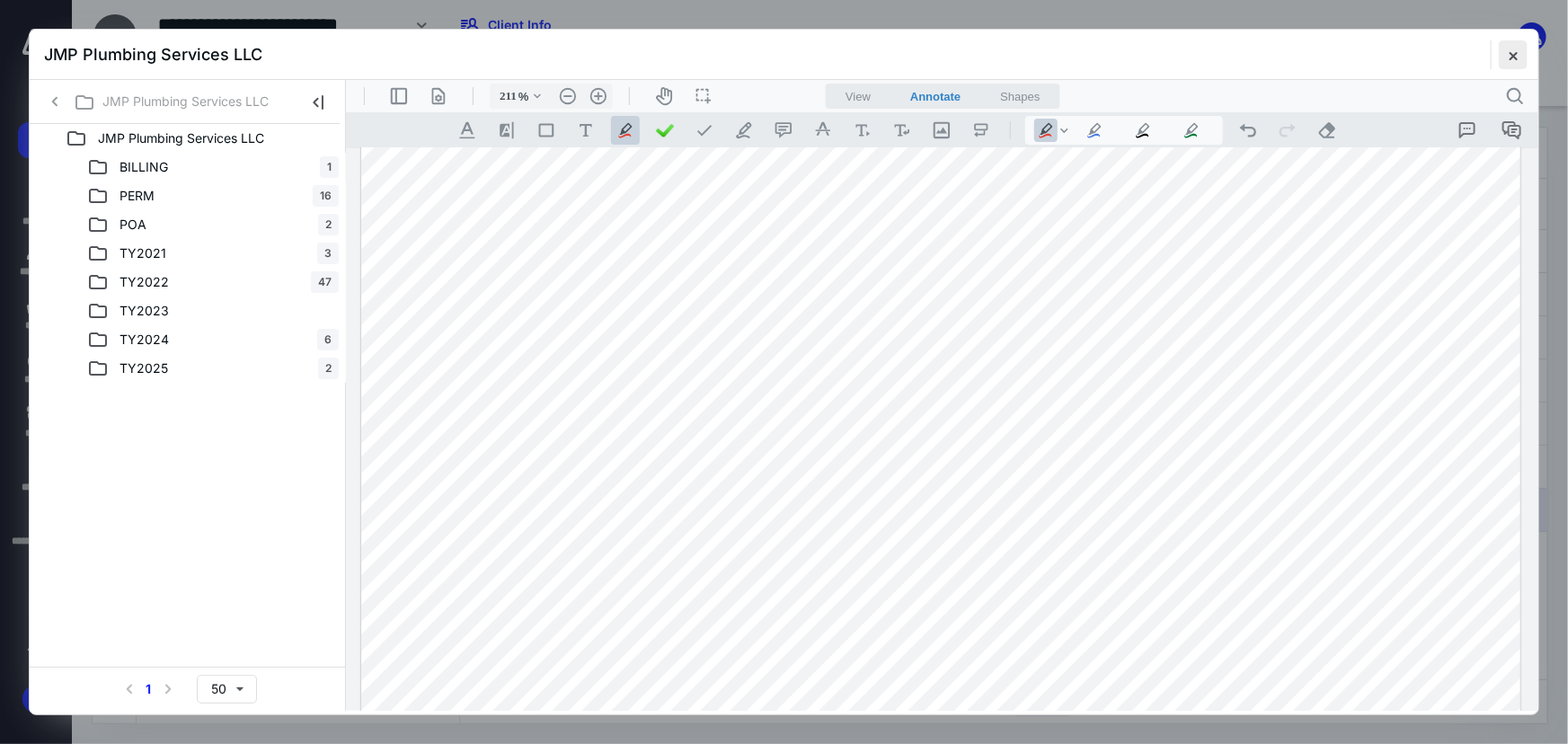 click at bounding box center (1513, 55) 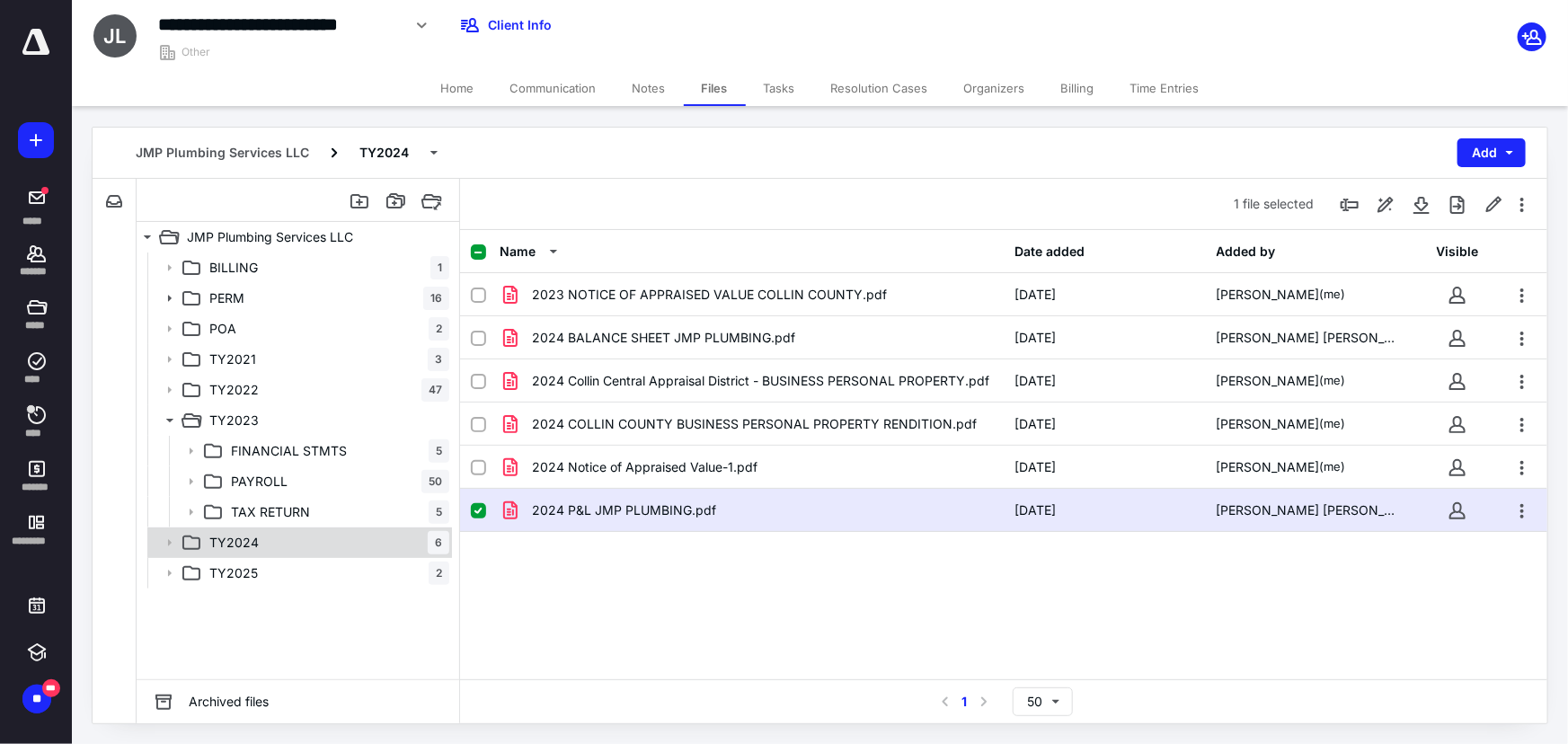 click on "TY2024 6" at bounding box center [325, 543] 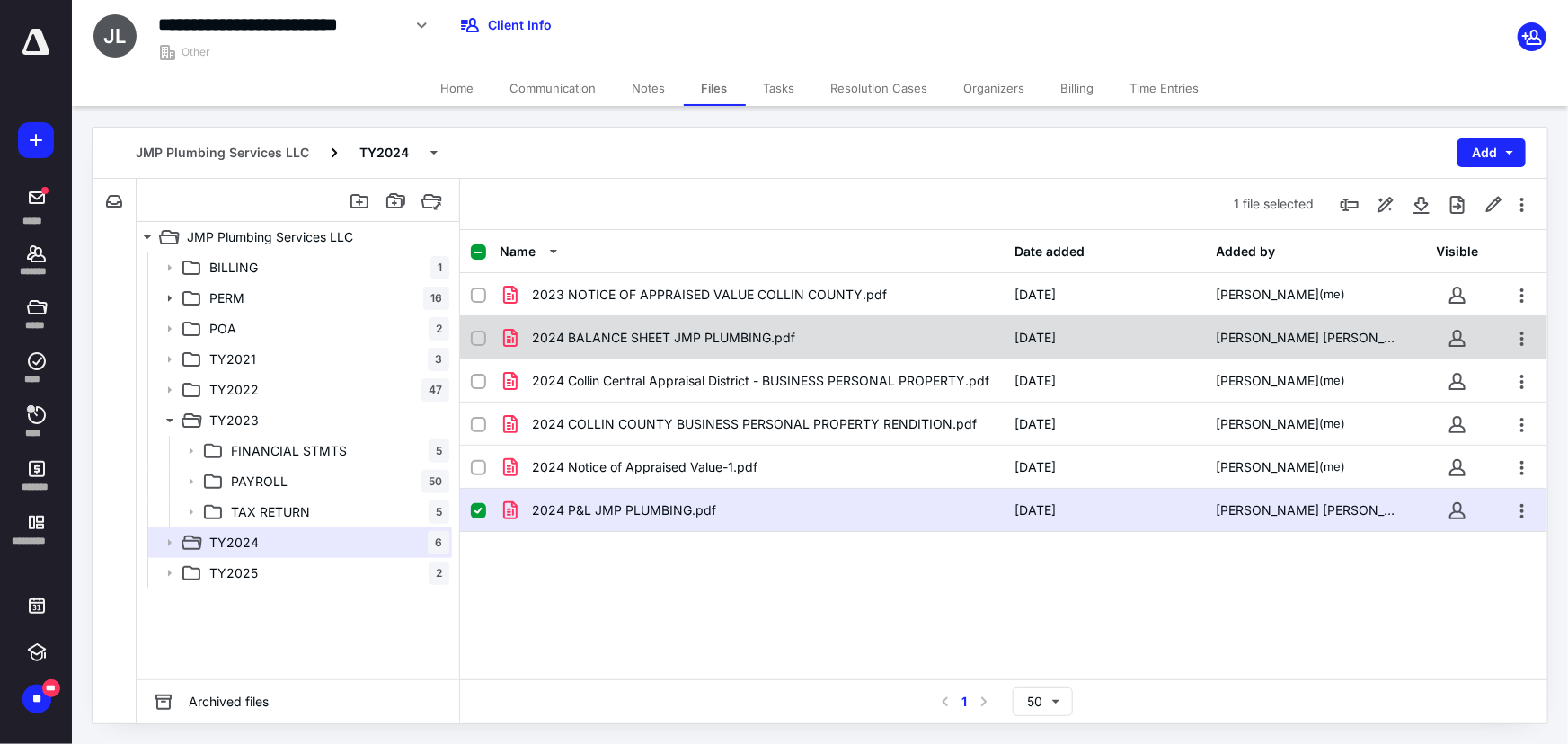 click on "2024 BALANCE SHEET JMP PLUMBING.pdf [DATE] [PERSON_NAME] [PERSON_NAME]" at bounding box center (1004, 338) 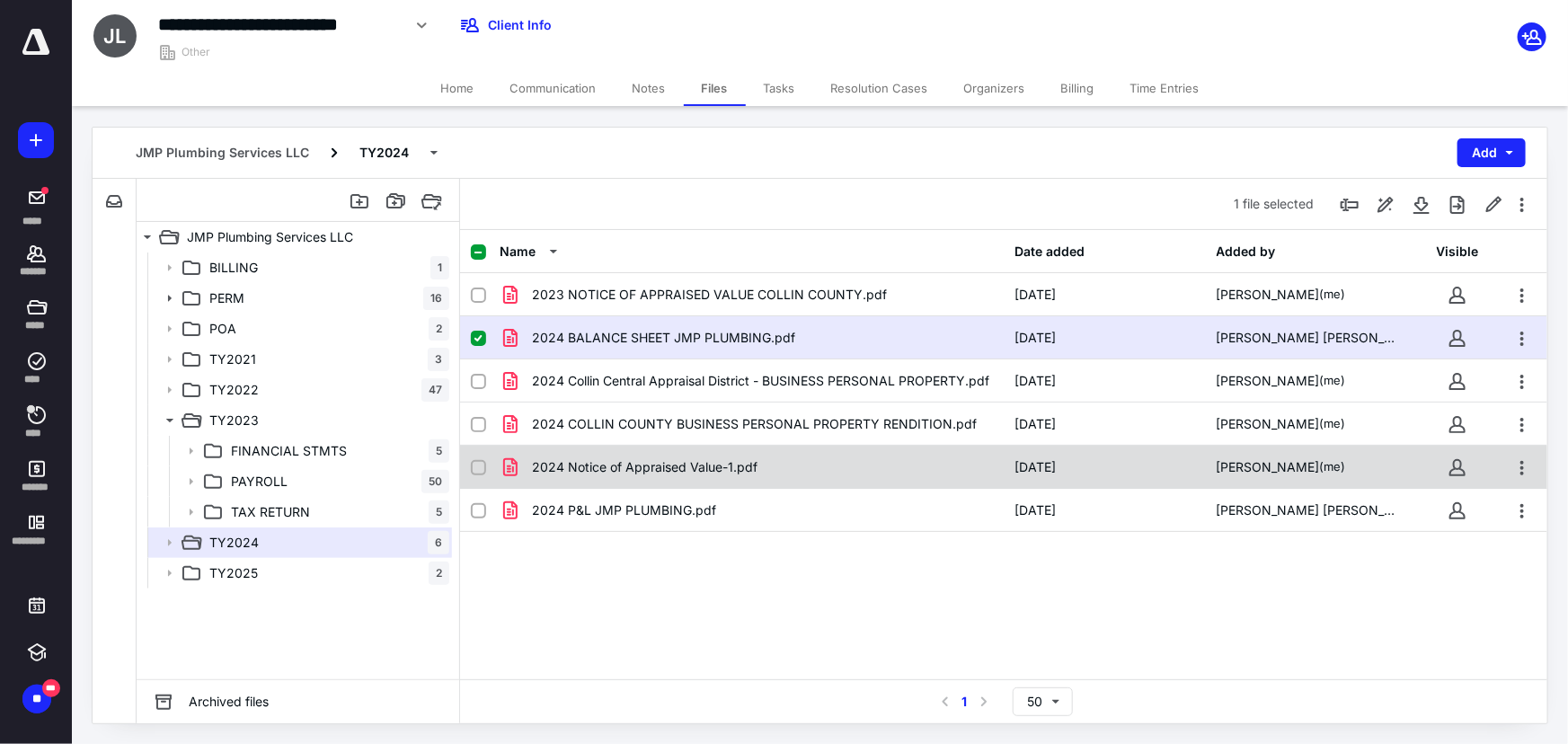 click on "2024 Notice of Appraised Value-1.pdf" at bounding box center [751, 467] 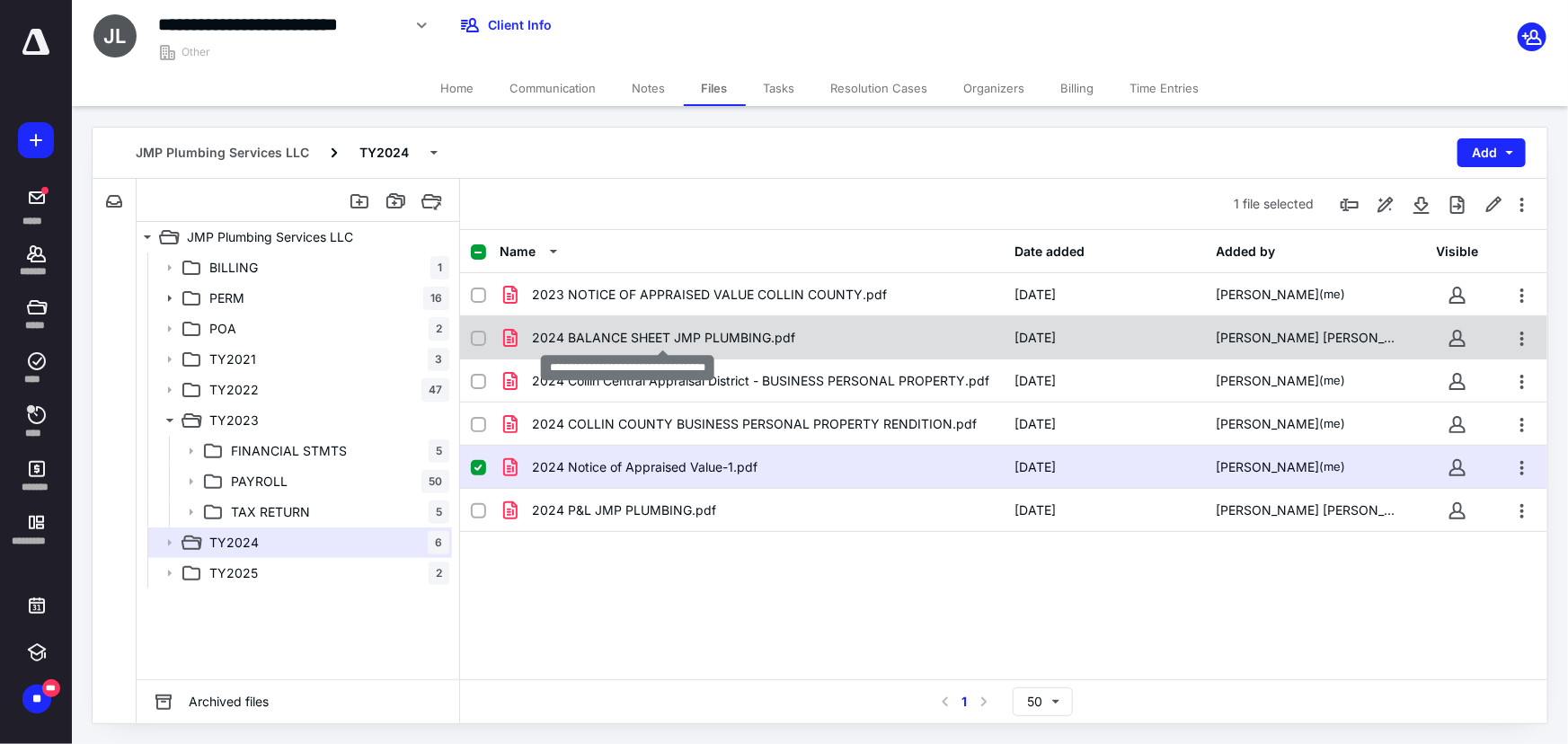 click on "2024 BALANCE SHEET JMP PLUMBING.pdf" at bounding box center [663, 338] 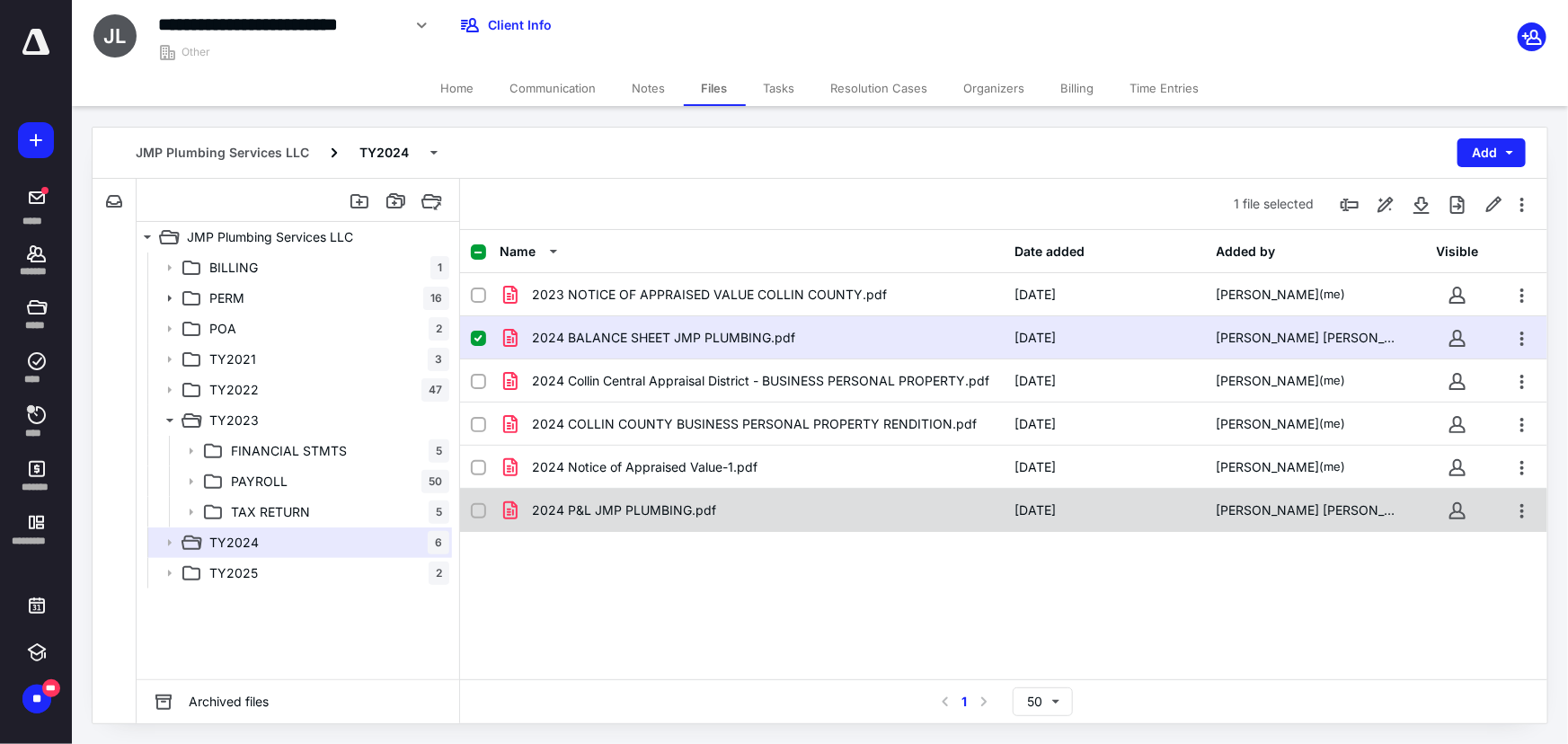 click on "2024 P&L JMP PLUMBING.pdf" at bounding box center (751, 510) 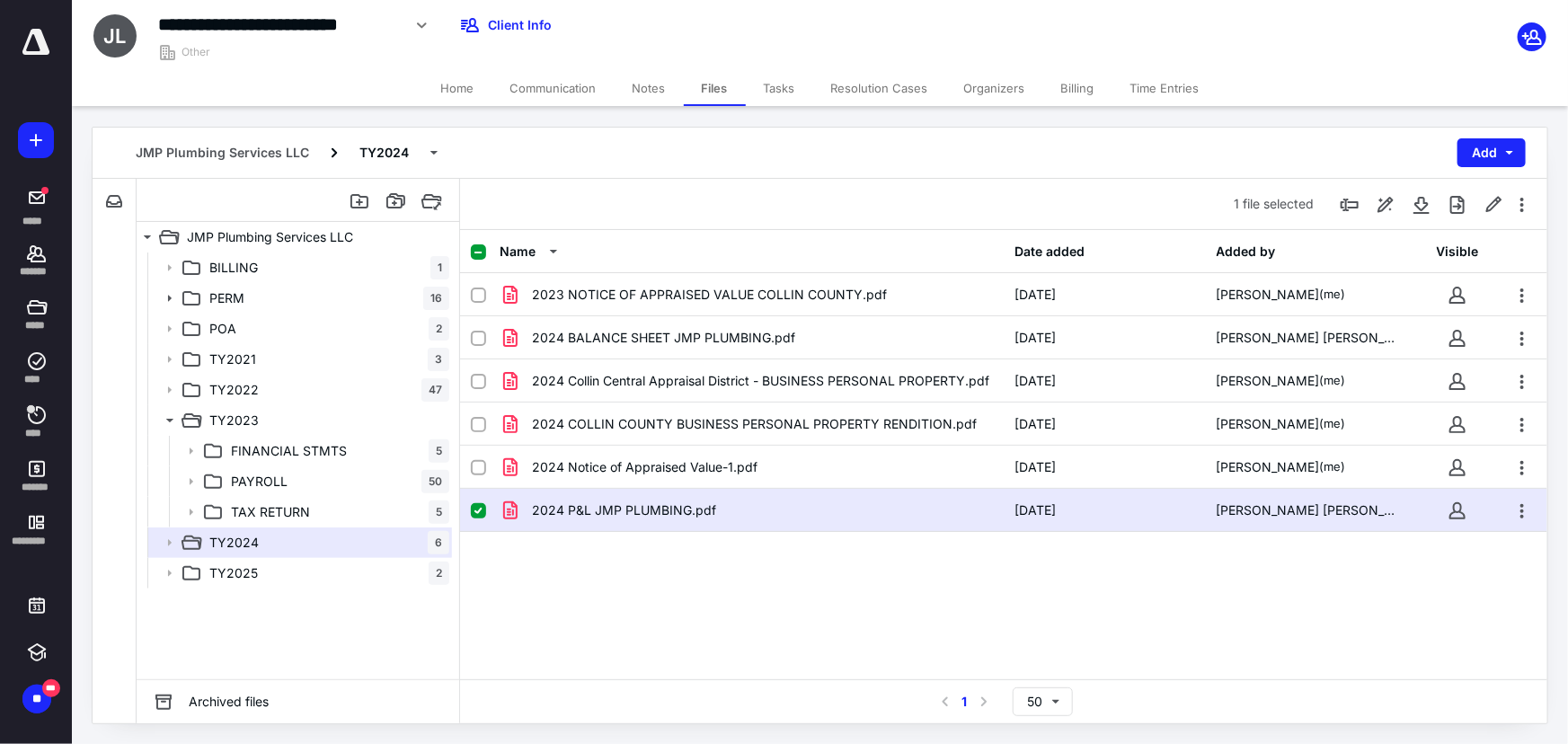 click on "2024 P&L JMP PLUMBING.pdf" at bounding box center [751, 510] 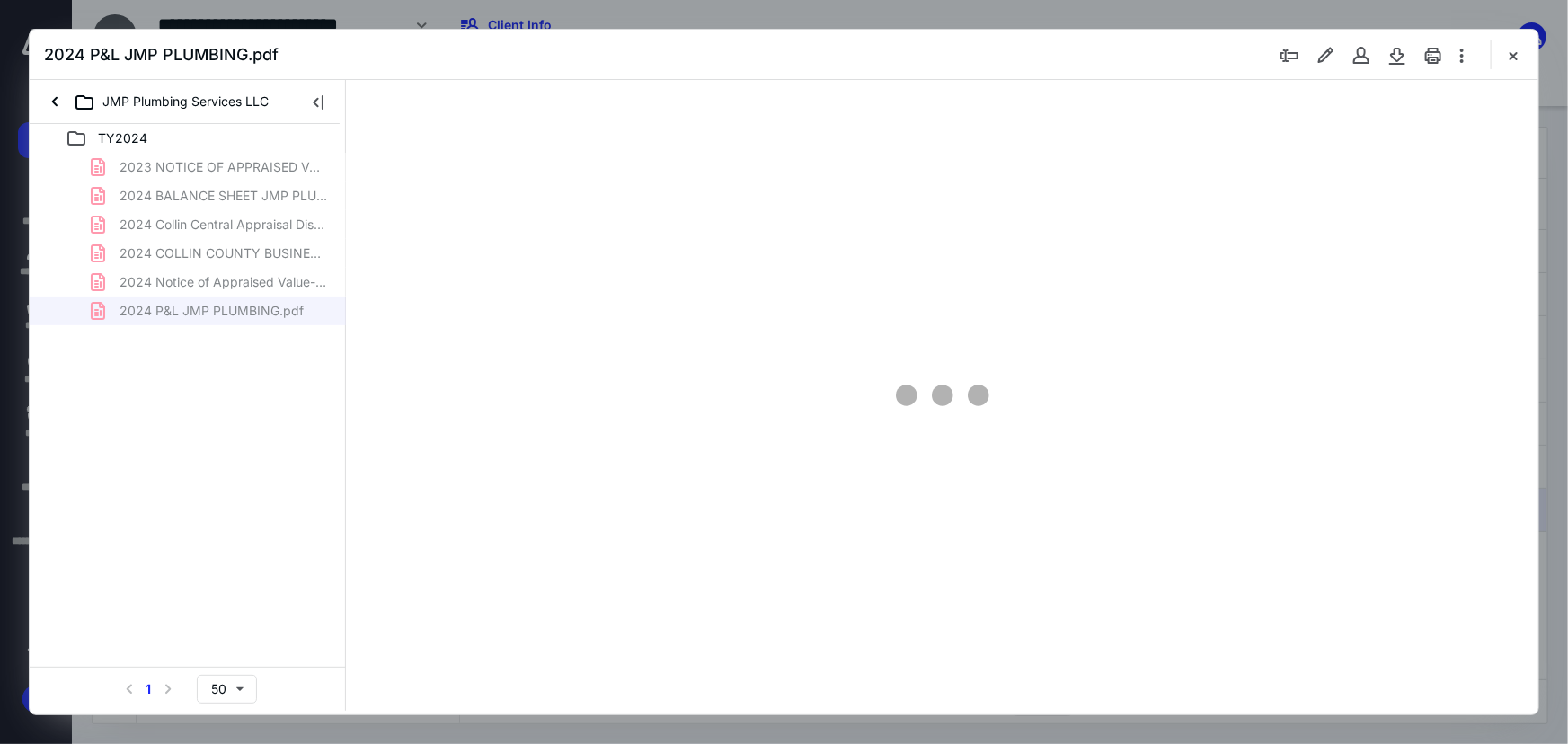 scroll, scrollTop: 0, scrollLeft: 0, axis: both 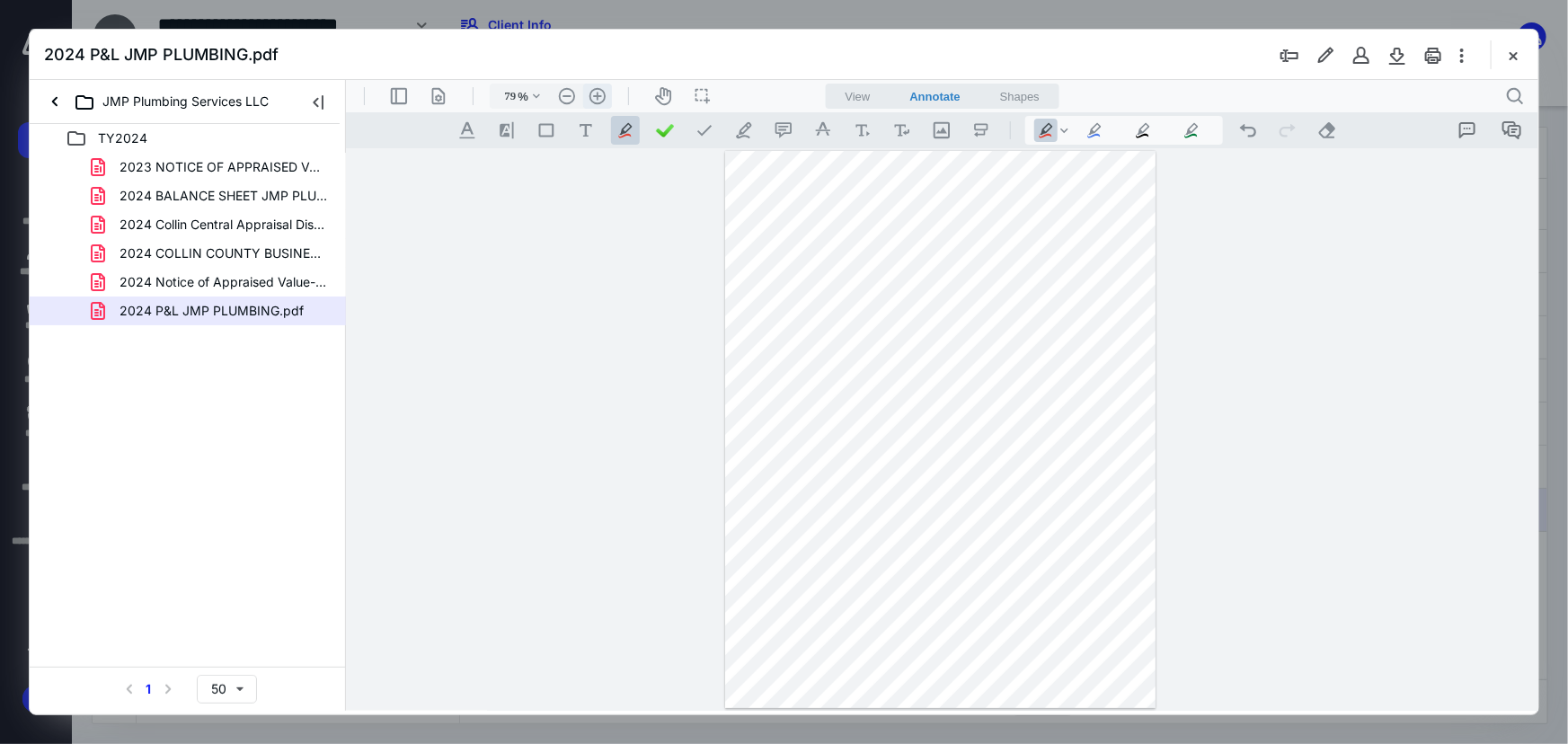 click on ".cls-1{fill:#abb0c4;} icon - header - zoom - in - line" at bounding box center [597, 95] 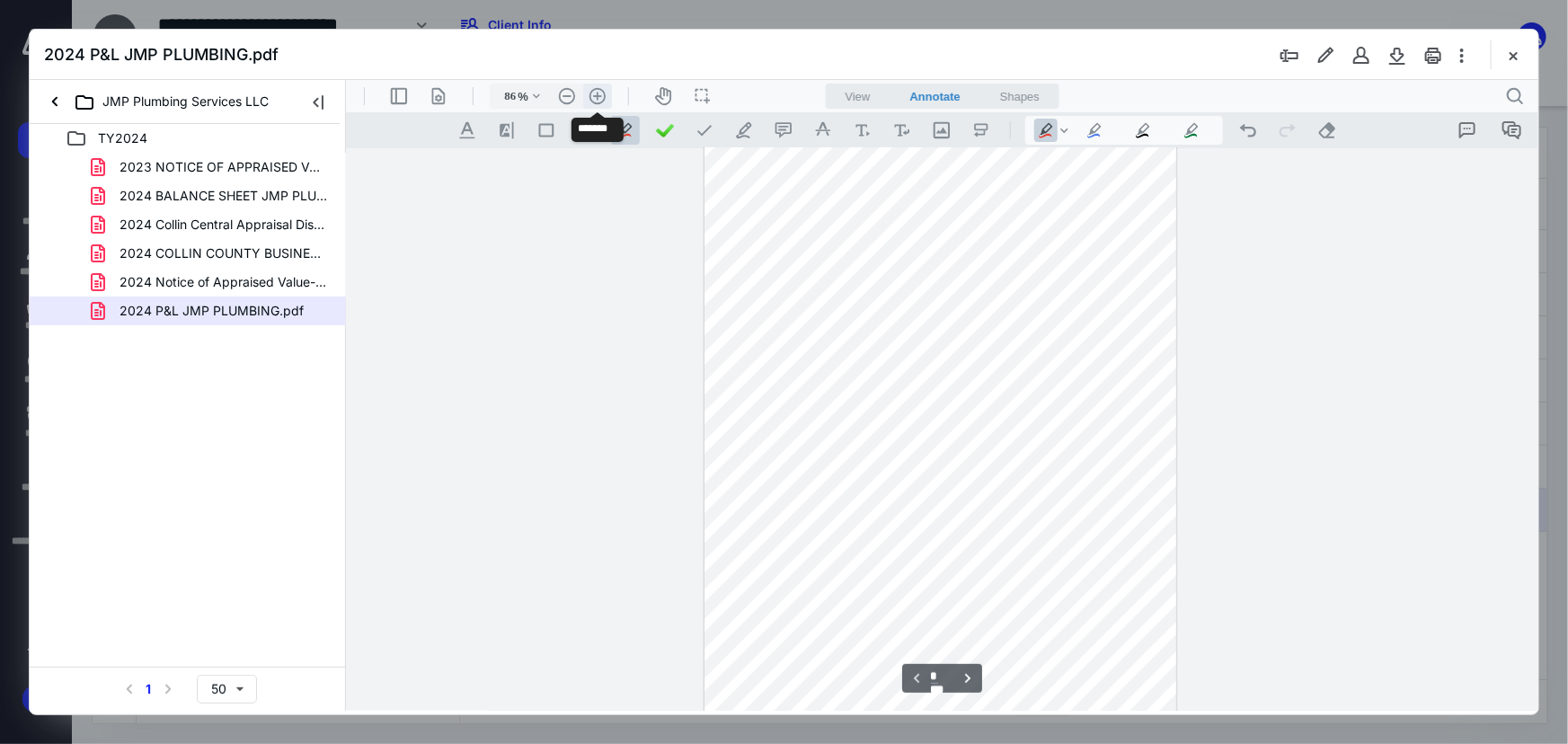 click on ".cls-1{fill:#abb0c4;} icon - header - zoom - in - line" at bounding box center [597, 95] 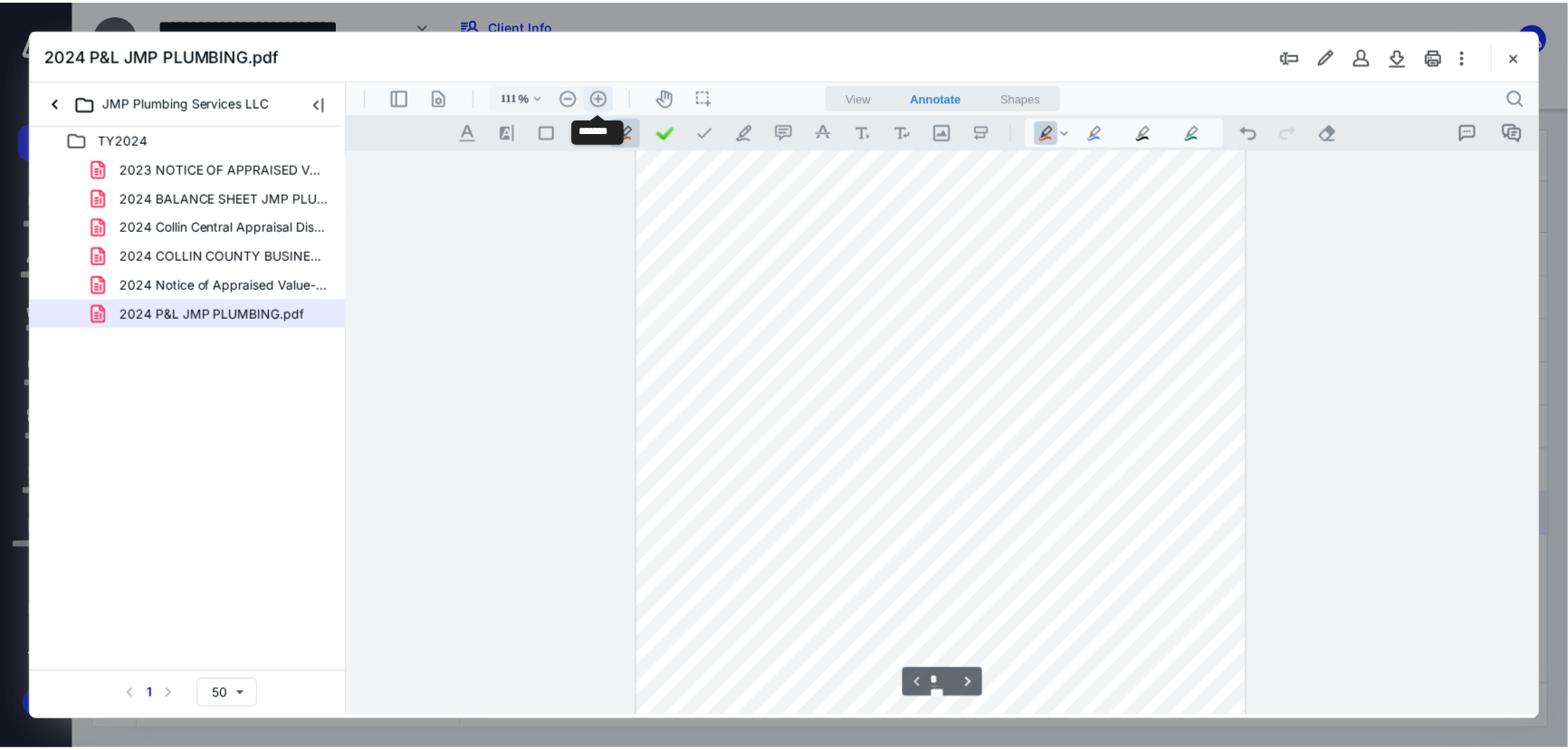 scroll, scrollTop: 103, scrollLeft: 0, axis: vertical 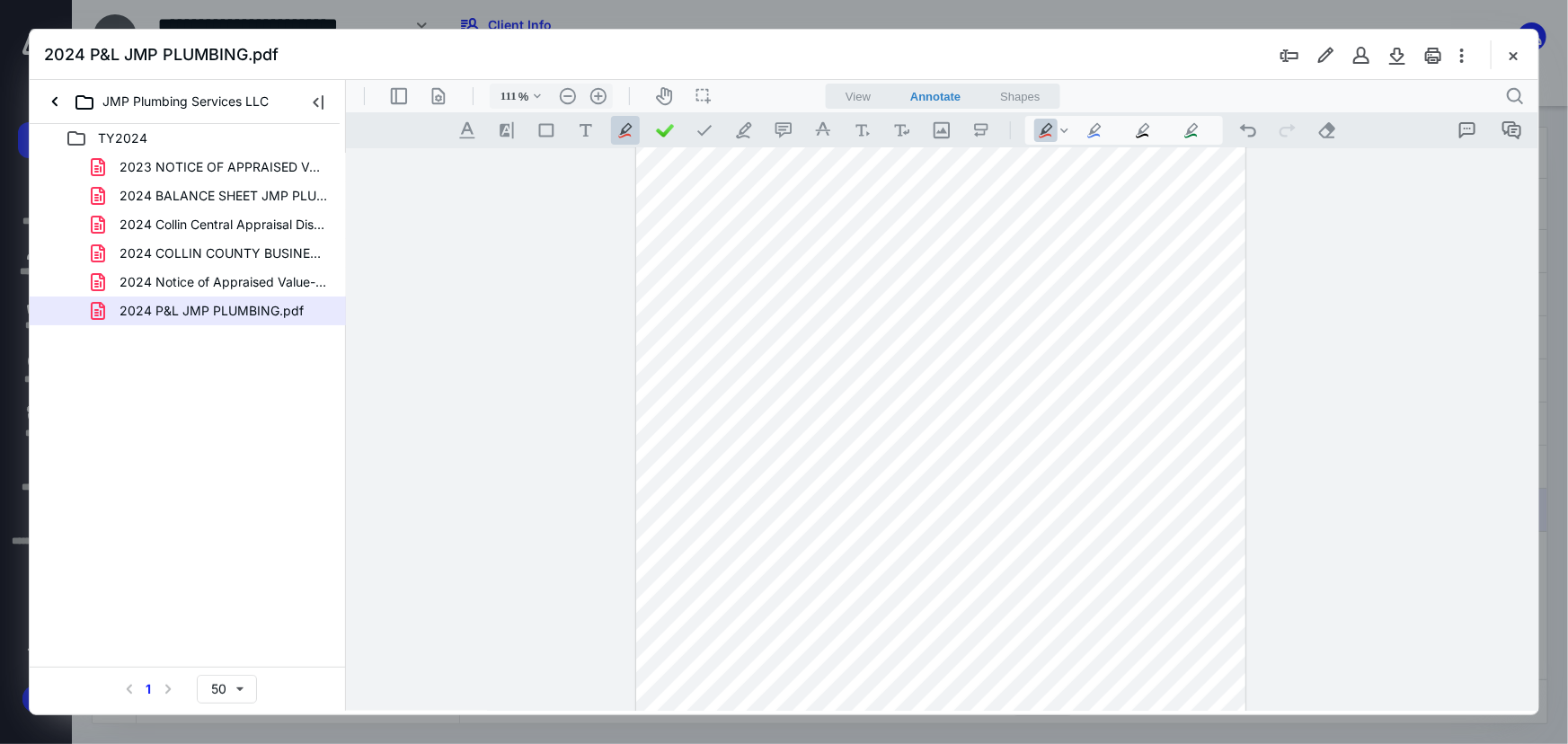click at bounding box center (1513, 55) 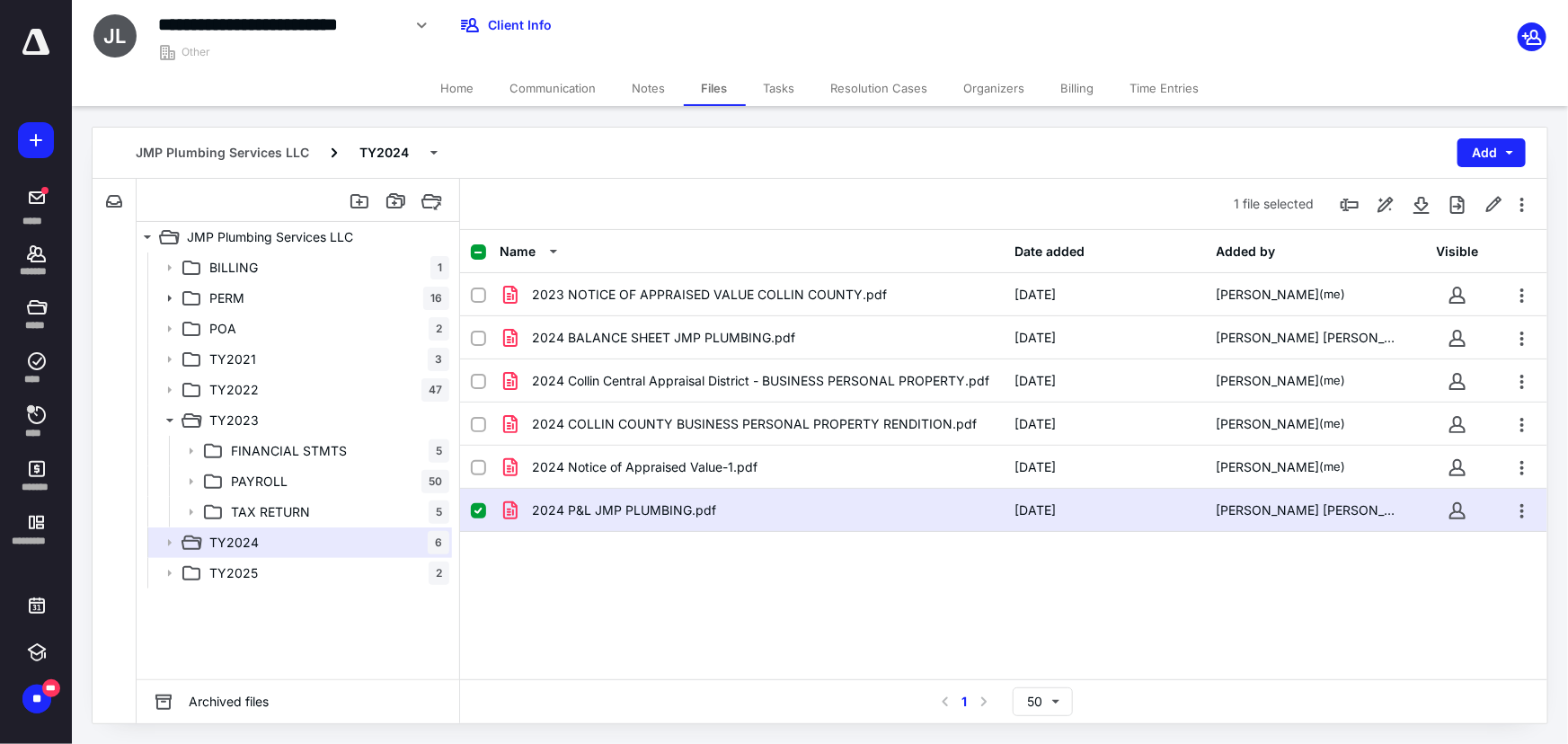 click on "Home" at bounding box center [457, 88] 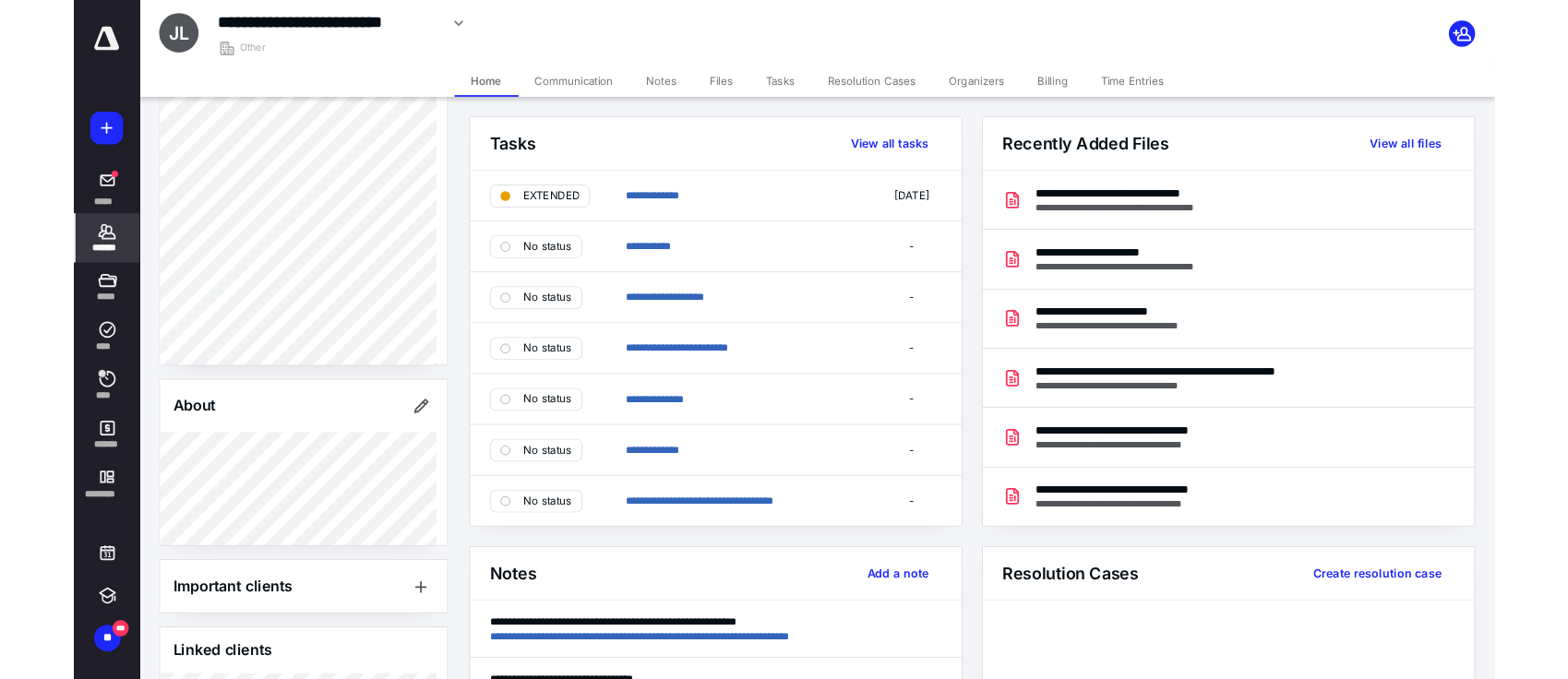 scroll, scrollTop: 569, scrollLeft: 0, axis: vertical 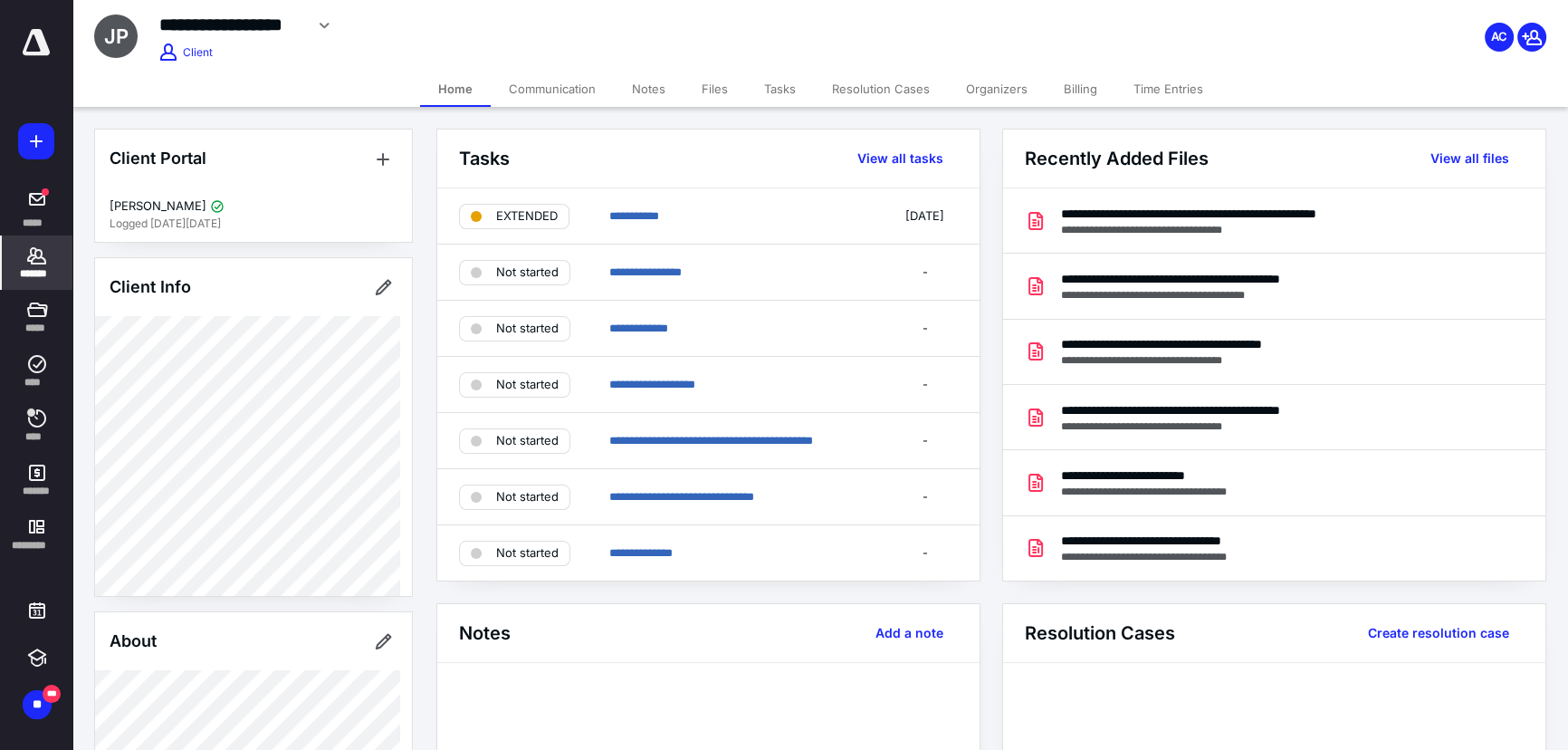 click on "Files" at bounding box center [714, 89] 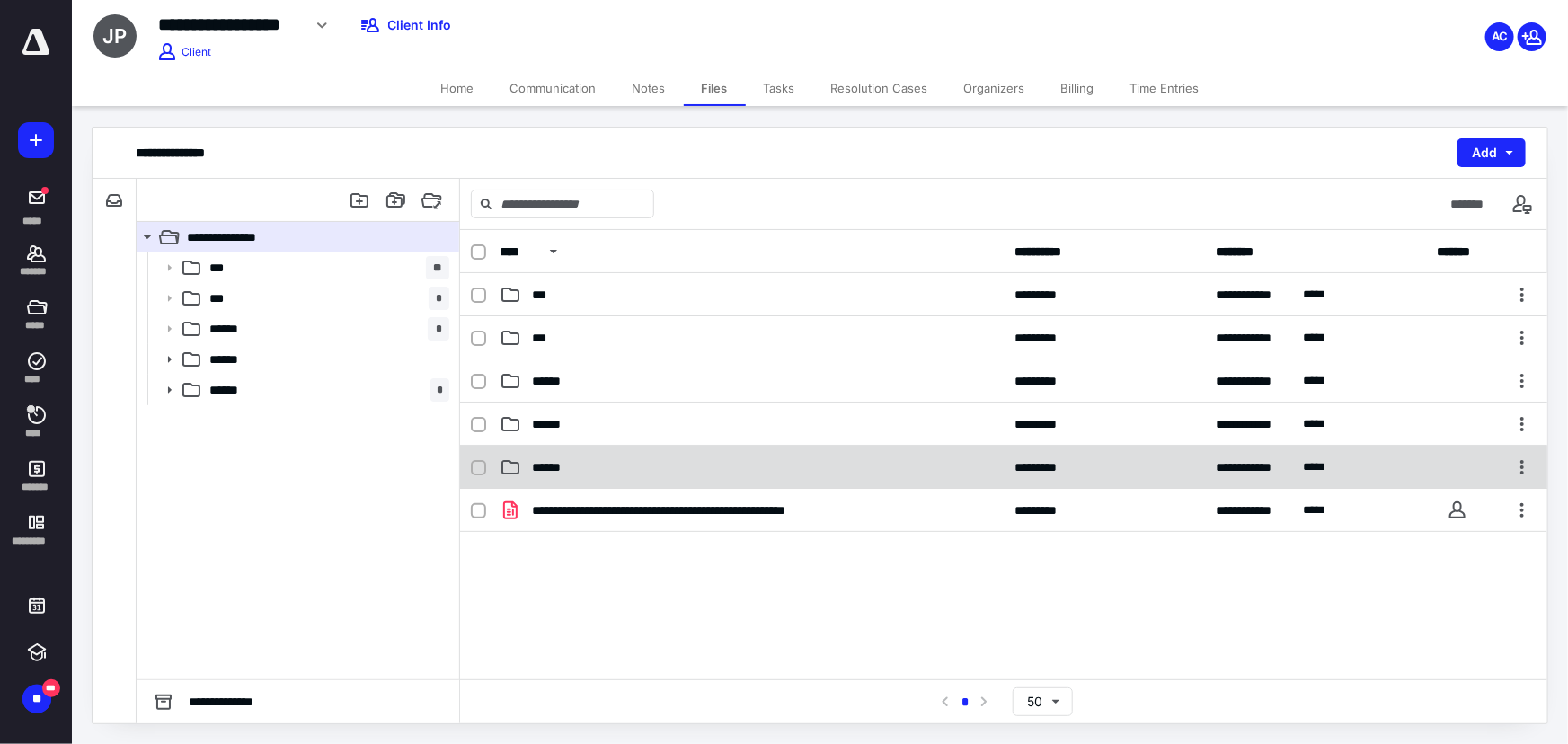 click on "******" at bounding box center [556, 467] 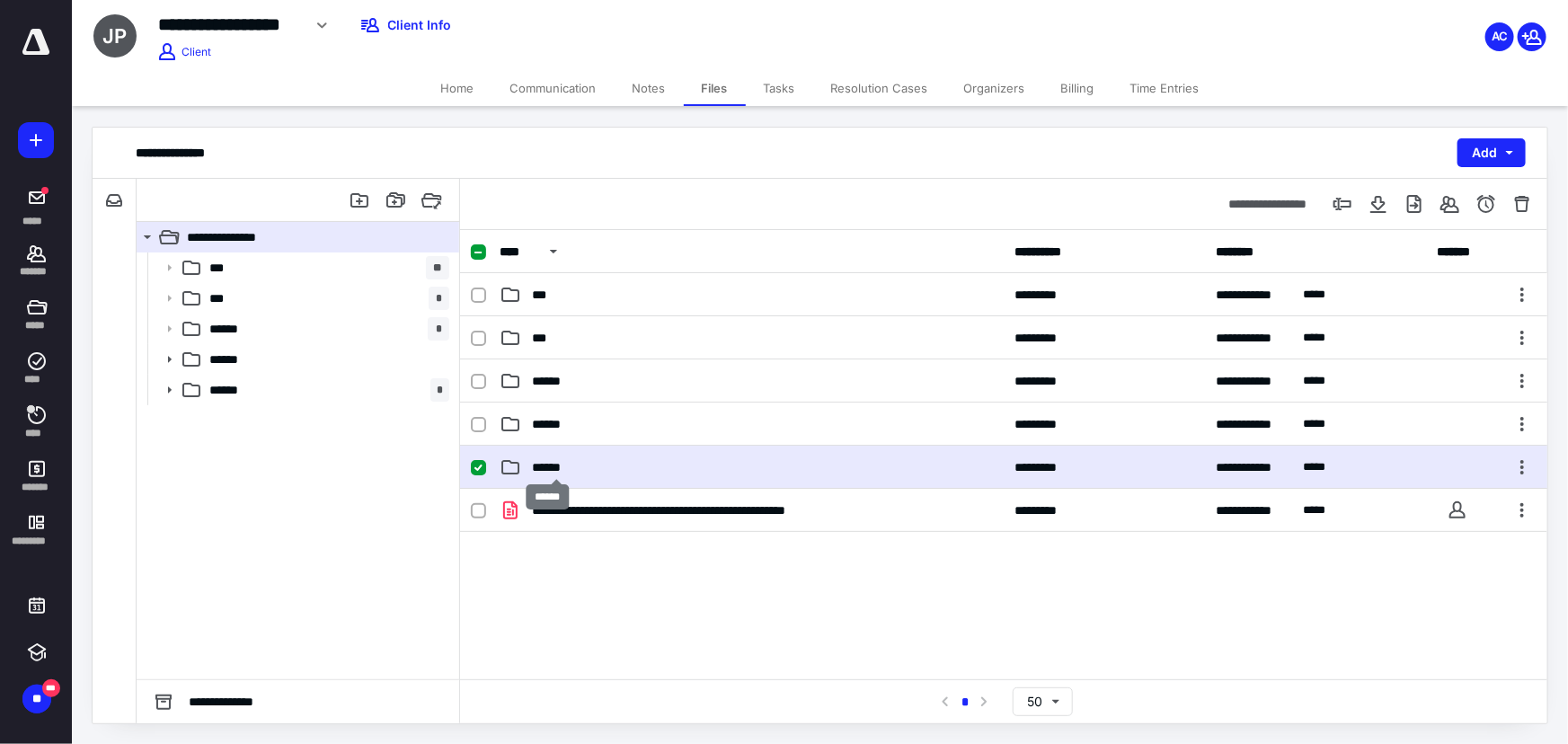 click on "******" at bounding box center (556, 467) 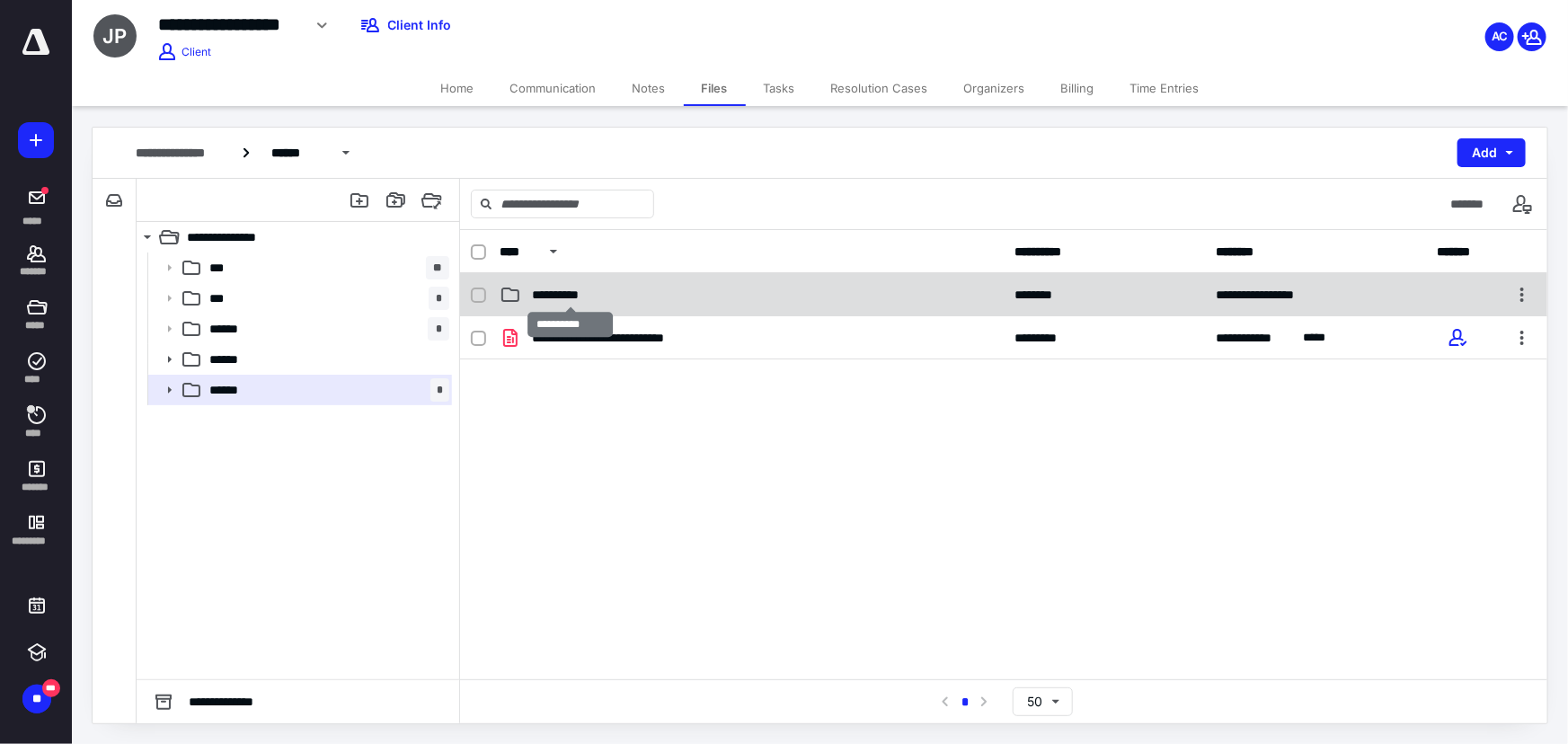 click on "**********" at bounding box center (571, 295) 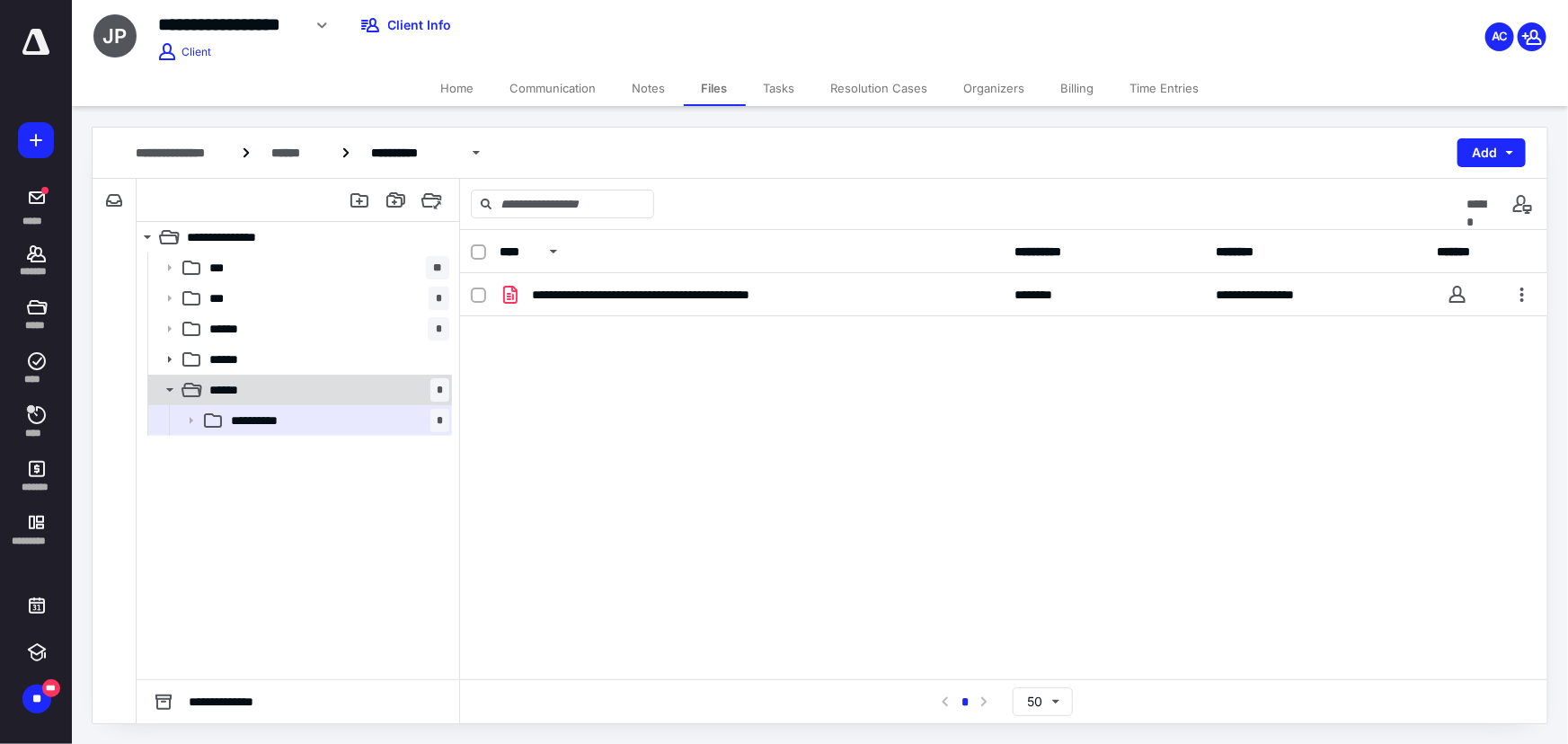 click on "****** *" at bounding box center [325, 390] 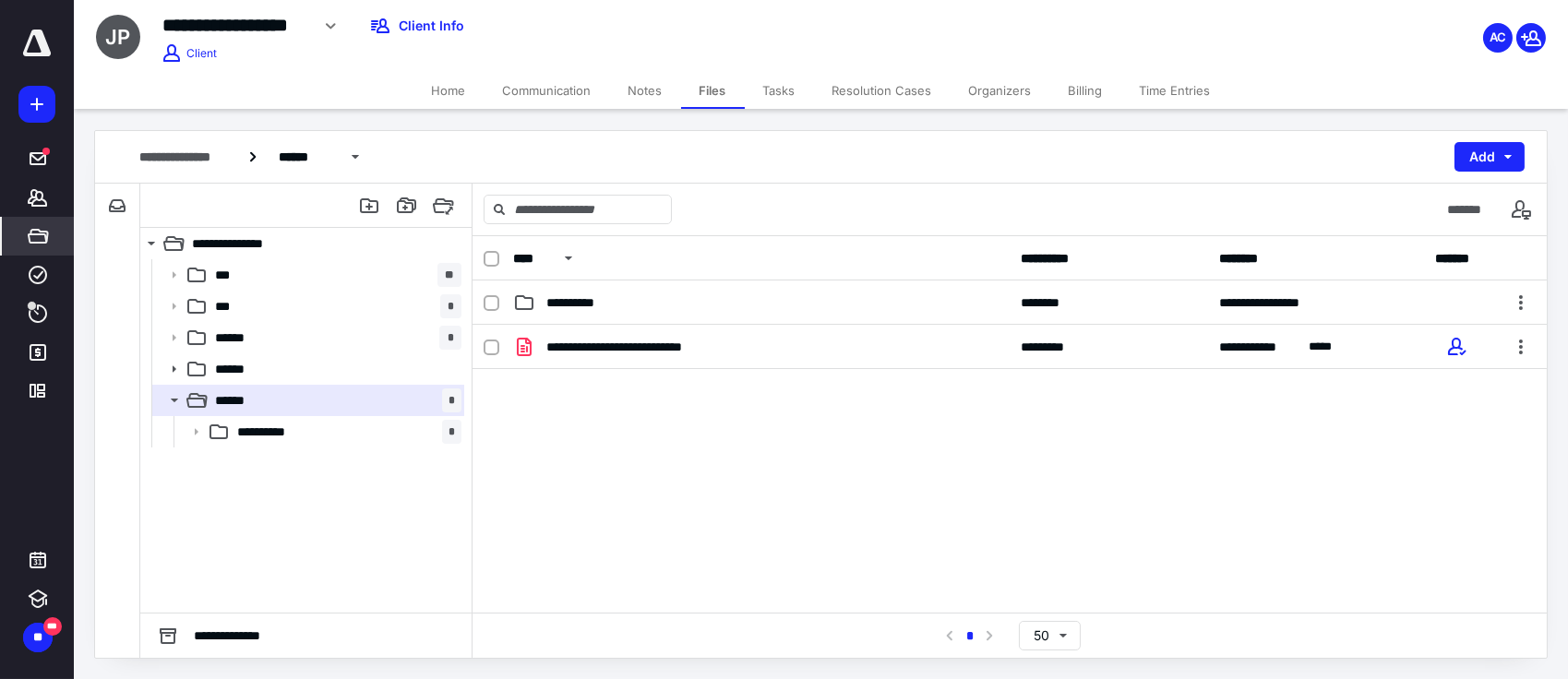 click 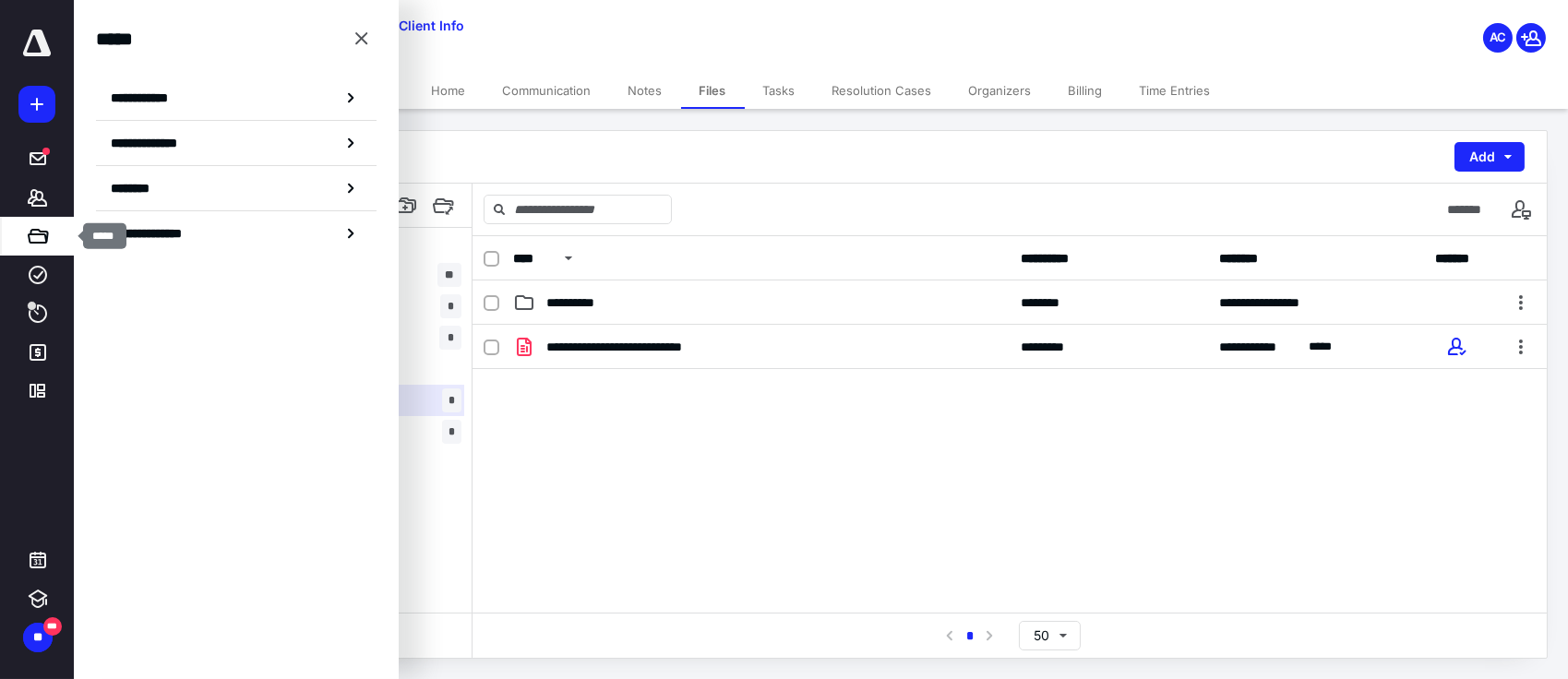 click 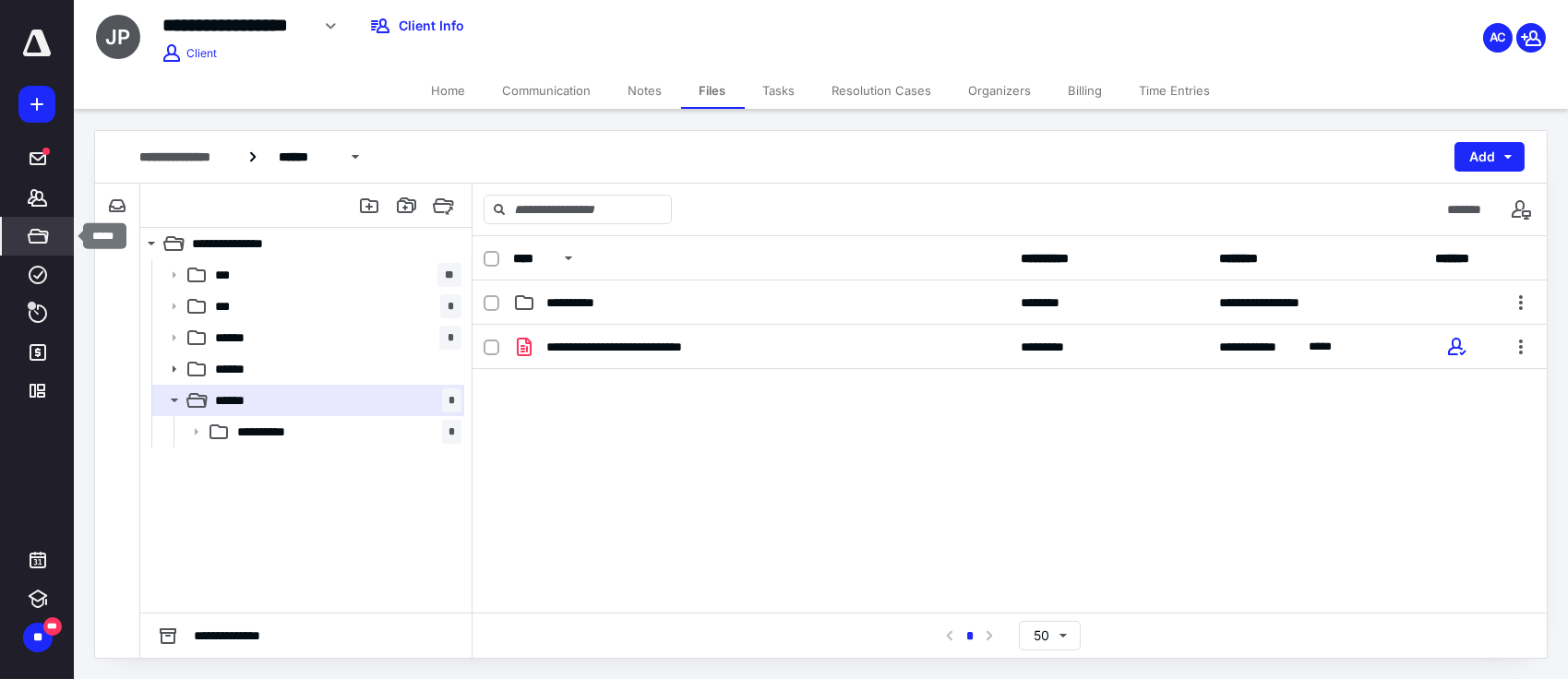click 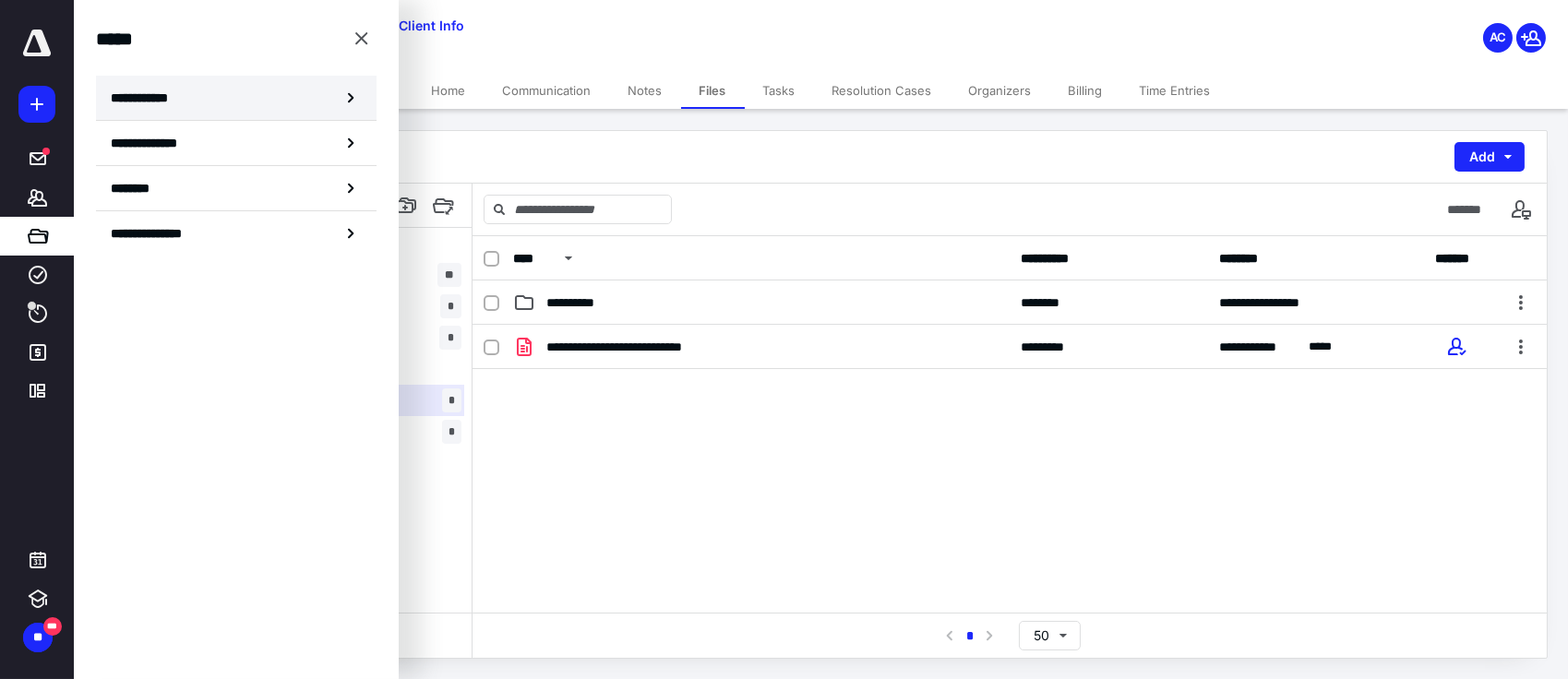 click on "**********" at bounding box center (145, 98) 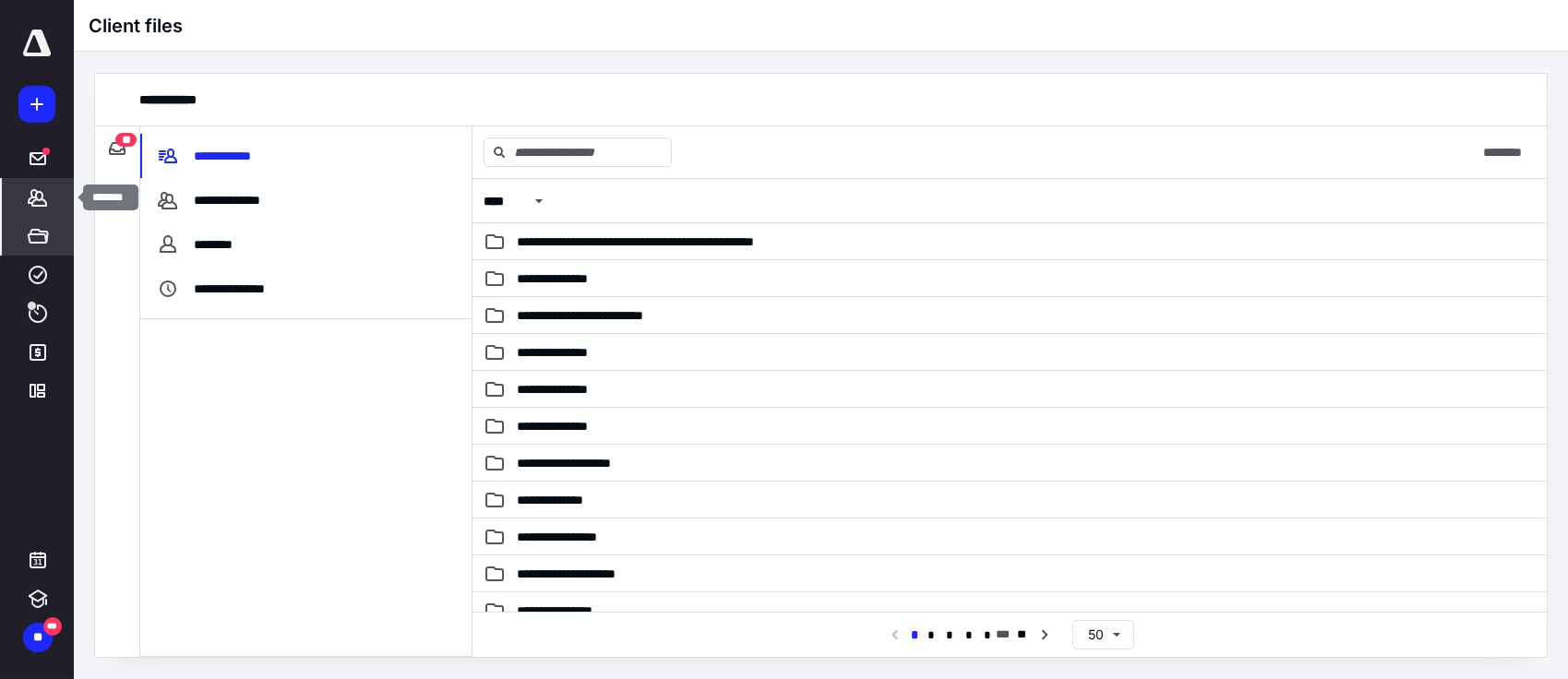 click 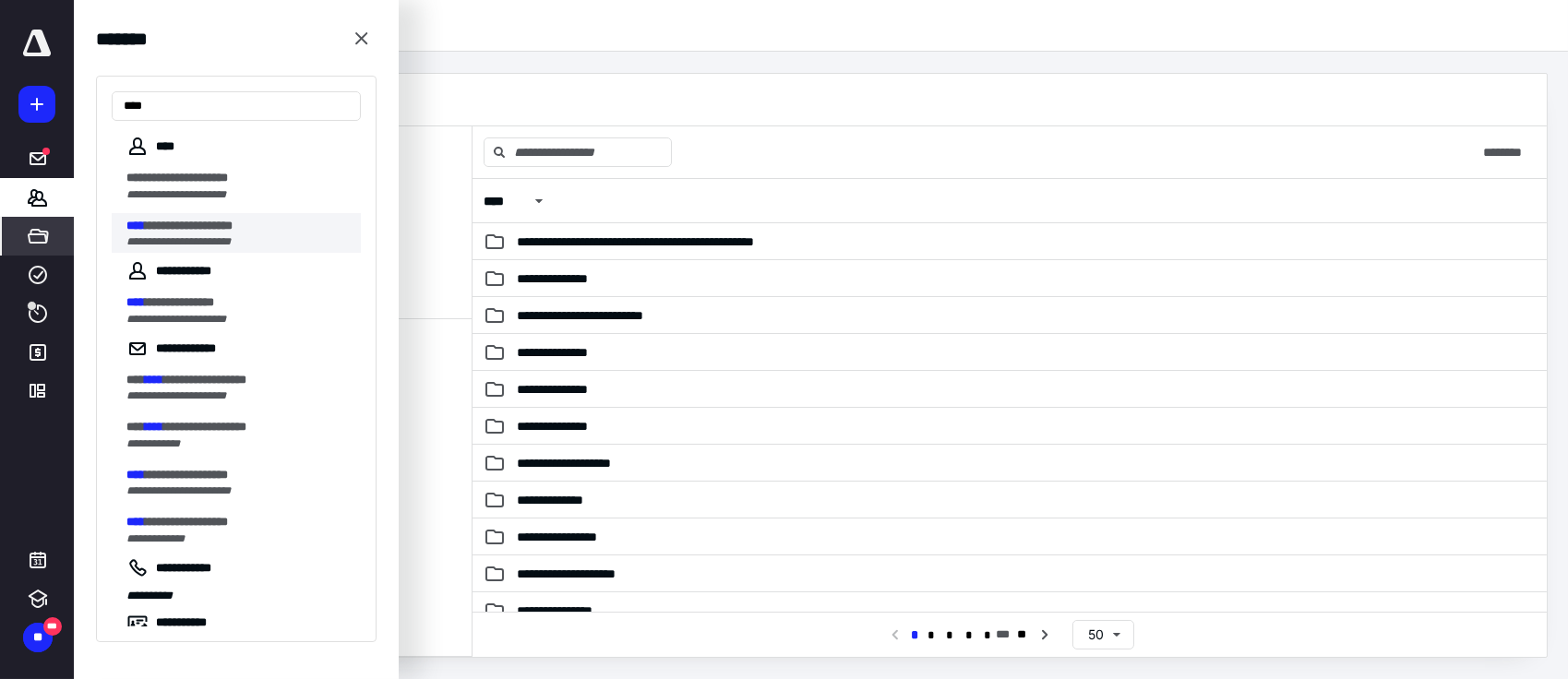 type on "****" 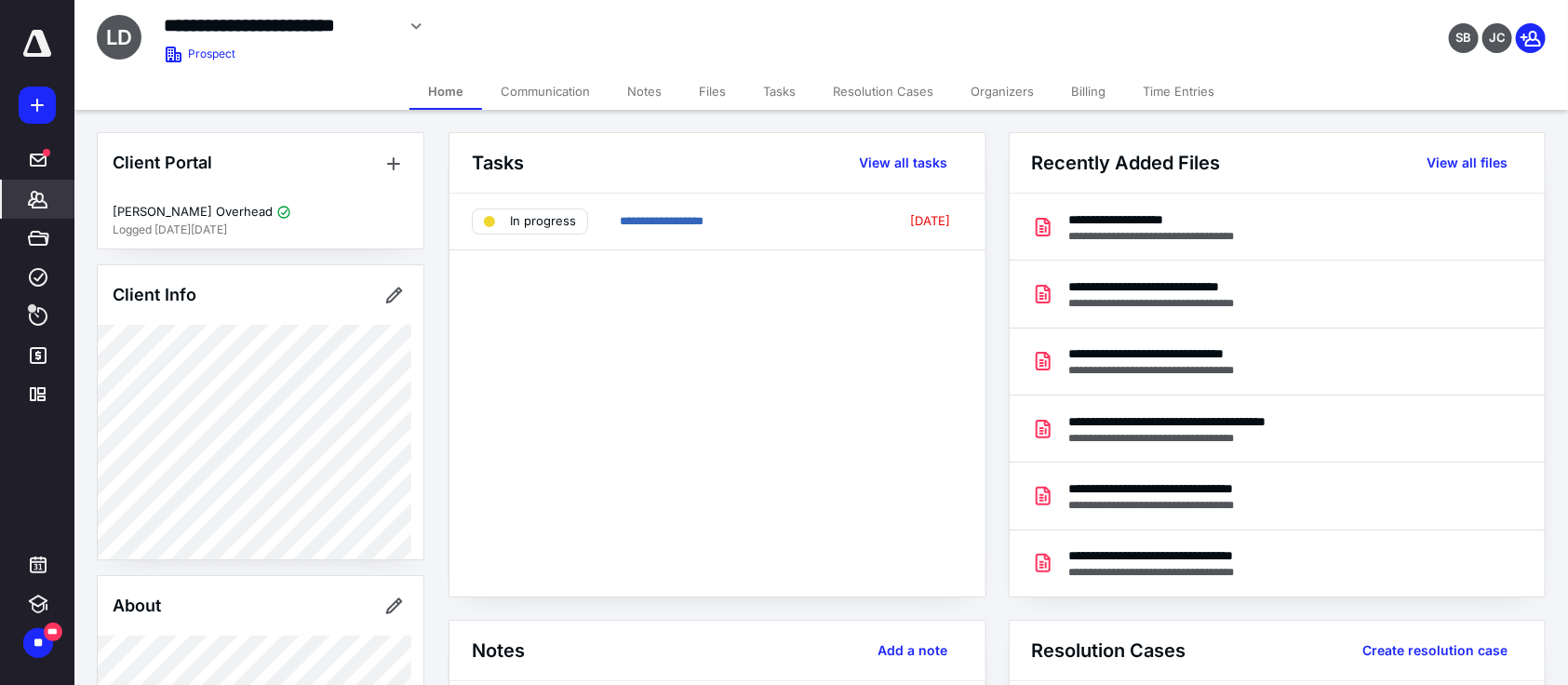 click on "Files" at bounding box center (712, 91) 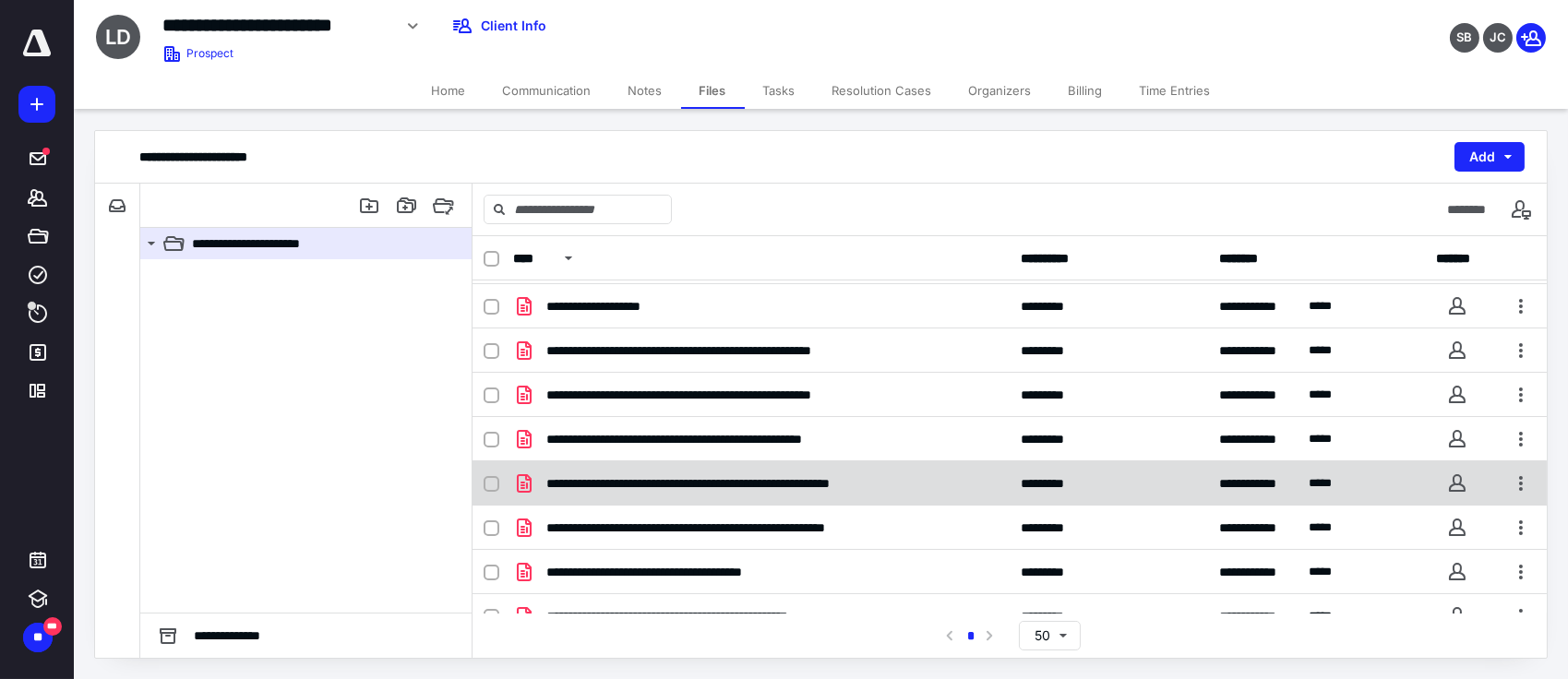 scroll, scrollTop: 444, scrollLeft: 0, axis: vertical 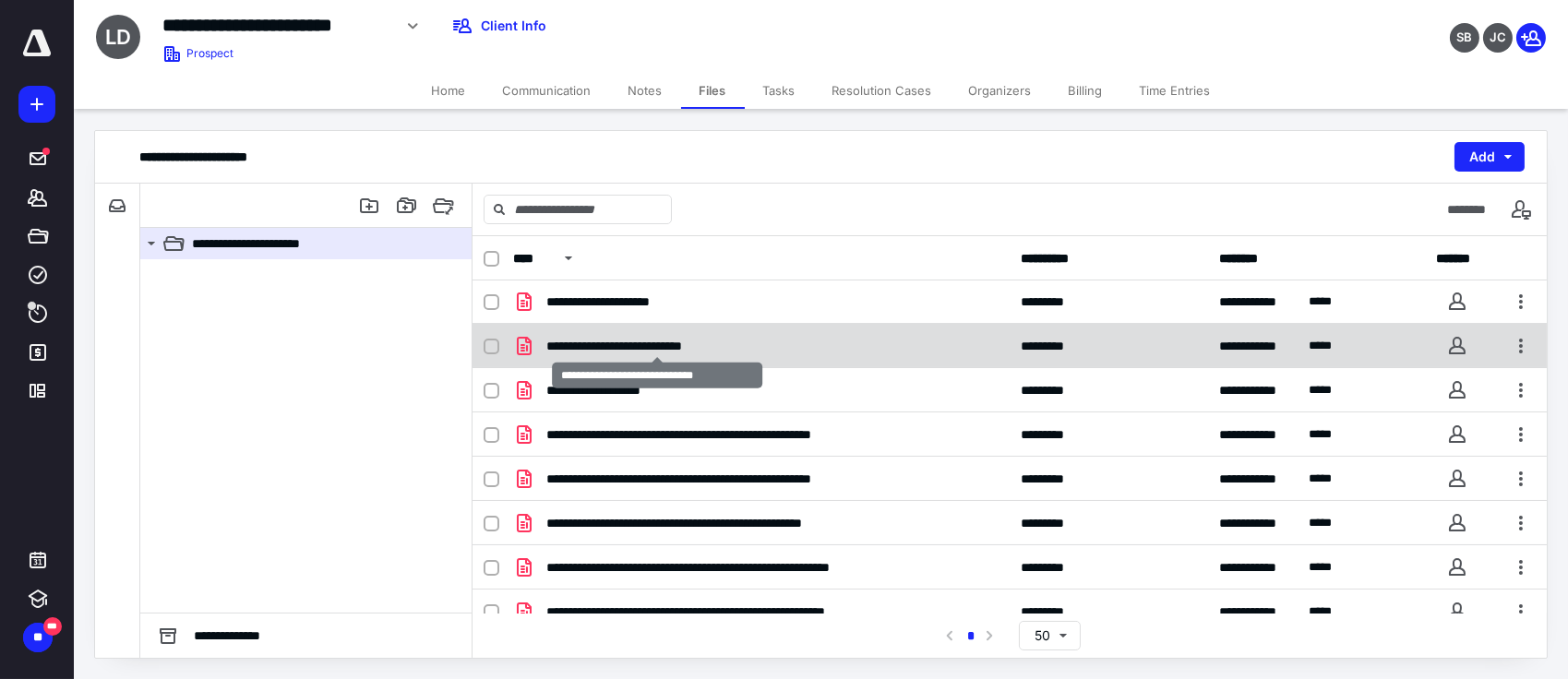 click on "**********" at bounding box center [657, 346] 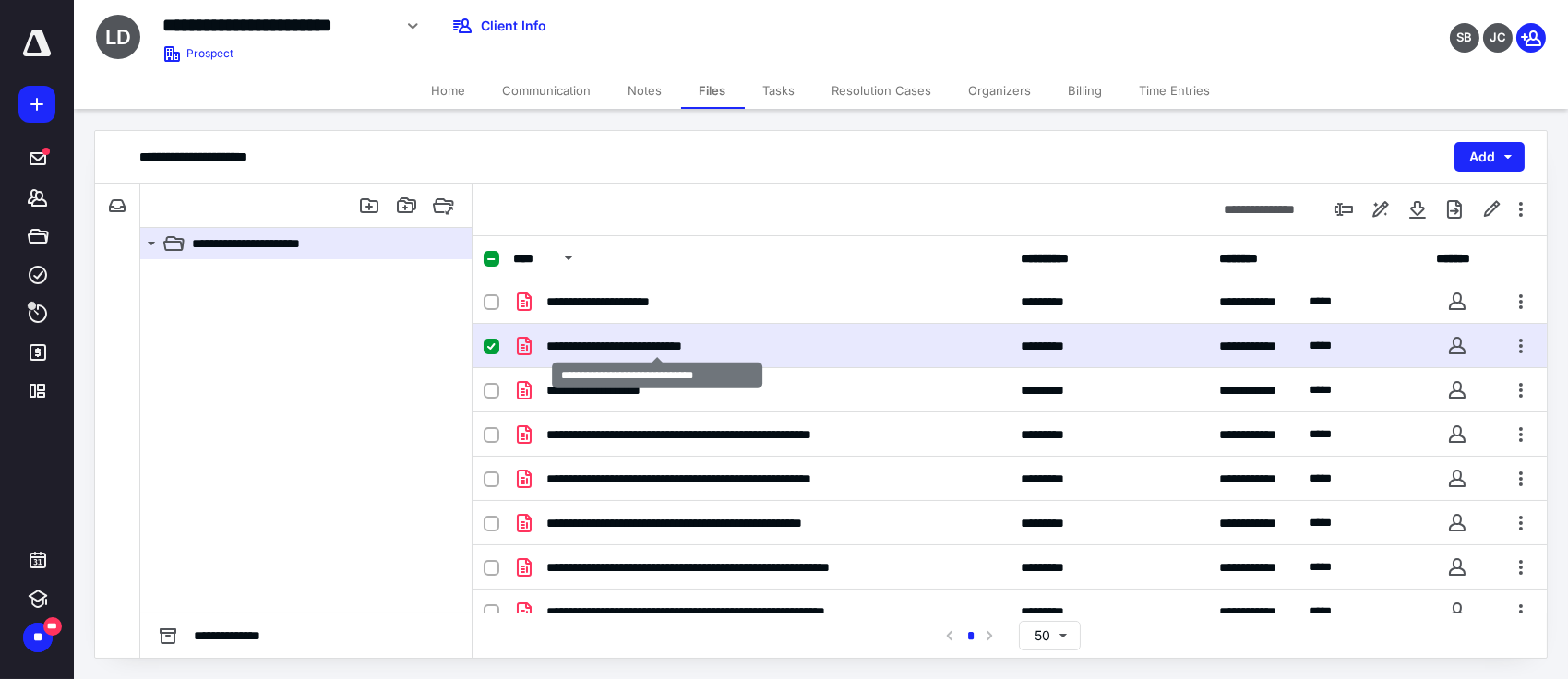 click on "**********" at bounding box center (657, 346) 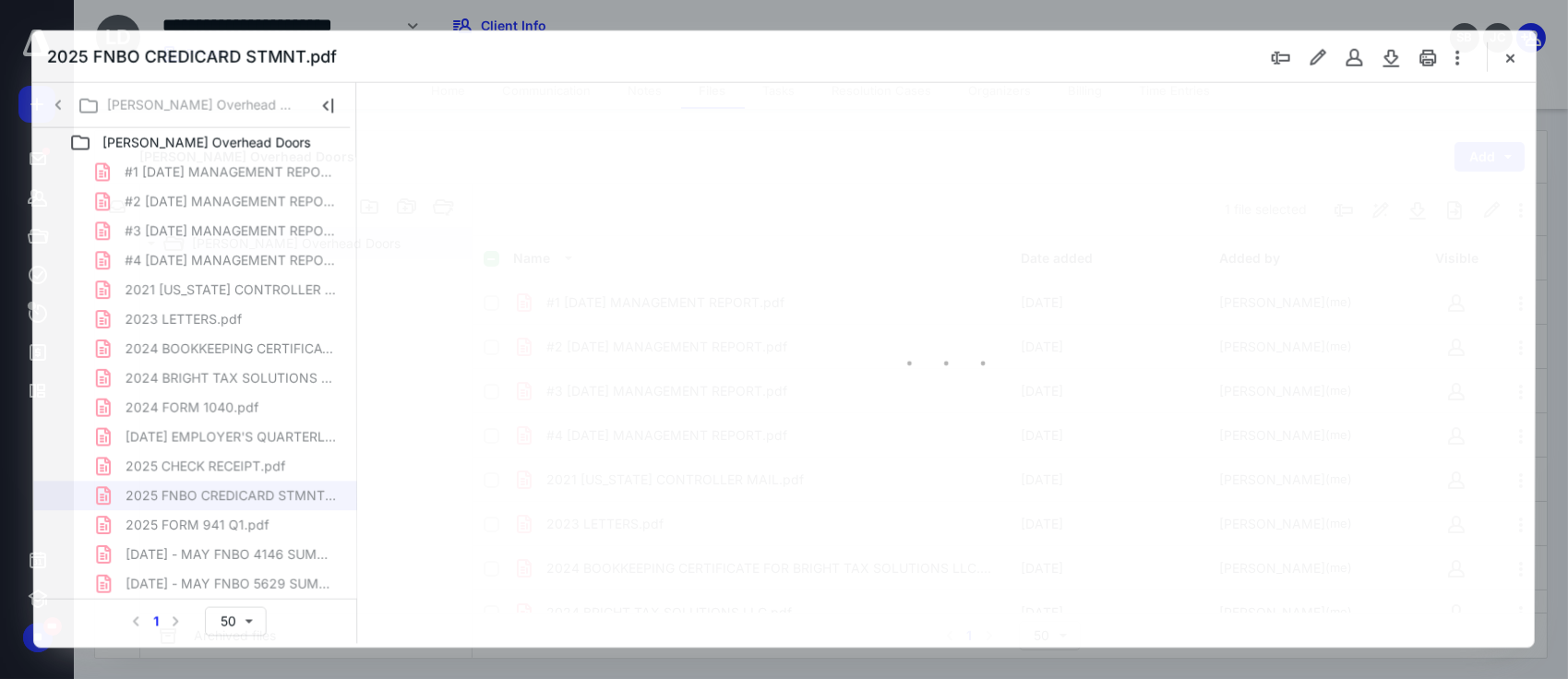 scroll, scrollTop: 0, scrollLeft: 0, axis: both 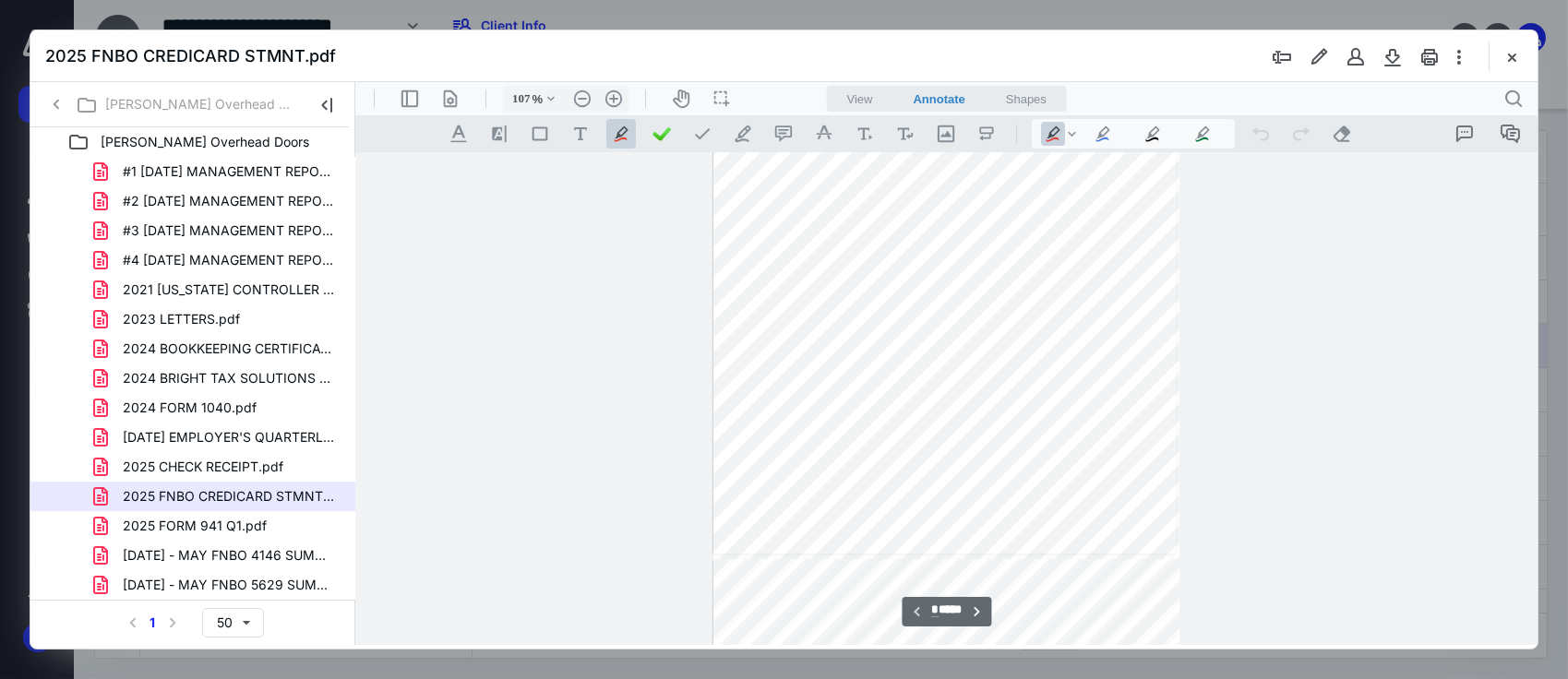 type on "132" 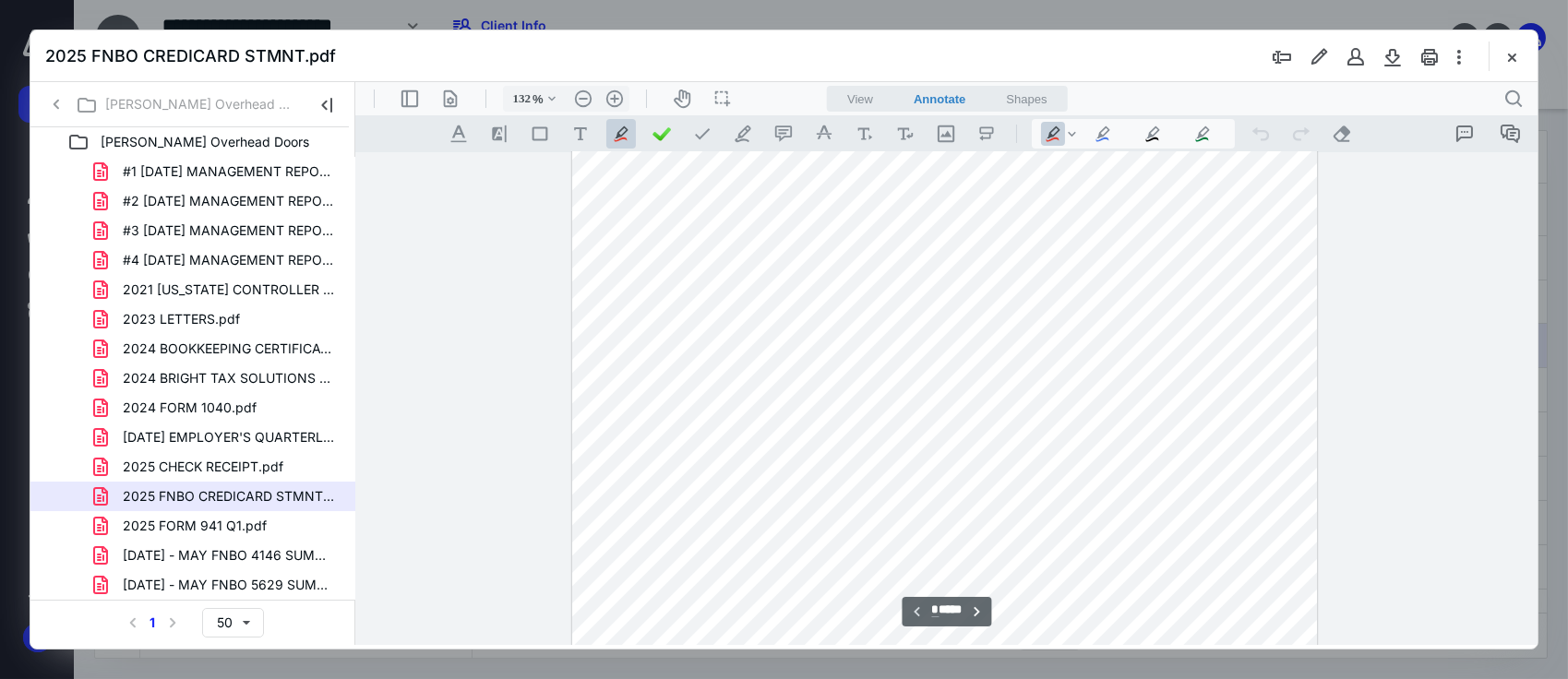 scroll, scrollTop: 28, scrollLeft: 0, axis: vertical 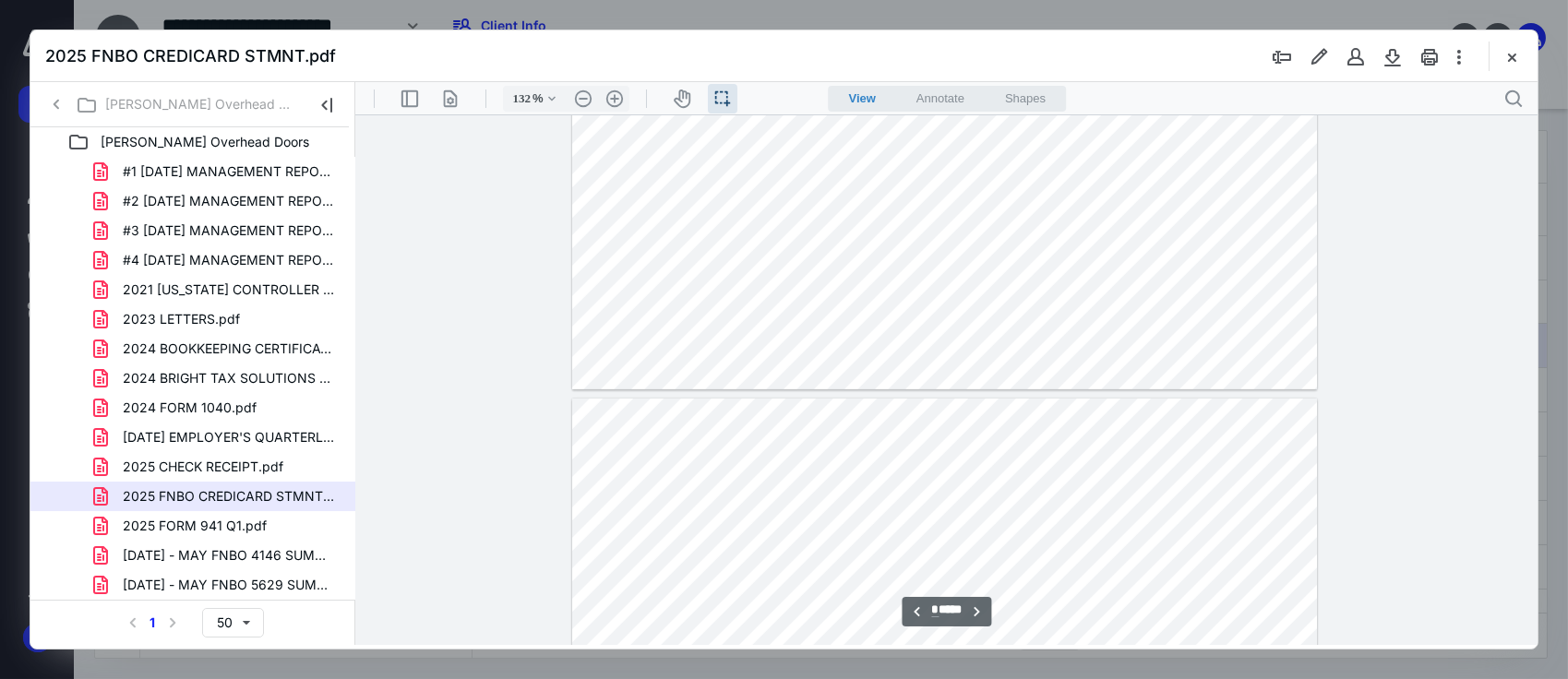 type on "*" 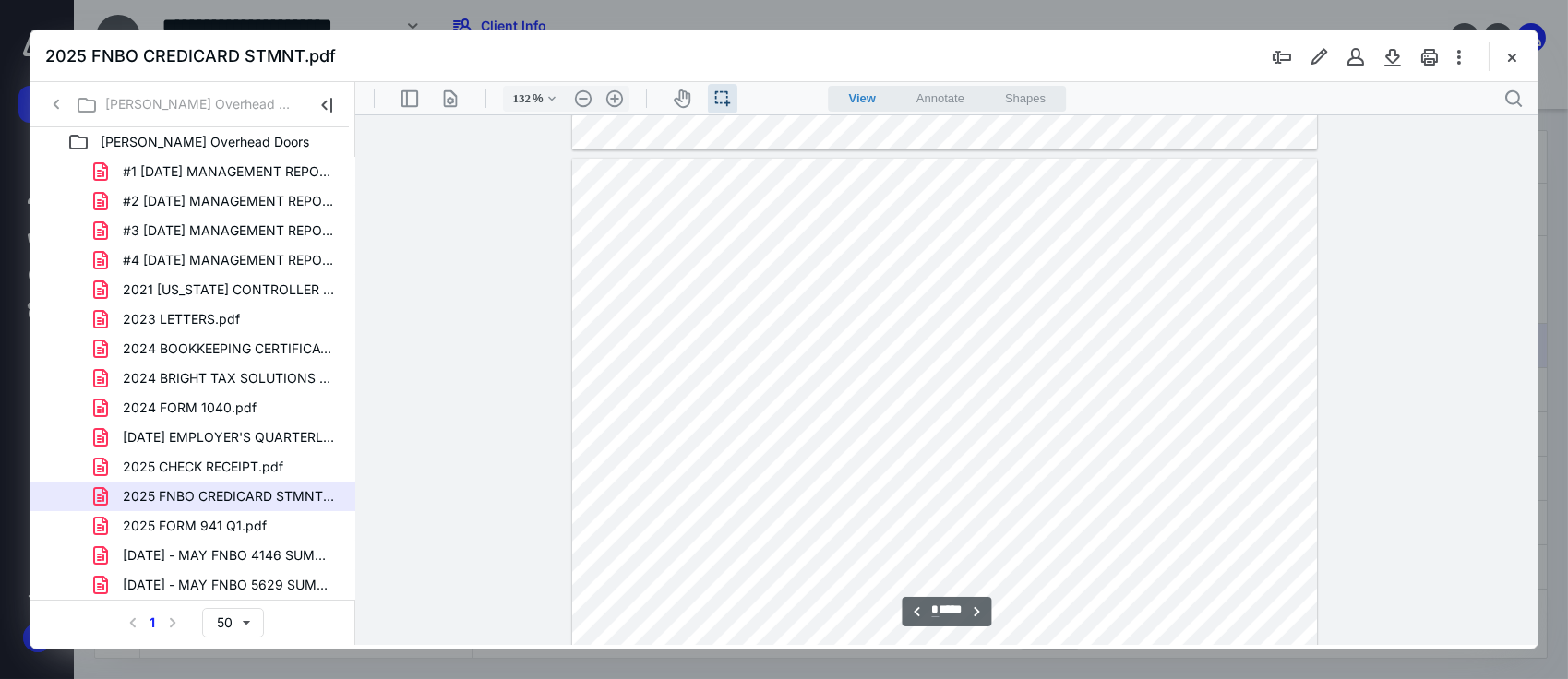 type 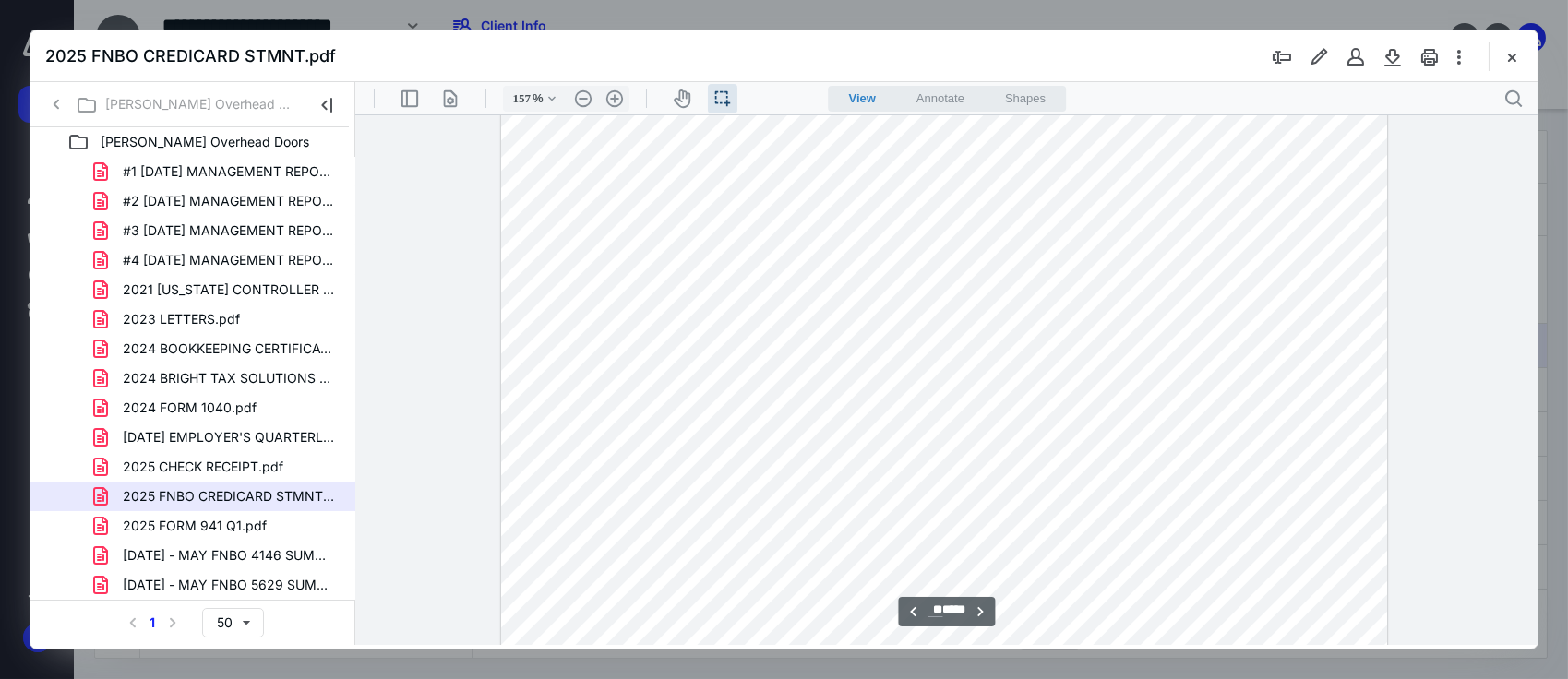 scroll, scrollTop: 17445, scrollLeft: 0, axis: vertical 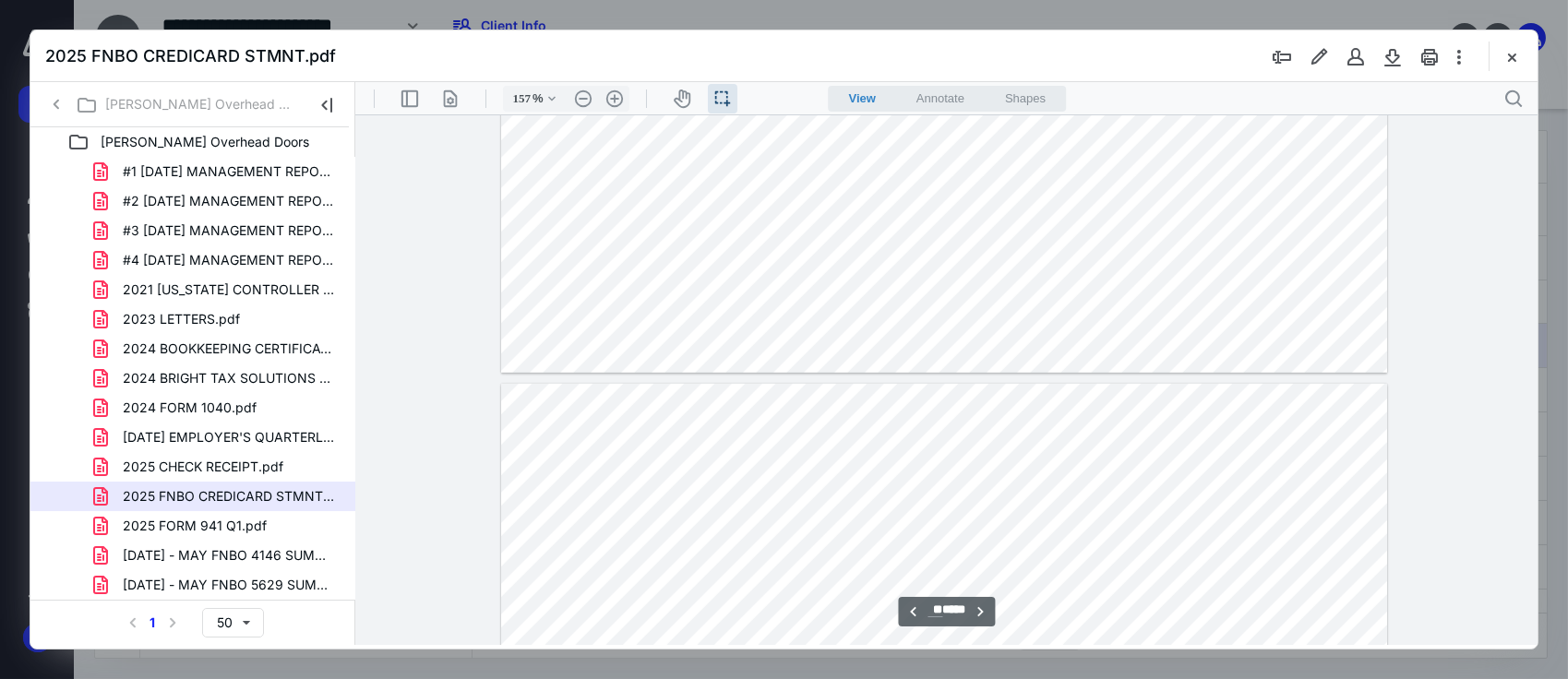 type on "**" 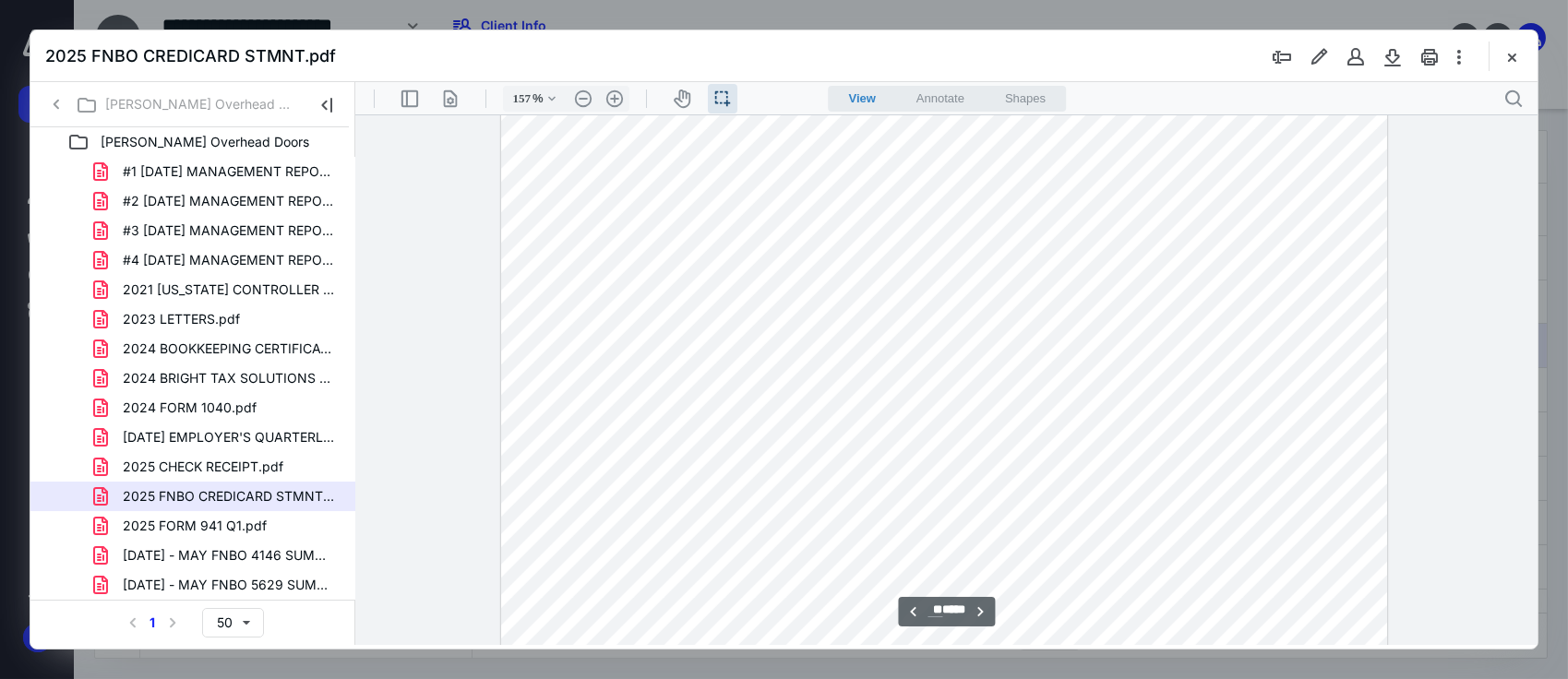 scroll, scrollTop: 21219, scrollLeft: 0, axis: vertical 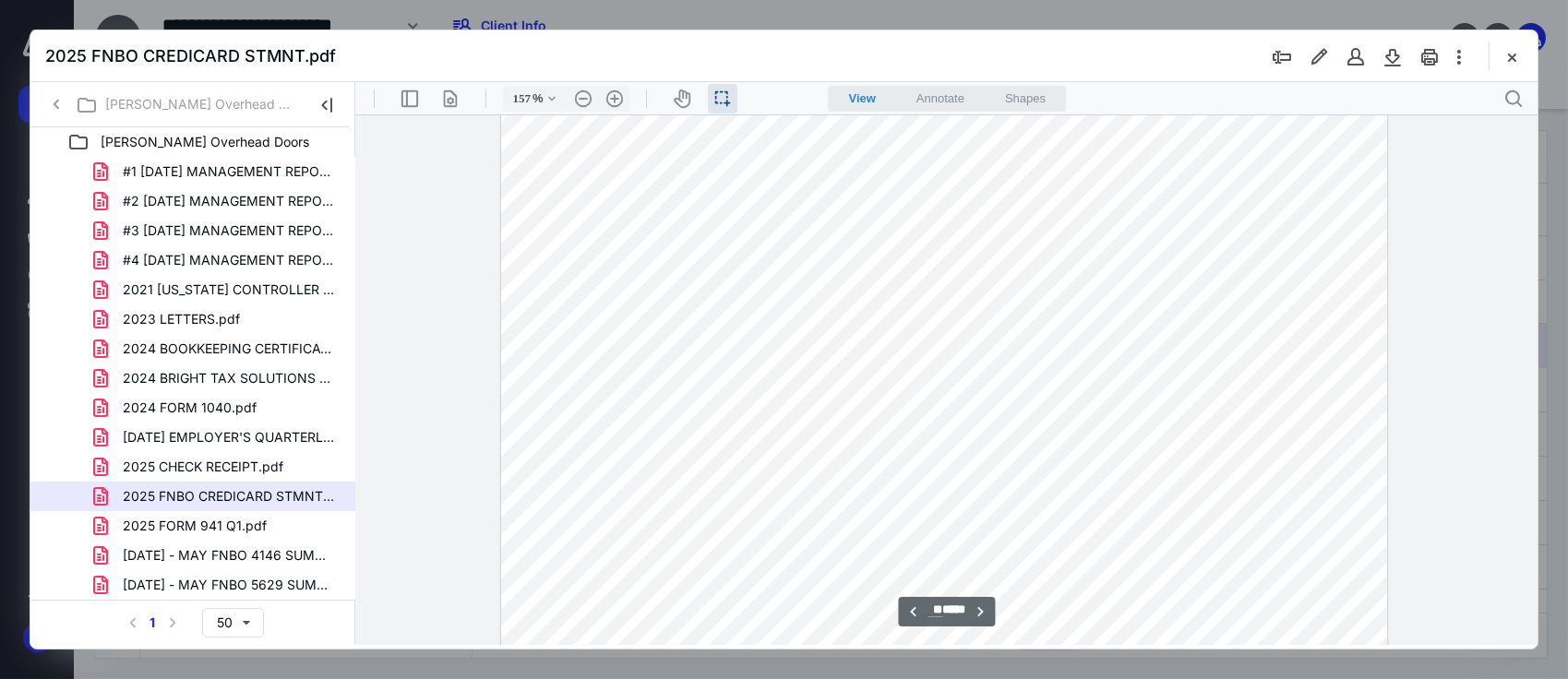 drag, startPoint x: 1044, startPoint y: 271, endPoint x: 1180, endPoint y: 275, distance: 136.05881 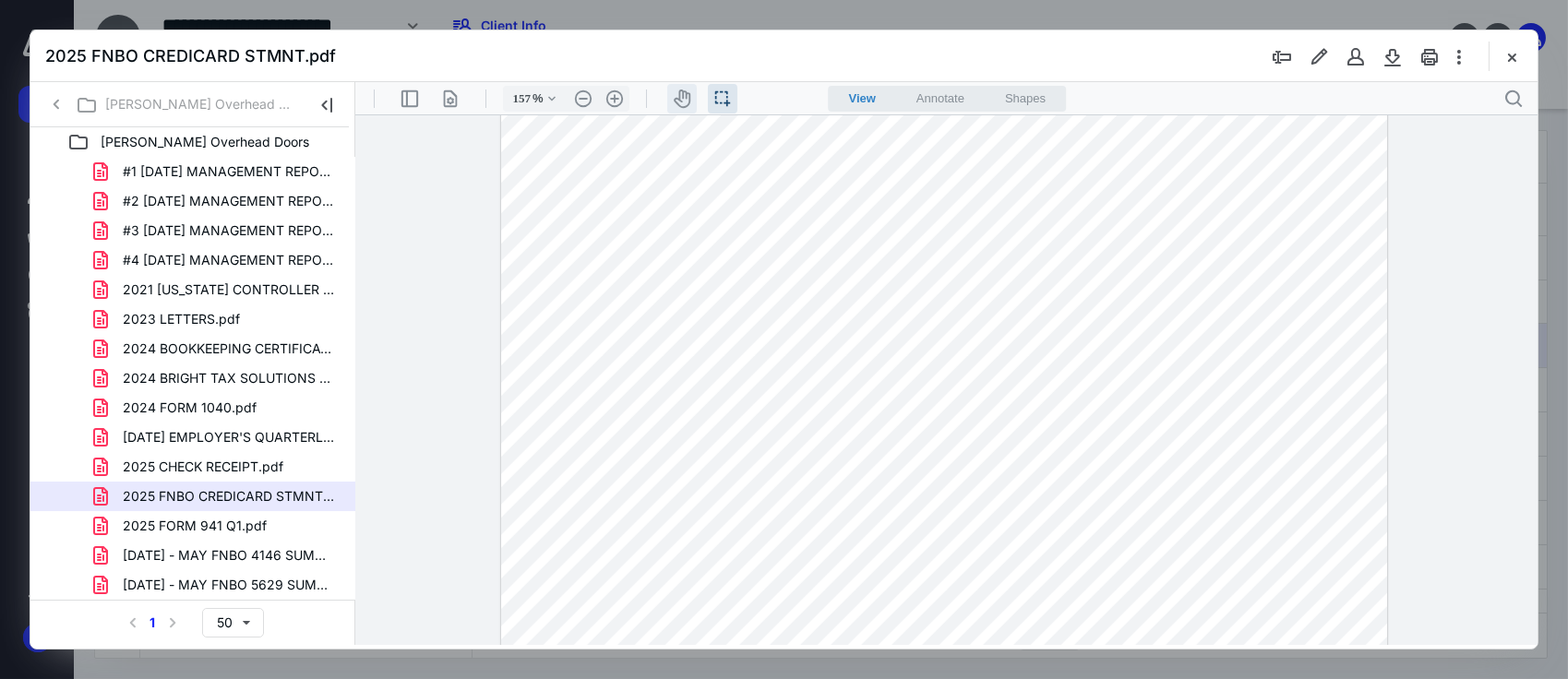 click on "icon-header-pan20" at bounding box center [681, 99] 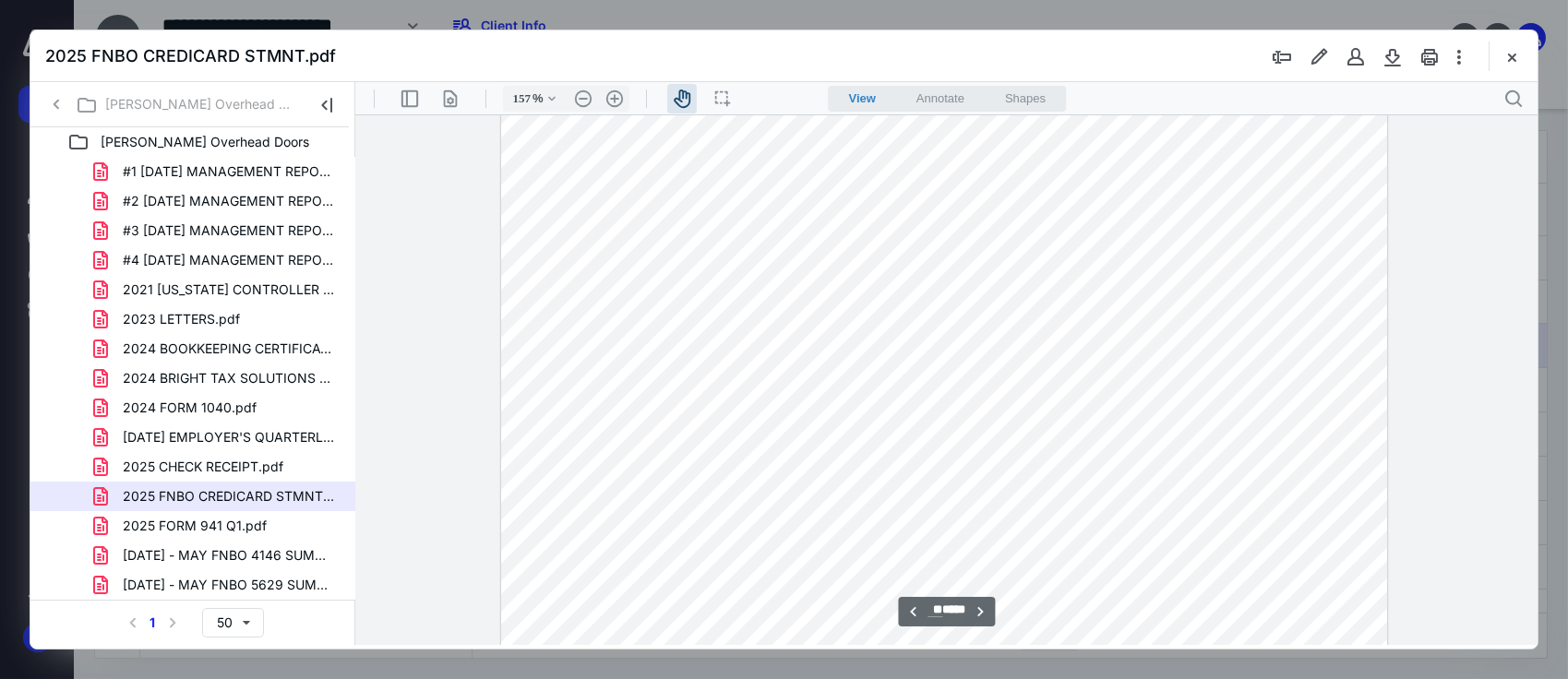 scroll, scrollTop: 21240, scrollLeft: 0, axis: vertical 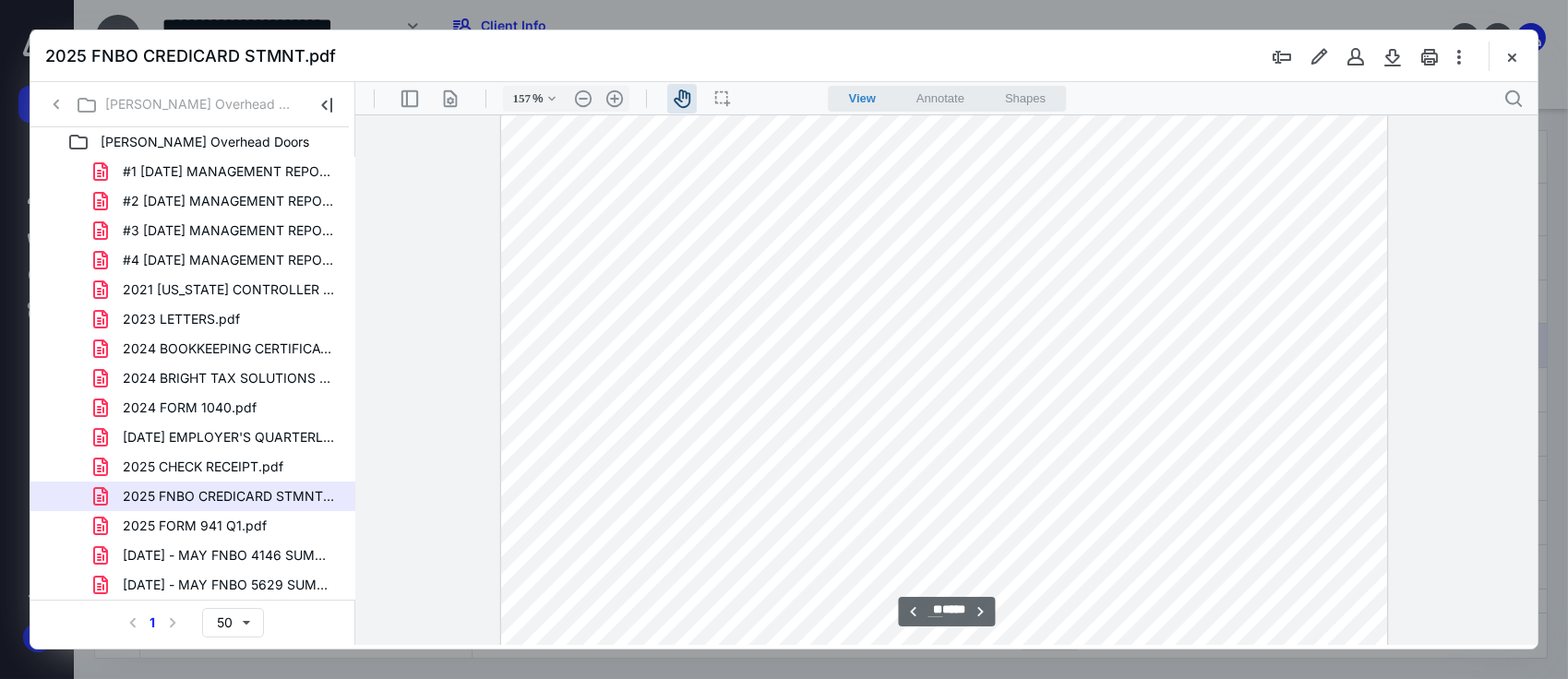 drag, startPoint x: 1030, startPoint y: 268, endPoint x: 920, endPoint y: 246, distance: 112.17843 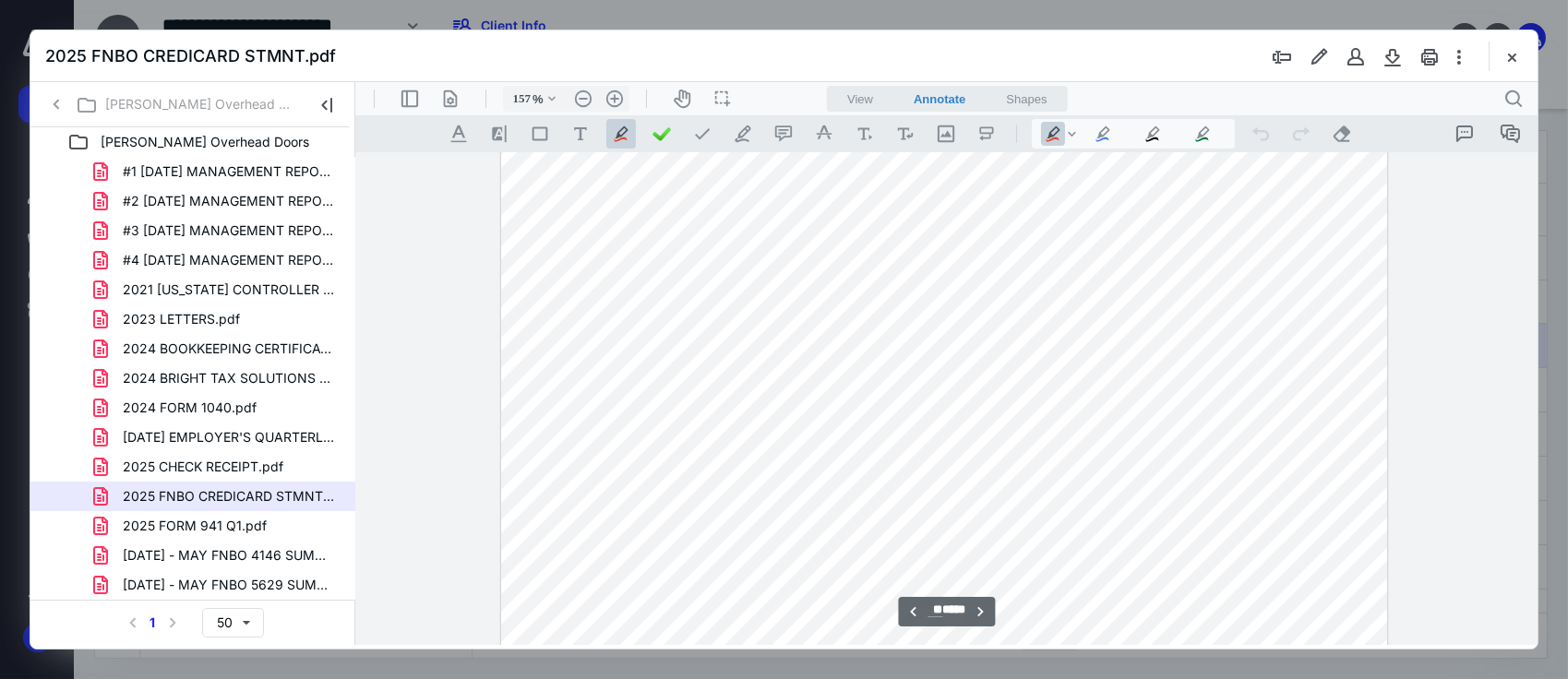drag, startPoint x: 637, startPoint y: 130, endPoint x: 766, endPoint y: 134, distance: 129.062 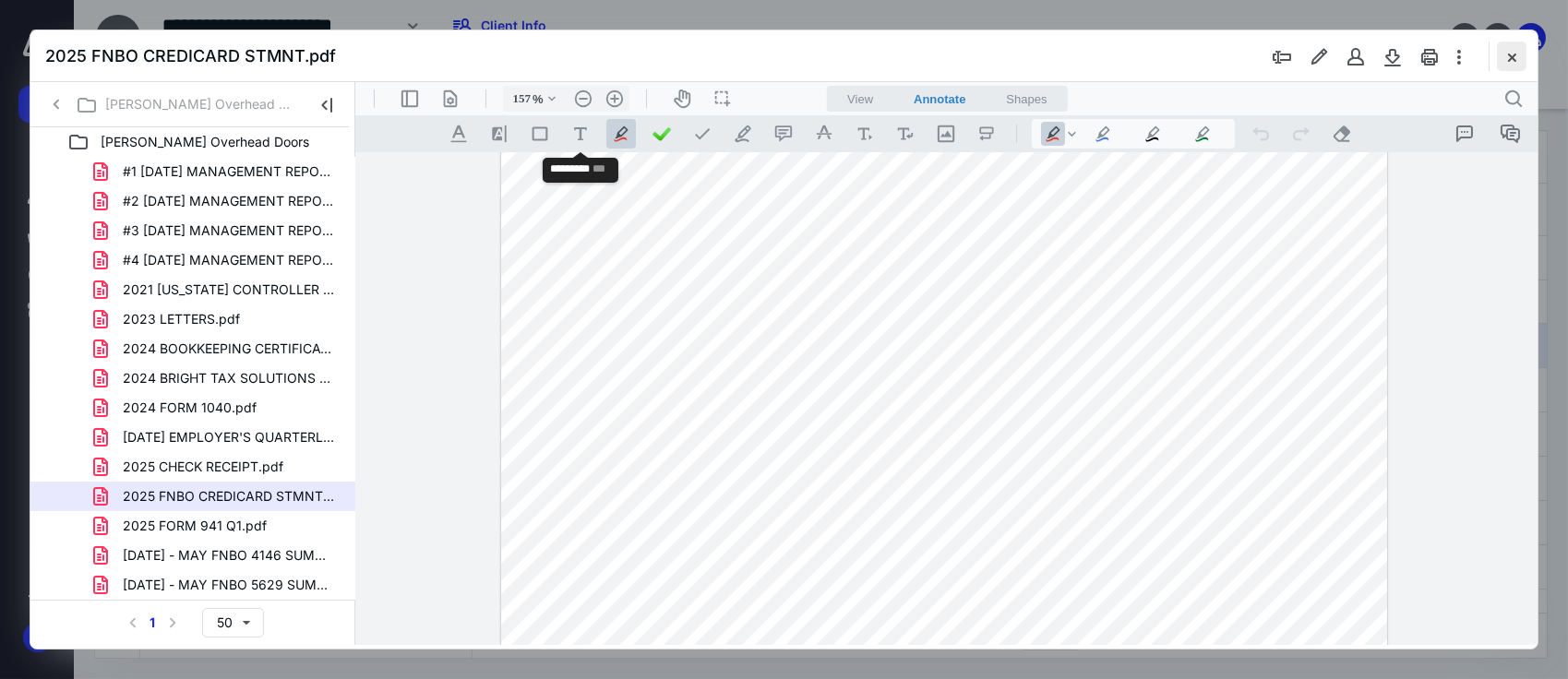click at bounding box center (1512, 56) 